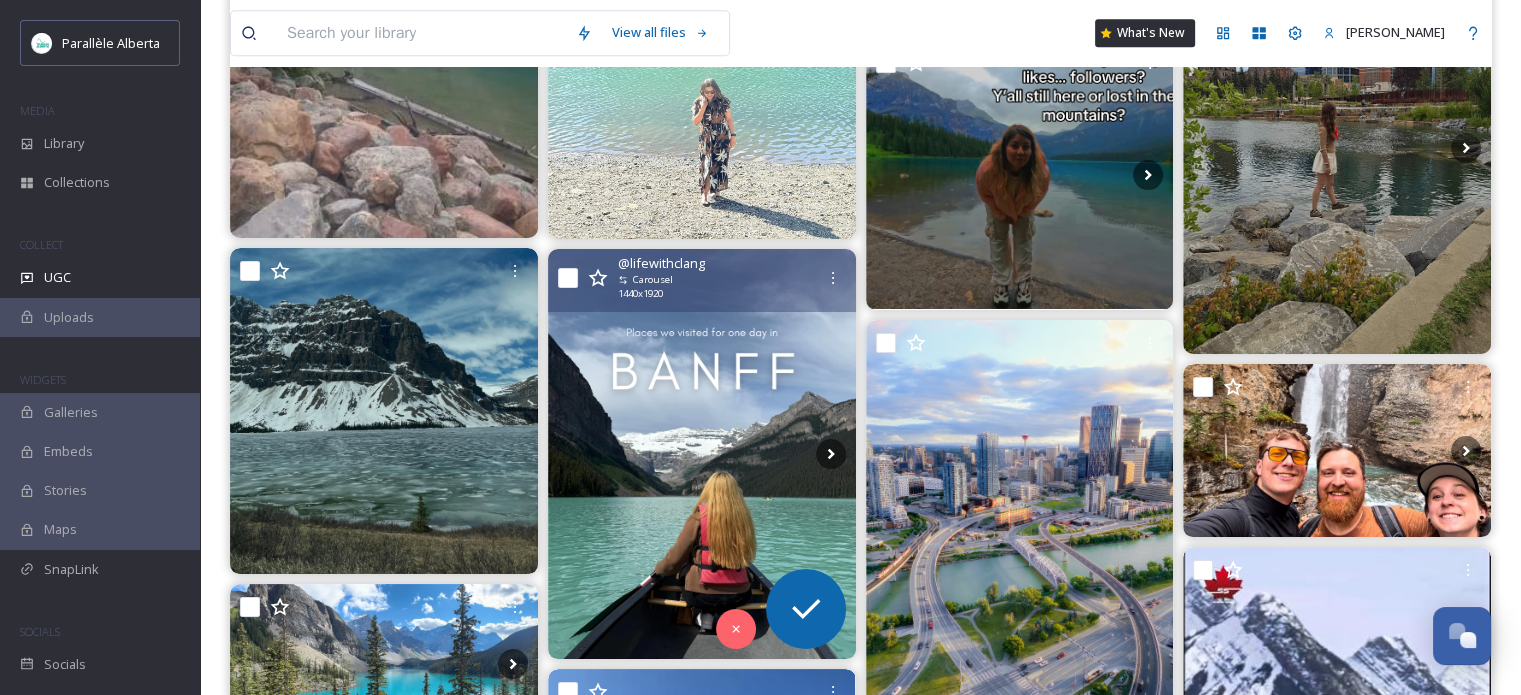 scroll, scrollTop: 9700, scrollLeft: 0, axis: vertical 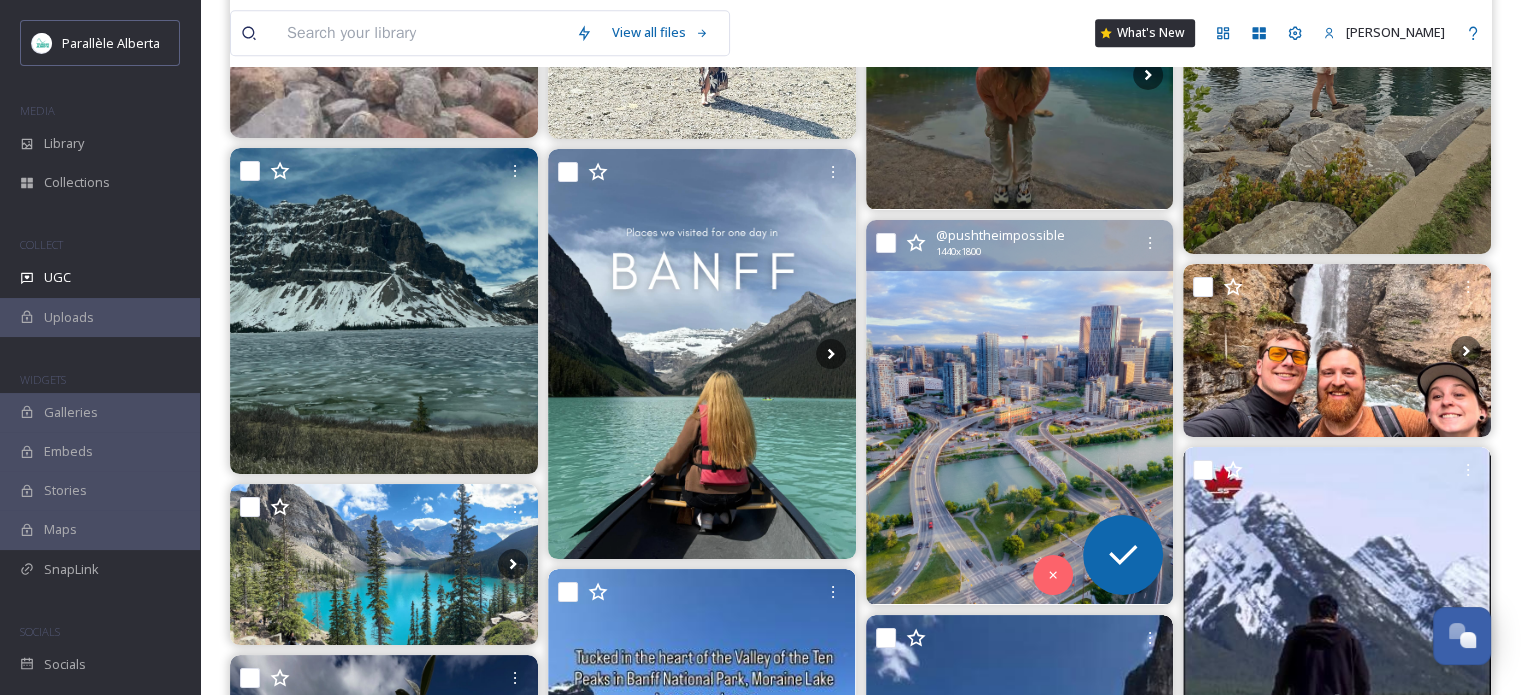 click at bounding box center (1020, 412) 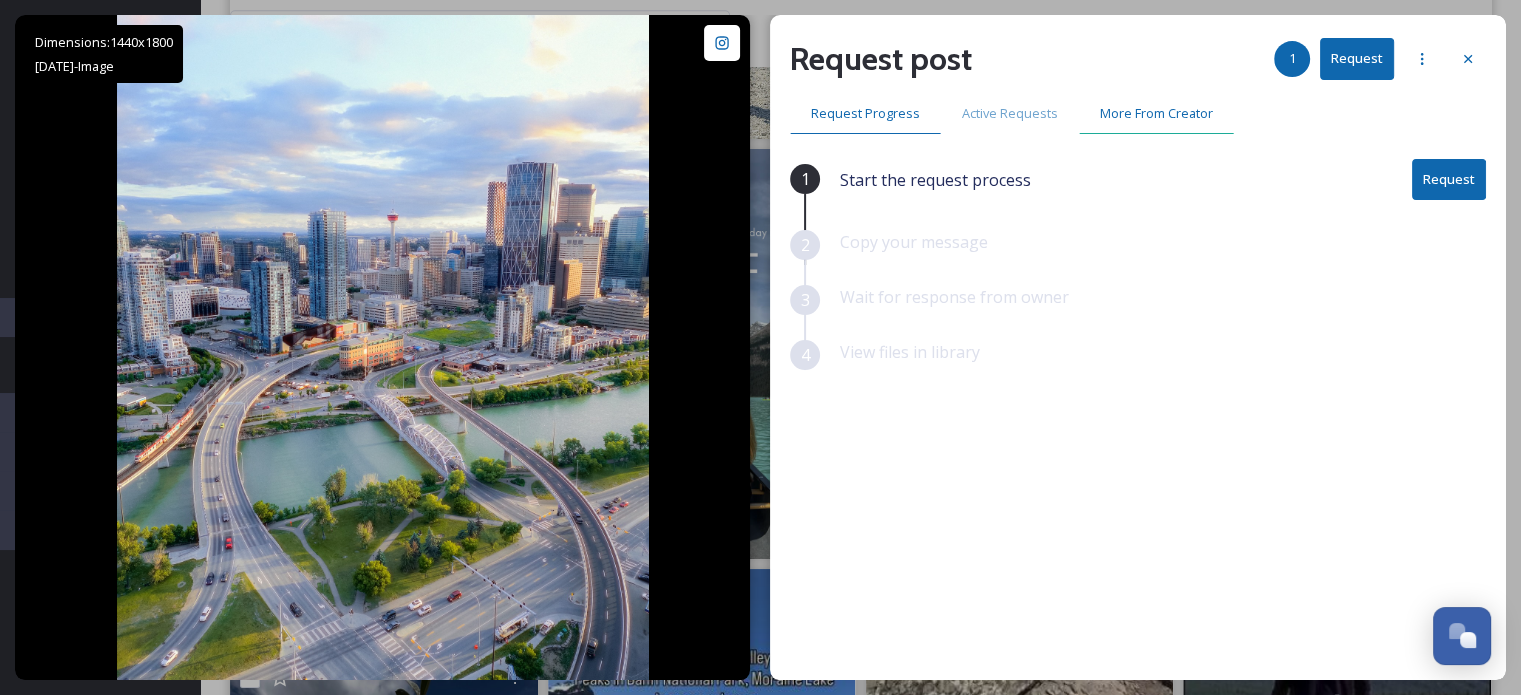 click on "More From Creator" at bounding box center (1156, 113) 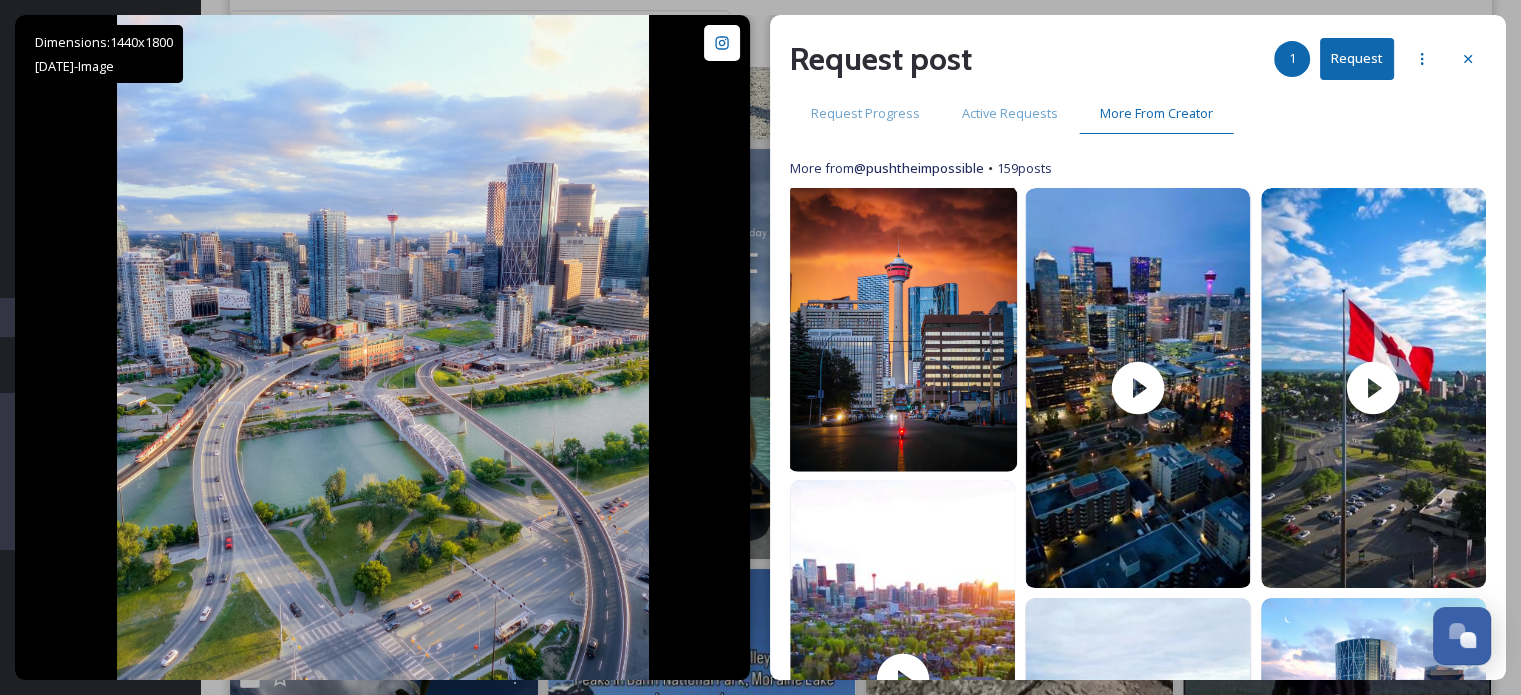 click at bounding box center [903, 329] 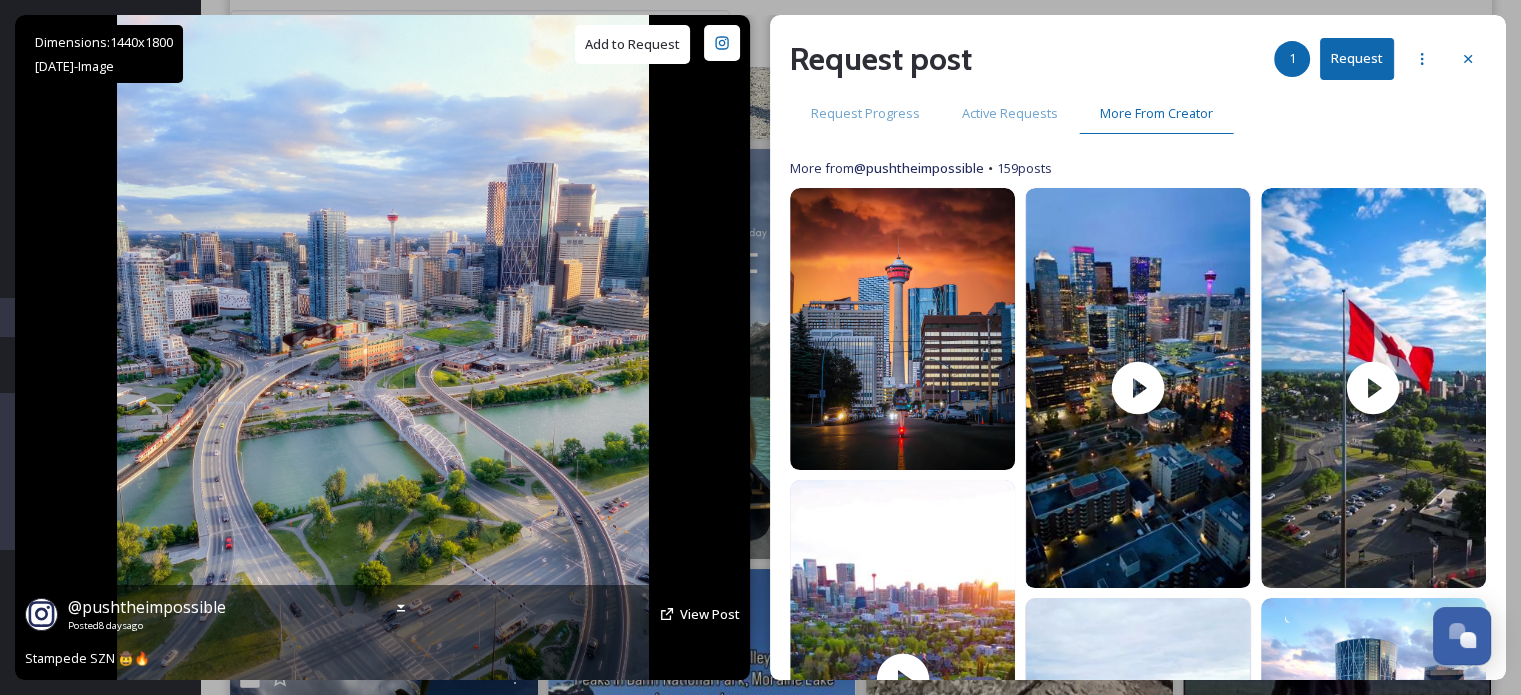 click on "Add to Request" at bounding box center (632, 44) 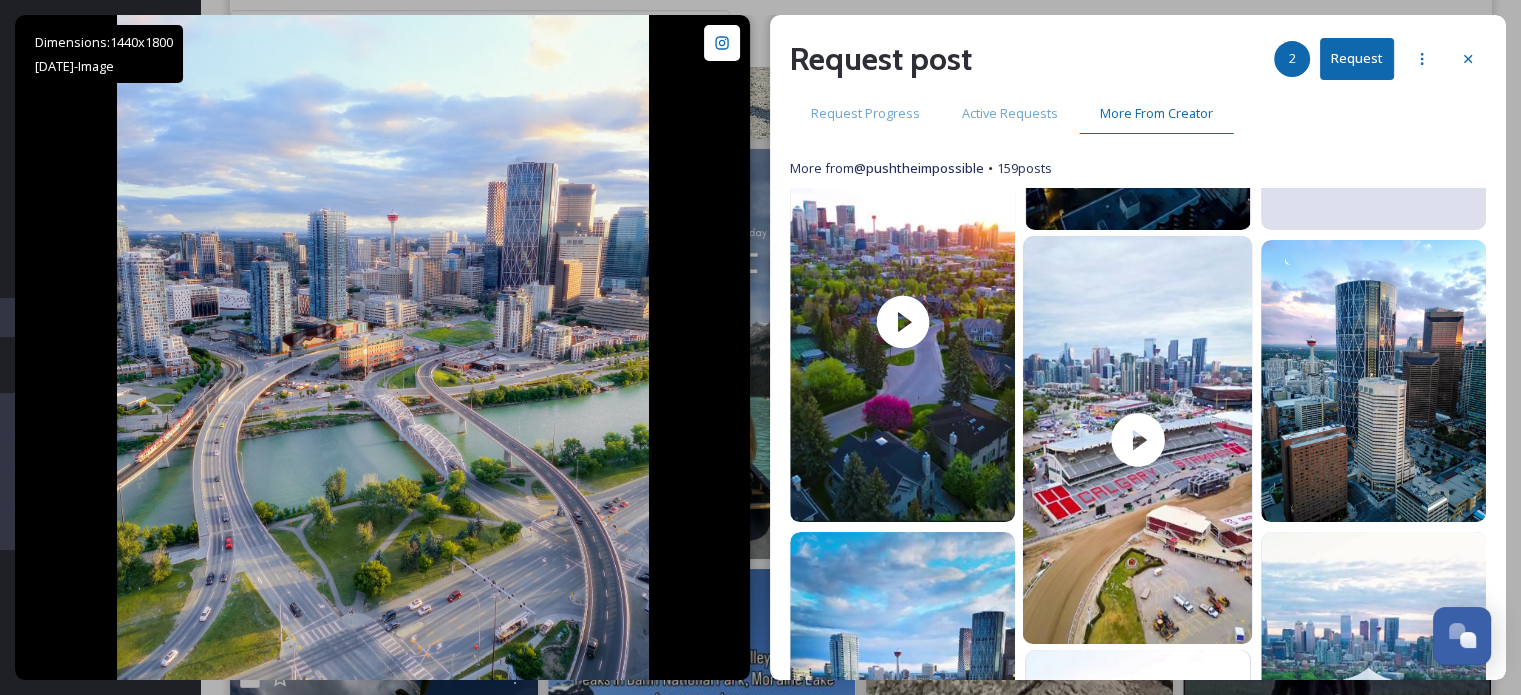 scroll, scrollTop: 400, scrollLeft: 0, axis: vertical 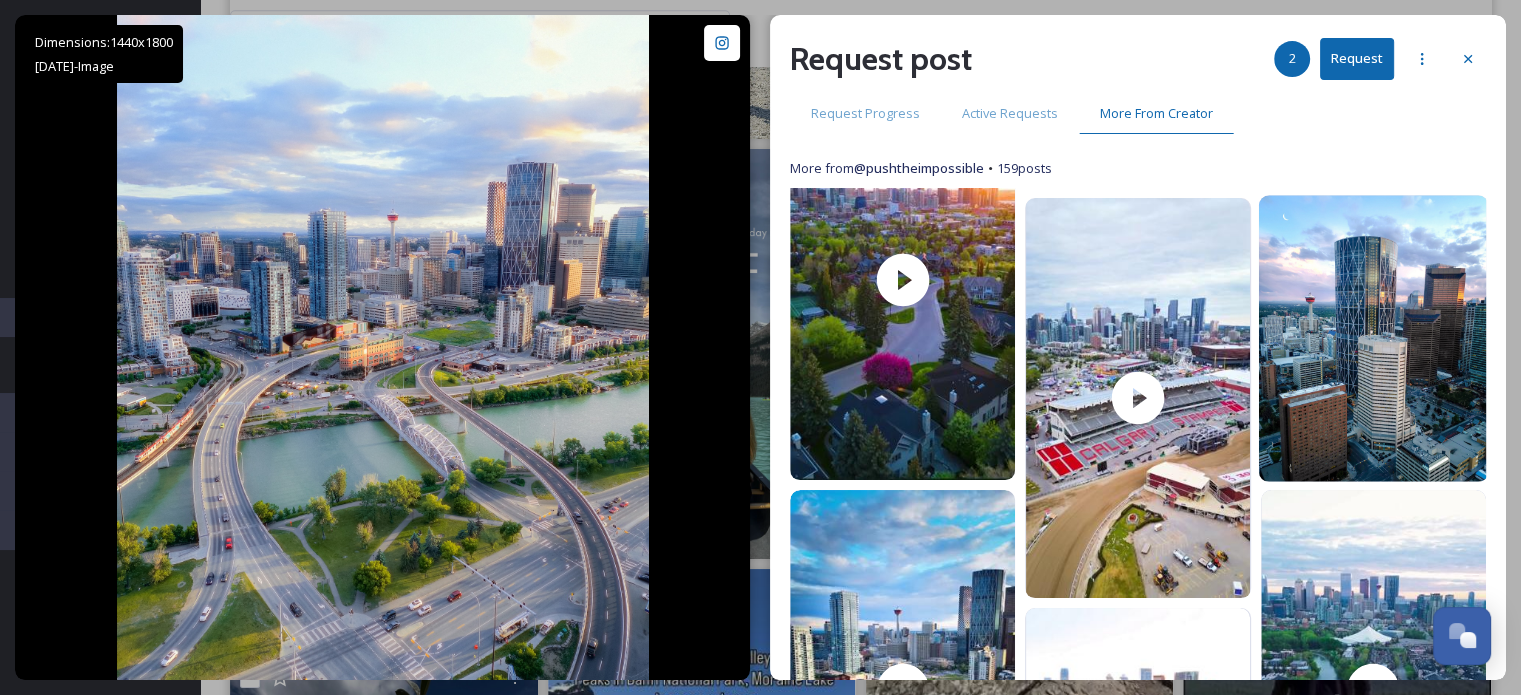 click at bounding box center [1373, 339] 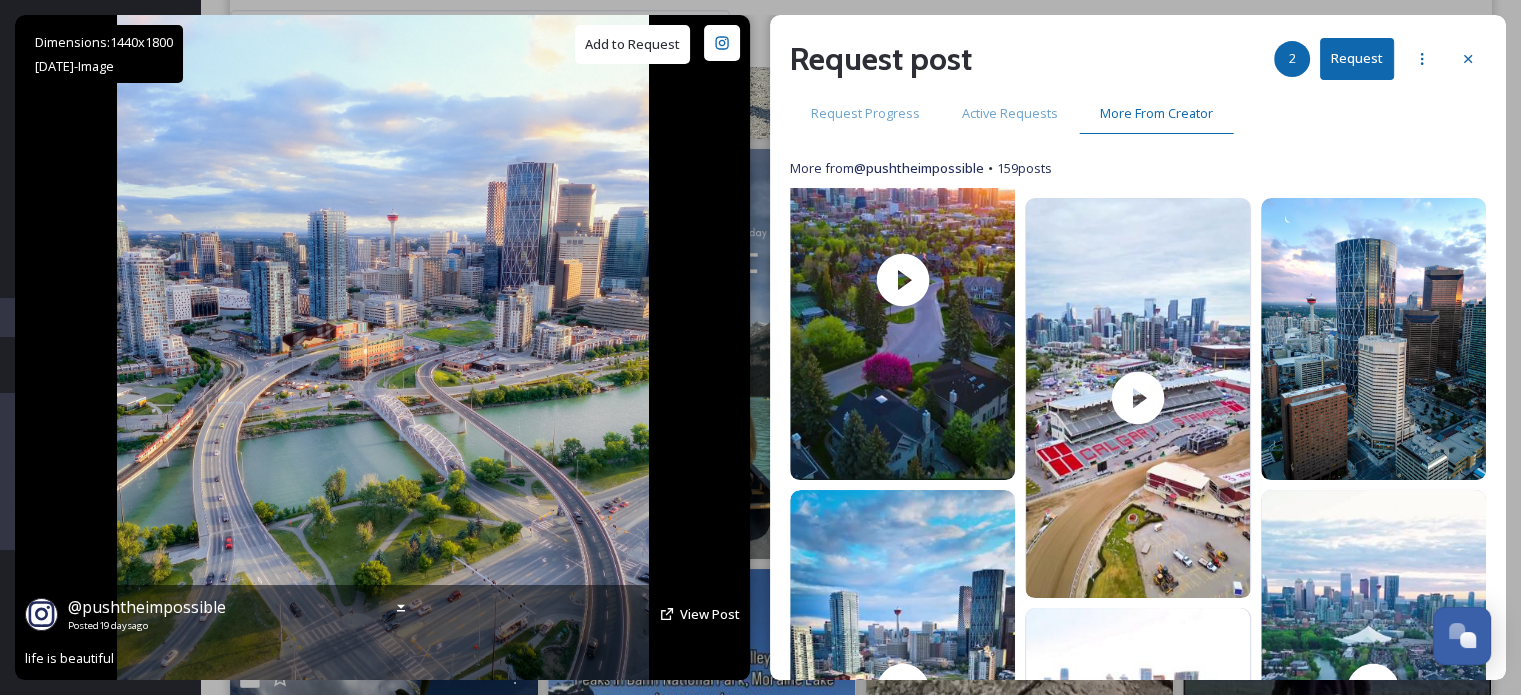 click on "Add to Request" at bounding box center (632, 44) 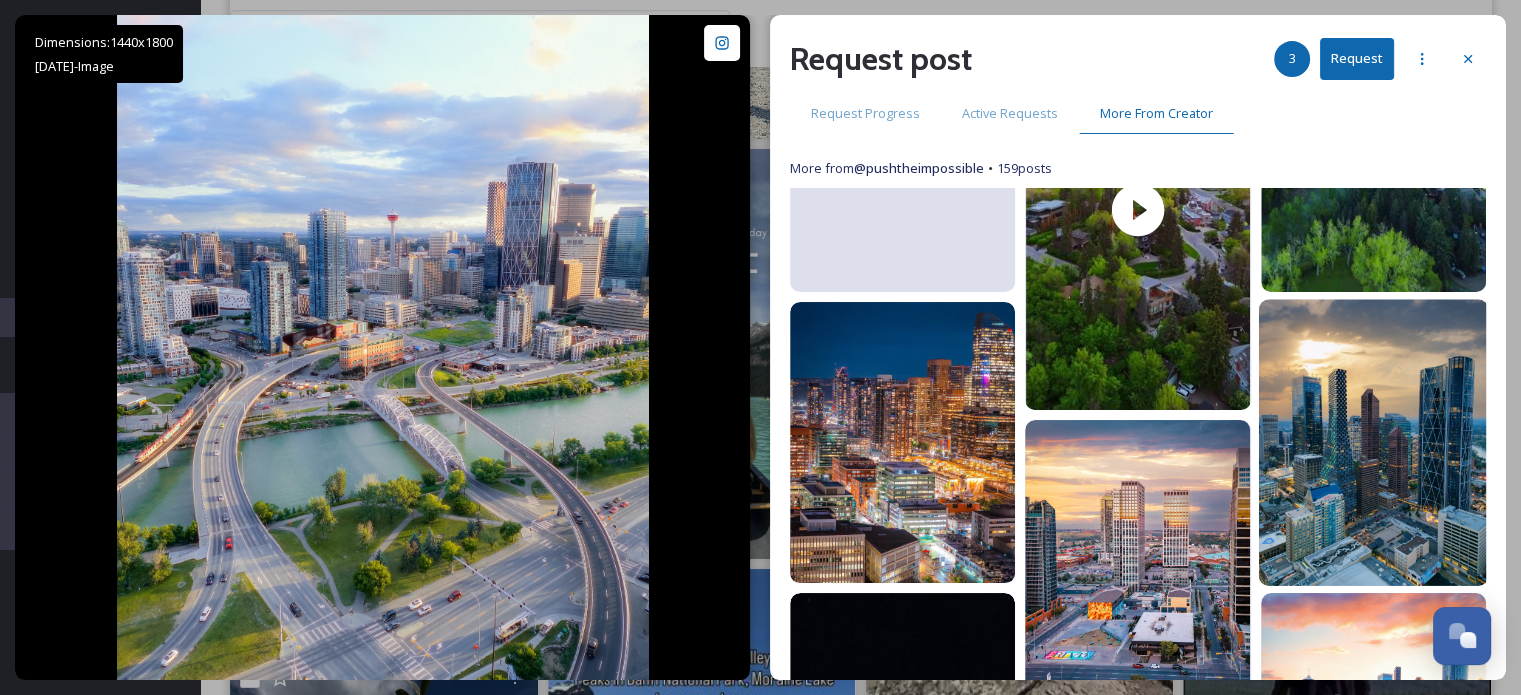 scroll, scrollTop: 1000, scrollLeft: 0, axis: vertical 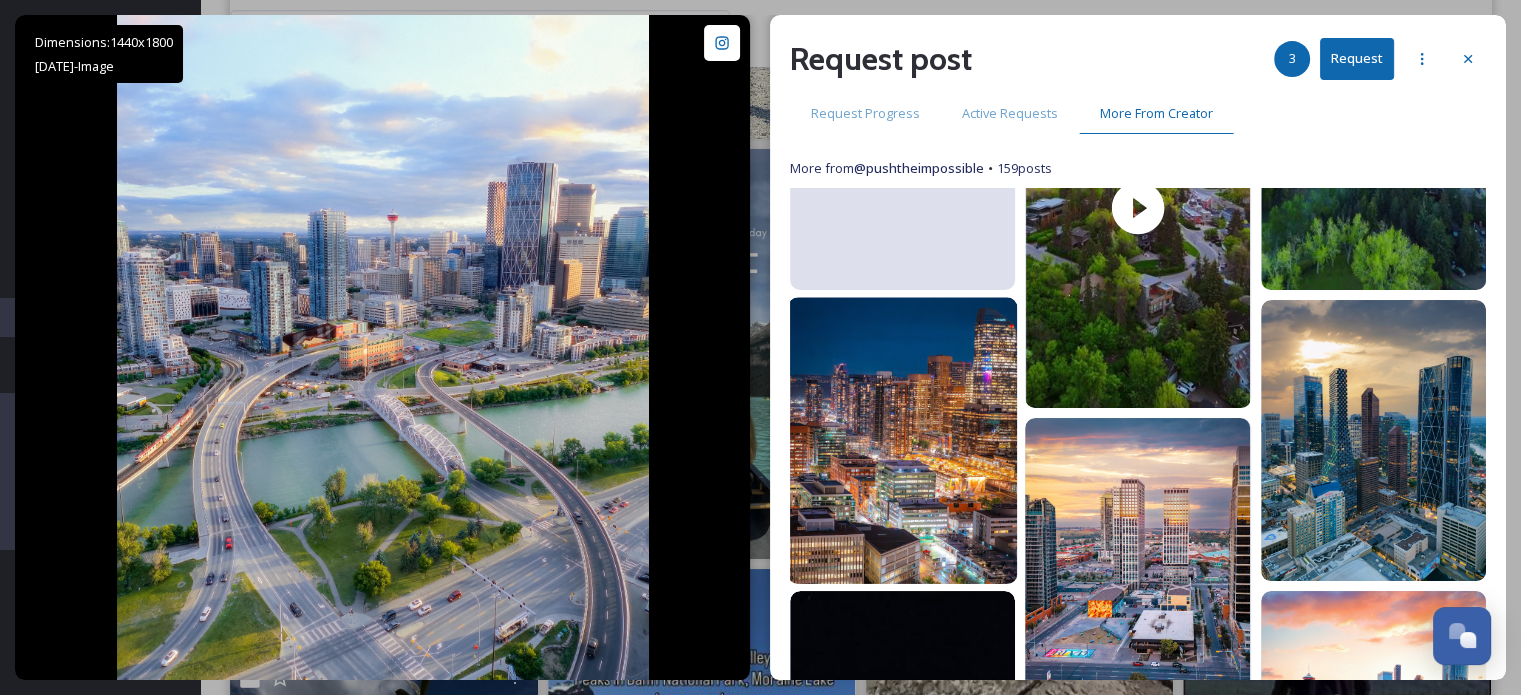 click at bounding box center (903, 440) 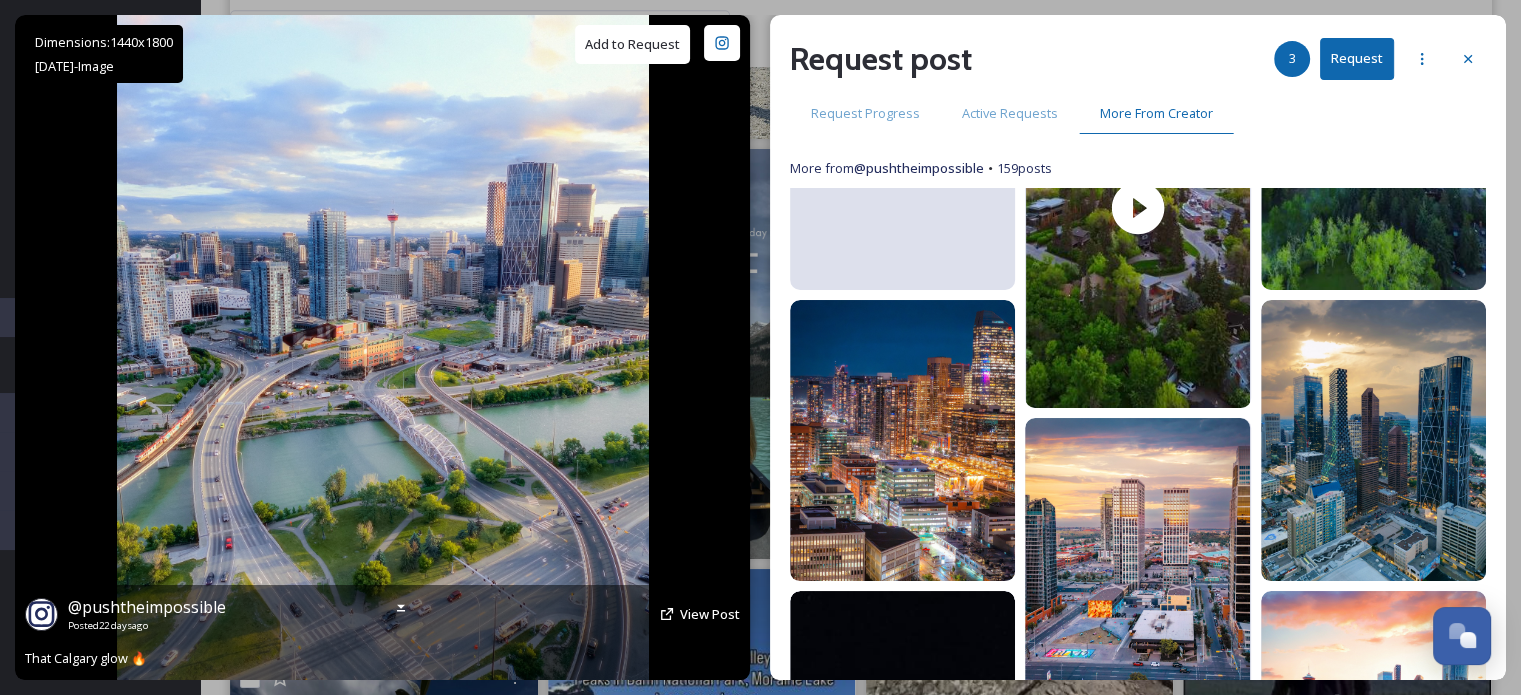 click on "Add to Request" at bounding box center [632, 44] 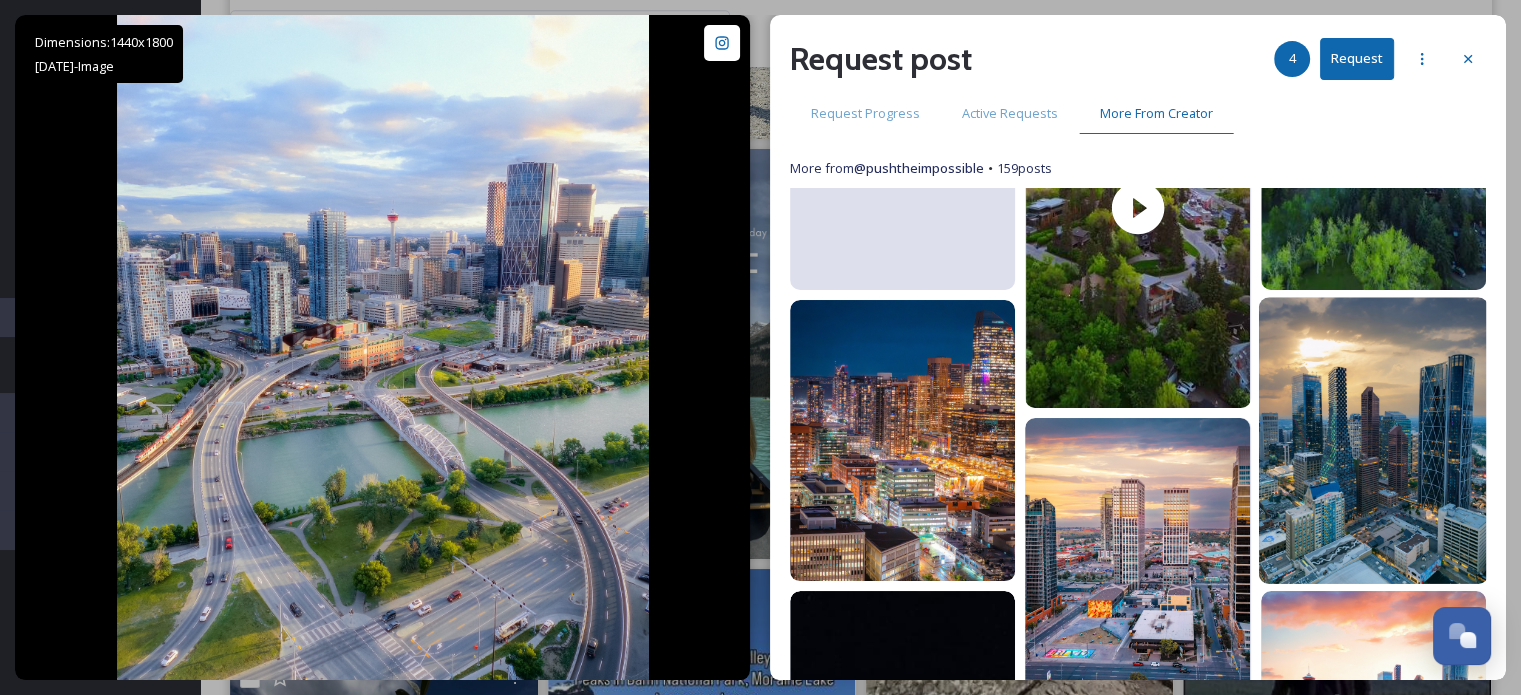 click at bounding box center [1373, 440] 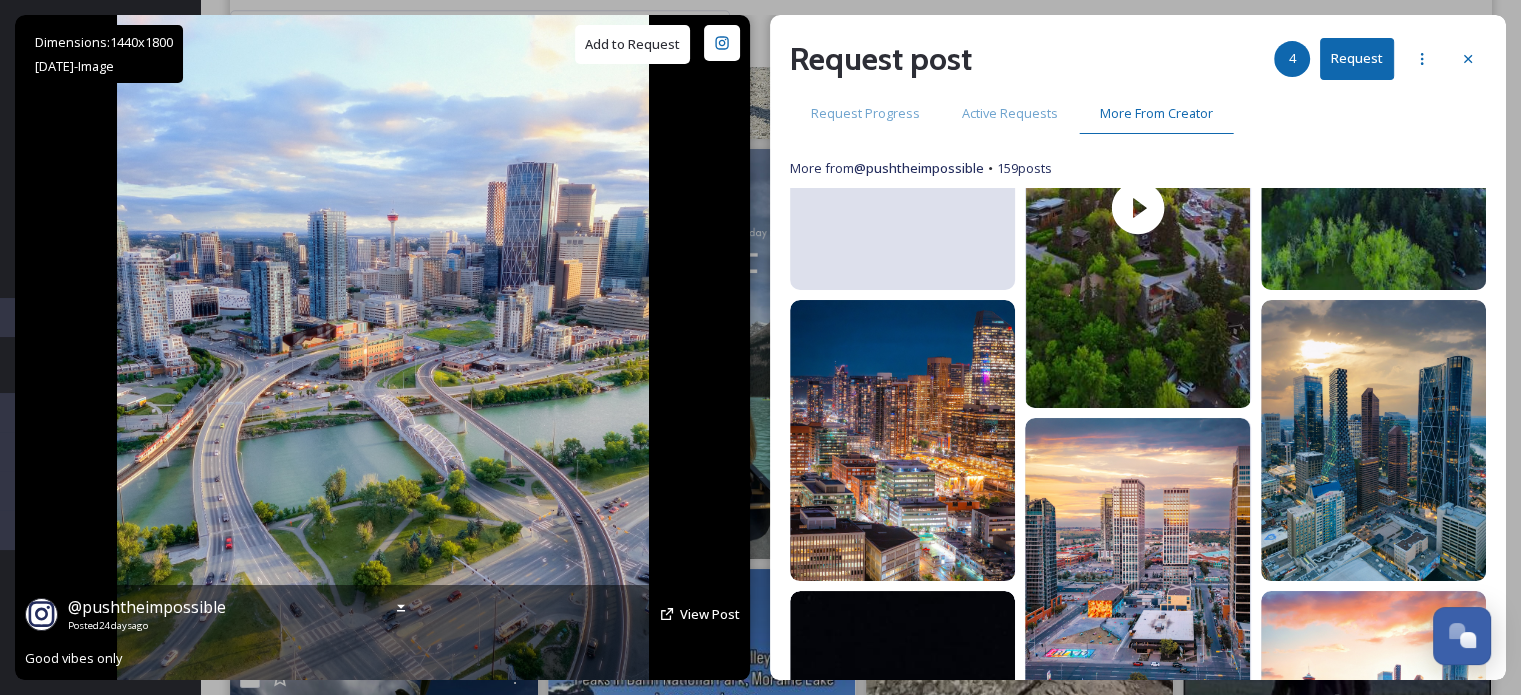 click on "Add to Request" at bounding box center (632, 44) 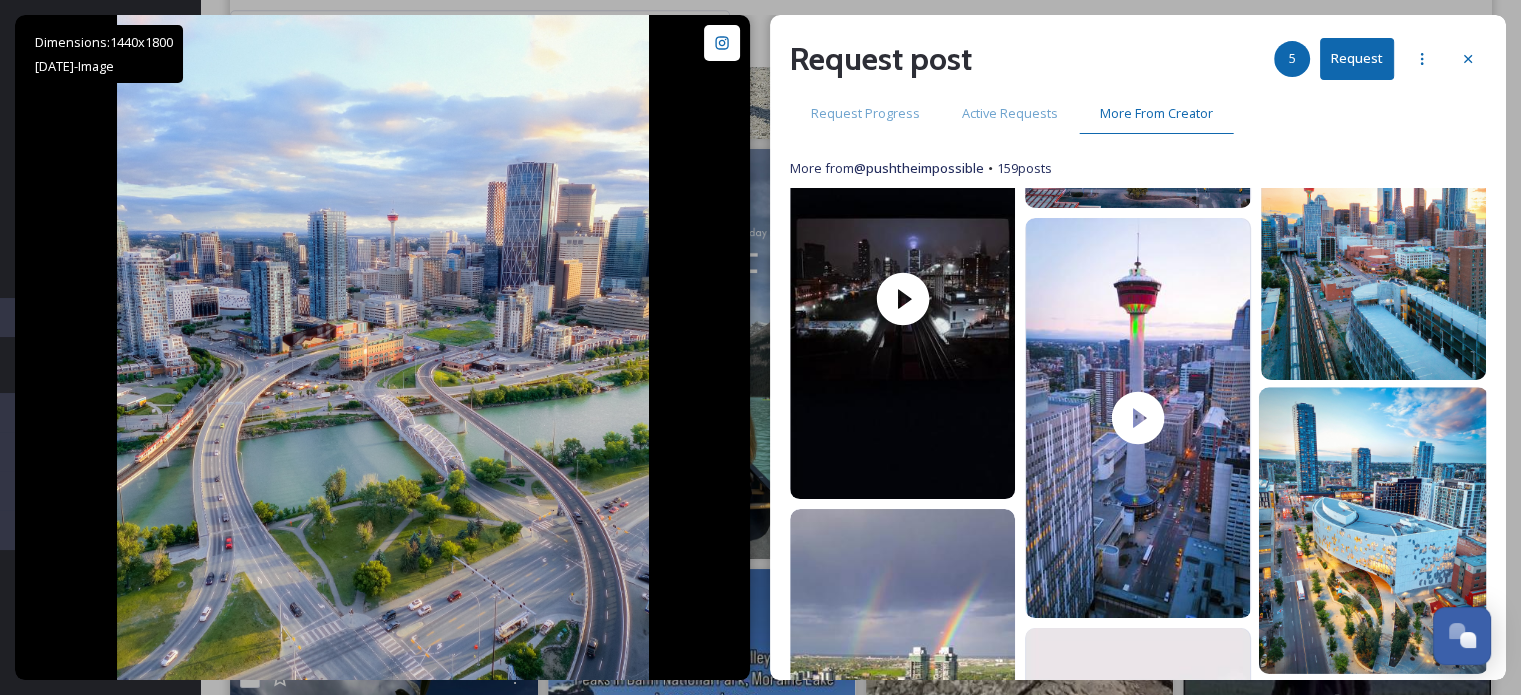 scroll, scrollTop: 1500, scrollLeft: 0, axis: vertical 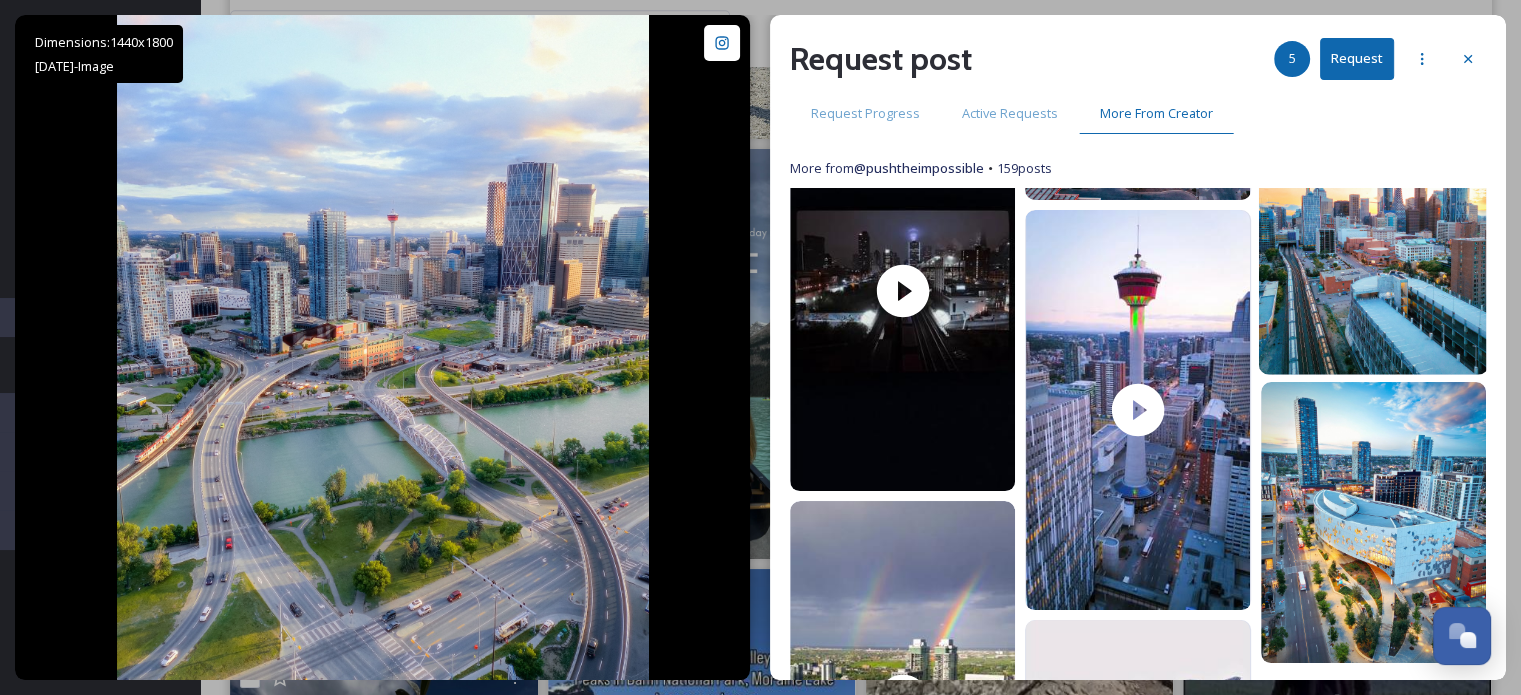 click at bounding box center (1373, 231) 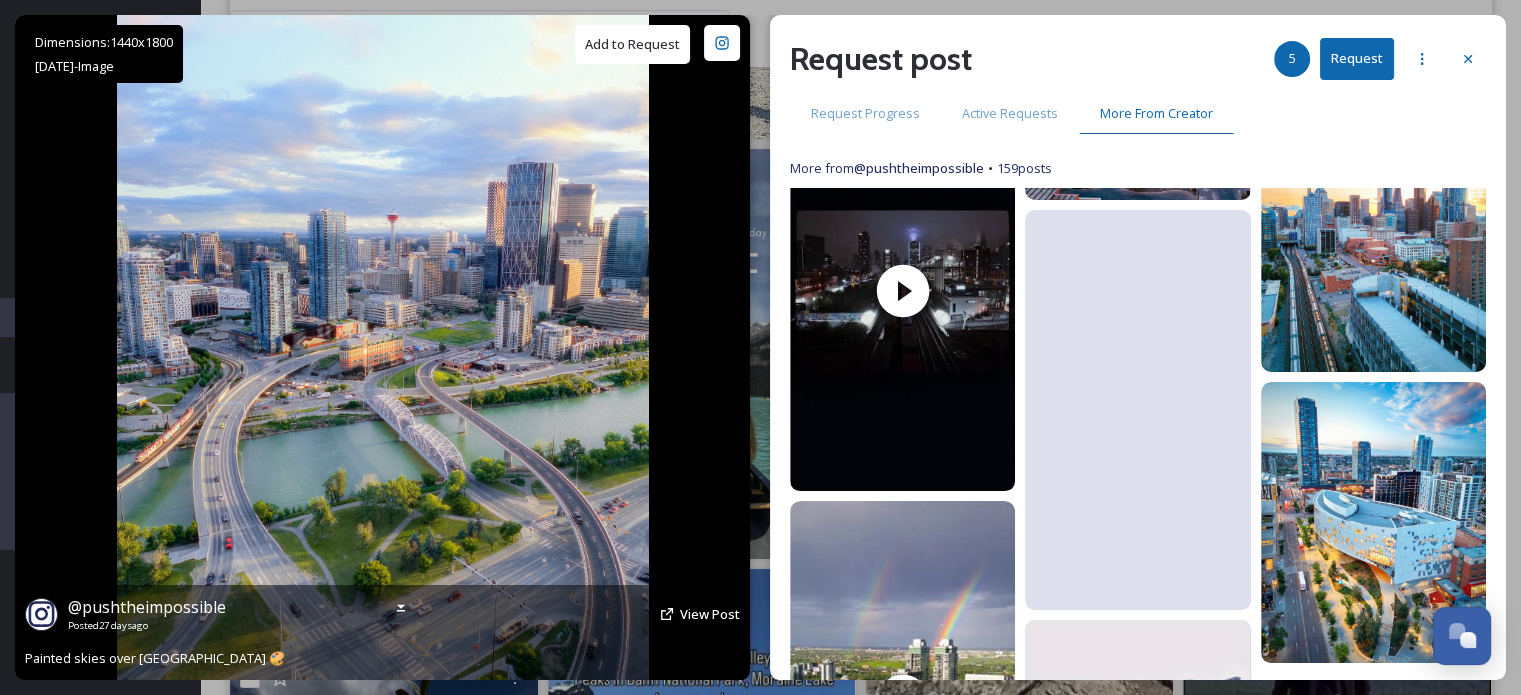 click on "Add to Request" at bounding box center [632, 44] 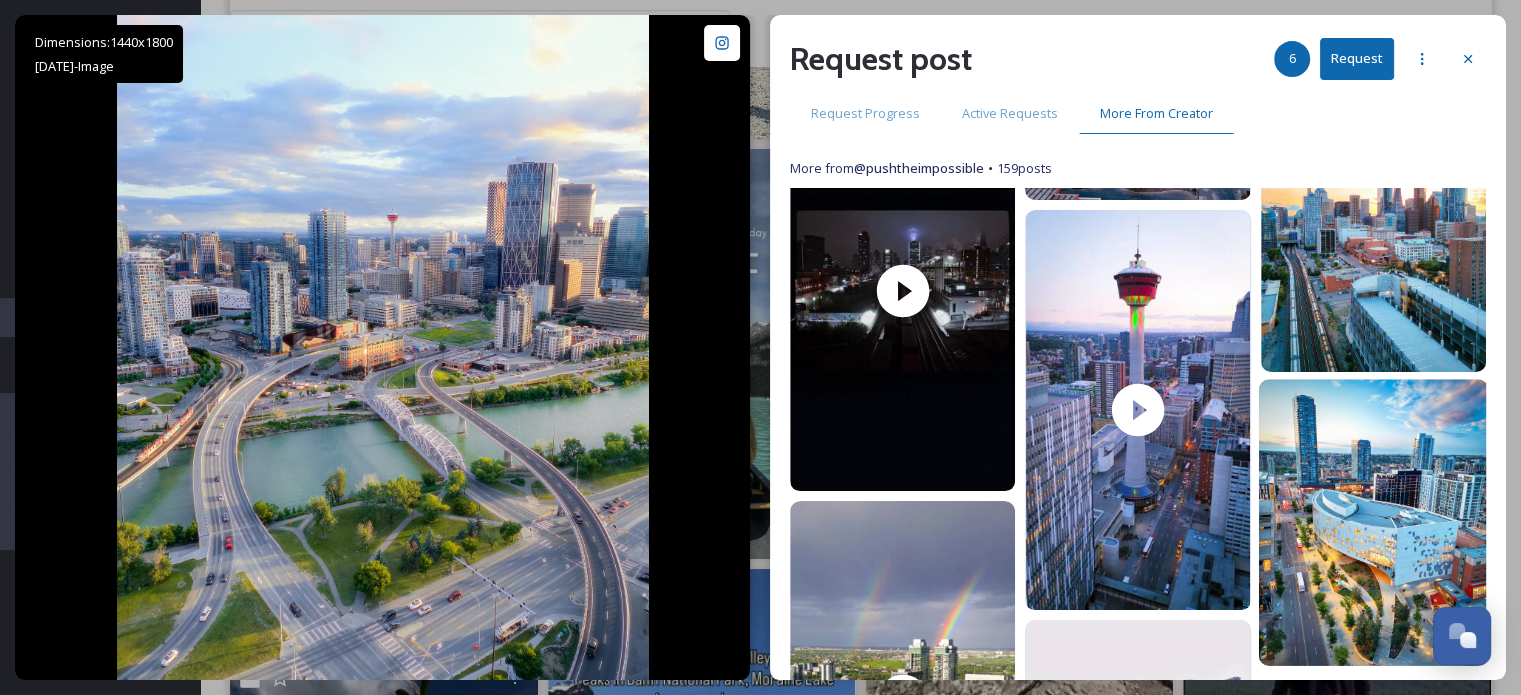 click at bounding box center (1373, 522) 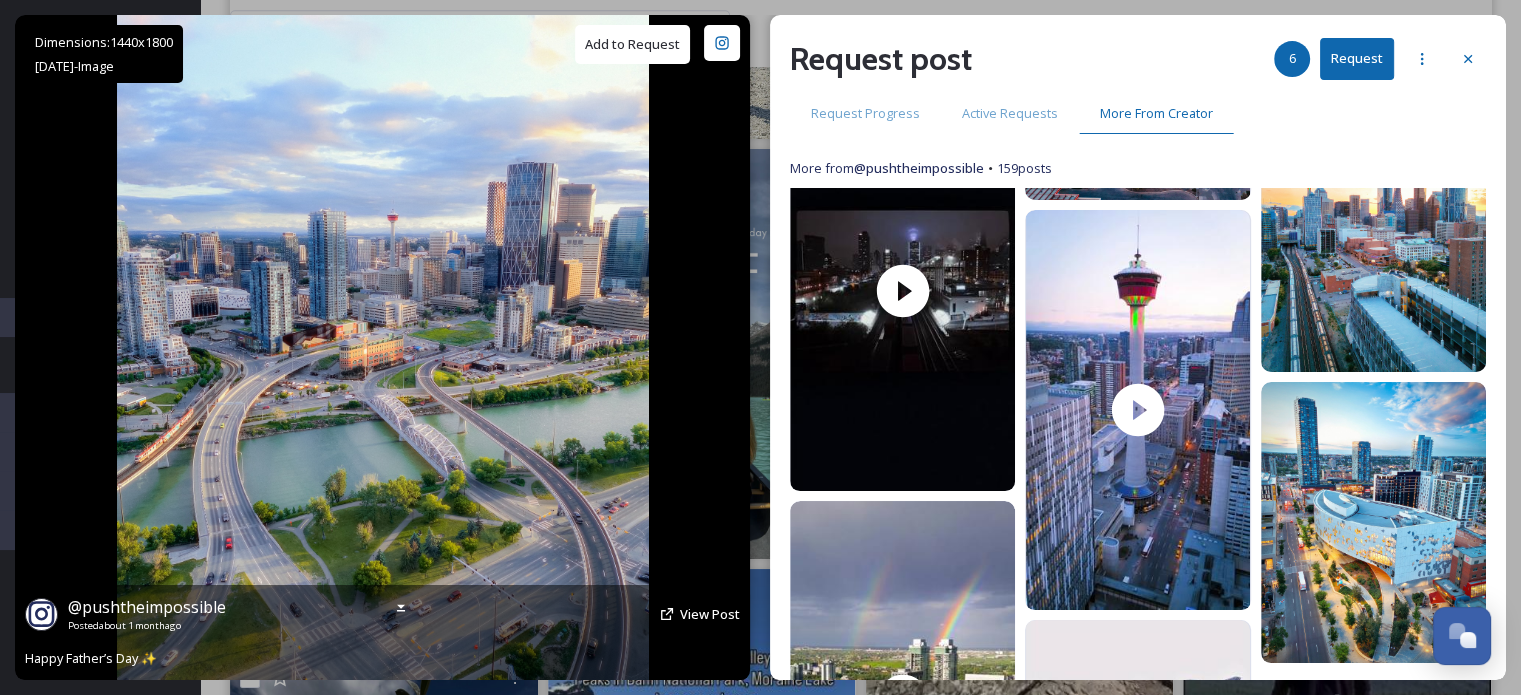 click on "Add to Request" at bounding box center [632, 44] 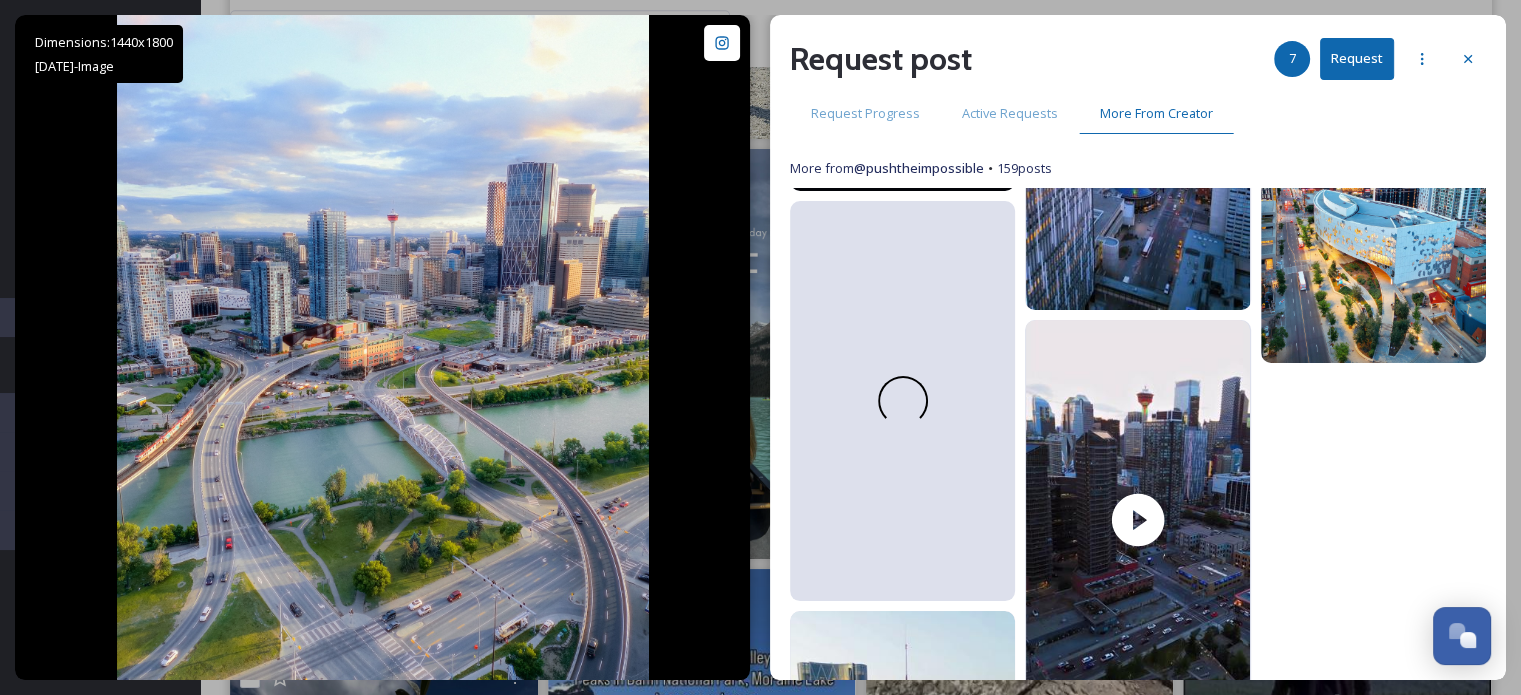 scroll, scrollTop: 2200, scrollLeft: 0, axis: vertical 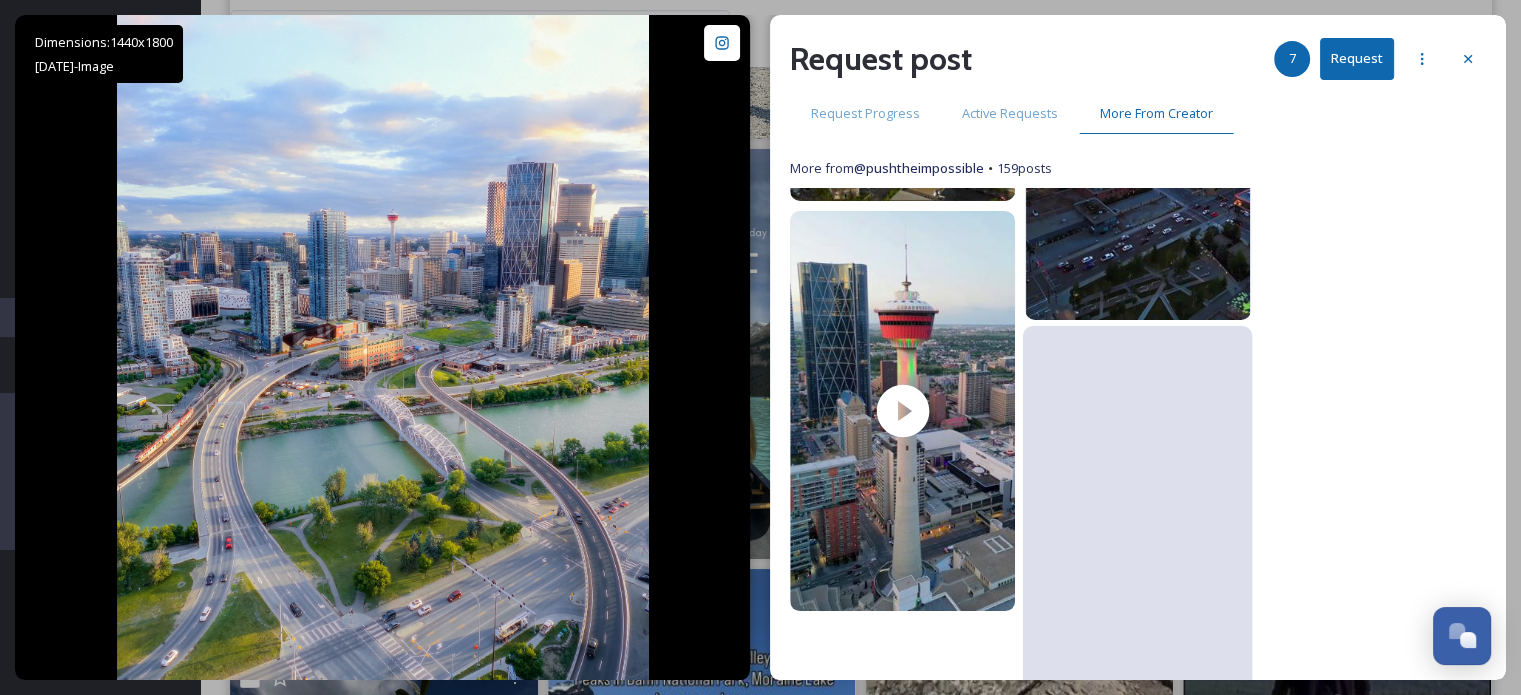 click at bounding box center [1138, 530] 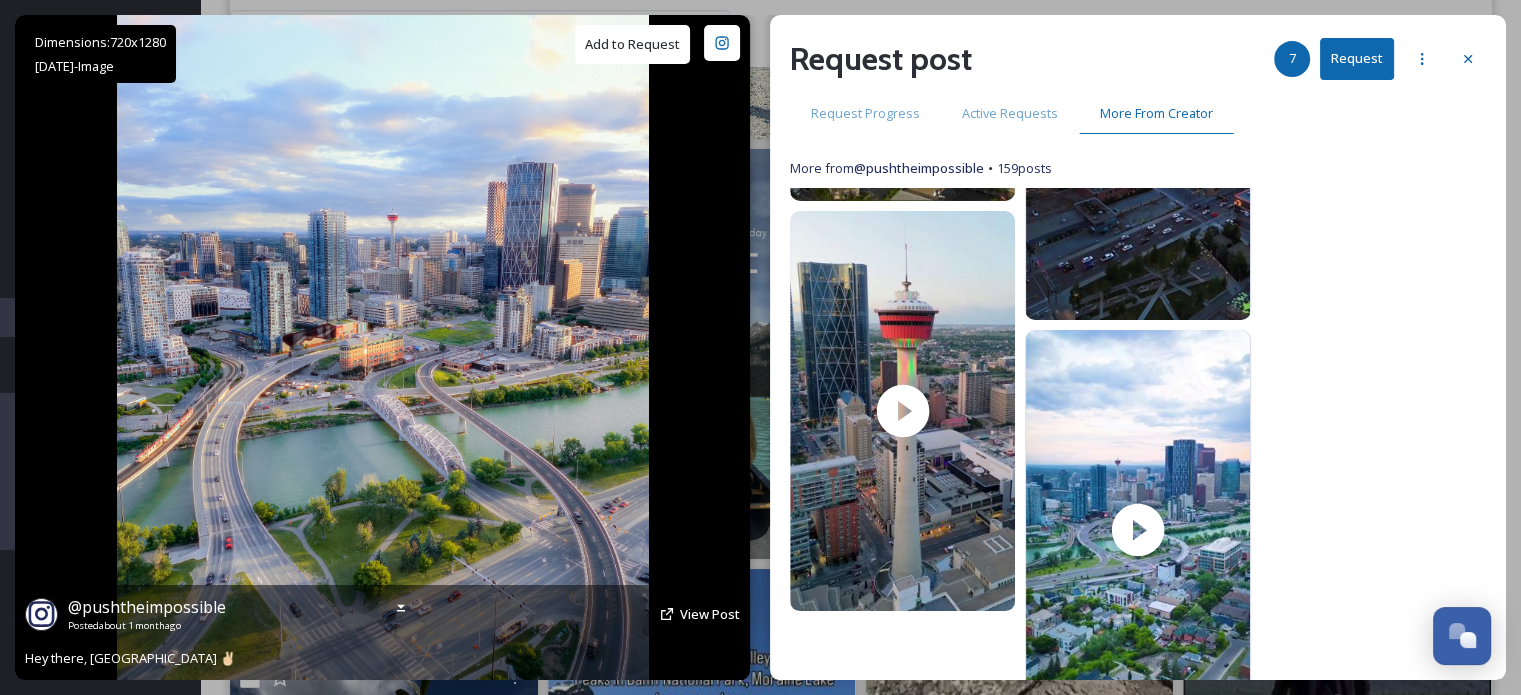 click on "Add to Request" at bounding box center (632, 44) 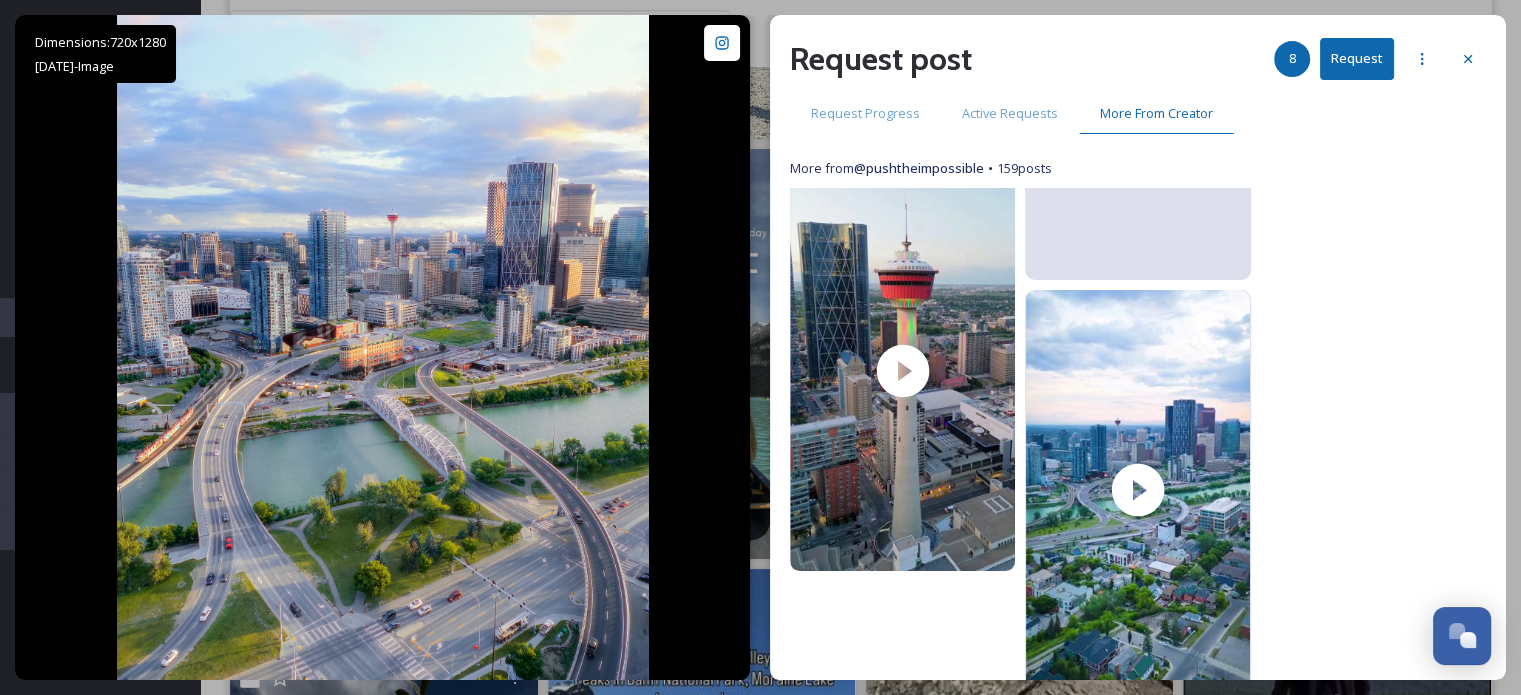 scroll, scrollTop: 2296, scrollLeft: 0, axis: vertical 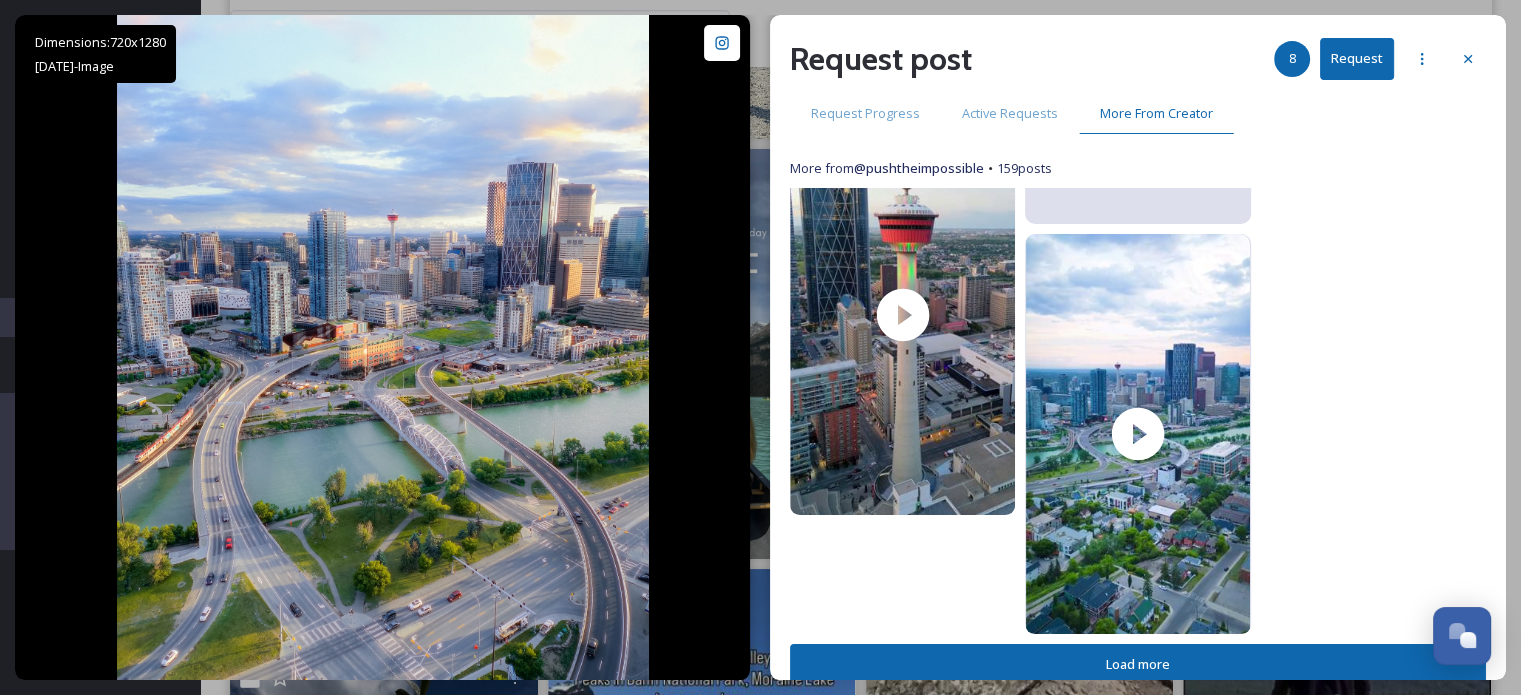 click on "Load more" at bounding box center (1138, 664) 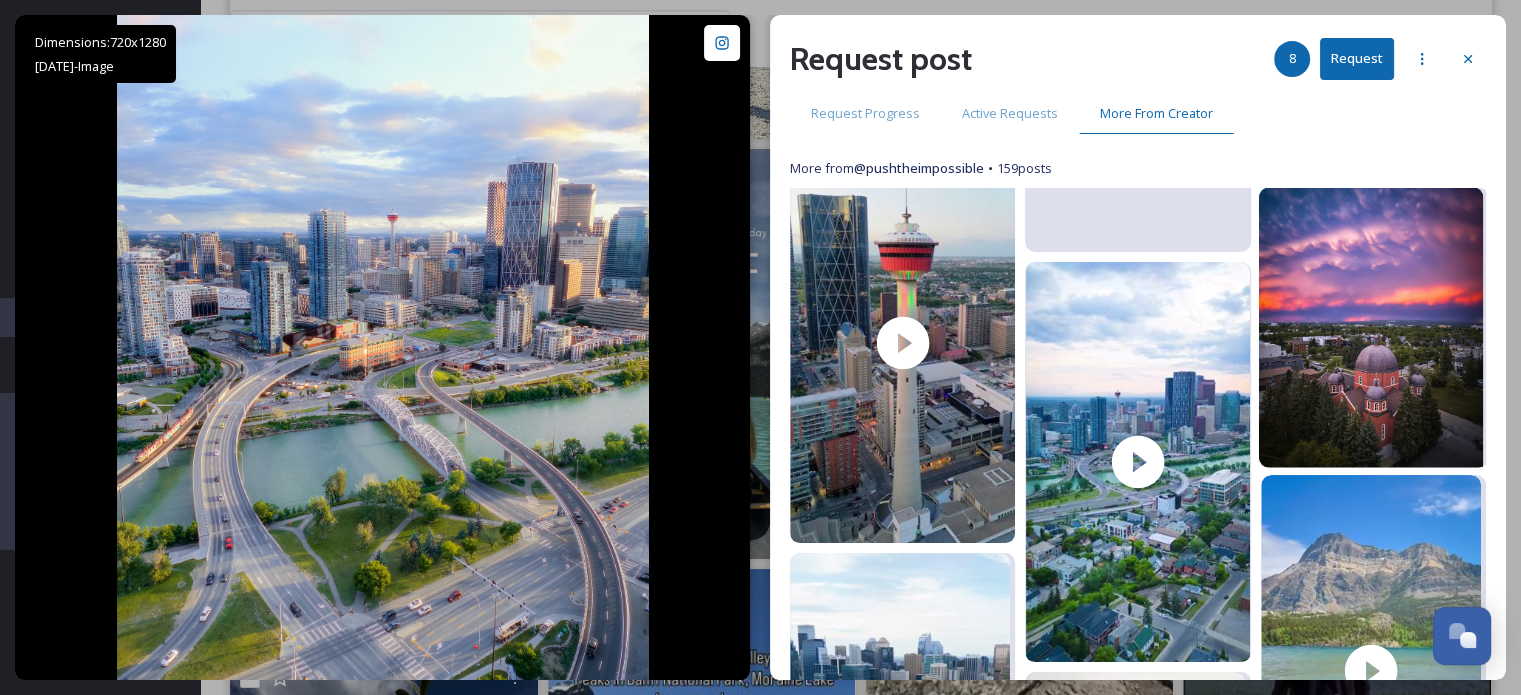 scroll, scrollTop: 2196, scrollLeft: 0, axis: vertical 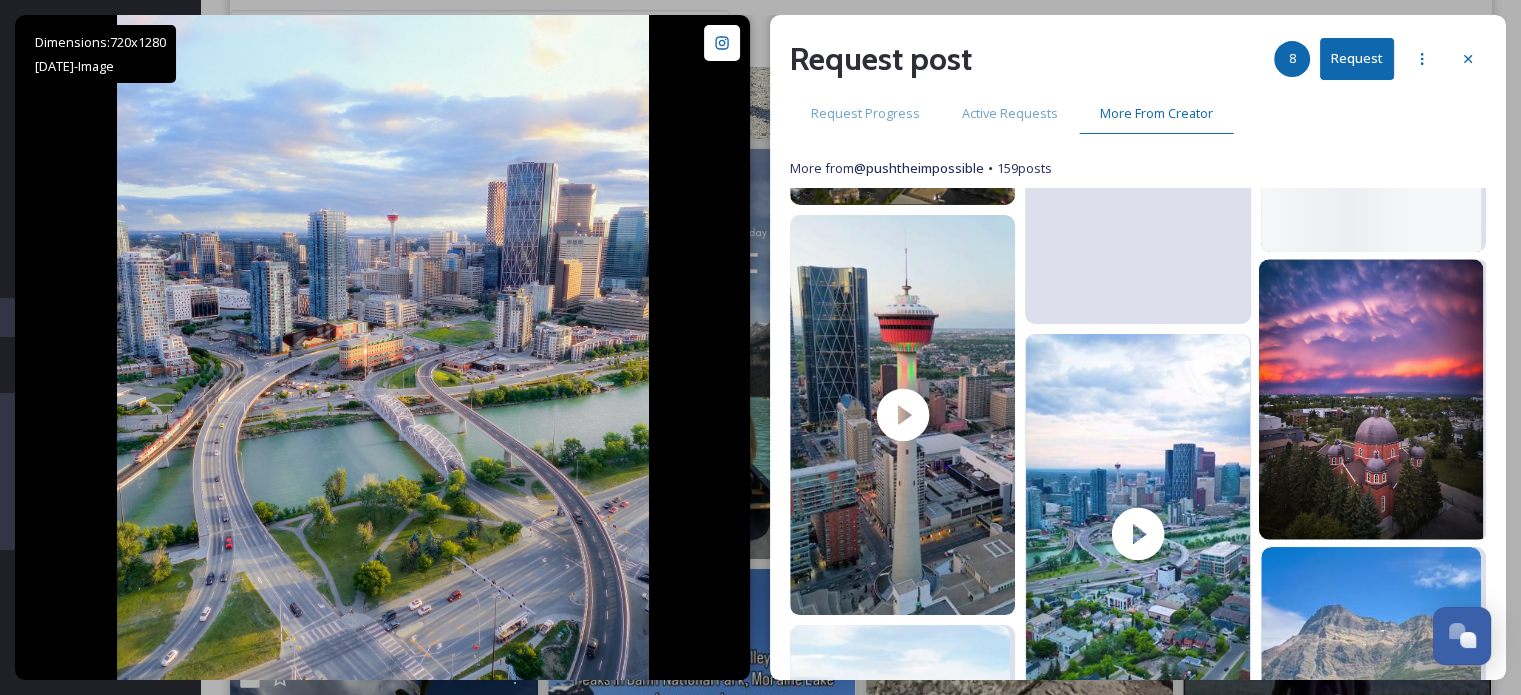click at bounding box center (1370, 400) 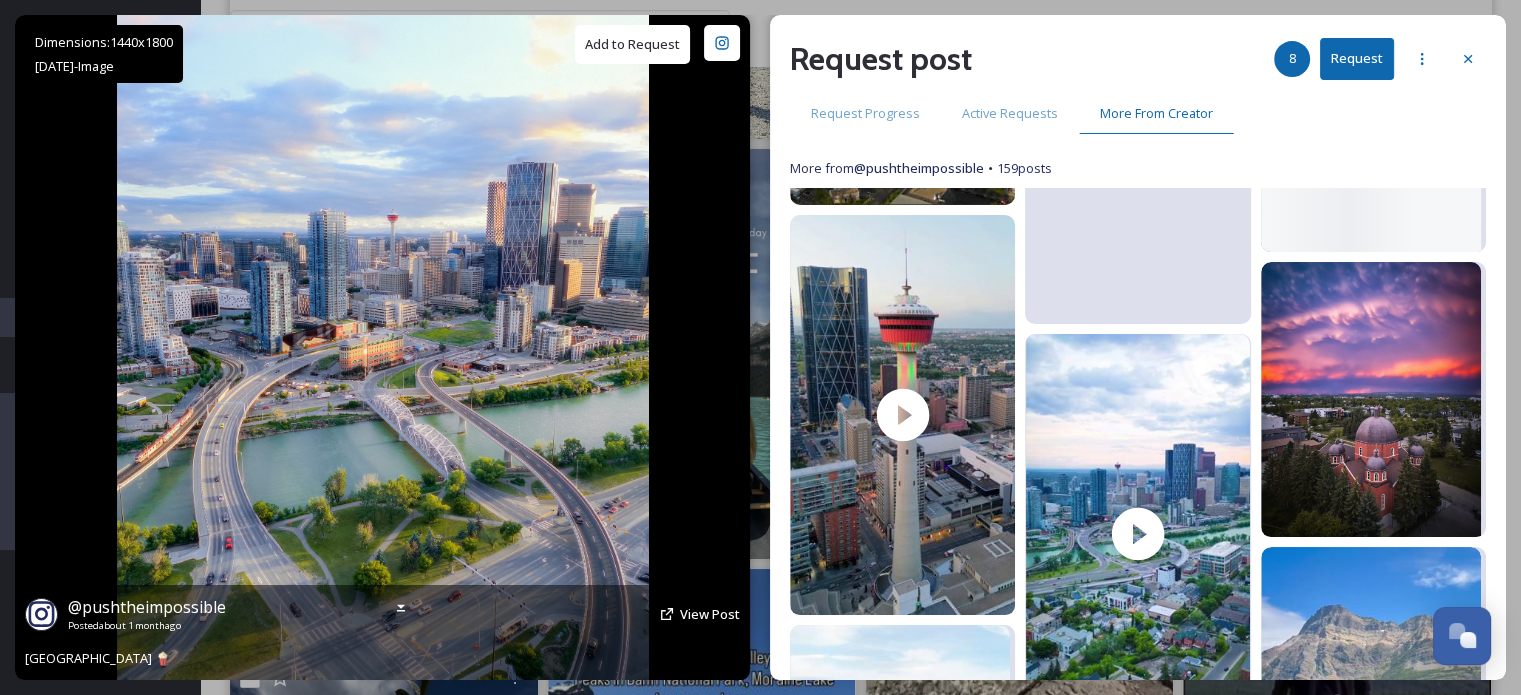 drag, startPoint x: 613, startPoint y: 47, endPoint x: 808, endPoint y: 338, distance: 350.29416 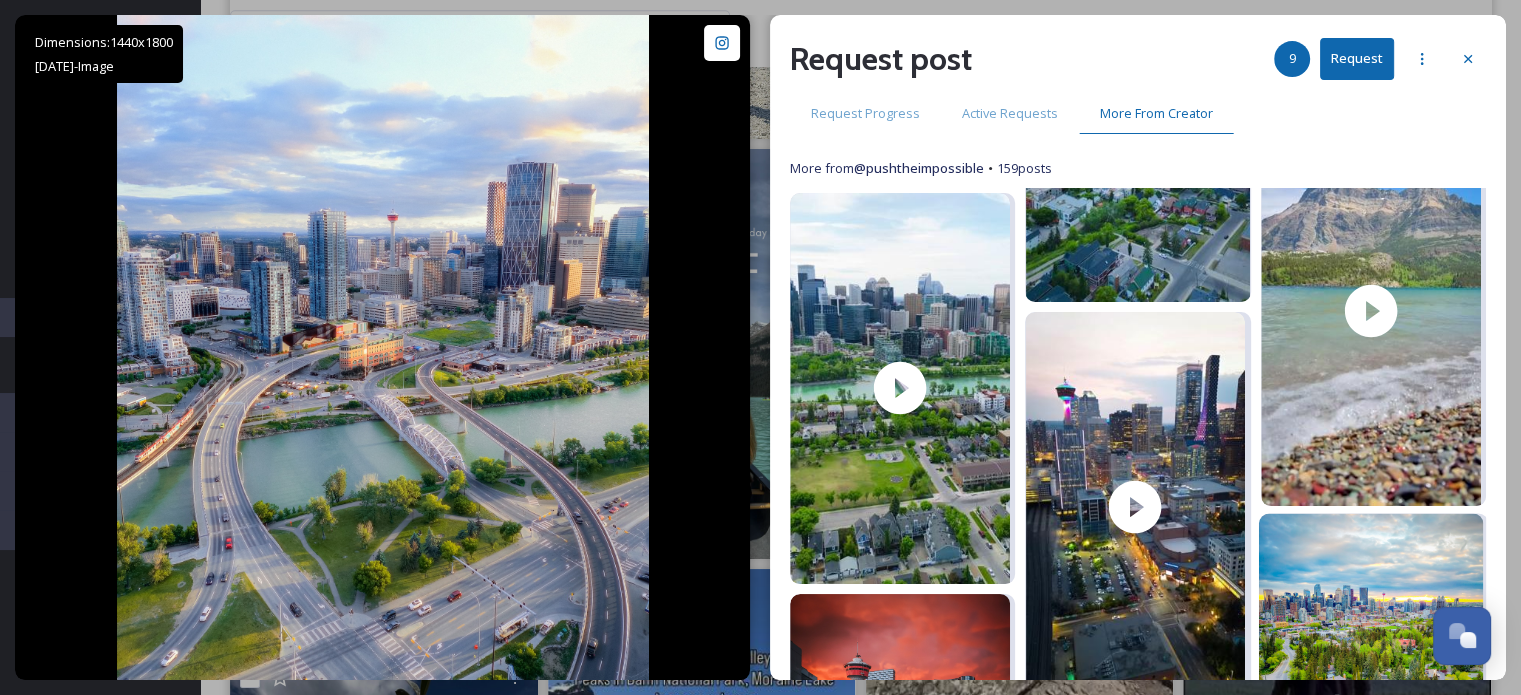 scroll, scrollTop: 2896, scrollLeft: 0, axis: vertical 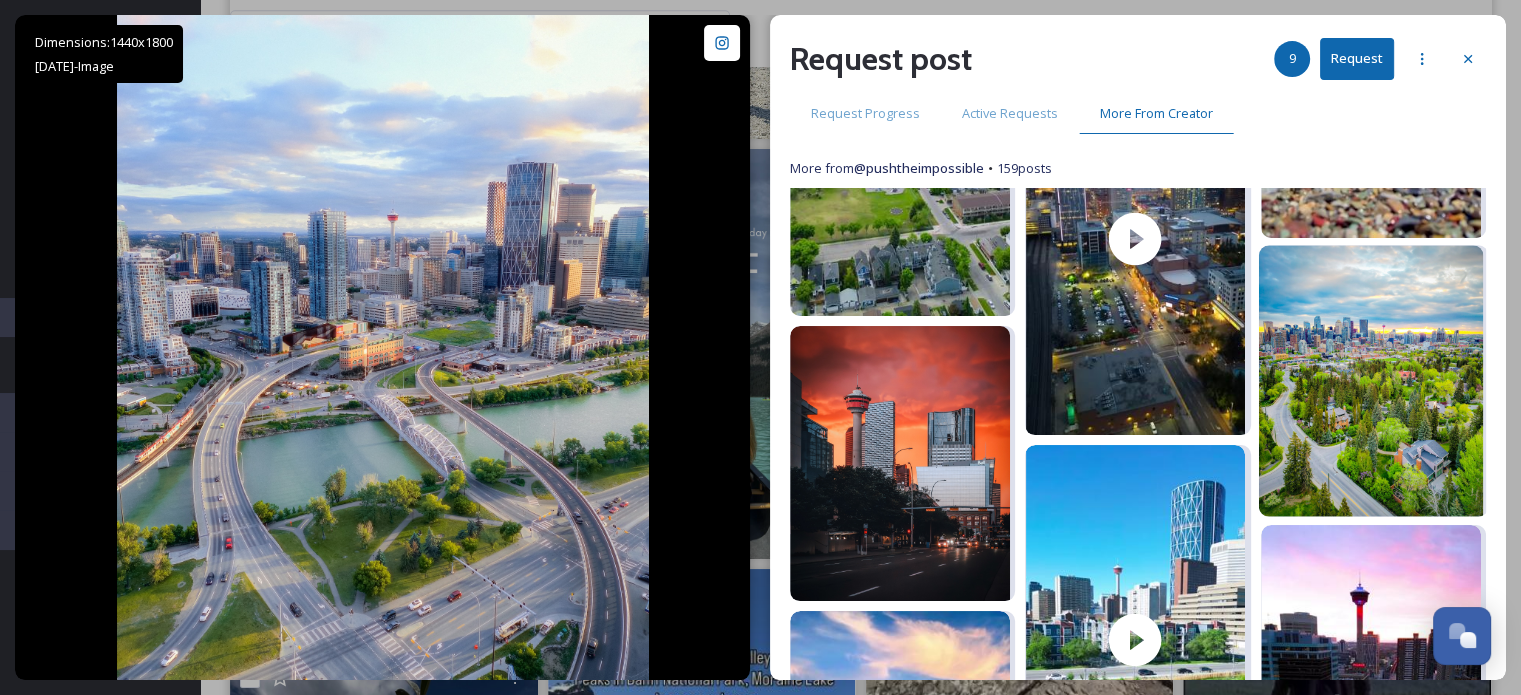 click at bounding box center (1370, 382) 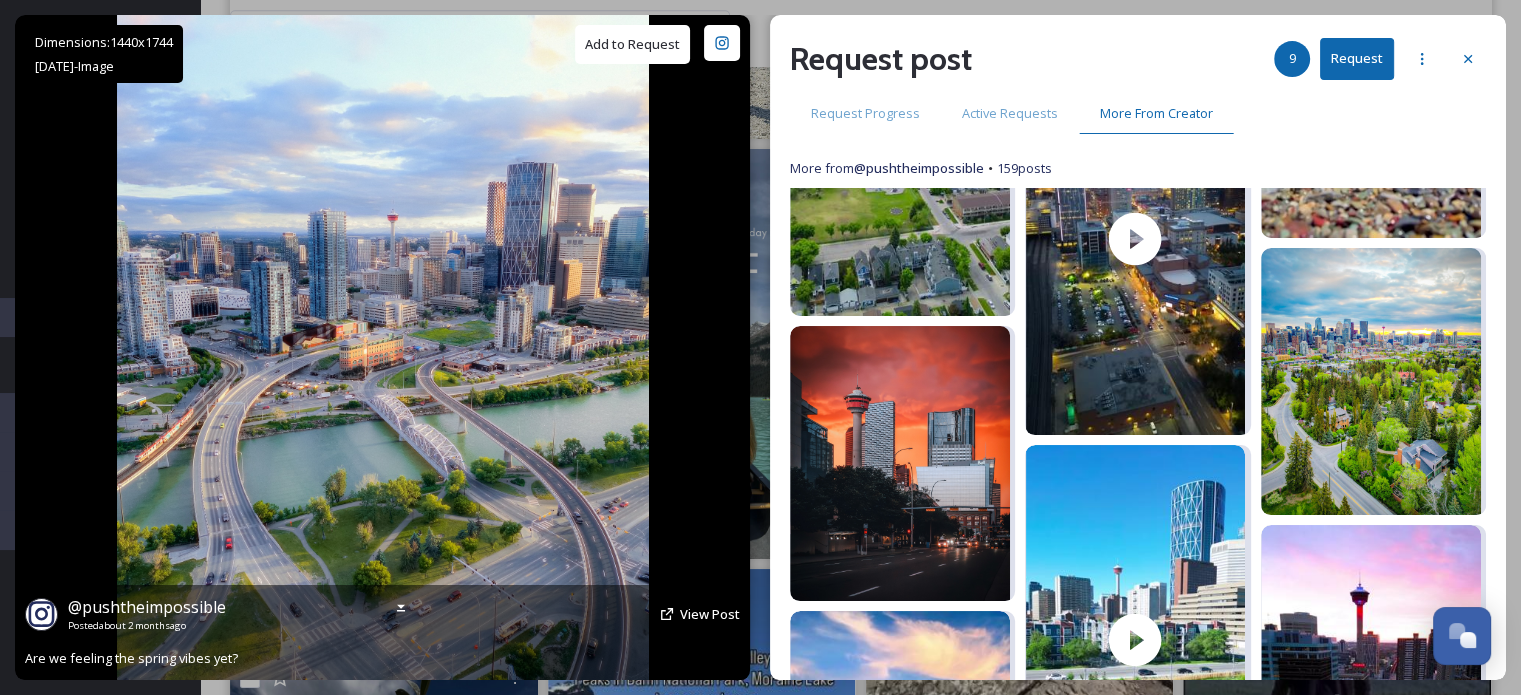 click on "Add to Request" at bounding box center [632, 44] 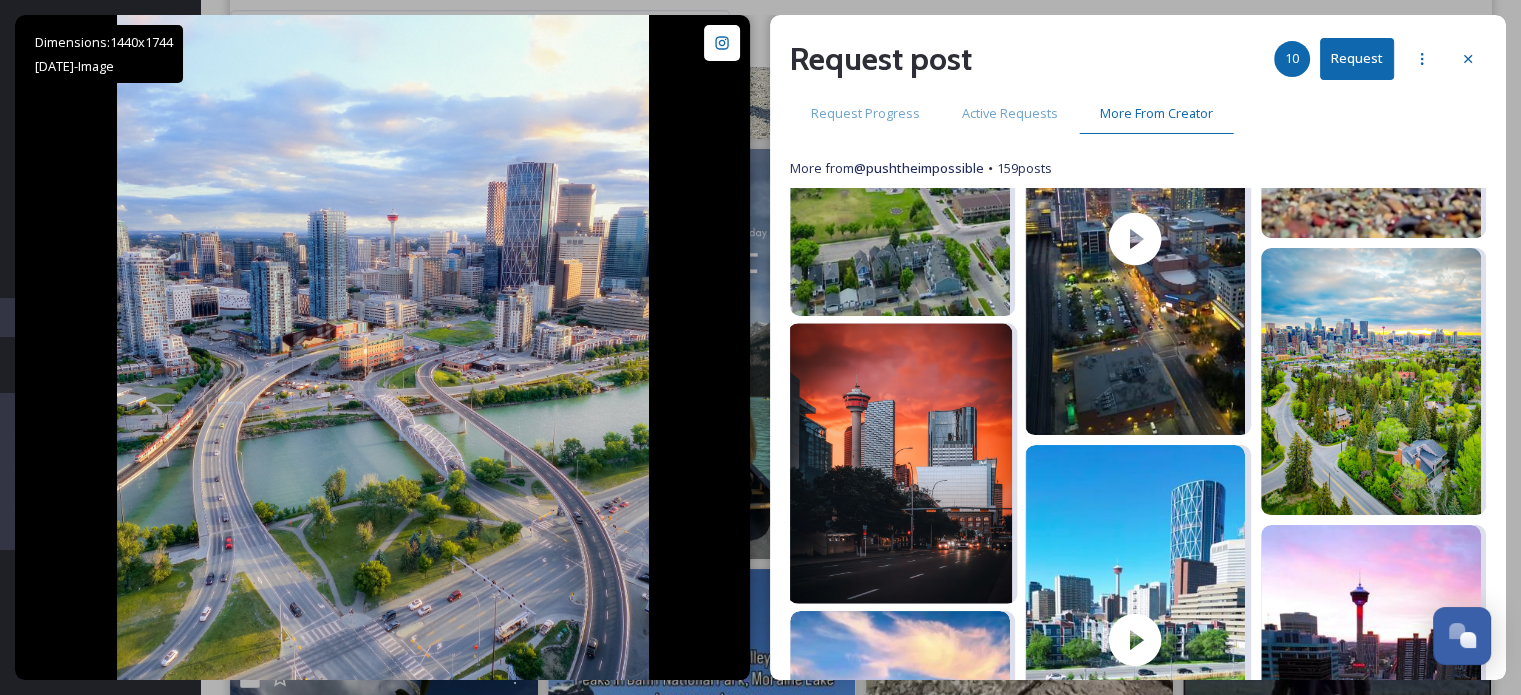 click at bounding box center (900, 463) 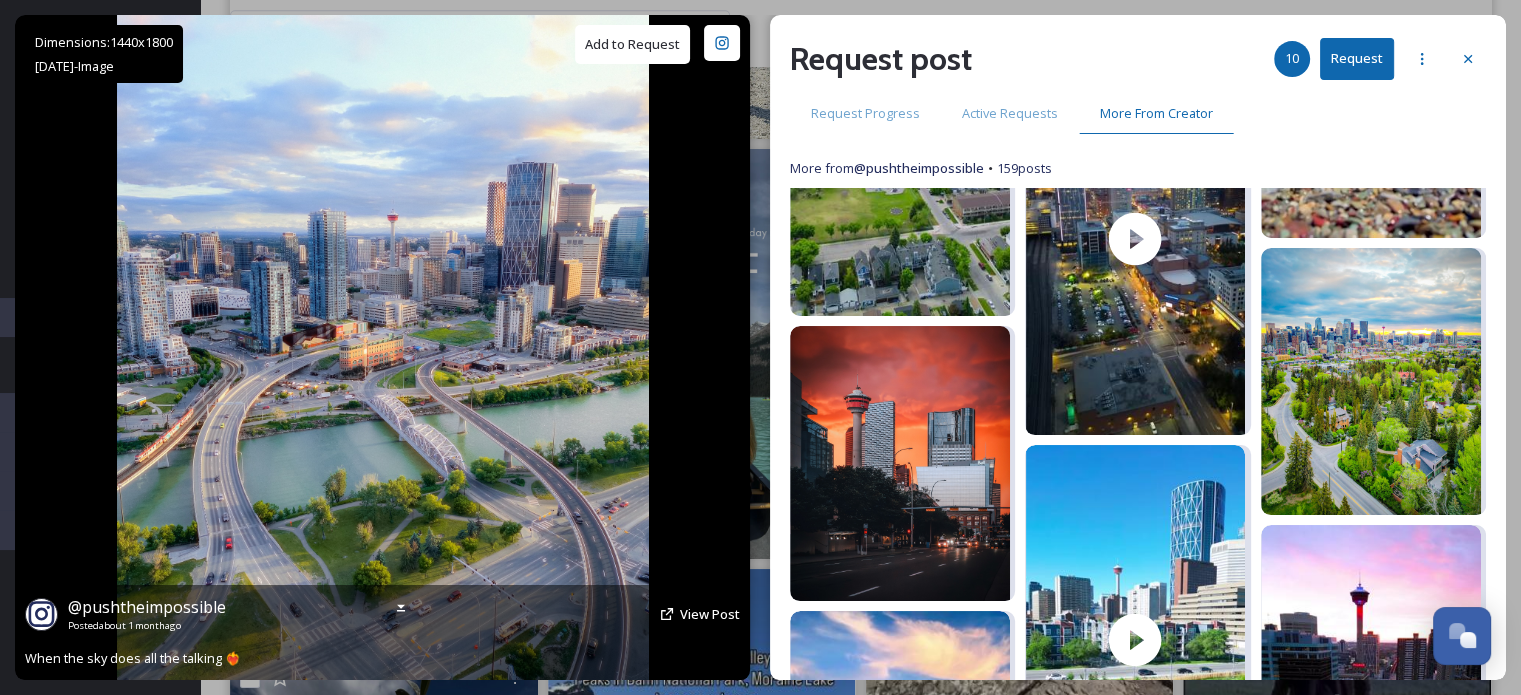 click on "Add to Request" at bounding box center (632, 44) 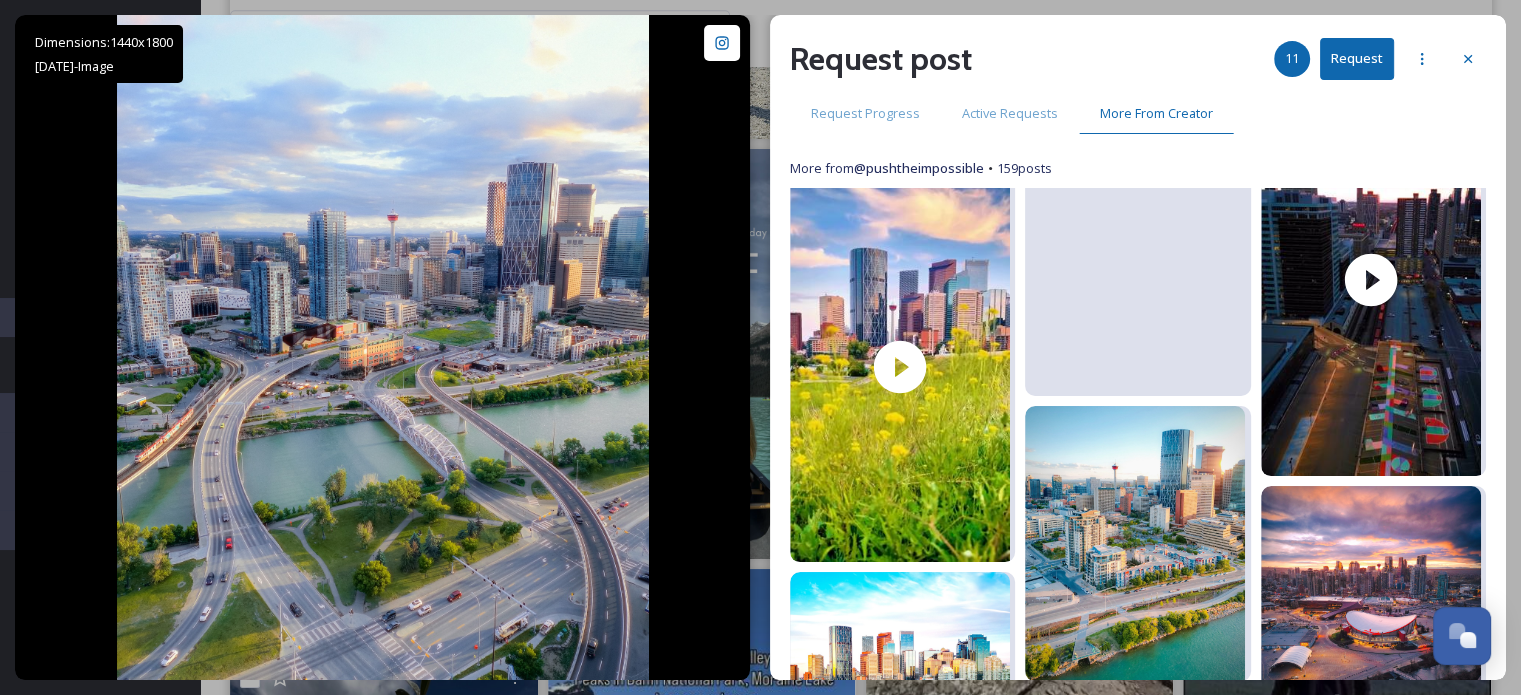 scroll, scrollTop: 3496, scrollLeft: 0, axis: vertical 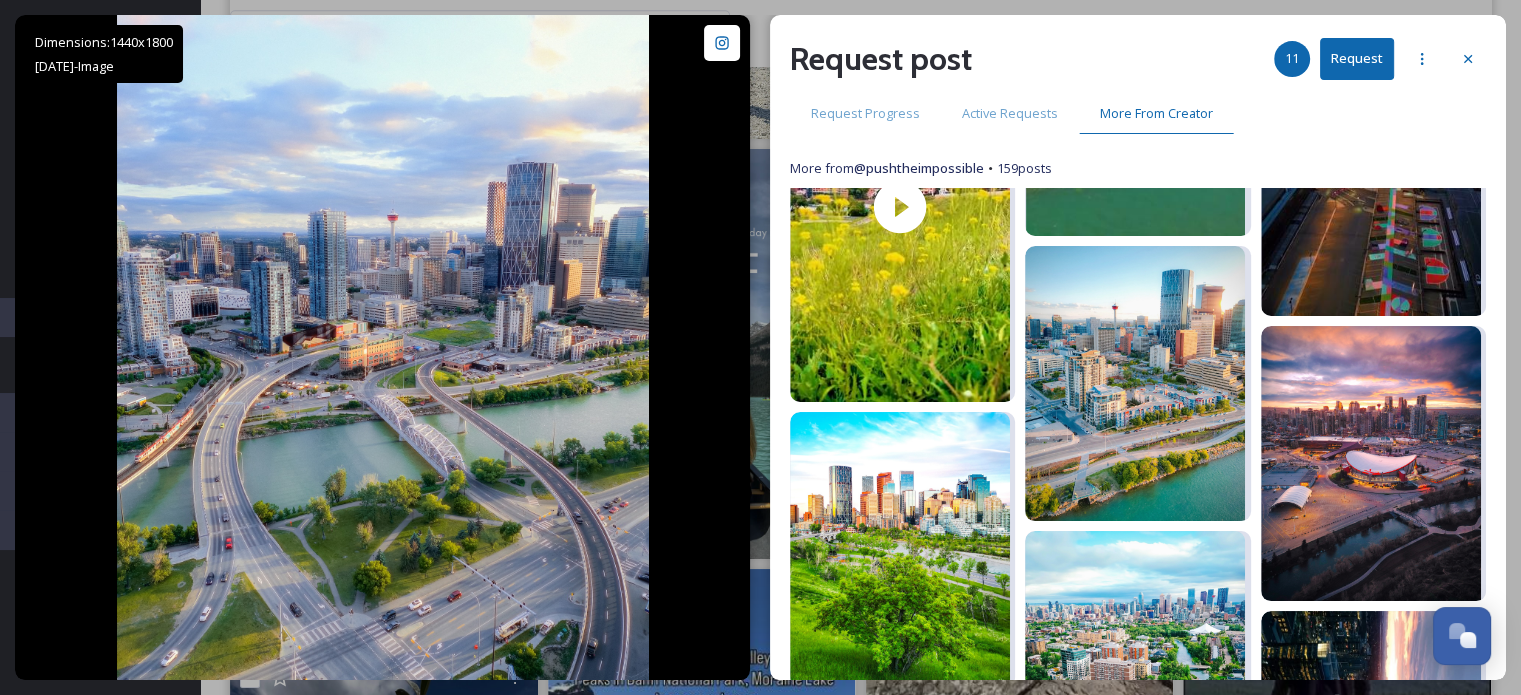 click at bounding box center (1135, 383) 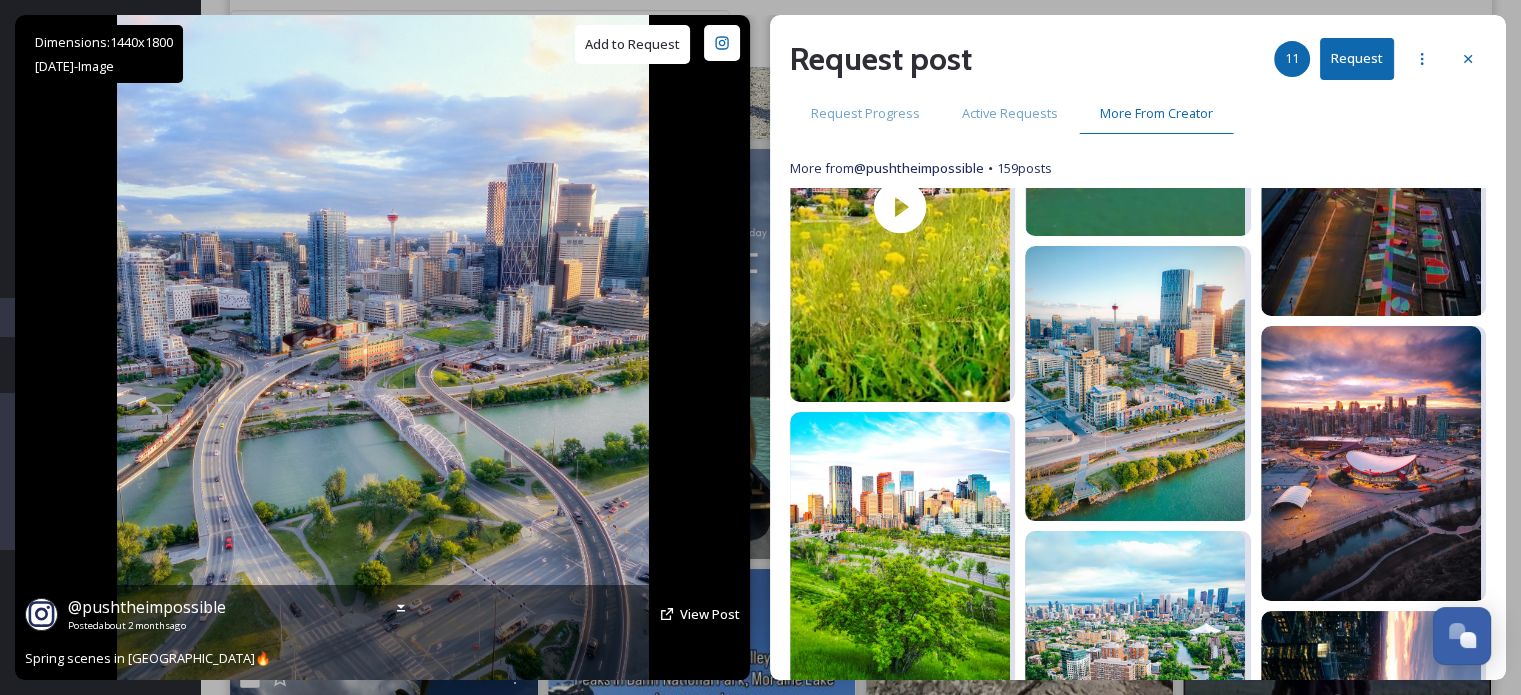 click on "Add to Request" at bounding box center (632, 44) 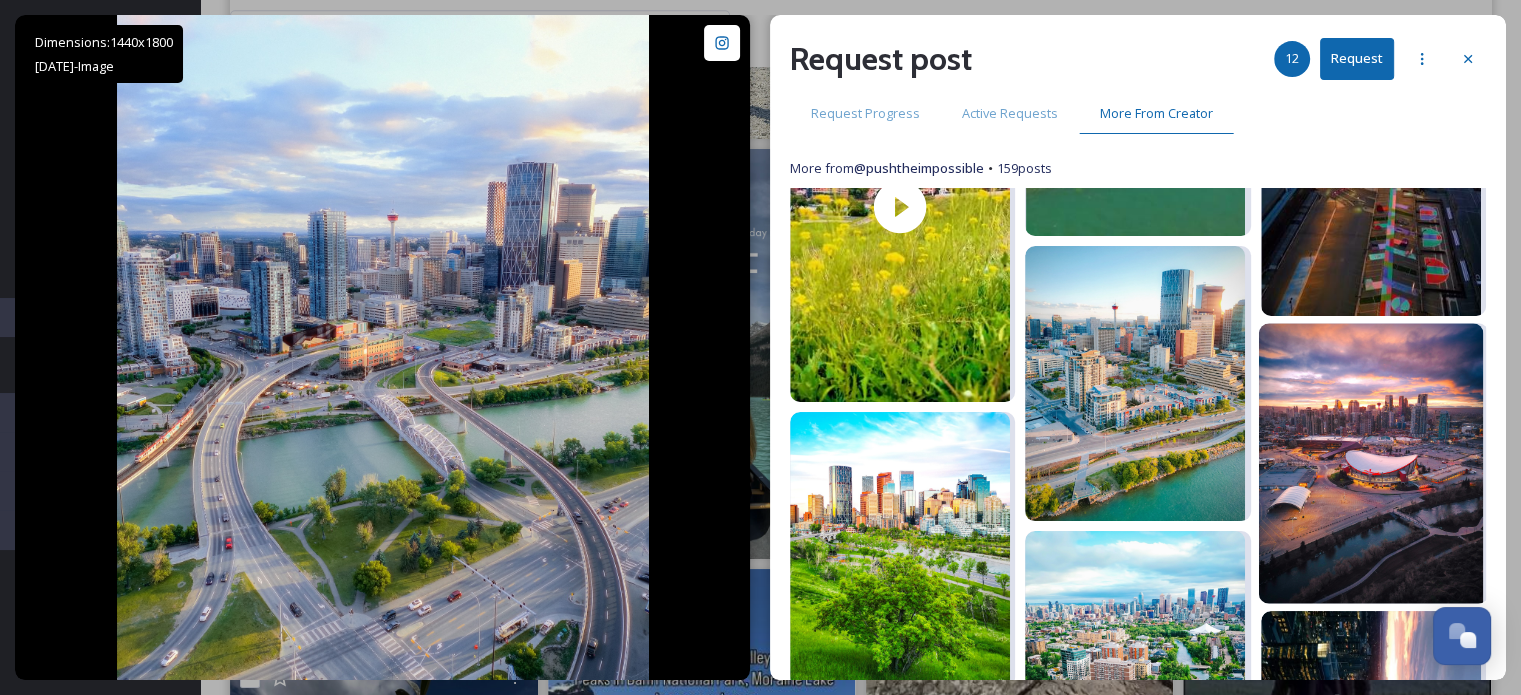 click at bounding box center [1370, 463] 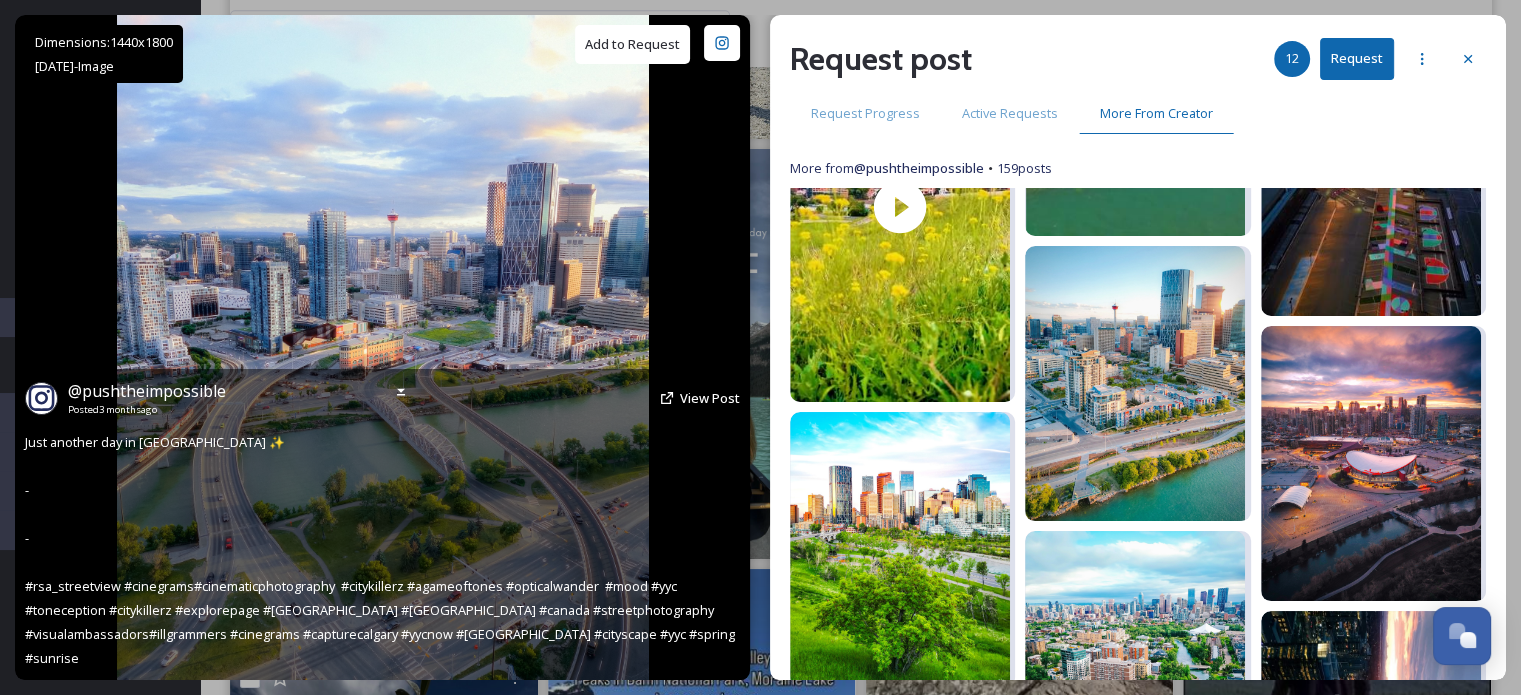 click on "Add to Request" at bounding box center [632, 44] 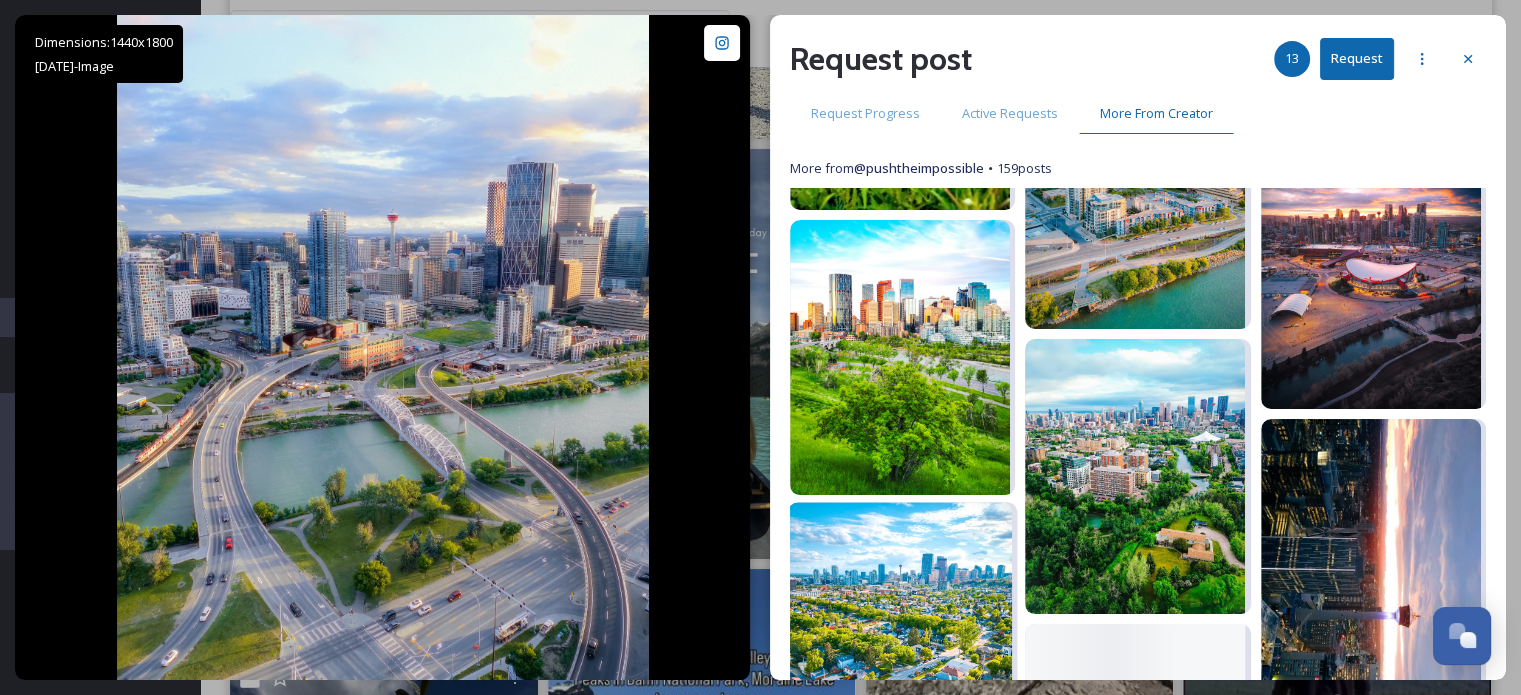 scroll, scrollTop: 3896, scrollLeft: 0, axis: vertical 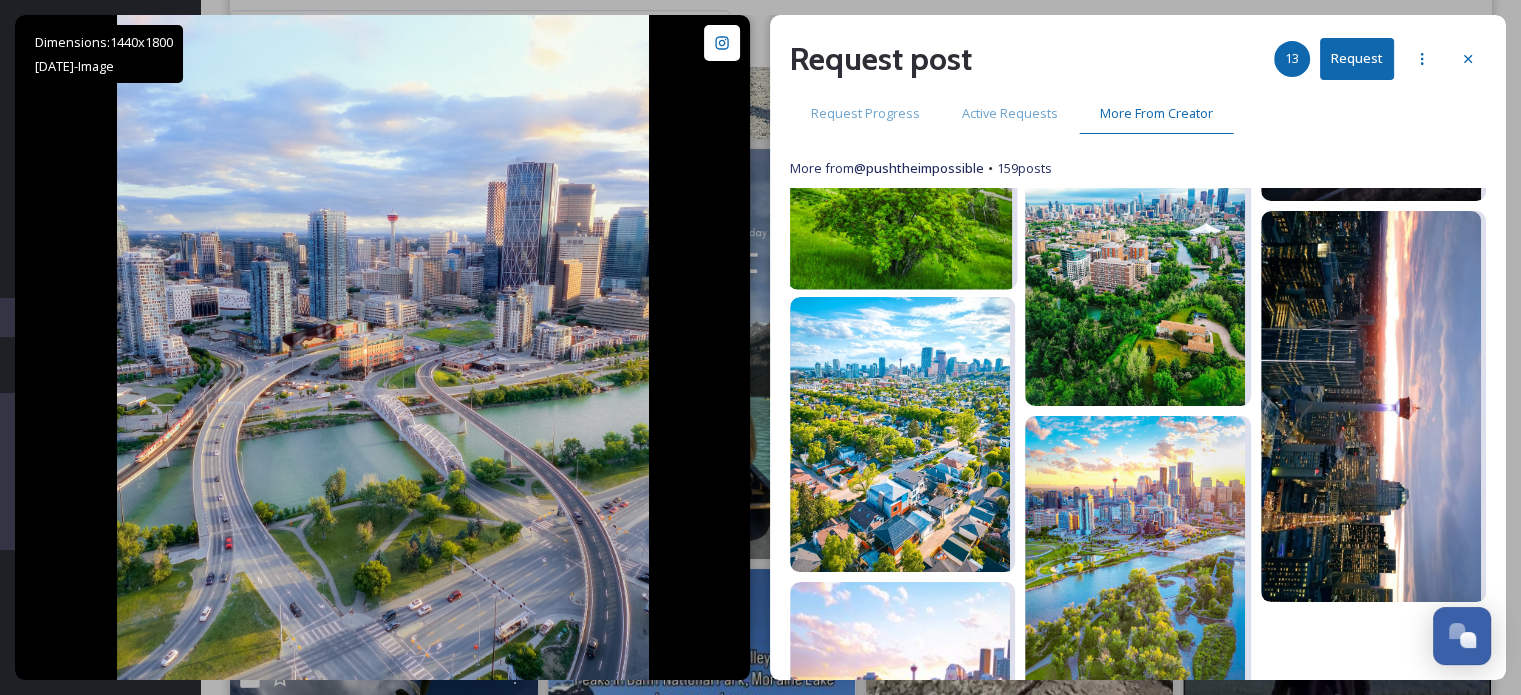 click at bounding box center [900, 149] 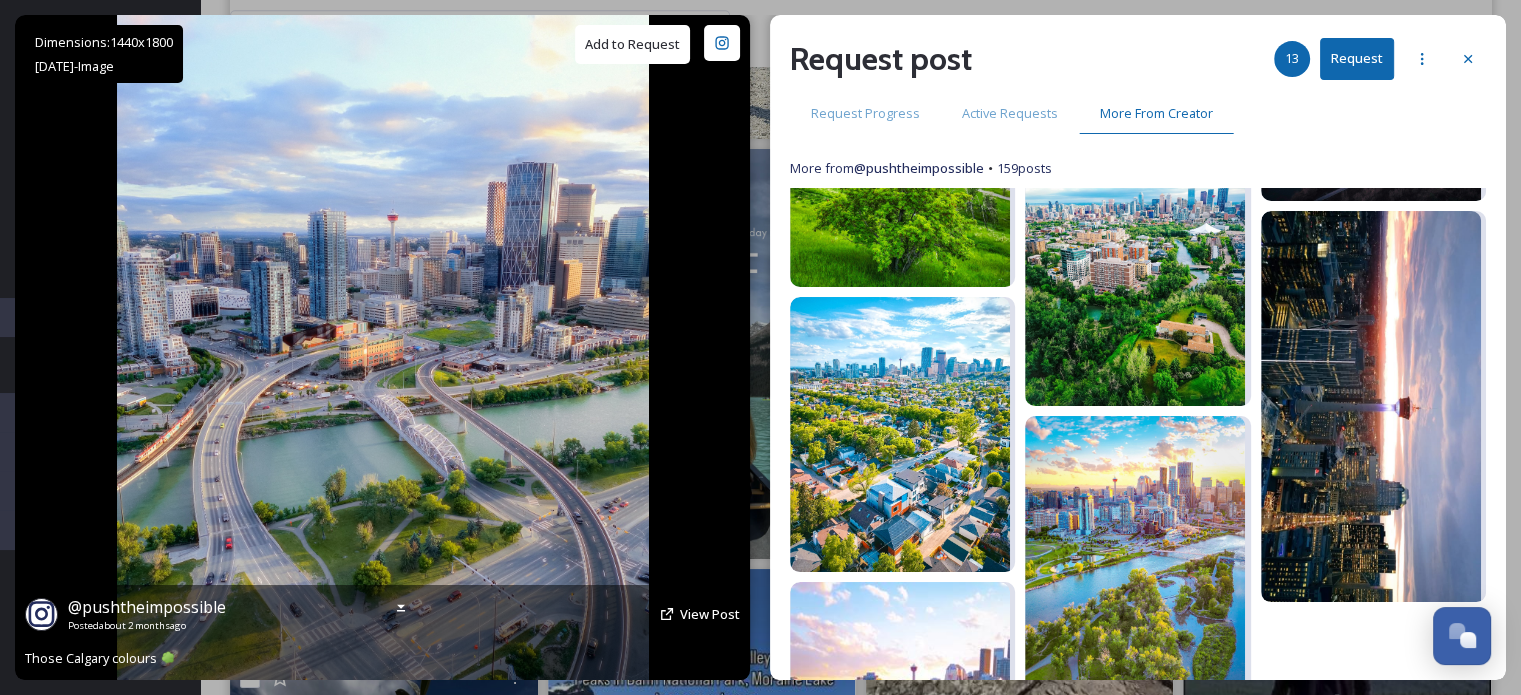 click on "Add to Request" at bounding box center (632, 44) 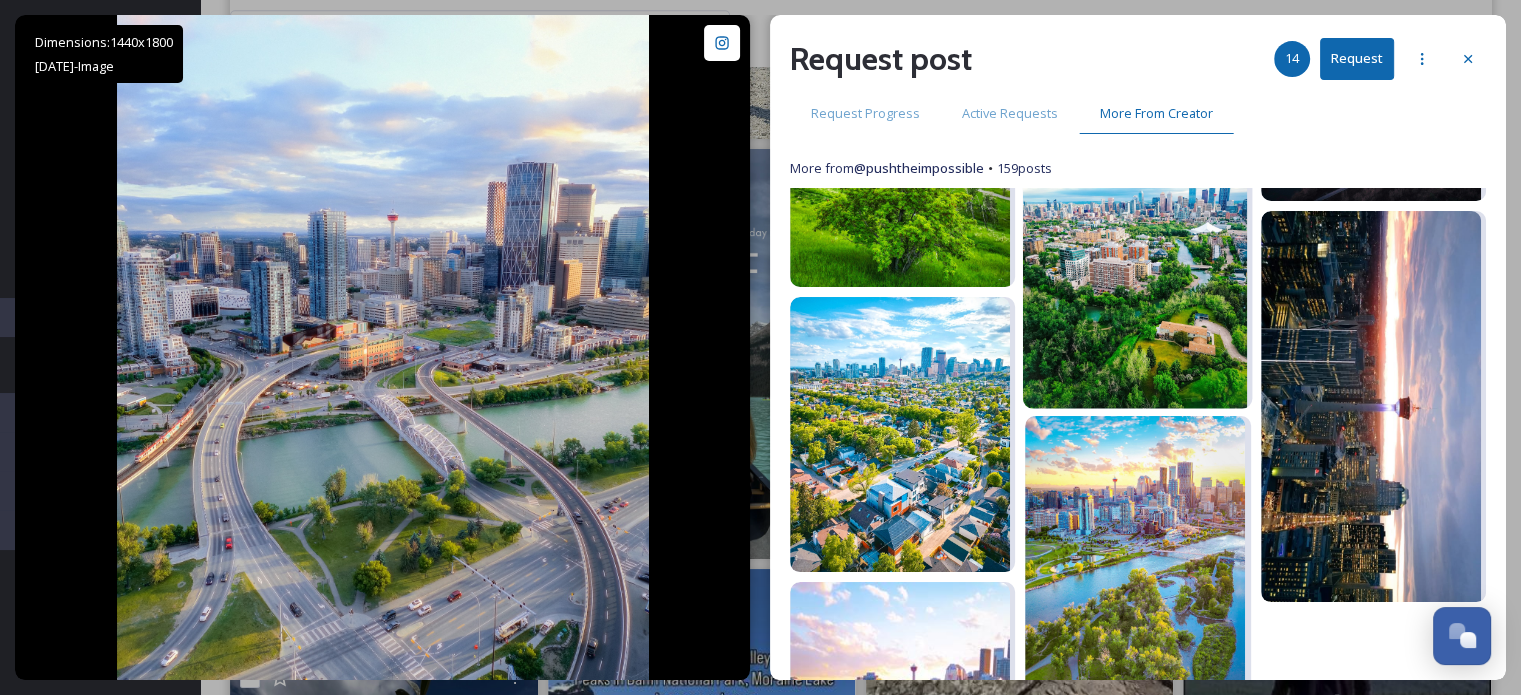 click at bounding box center [1135, 268] 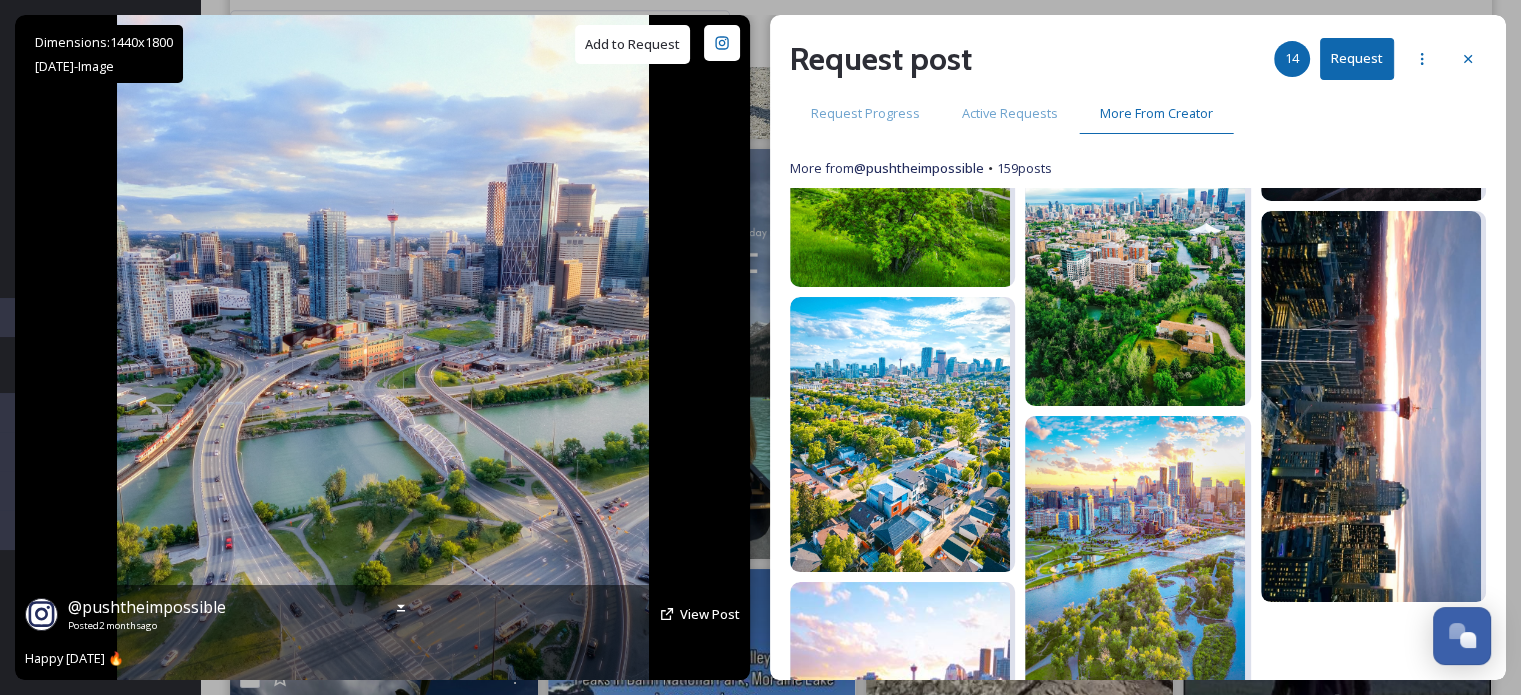 click on "Add to Request" at bounding box center [632, 44] 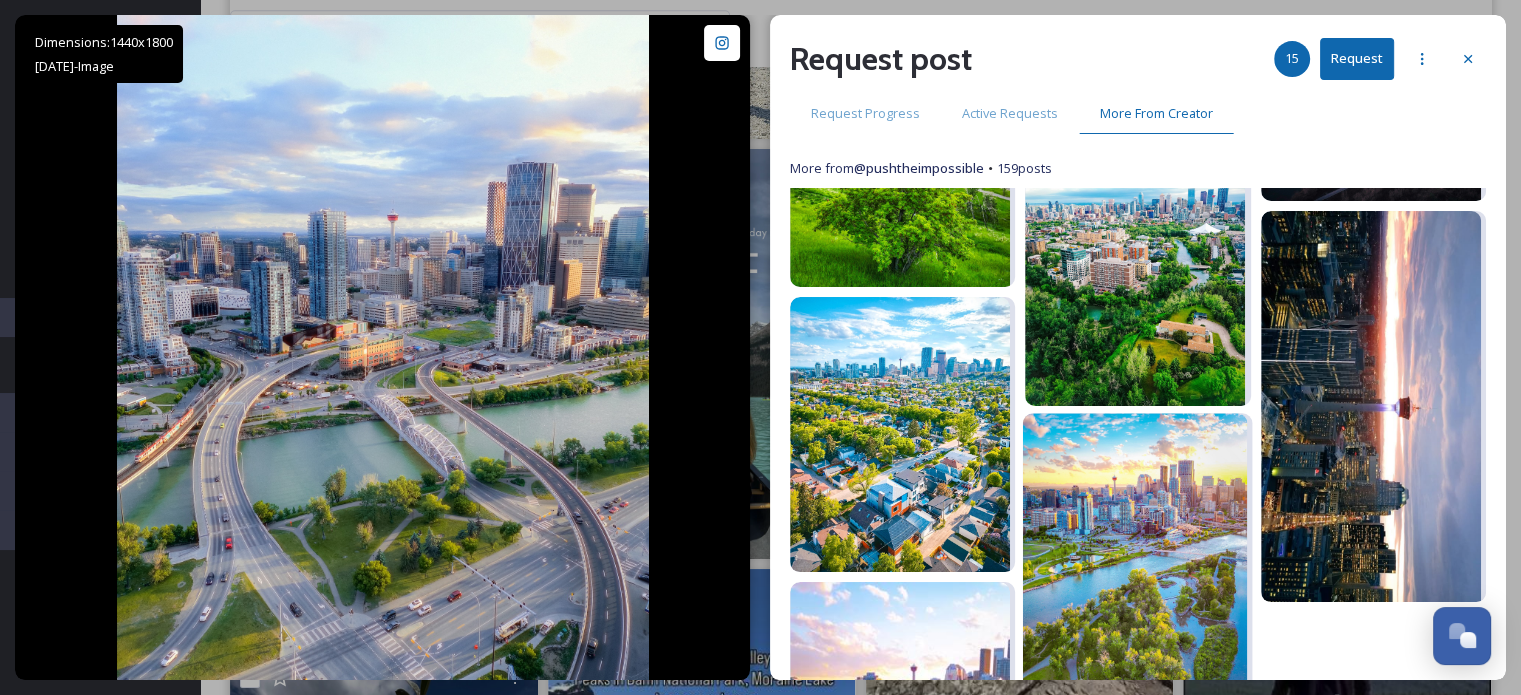 click at bounding box center [1135, 553] 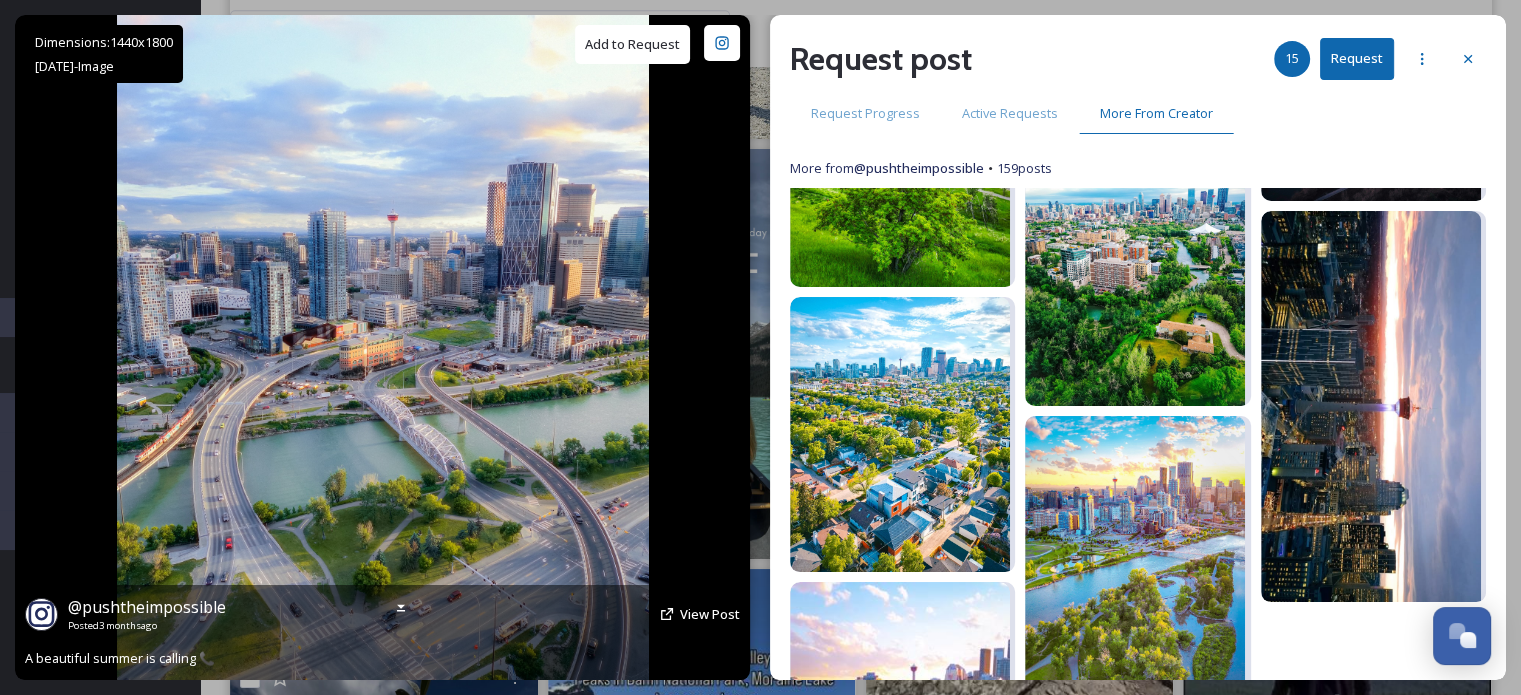 click on "Add to Request" at bounding box center (632, 44) 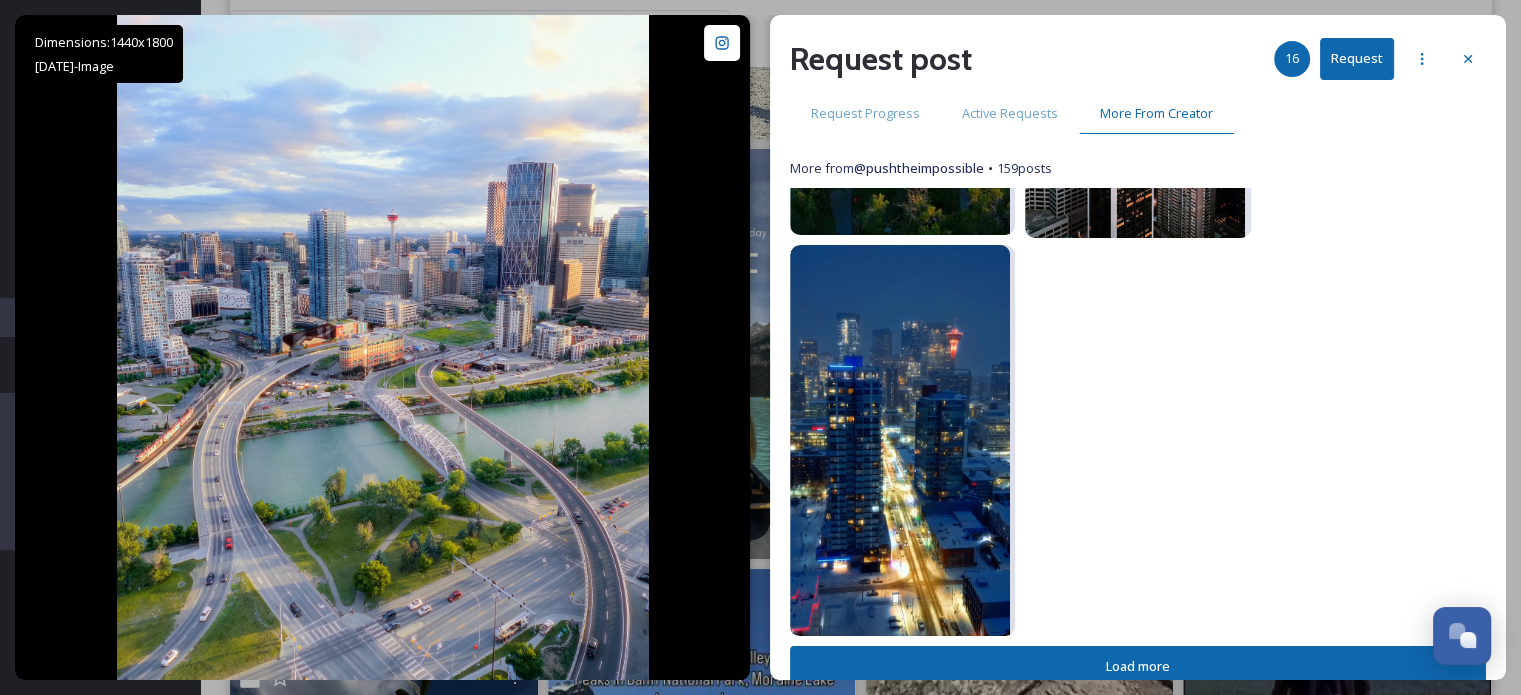 scroll, scrollTop: 4637, scrollLeft: 0, axis: vertical 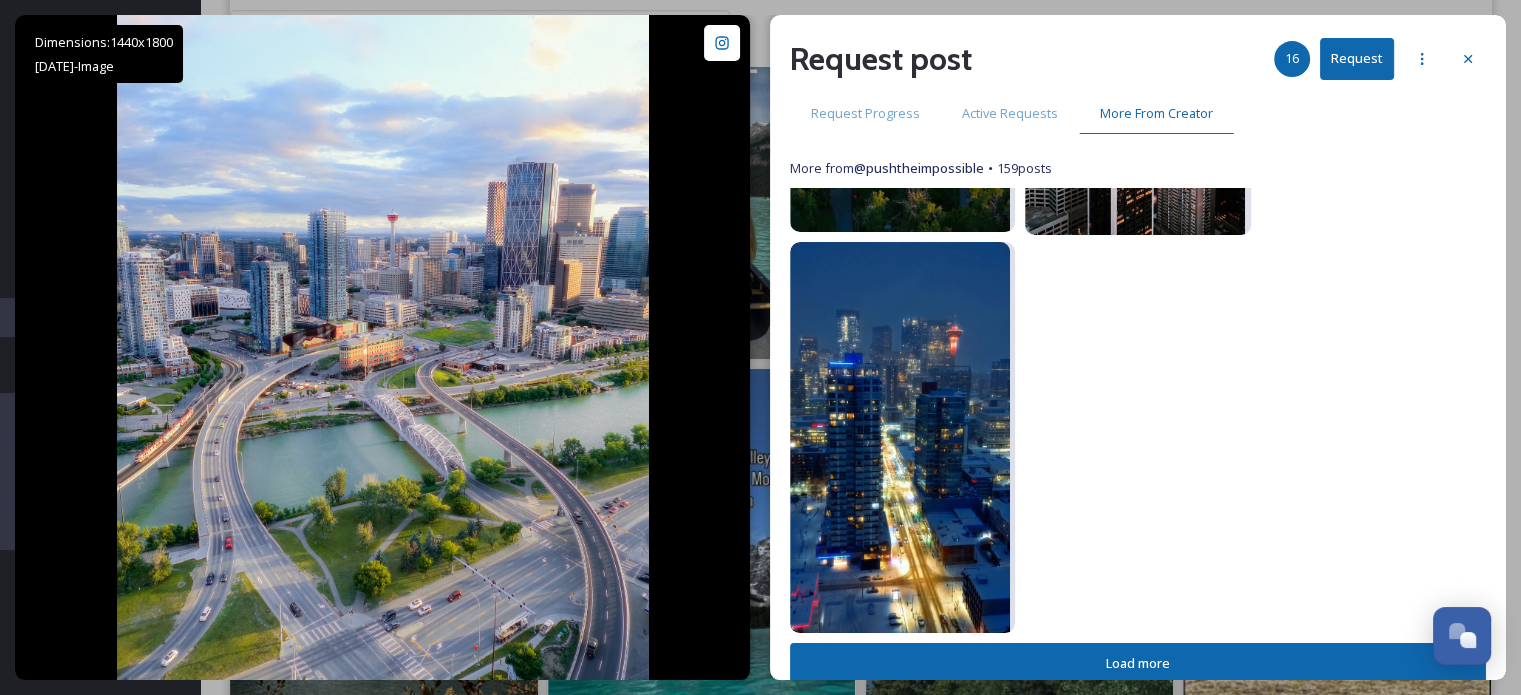 click on "Request" at bounding box center [1357, 58] 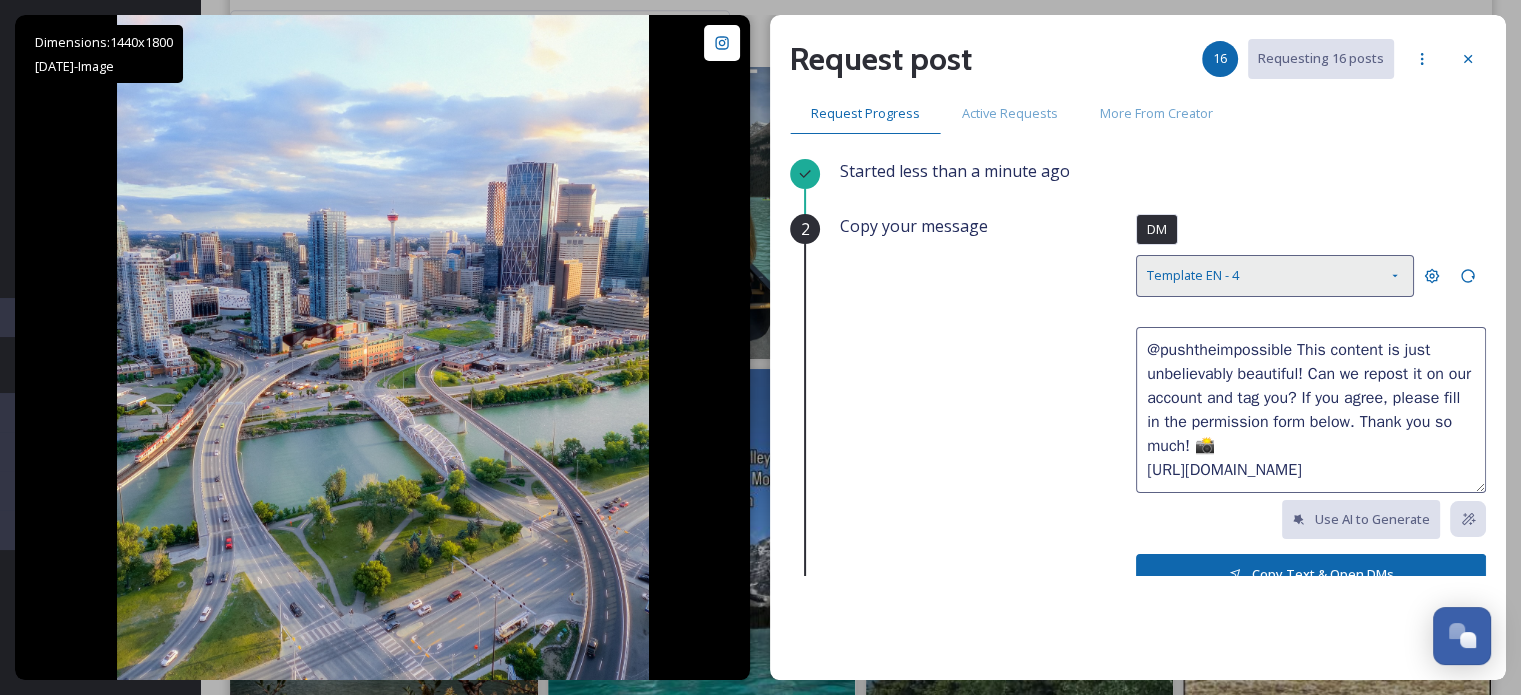 click on "Template EN - 4" at bounding box center (1275, 275) 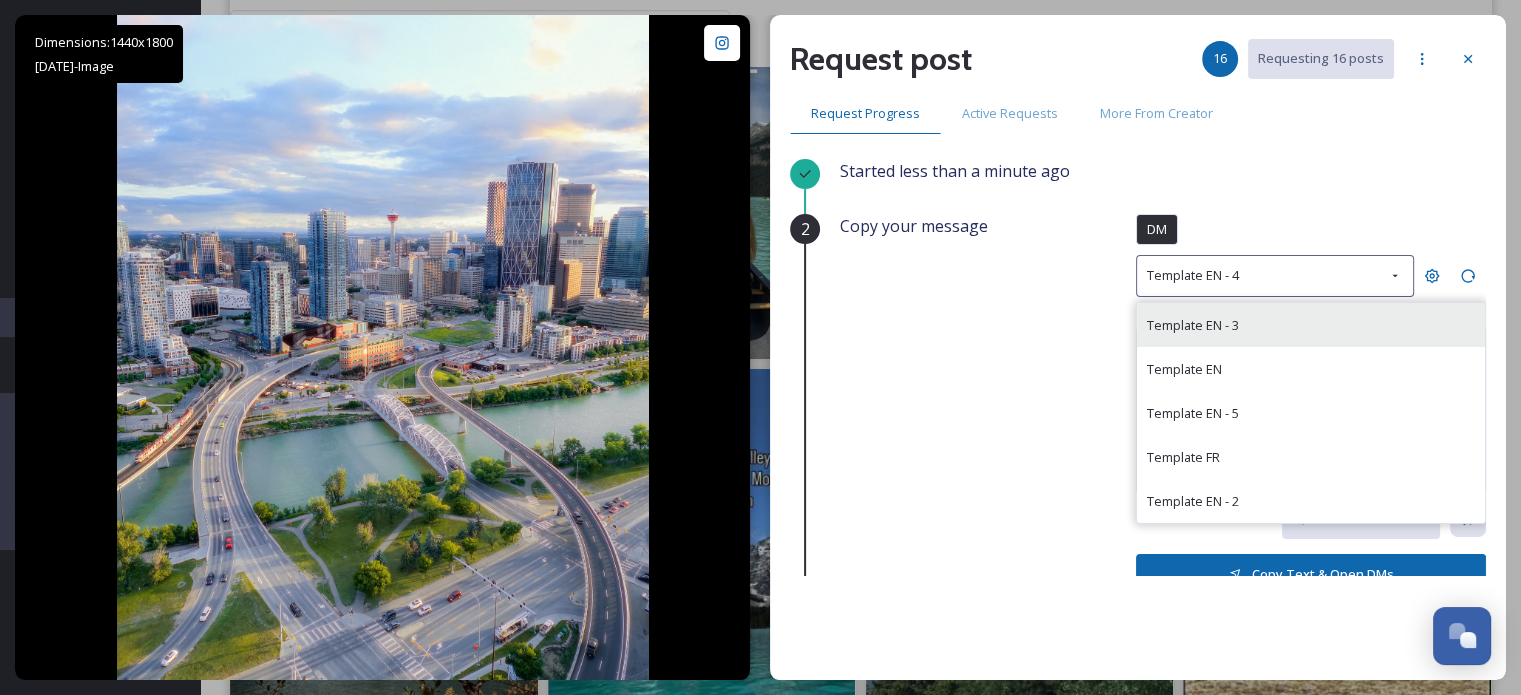 click on "Template EN - 3" at bounding box center (1311, 325) 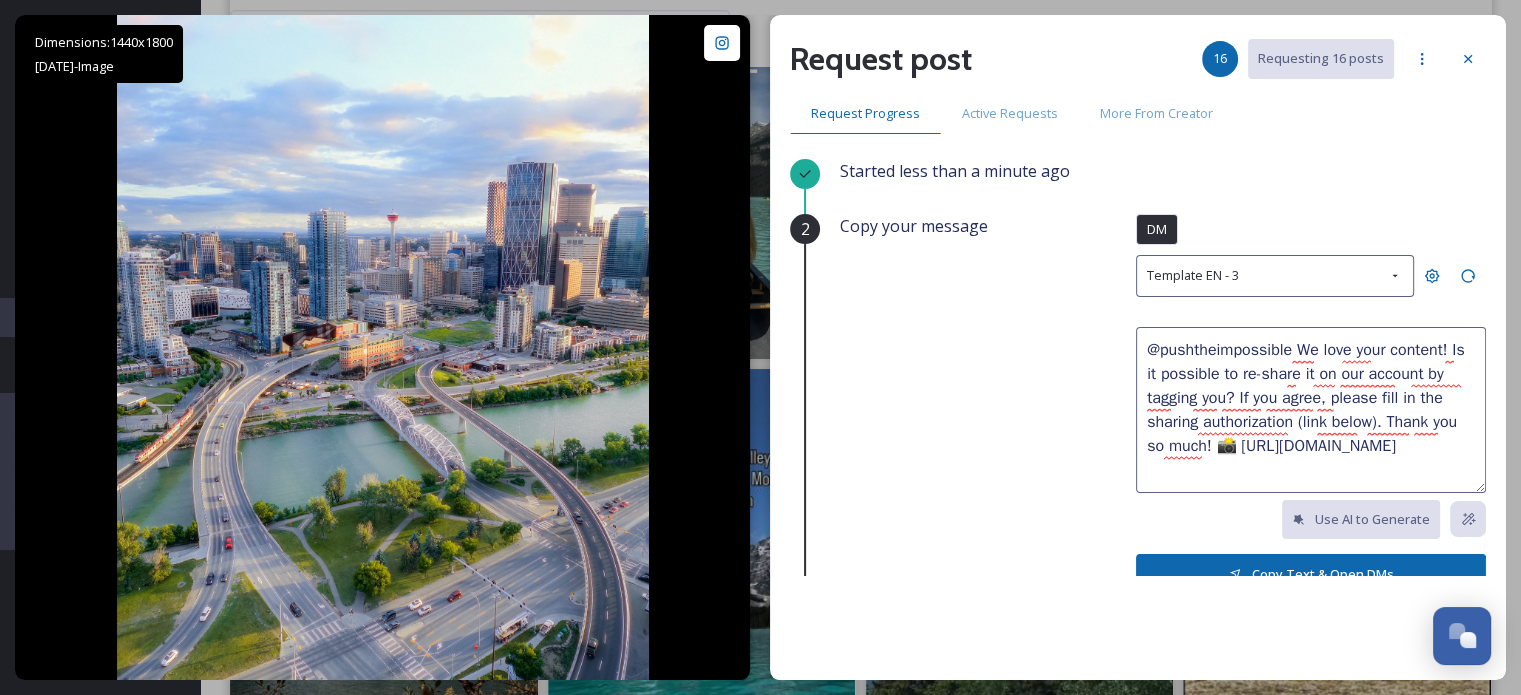 scroll, scrollTop: 188, scrollLeft: 0, axis: vertical 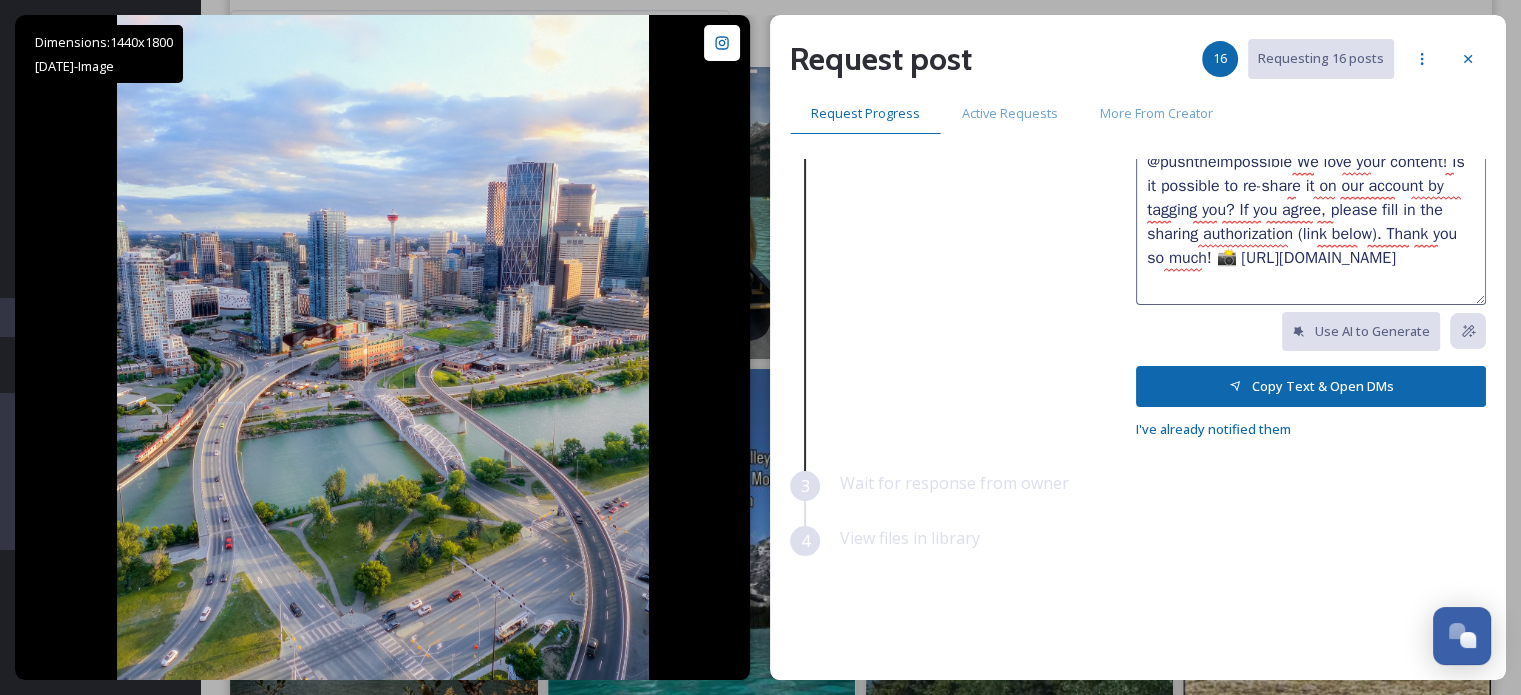 click on "Copy Text & Open DMs" at bounding box center [1311, 386] 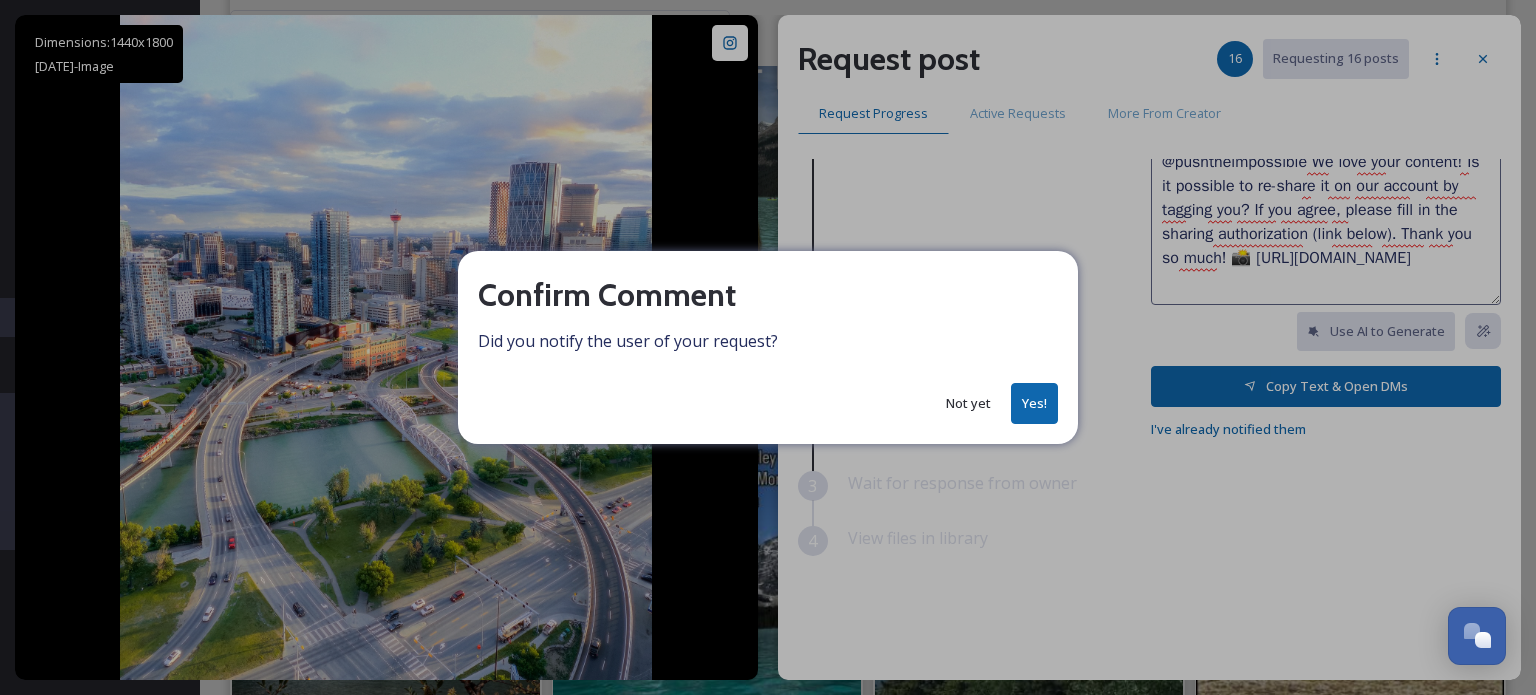 click on "Confirm Comment Did you notify the user of your request? Not yet Yes!" at bounding box center (768, 347) 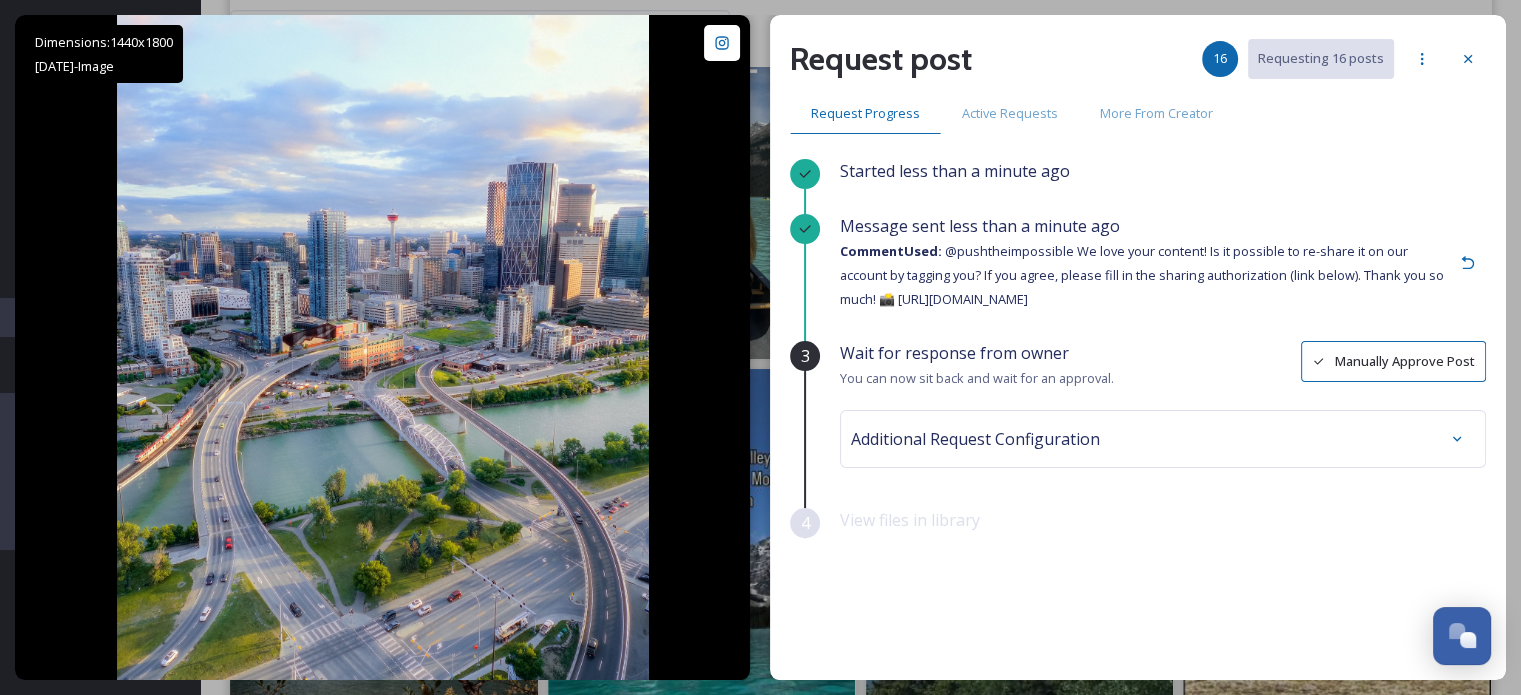 scroll, scrollTop: 0, scrollLeft: 0, axis: both 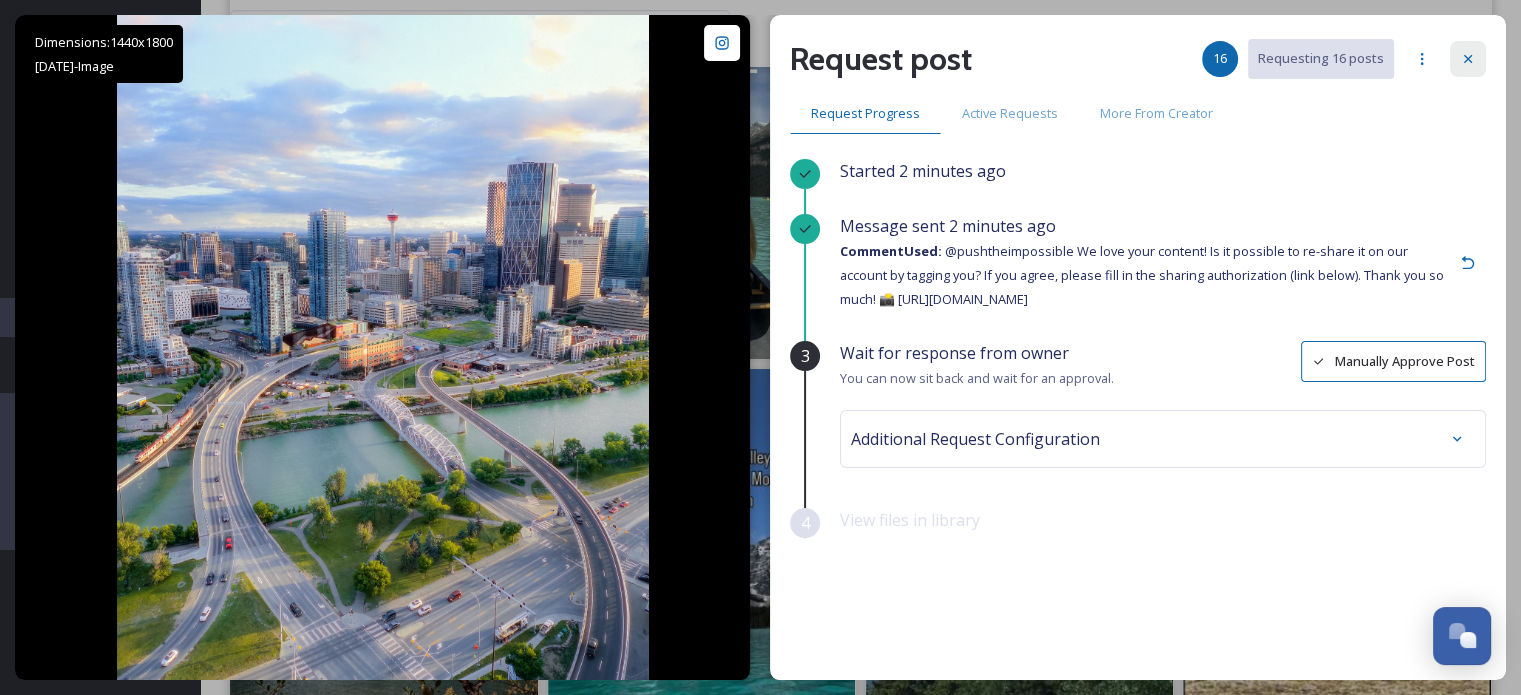 click at bounding box center [1468, 59] 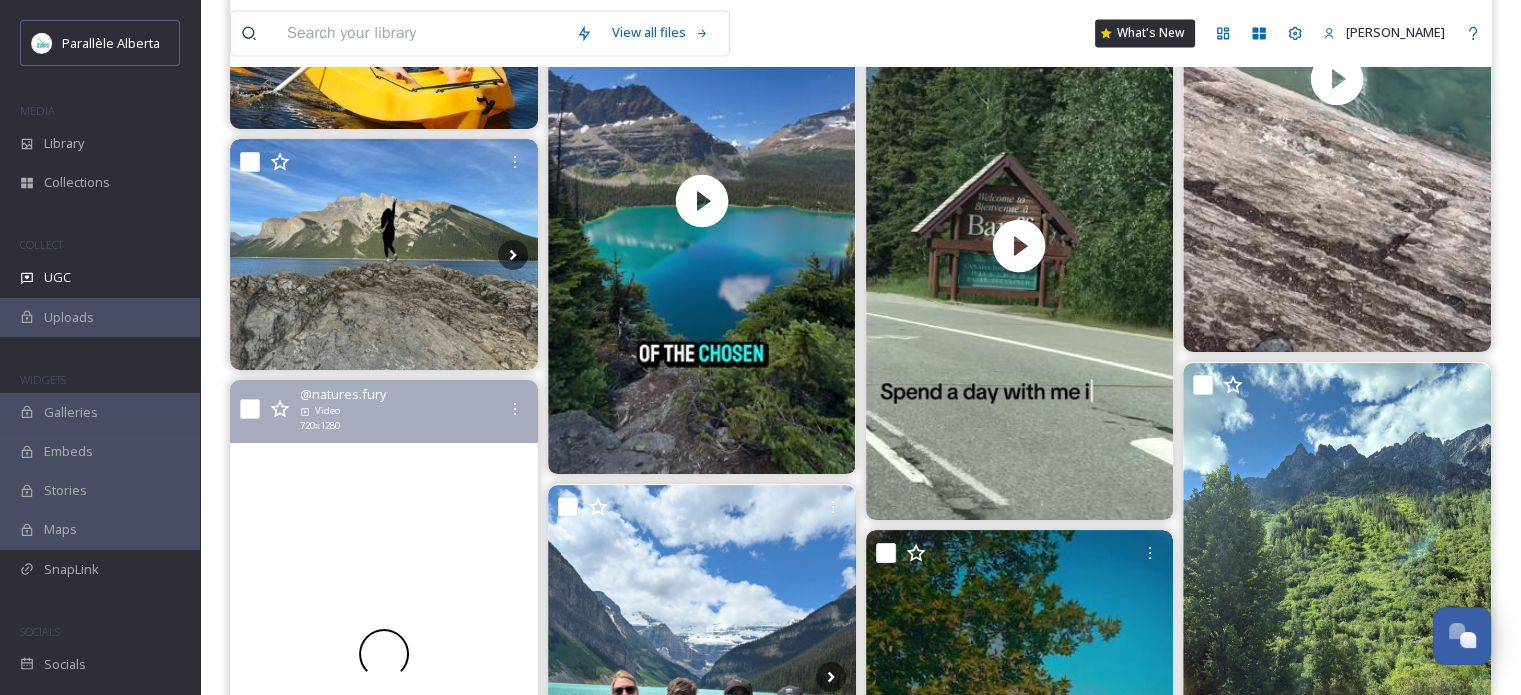 scroll, scrollTop: 11400, scrollLeft: 0, axis: vertical 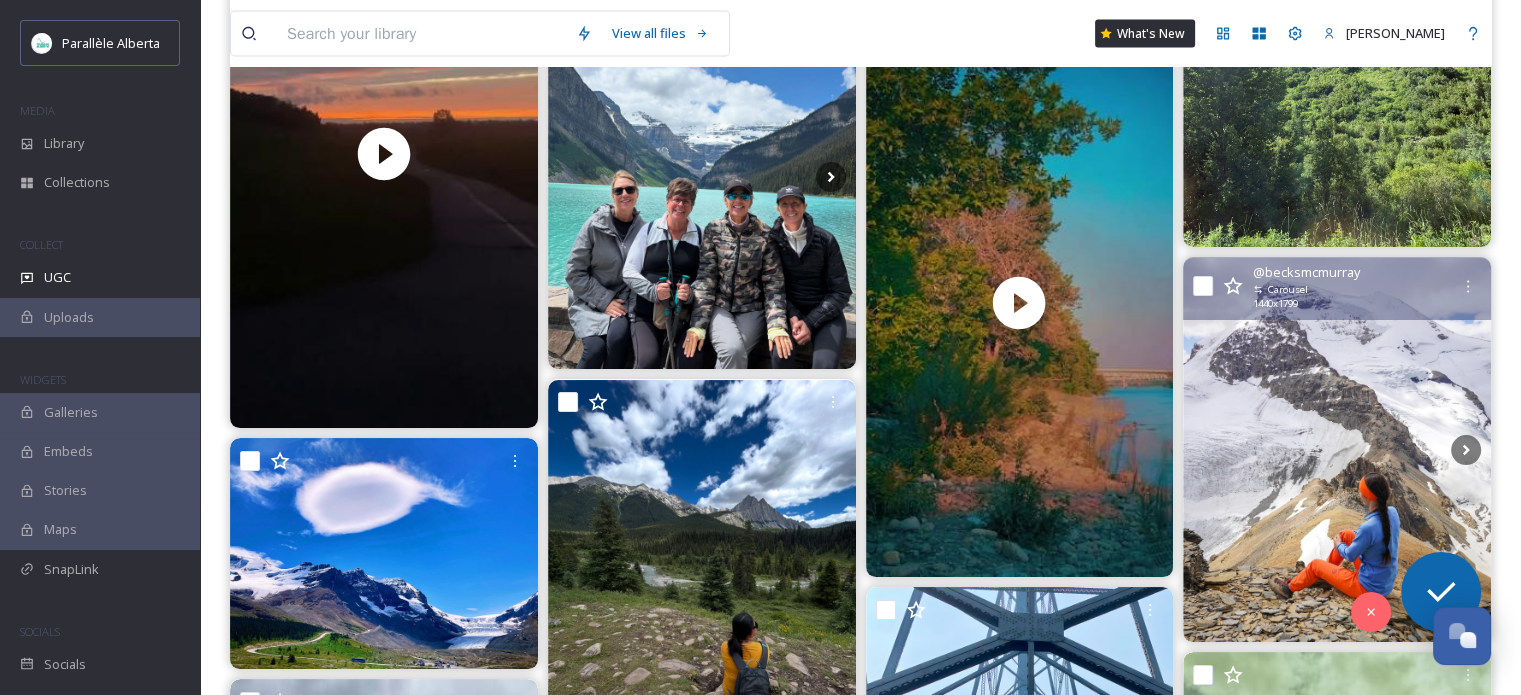 click at bounding box center [1337, 450] 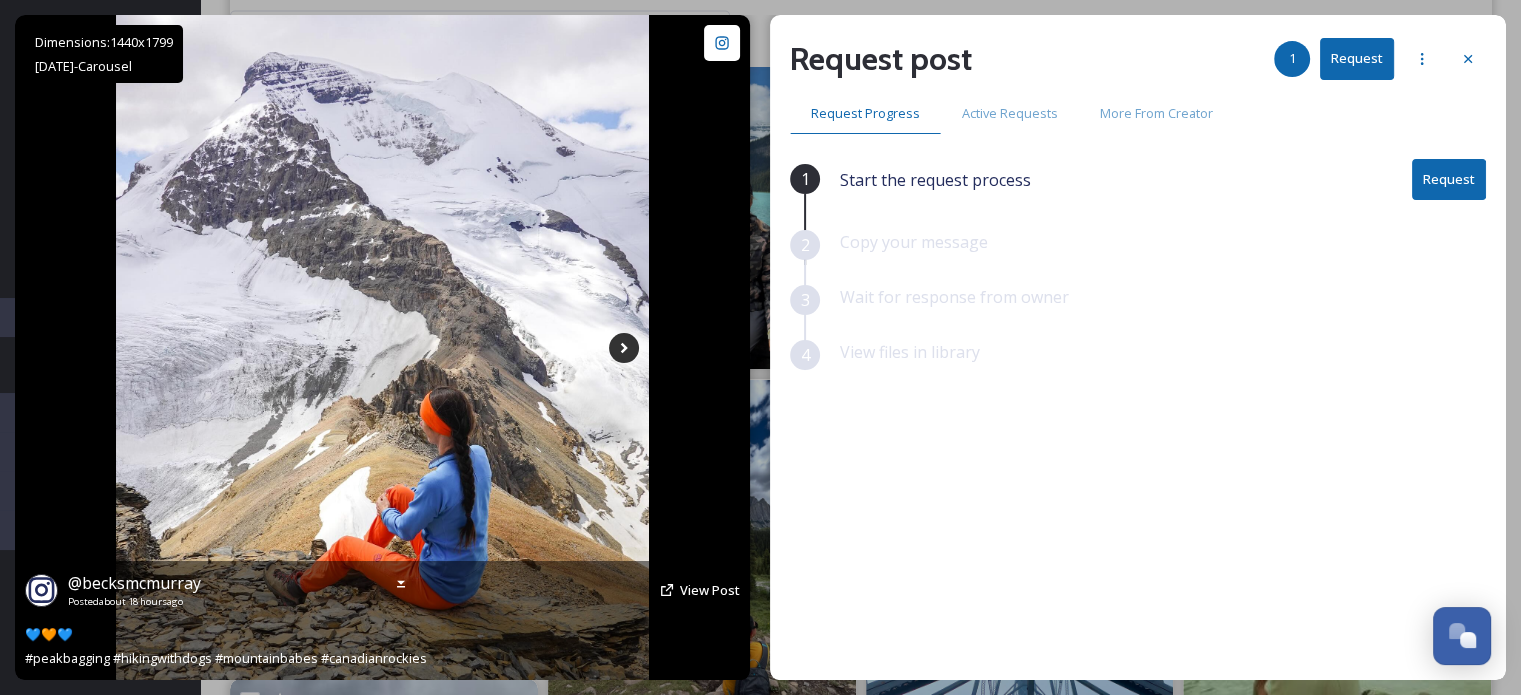 click 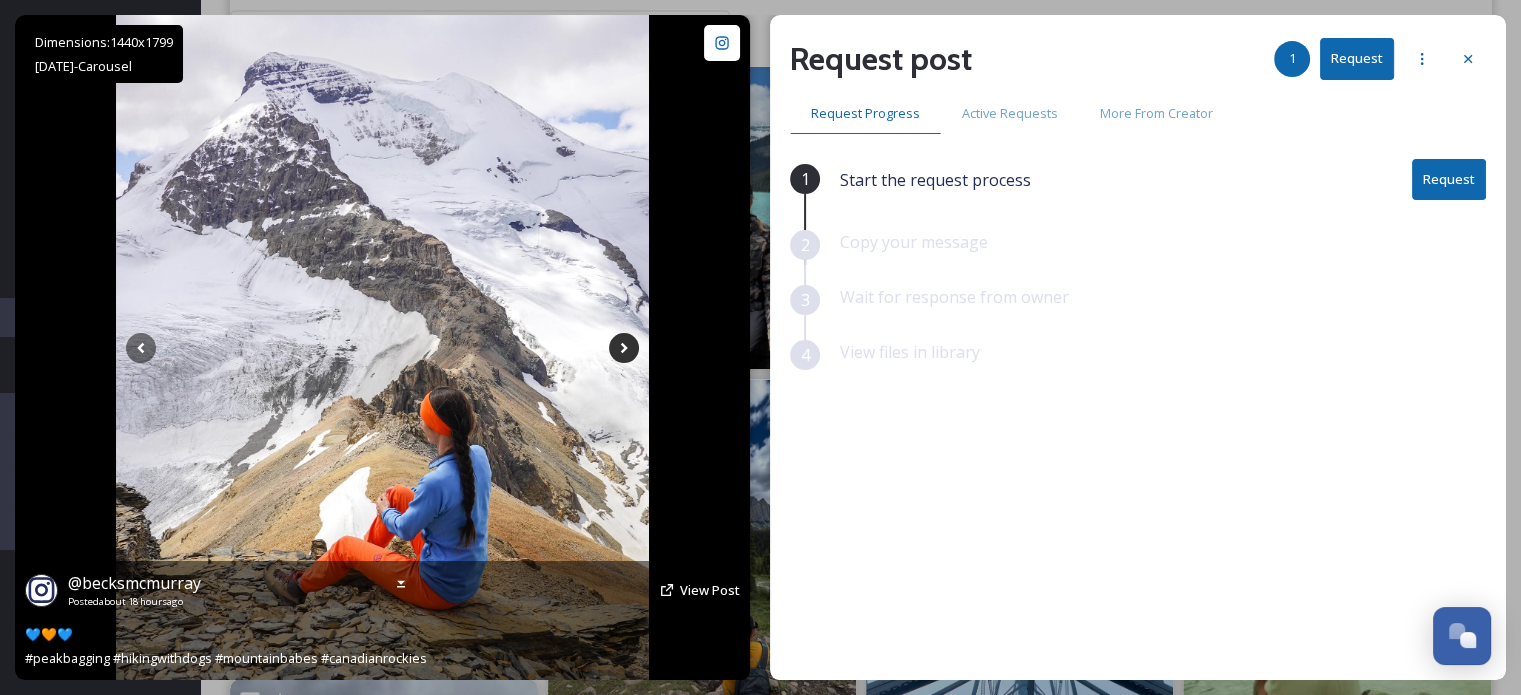 click 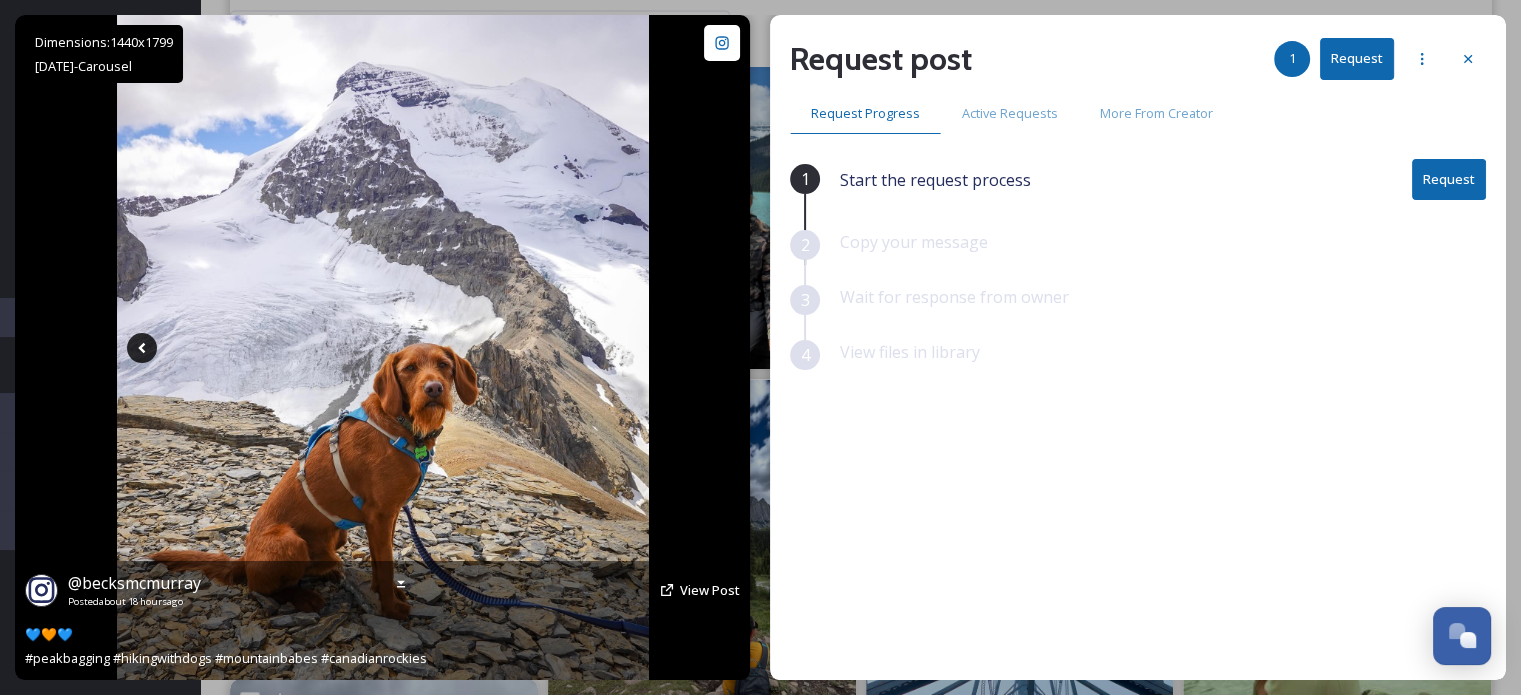 click 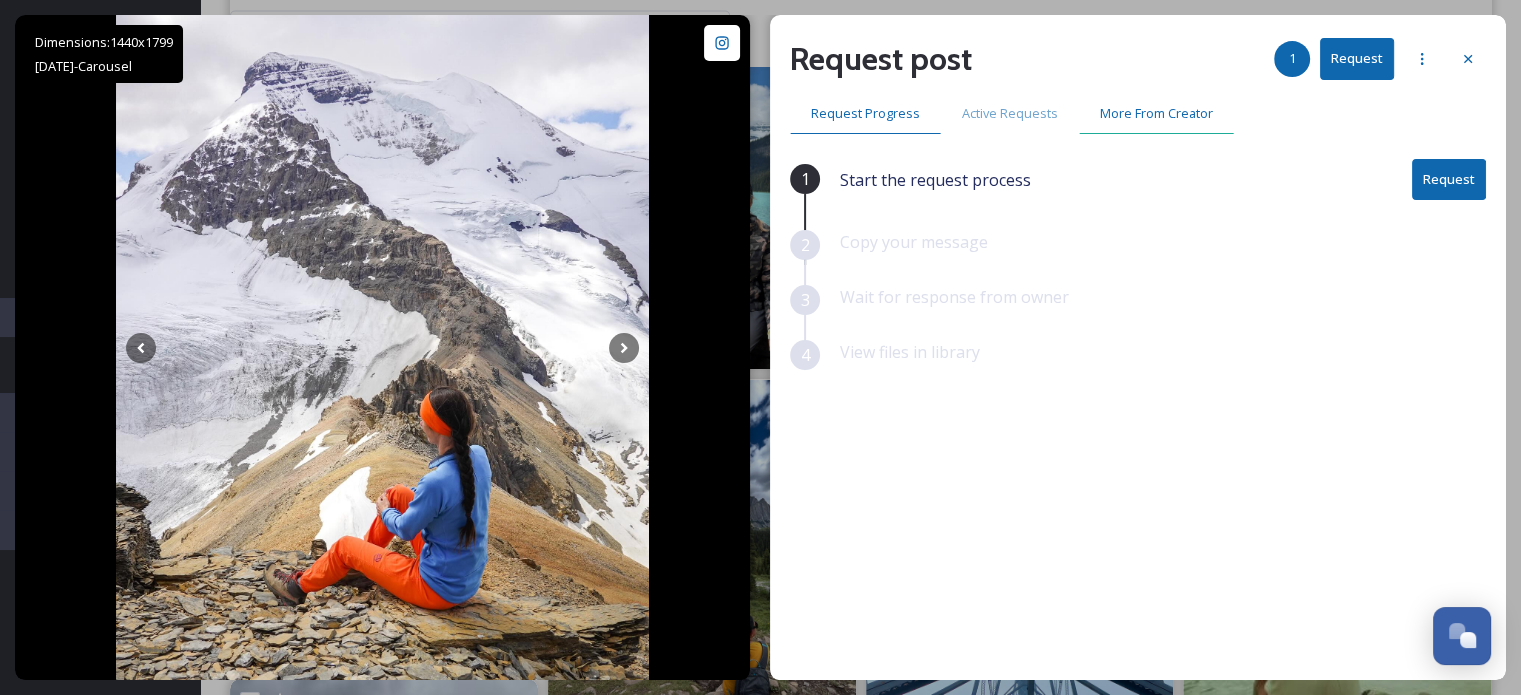 click on "More From Creator" at bounding box center (1156, 113) 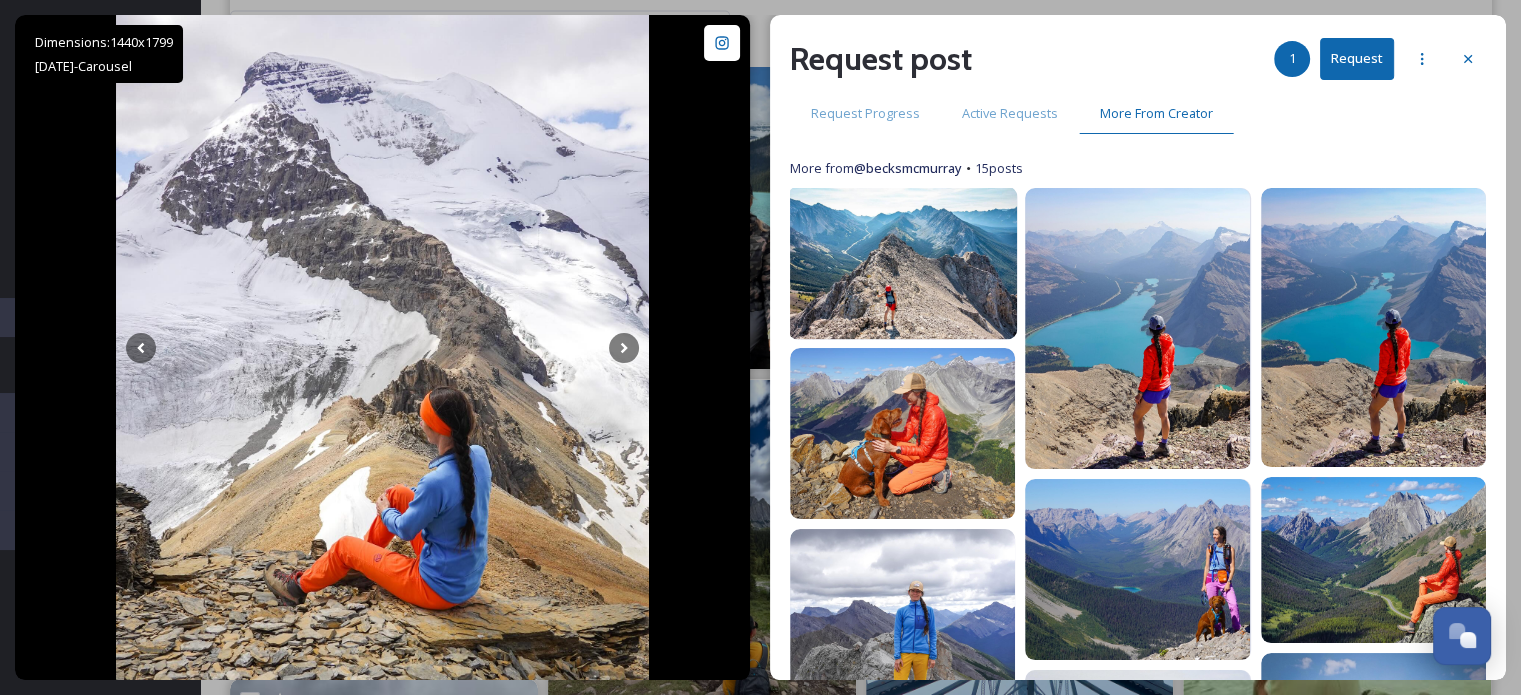 click at bounding box center [903, 263] 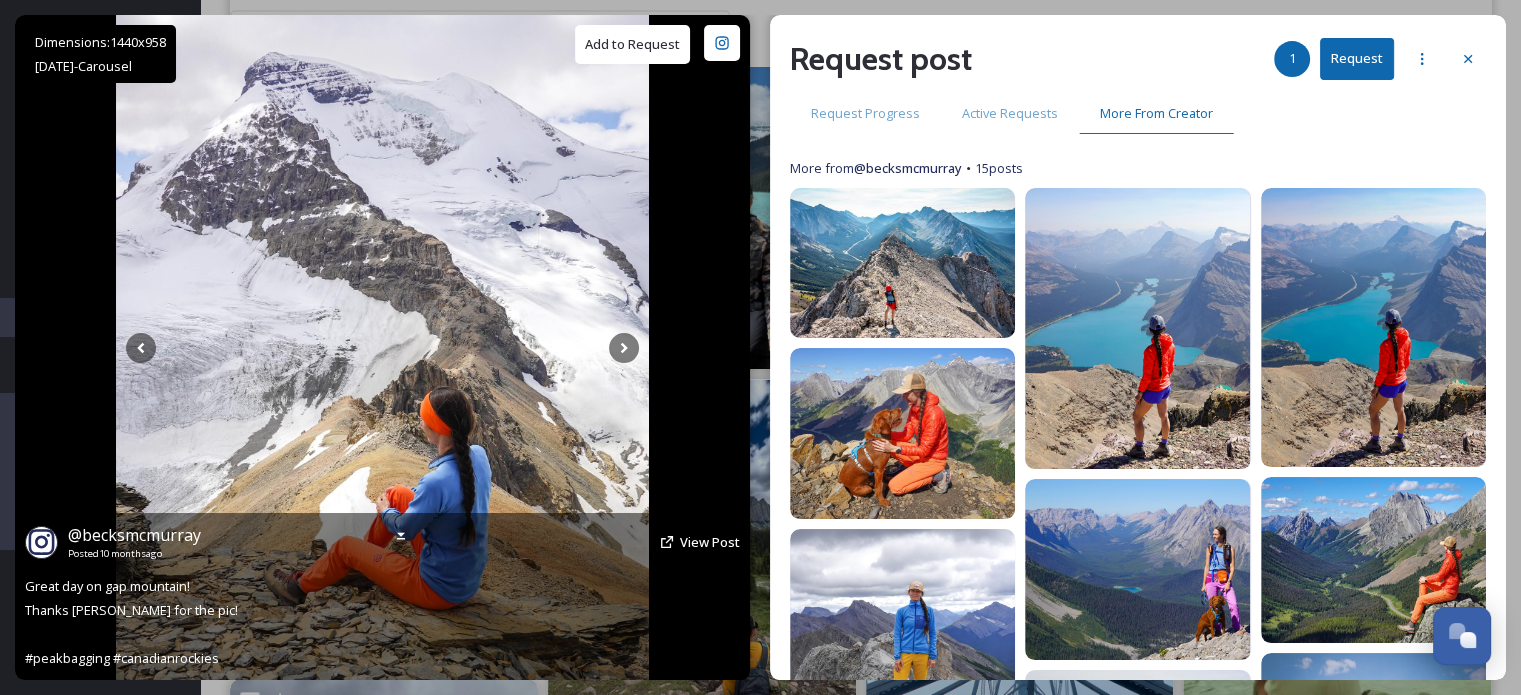 click on "Add to Request" at bounding box center [632, 44] 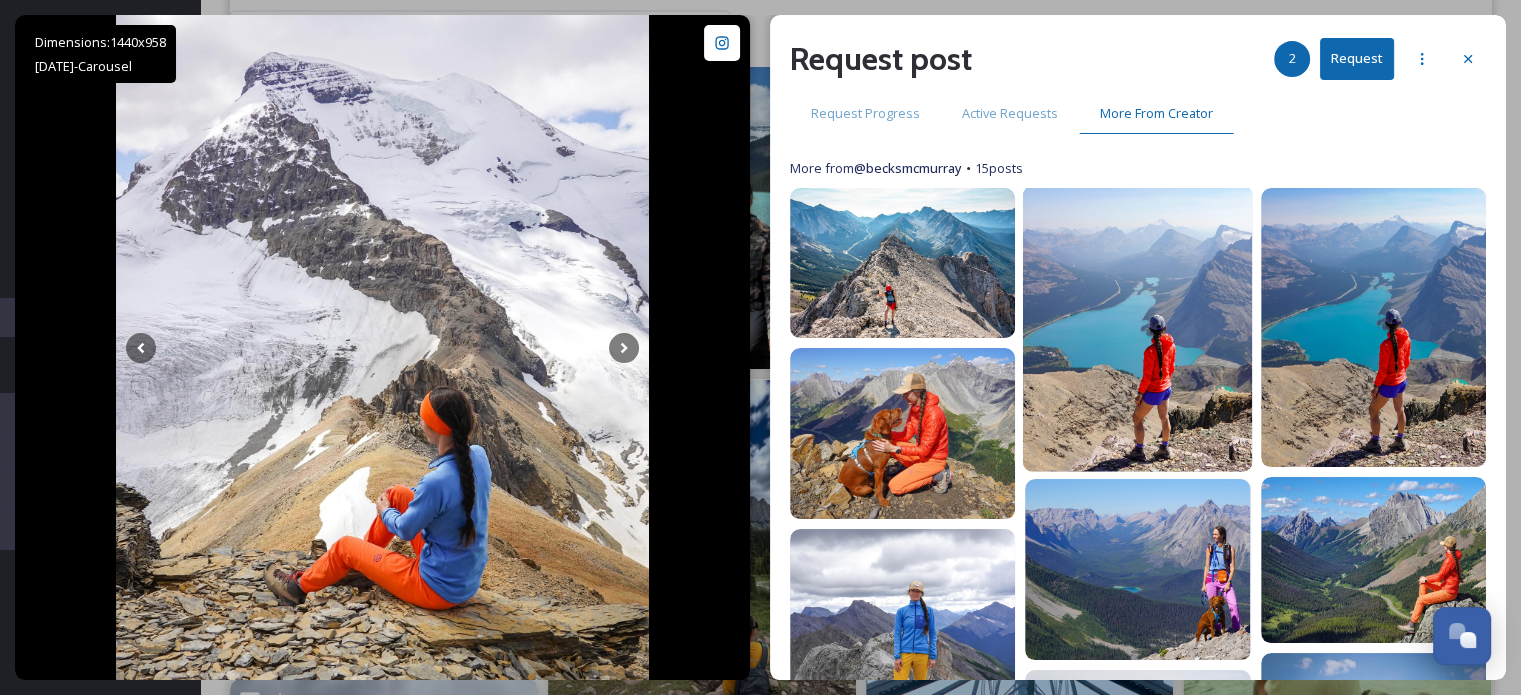 click at bounding box center (1138, 329) 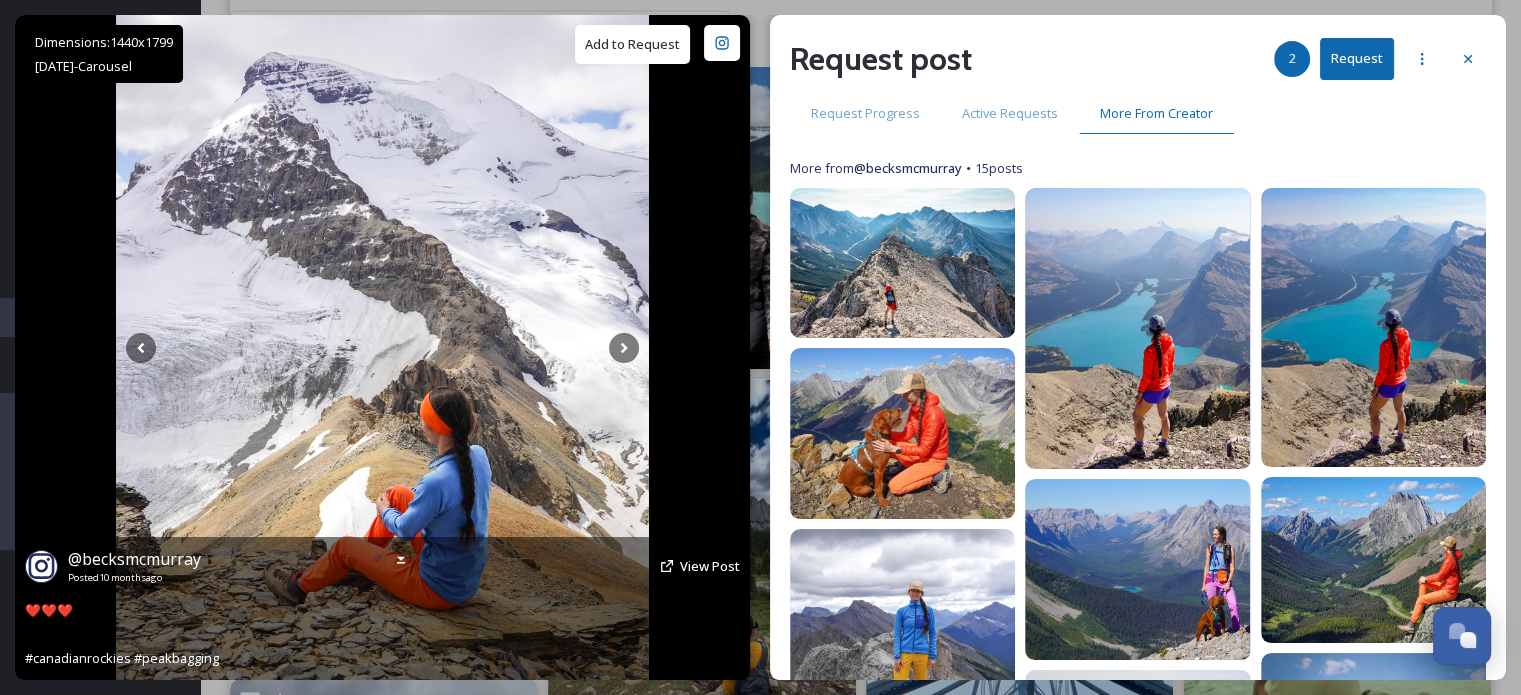 click on "Add to Request" at bounding box center [632, 44] 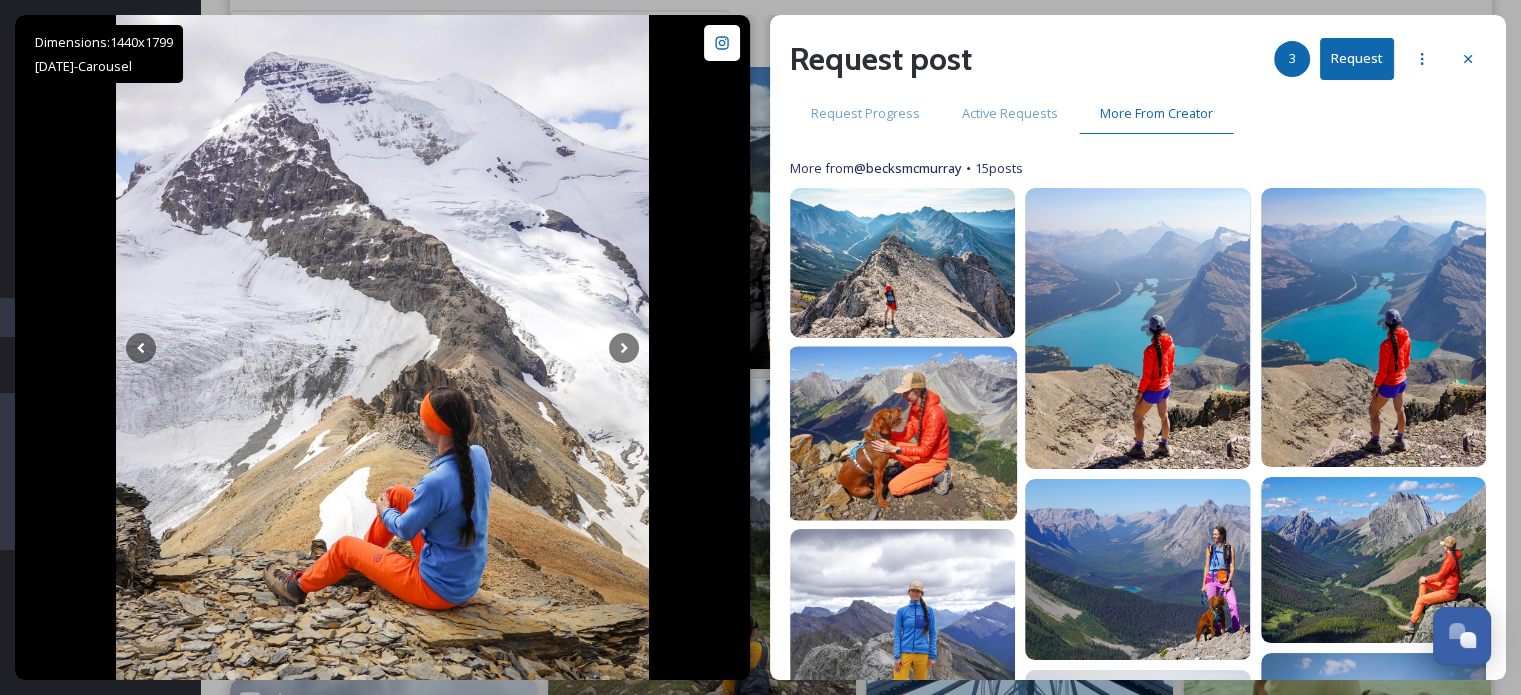 click at bounding box center [903, 433] 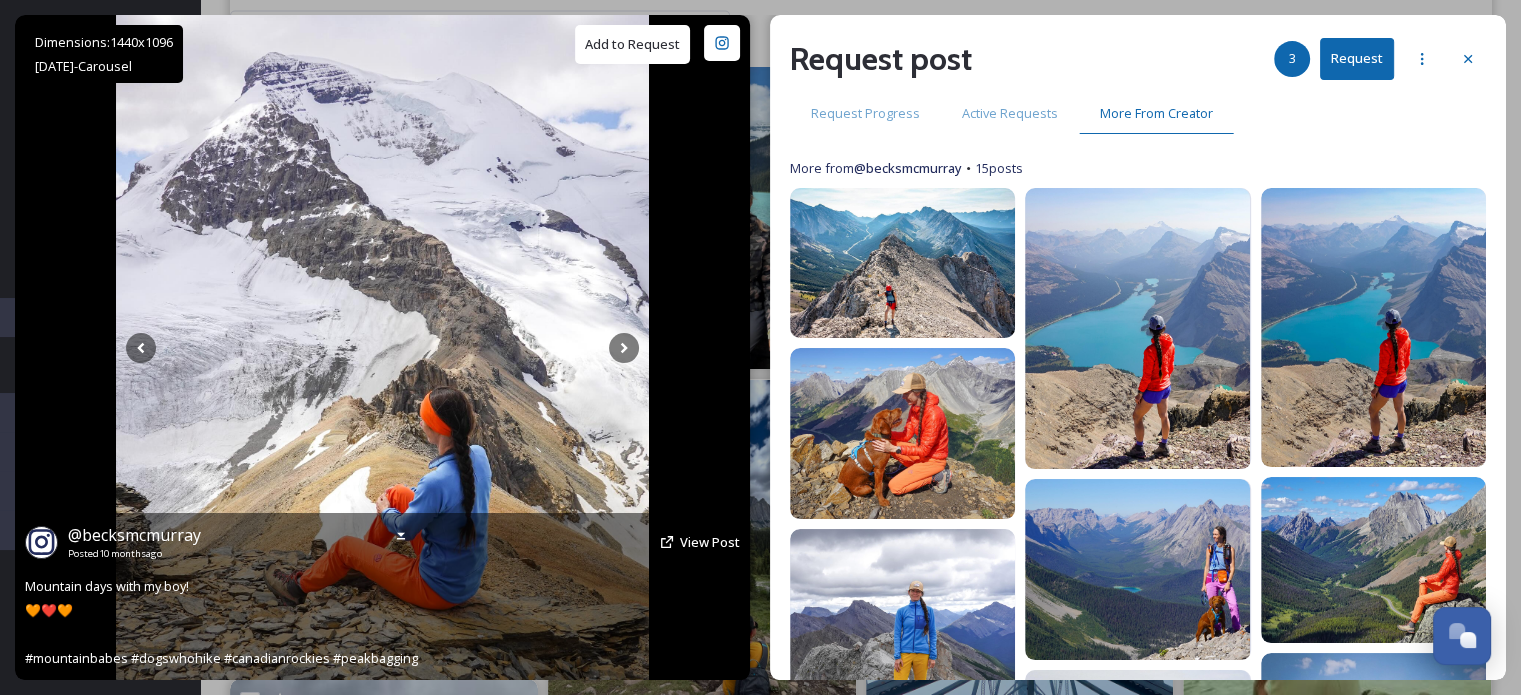 click on "Add to Request" at bounding box center [632, 44] 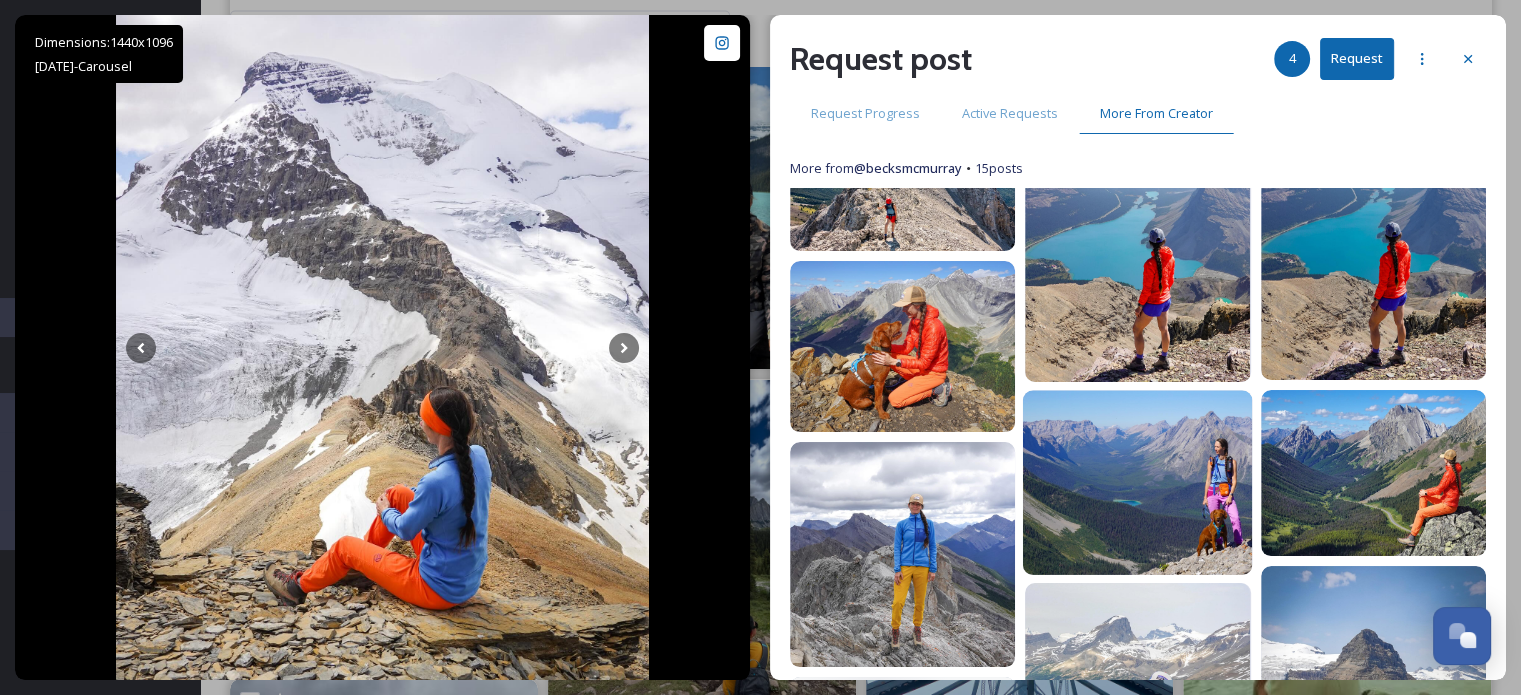 scroll, scrollTop: 200, scrollLeft: 0, axis: vertical 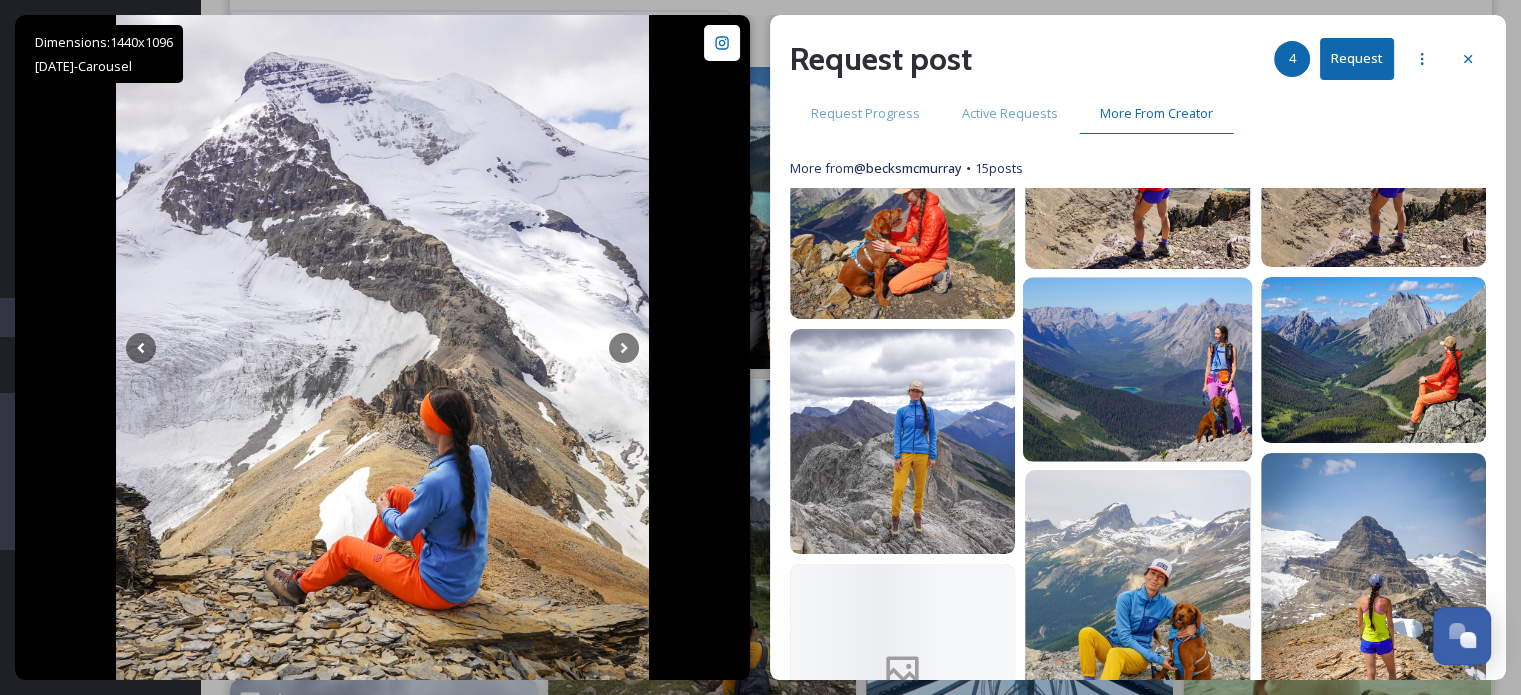 click at bounding box center [1138, 370] 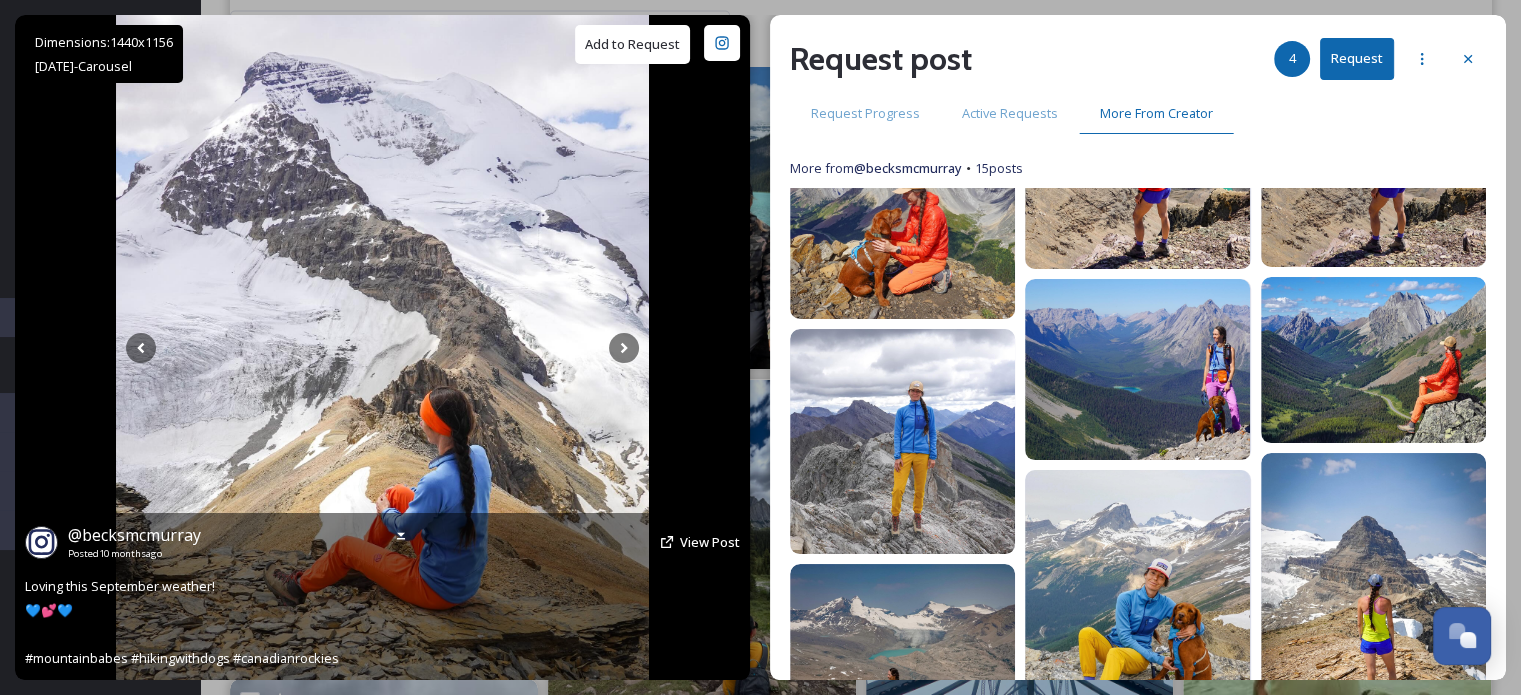 click on "Add to Request" at bounding box center (632, 44) 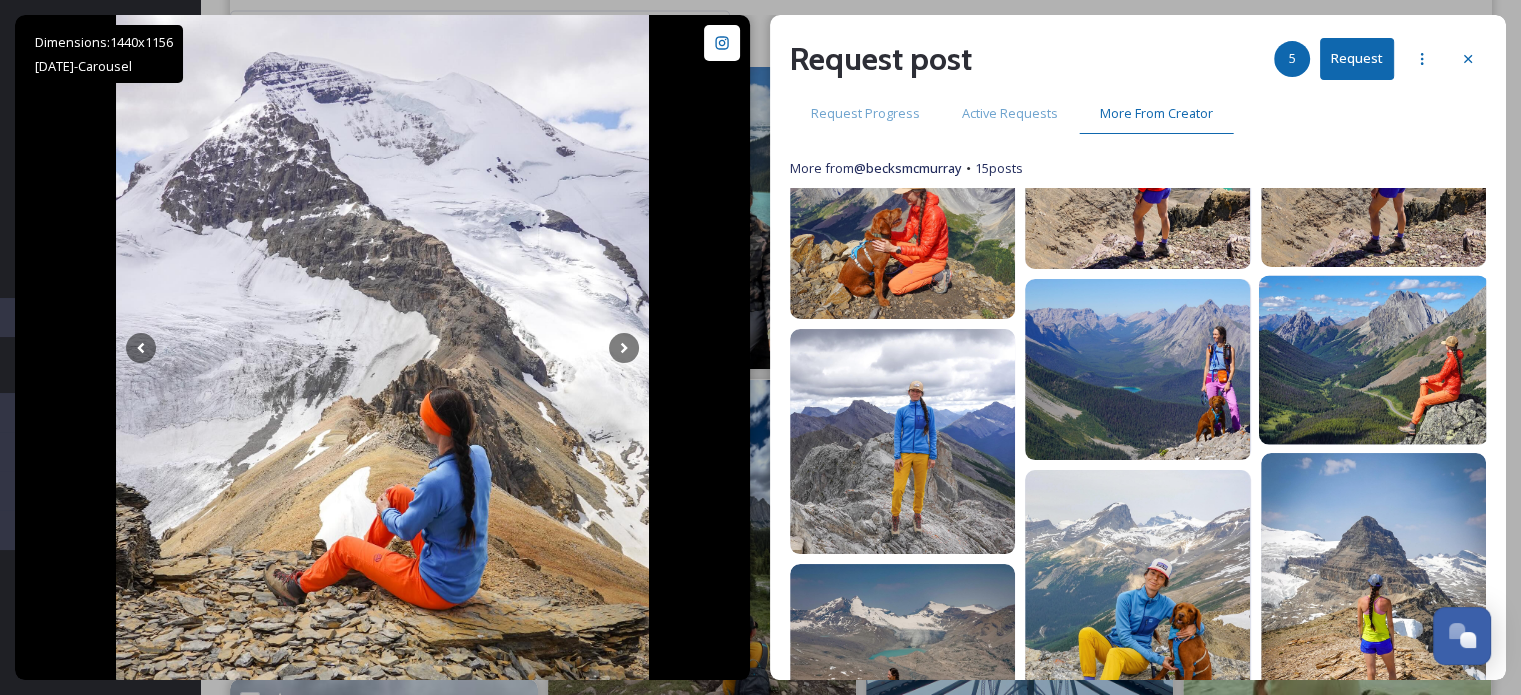 click at bounding box center [1373, 359] 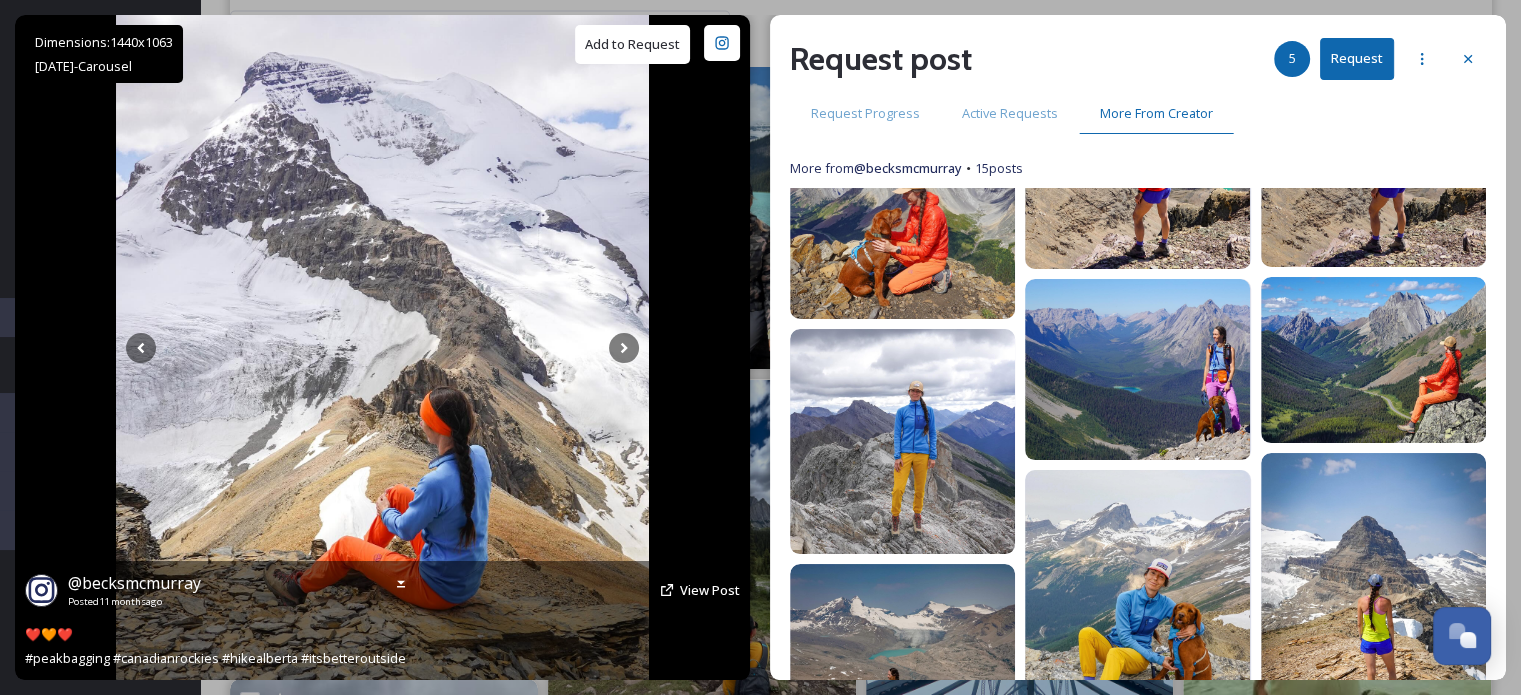 click on "Add to Request" at bounding box center (632, 44) 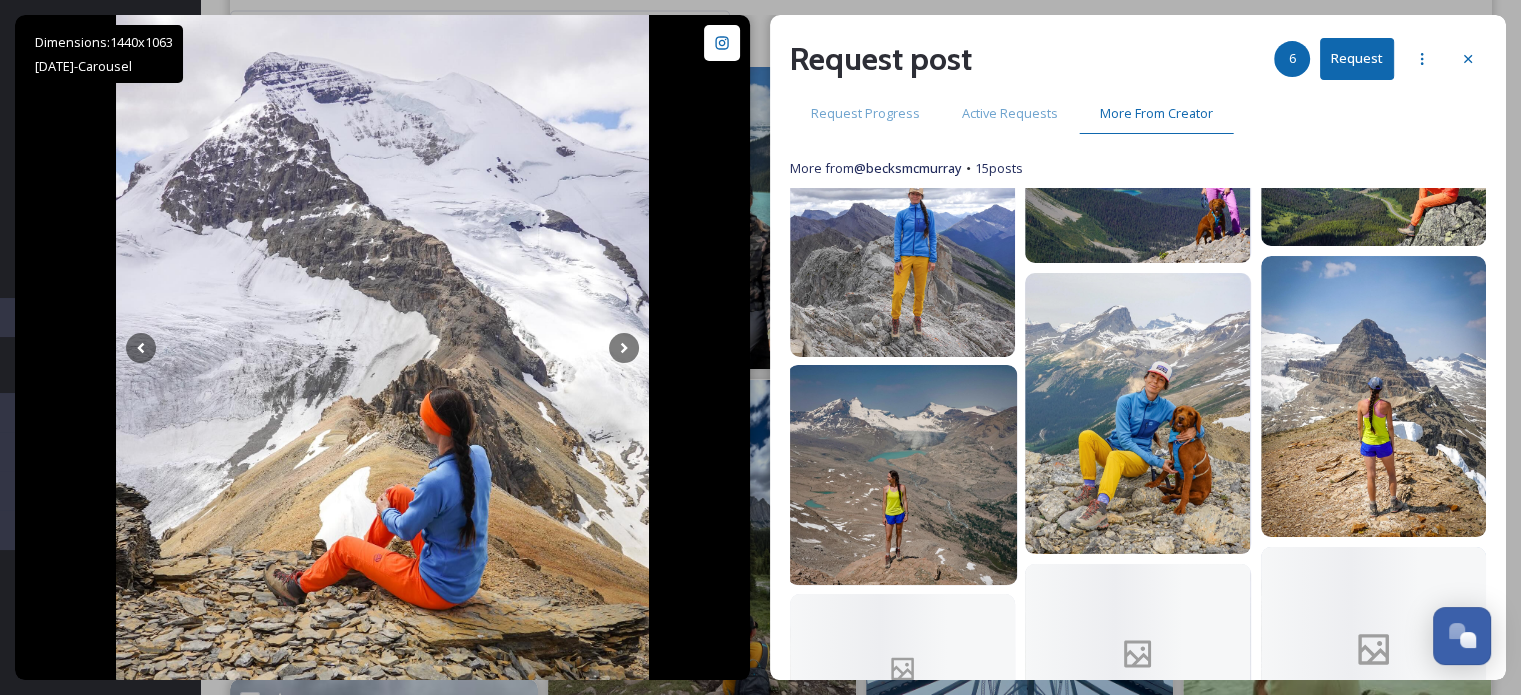 scroll, scrollTop: 600, scrollLeft: 0, axis: vertical 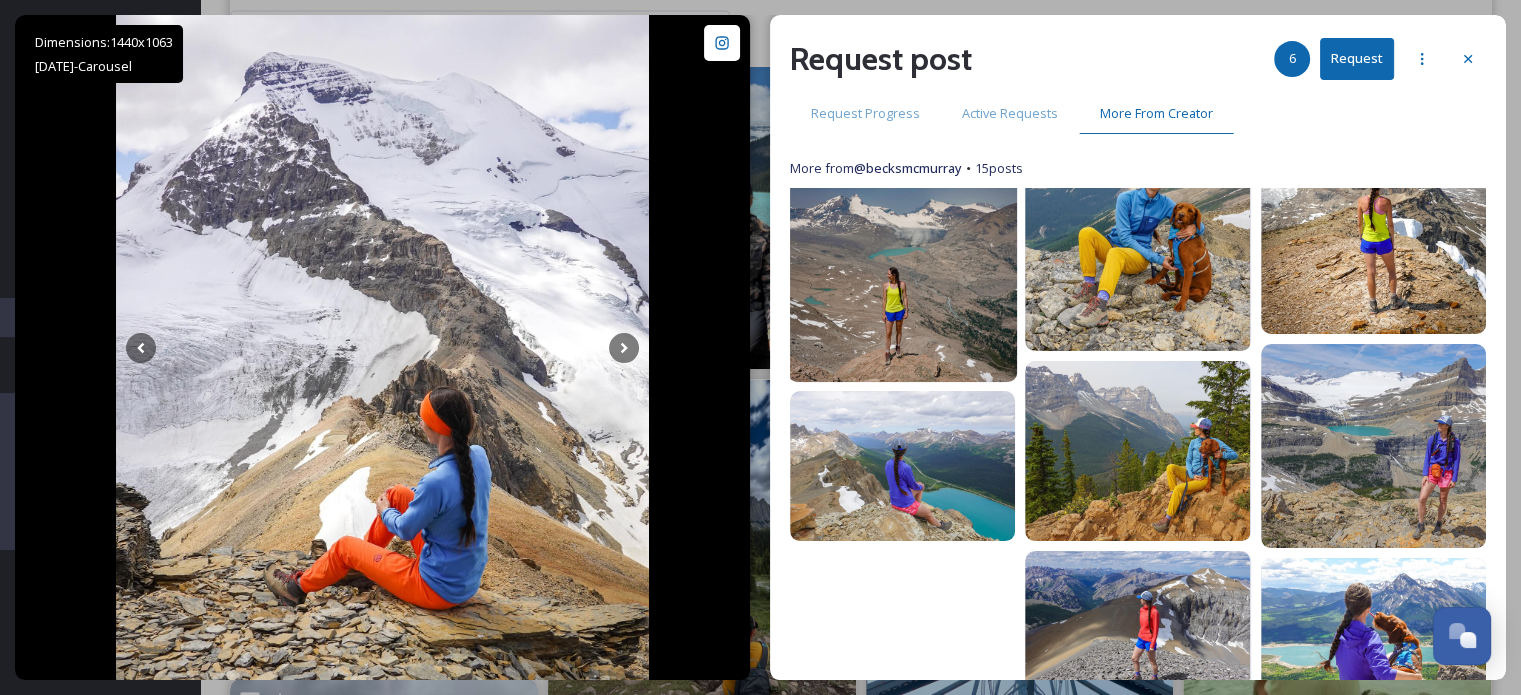 click at bounding box center (903, 272) 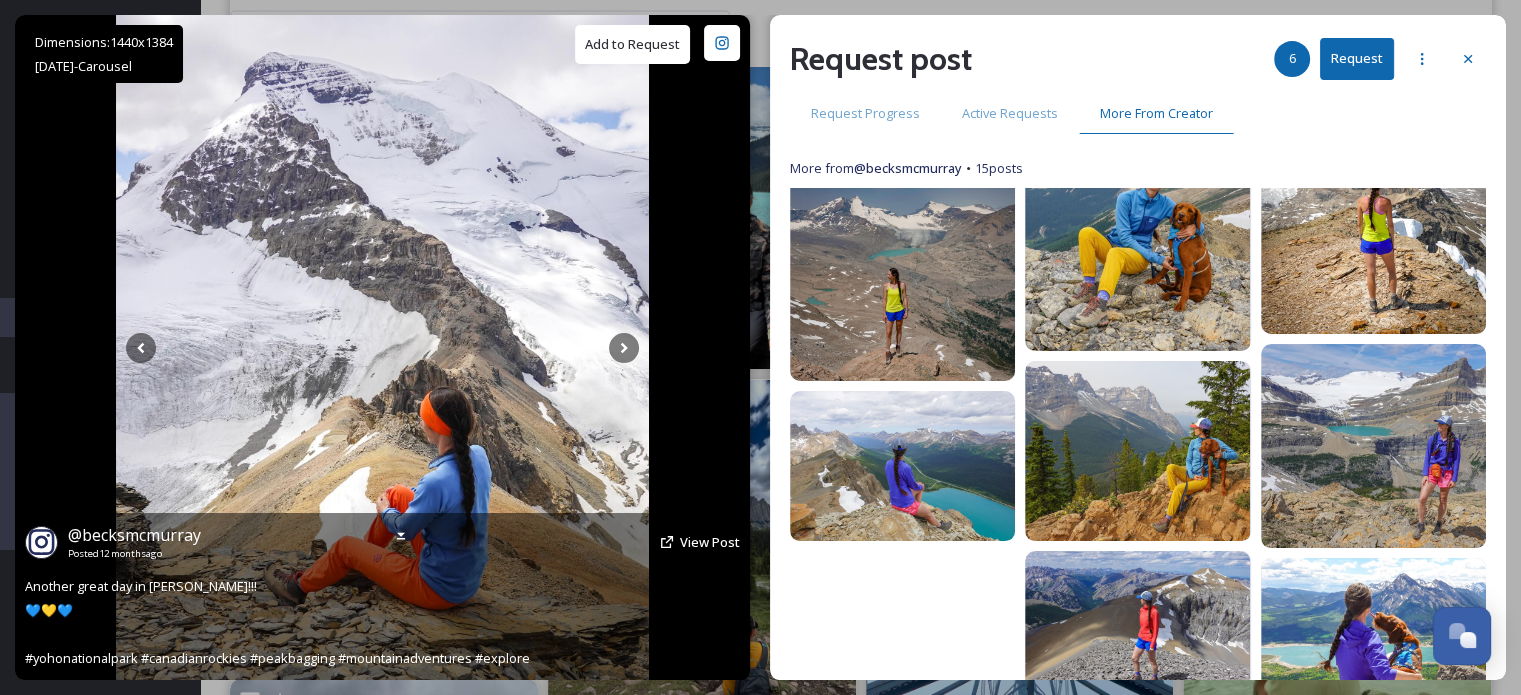 click on "Add to Request" at bounding box center [632, 44] 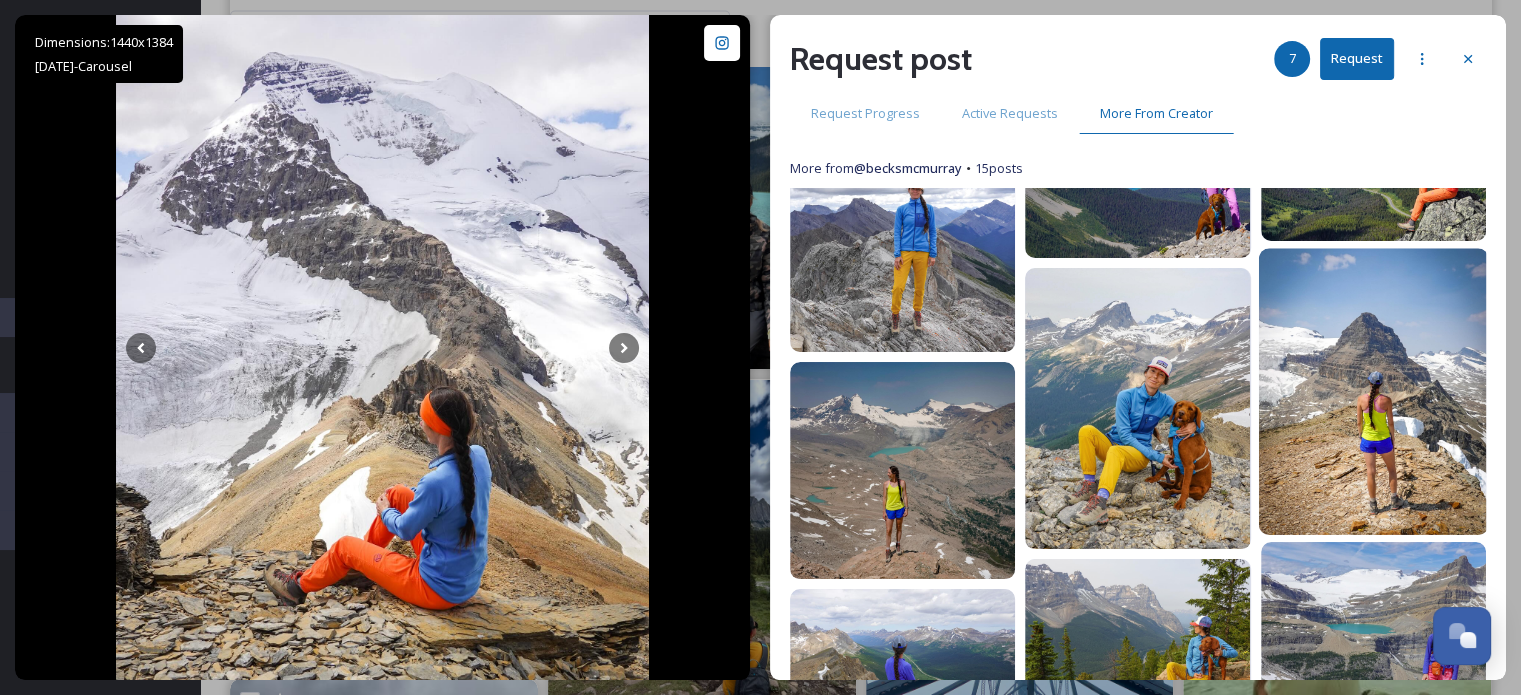 scroll, scrollTop: 400, scrollLeft: 0, axis: vertical 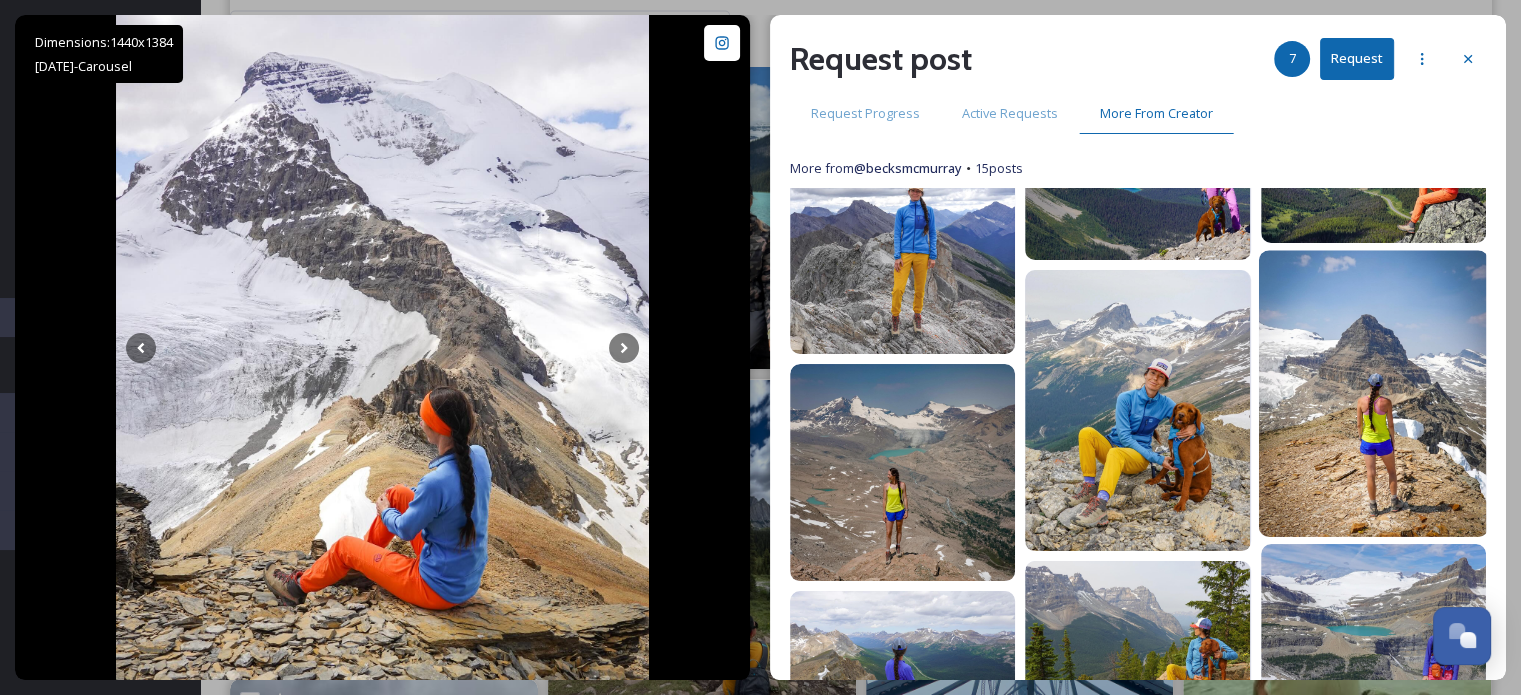 click at bounding box center (1373, 393) 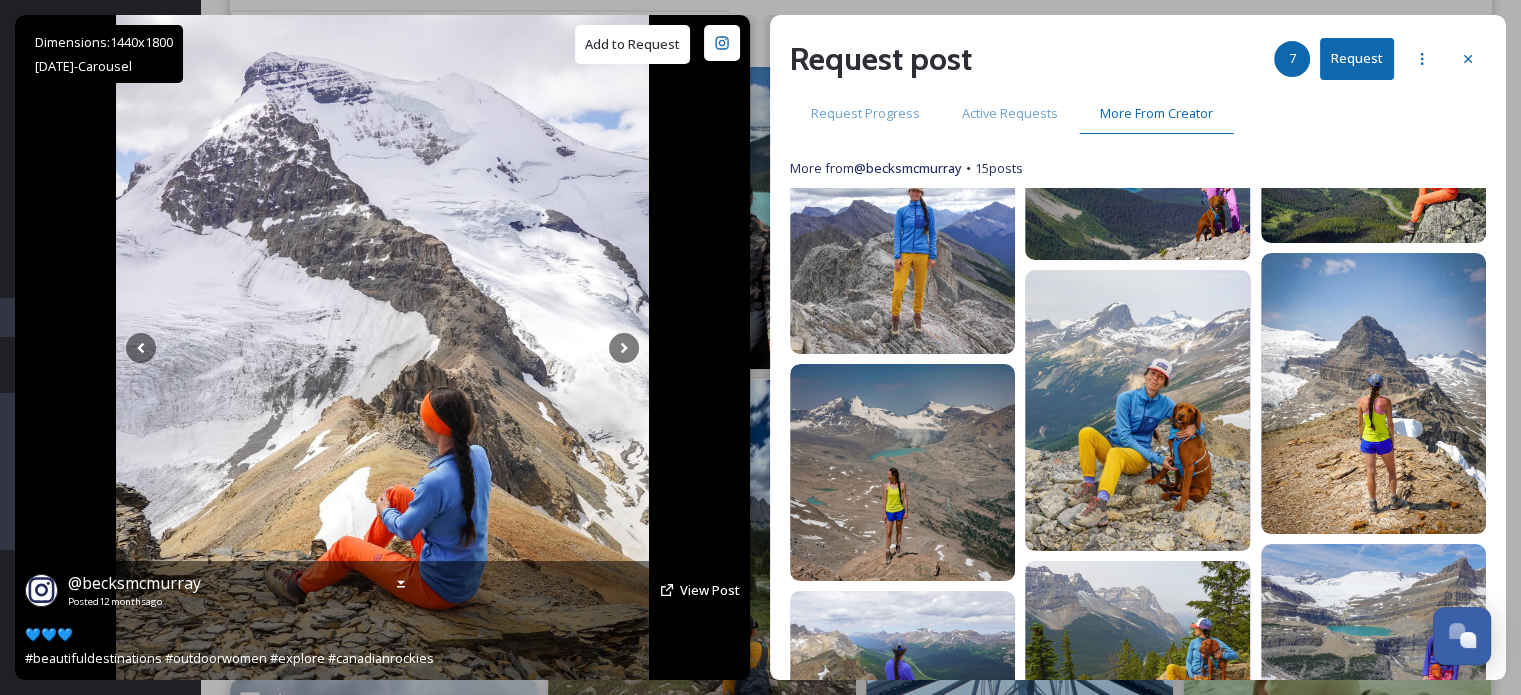 click on "Add to Request" at bounding box center [632, 44] 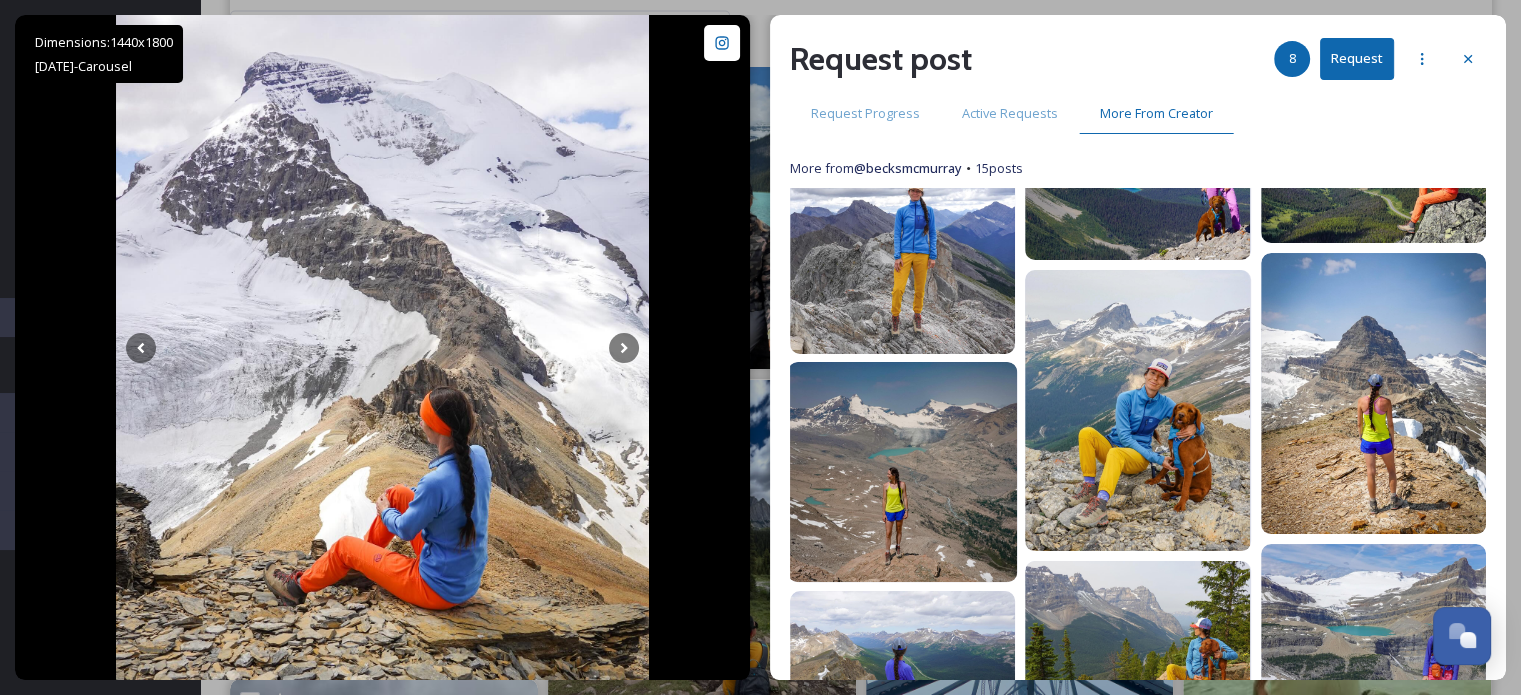 scroll, scrollTop: 600, scrollLeft: 0, axis: vertical 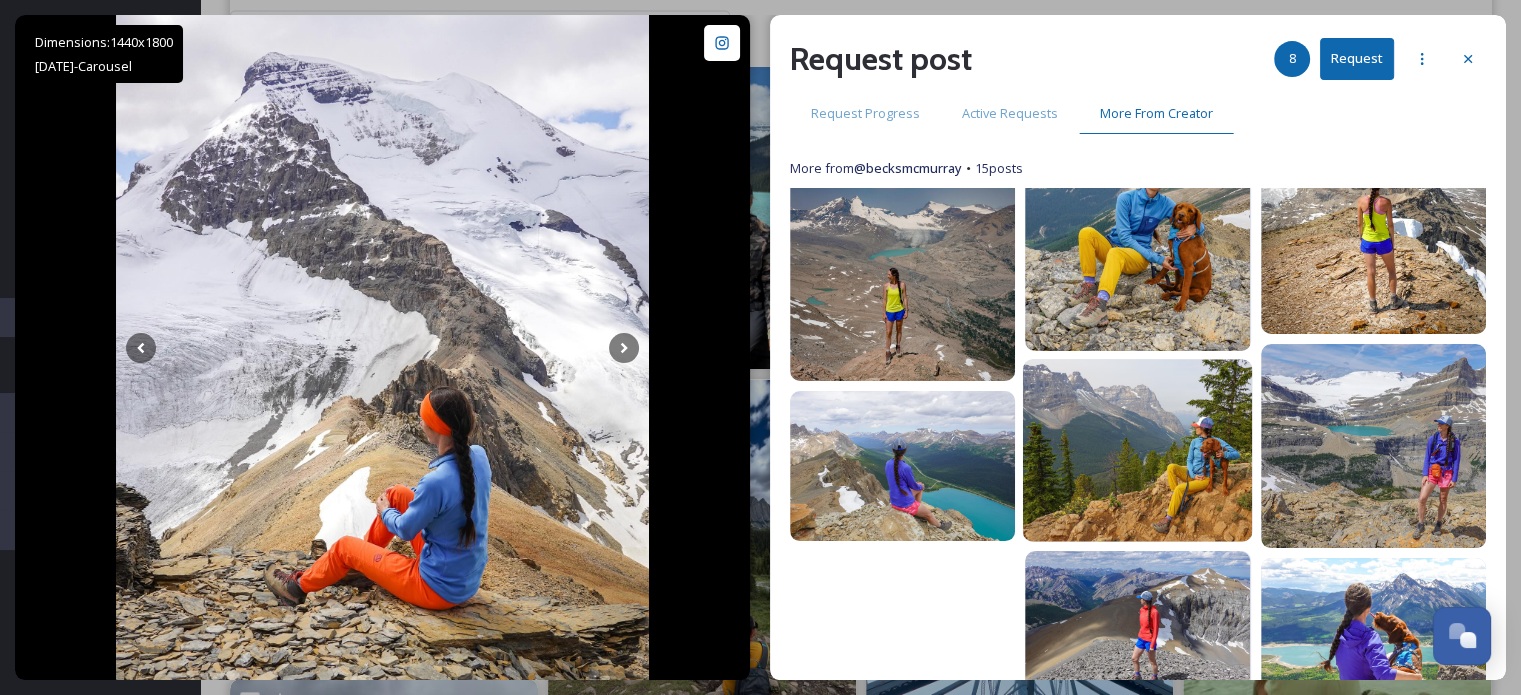 click at bounding box center [1138, 451] 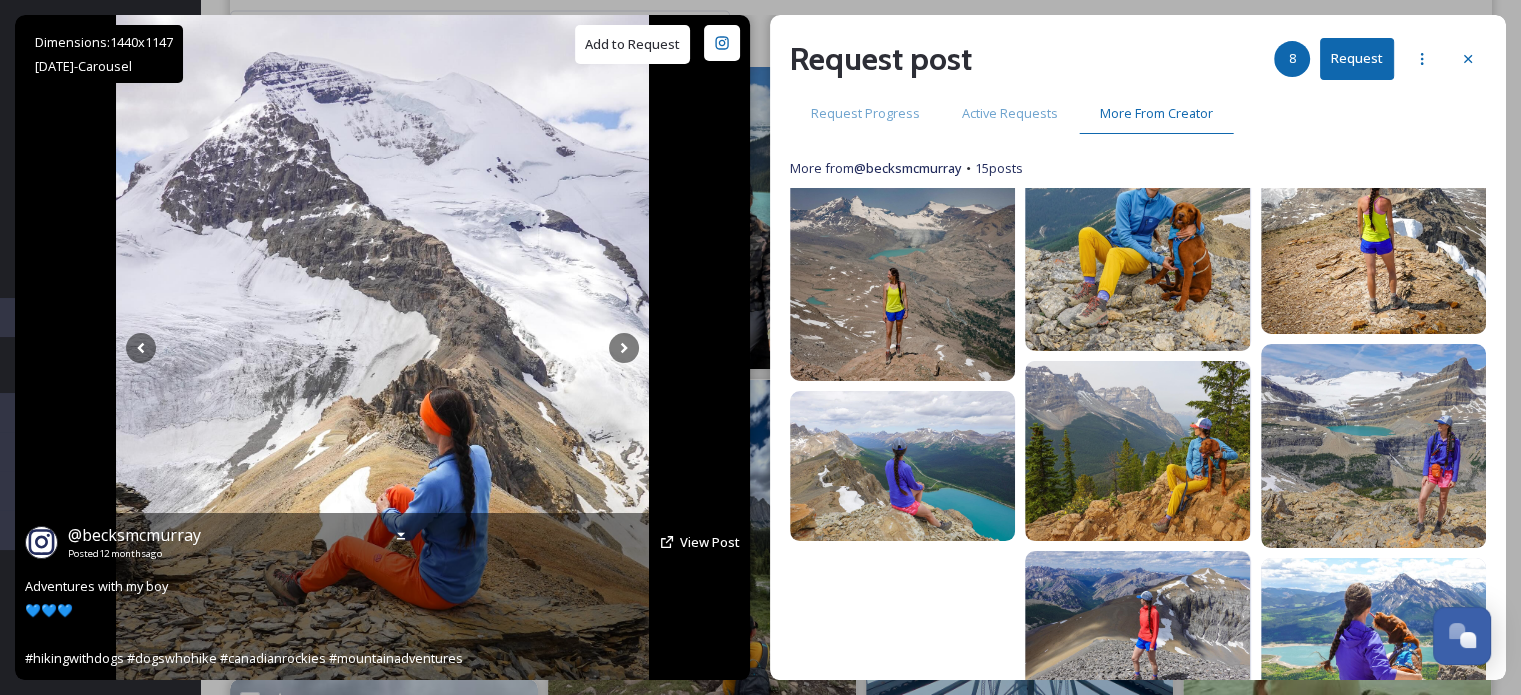 click on "Add to Request" at bounding box center [632, 44] 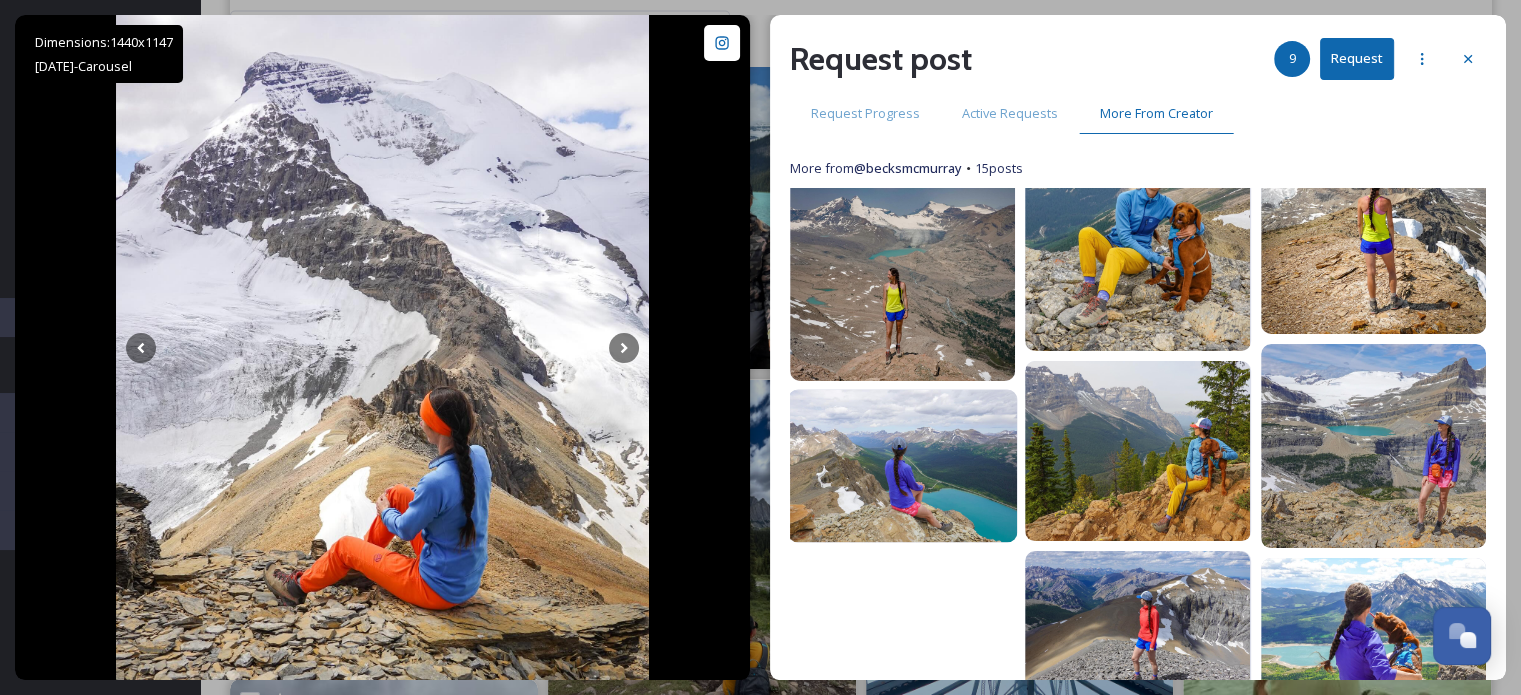 click at bounding box center [903, 465] 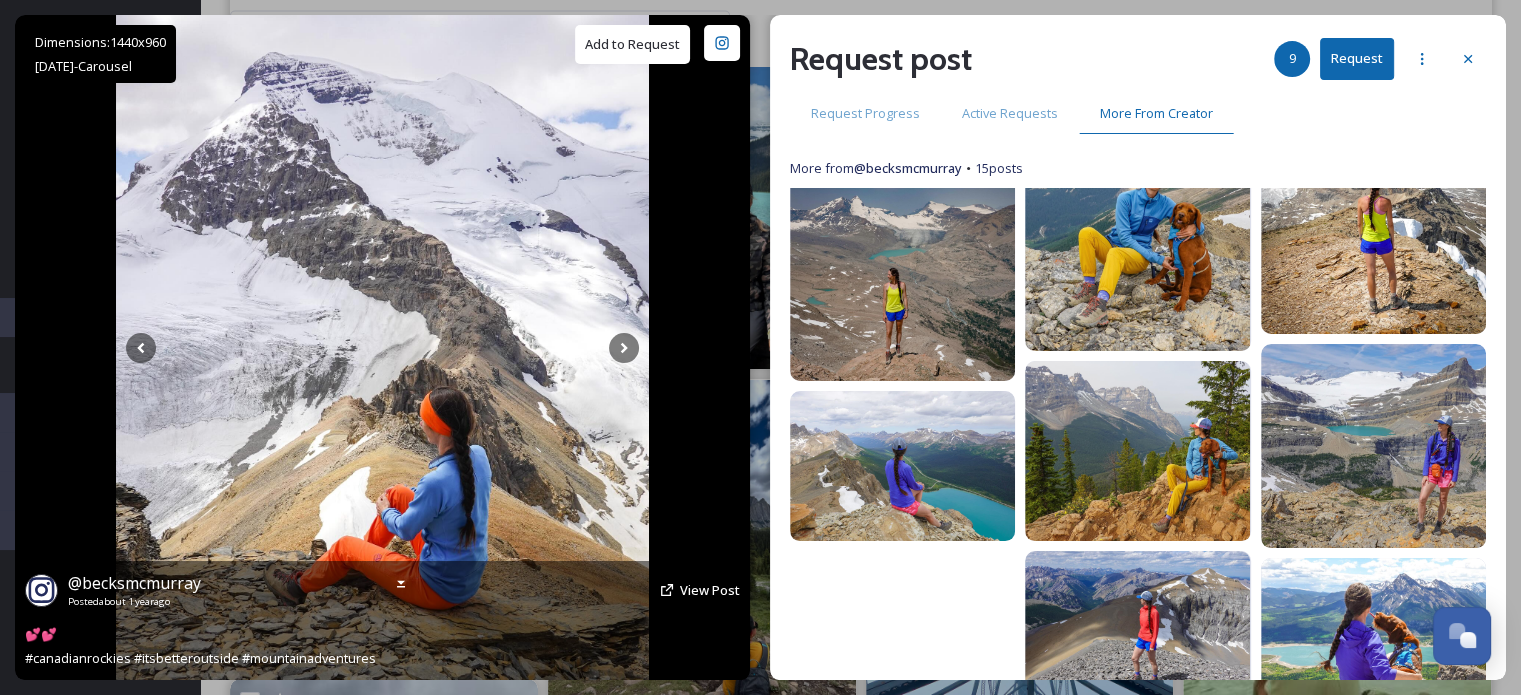 click on "Add to Request" at bounding box center (632, 44) 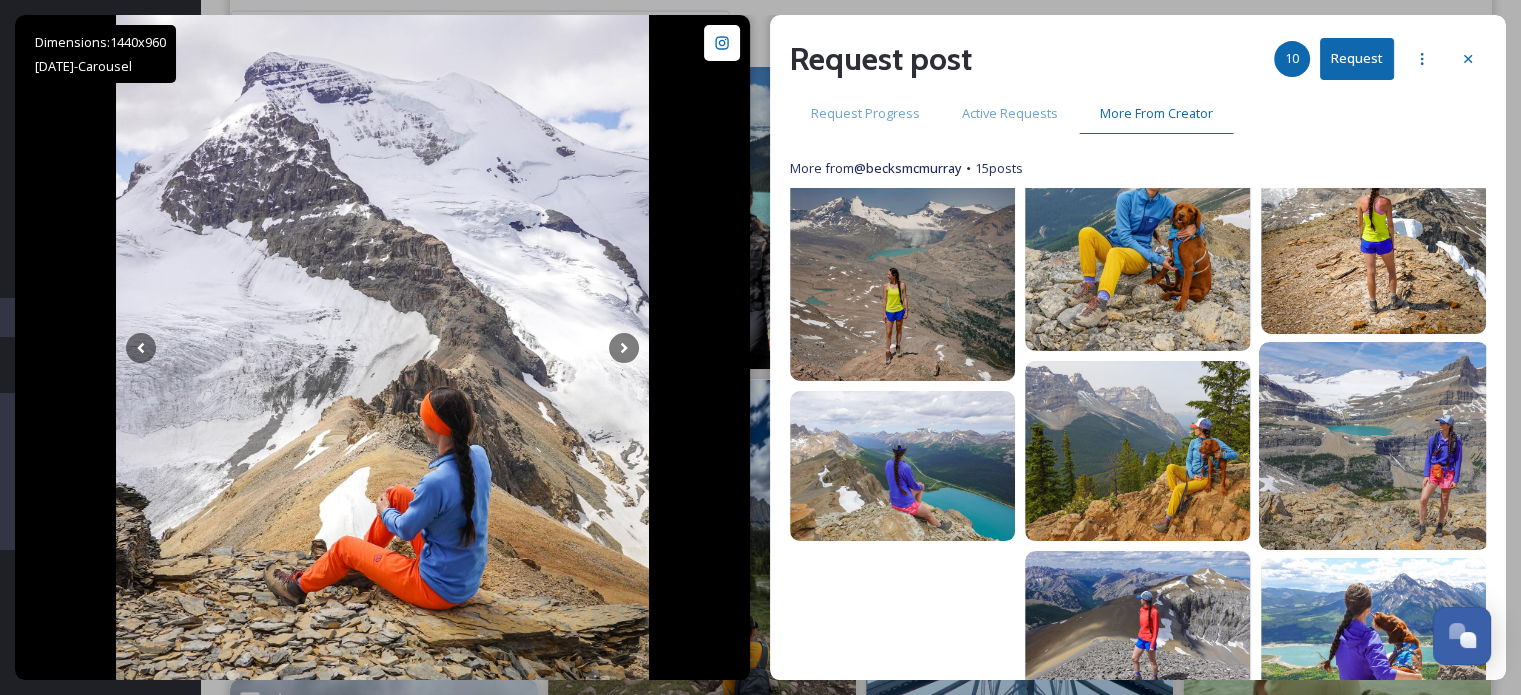 click at bounding box center [1373, 446] 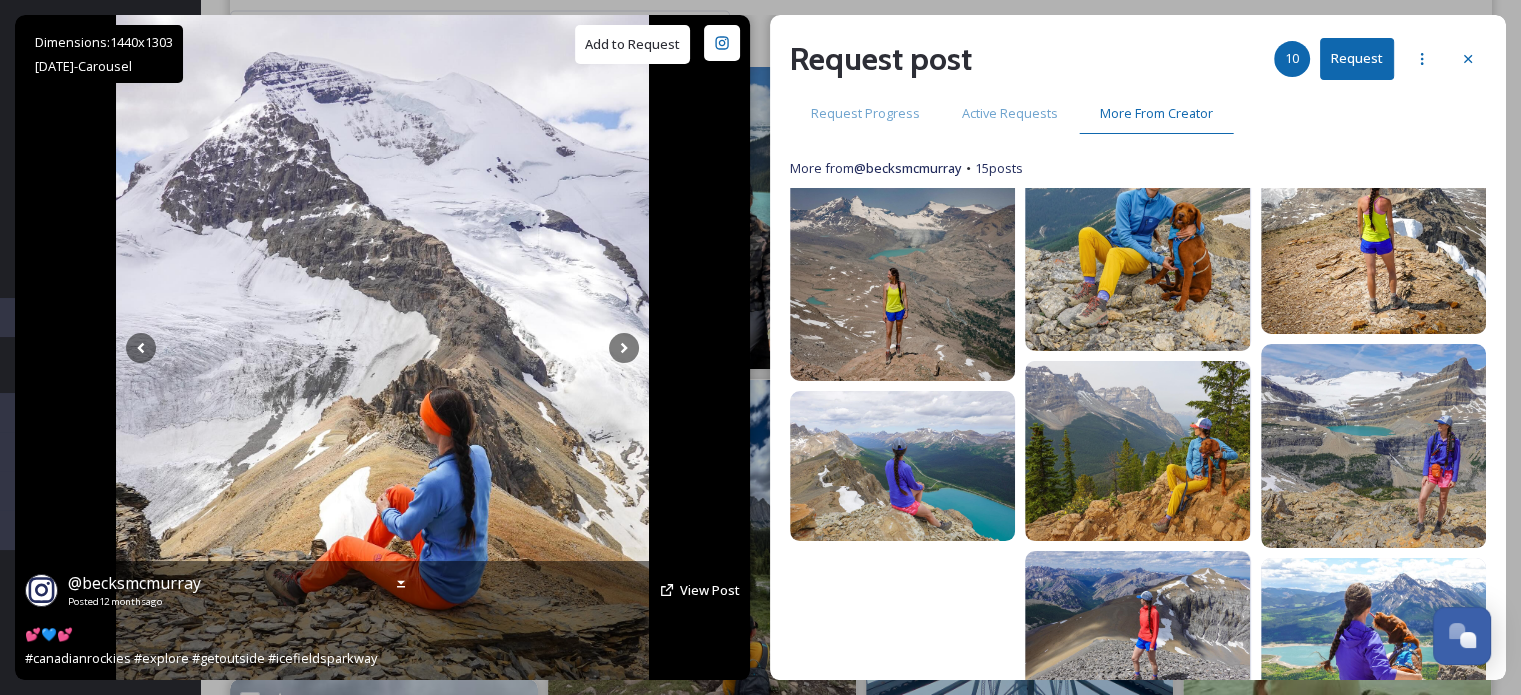 click on "Add to Request" at bounding box center [632, 44] 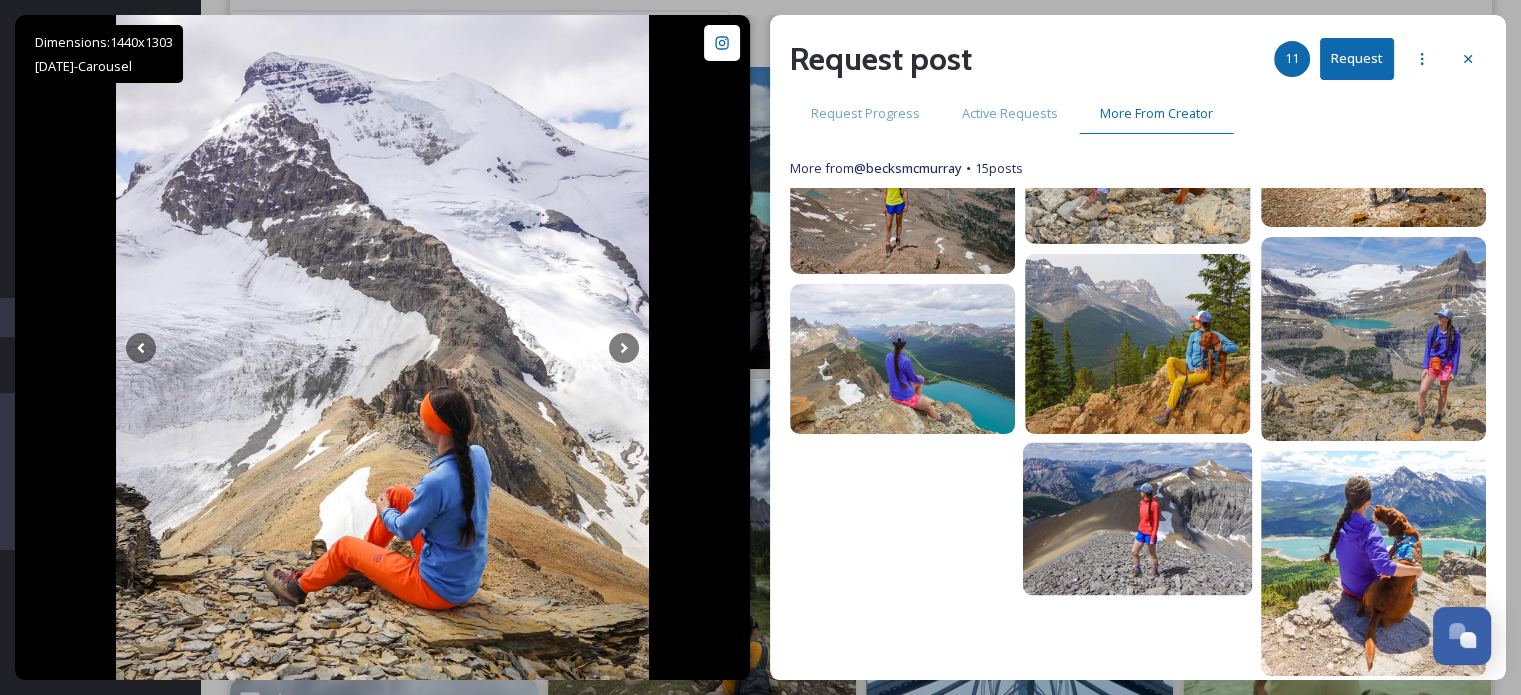 scroll, scrollTop: 709, scrollLeft: 0, axis: vertical 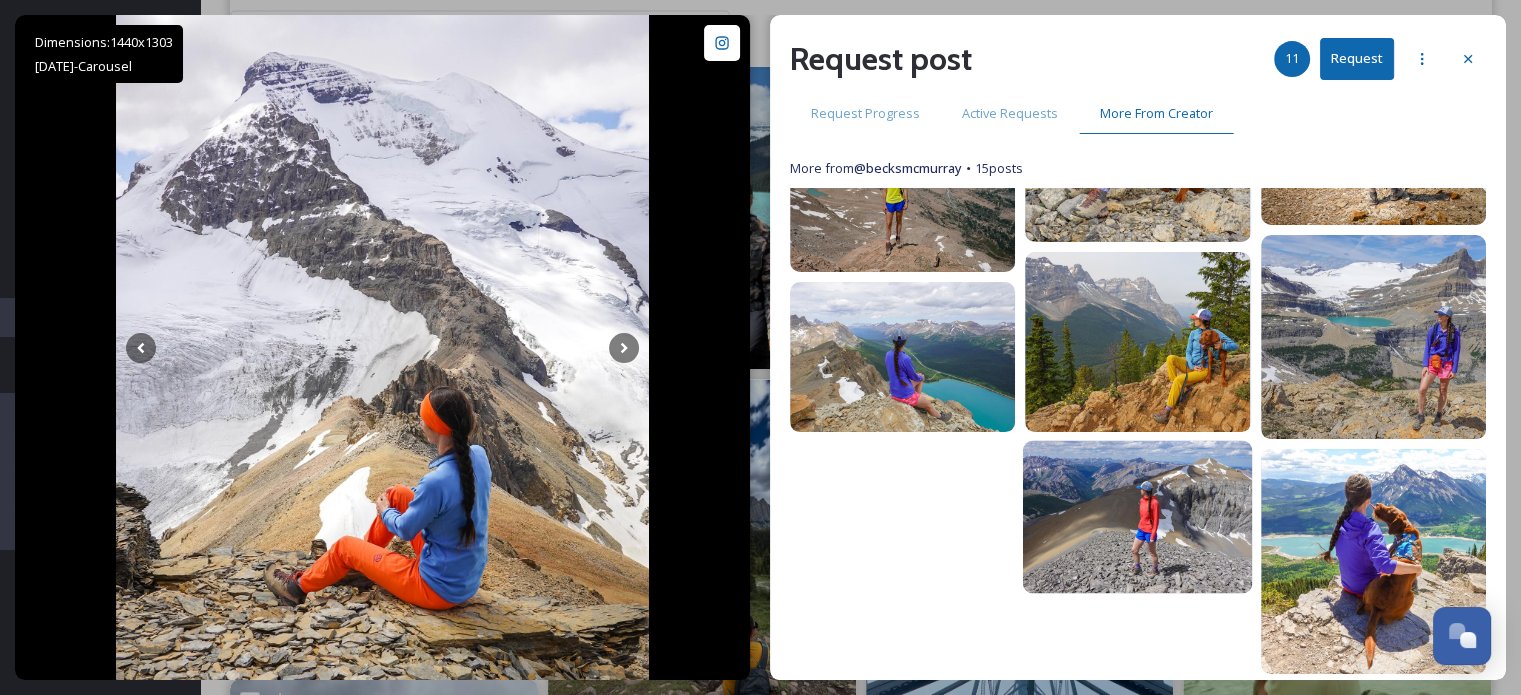 click at bounding box center (1138, 516) 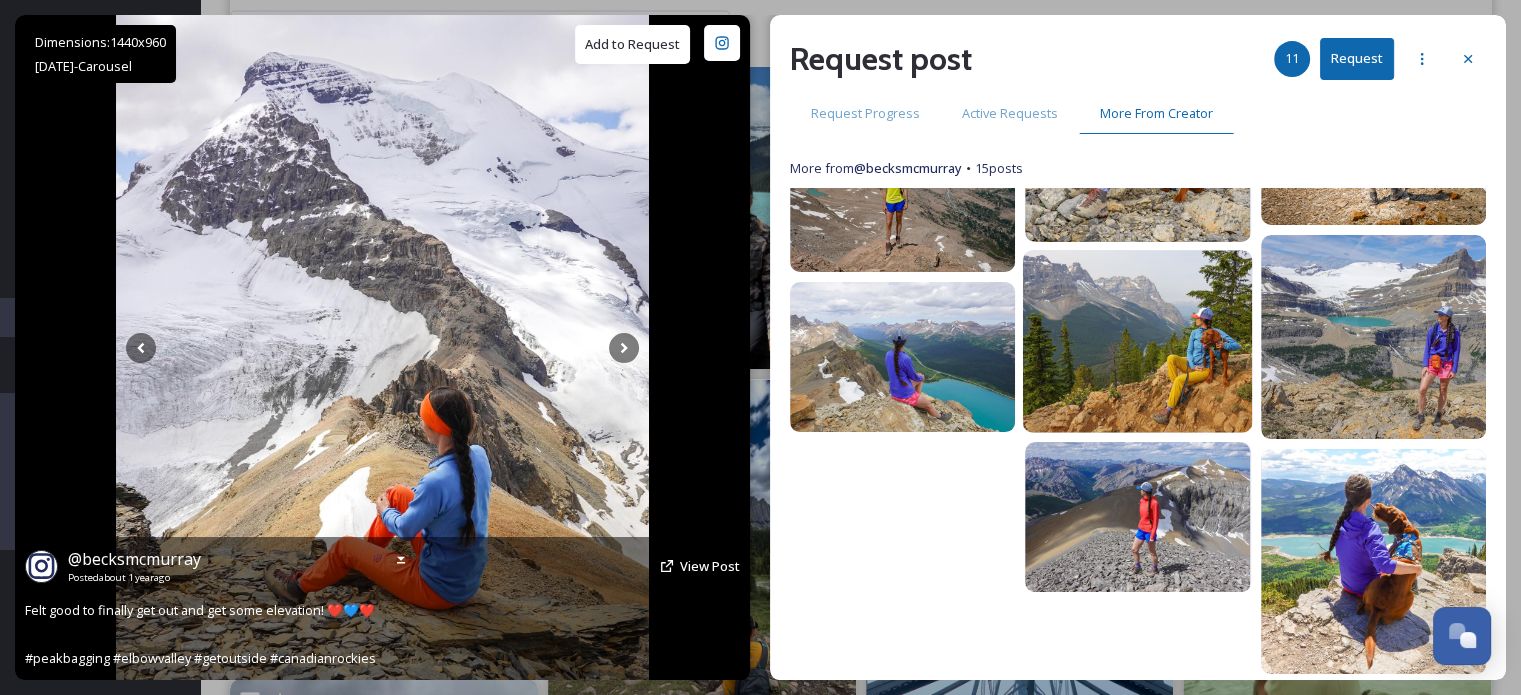 drag, startPoint x: 655, startPoint y: 46, endPoint x: 1048, endPoint y: 348, distance: 495.63394 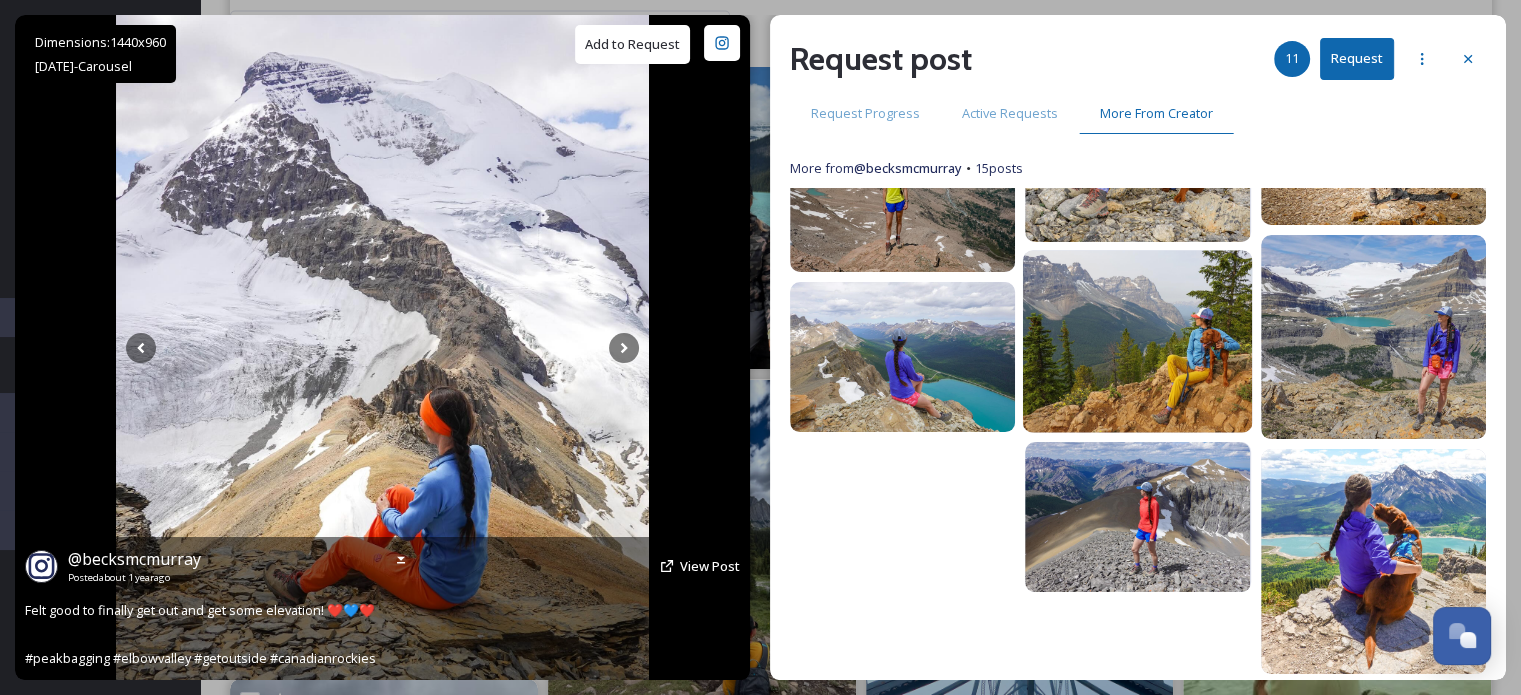 click on "Add to Request" at bounding box center [632, 44] 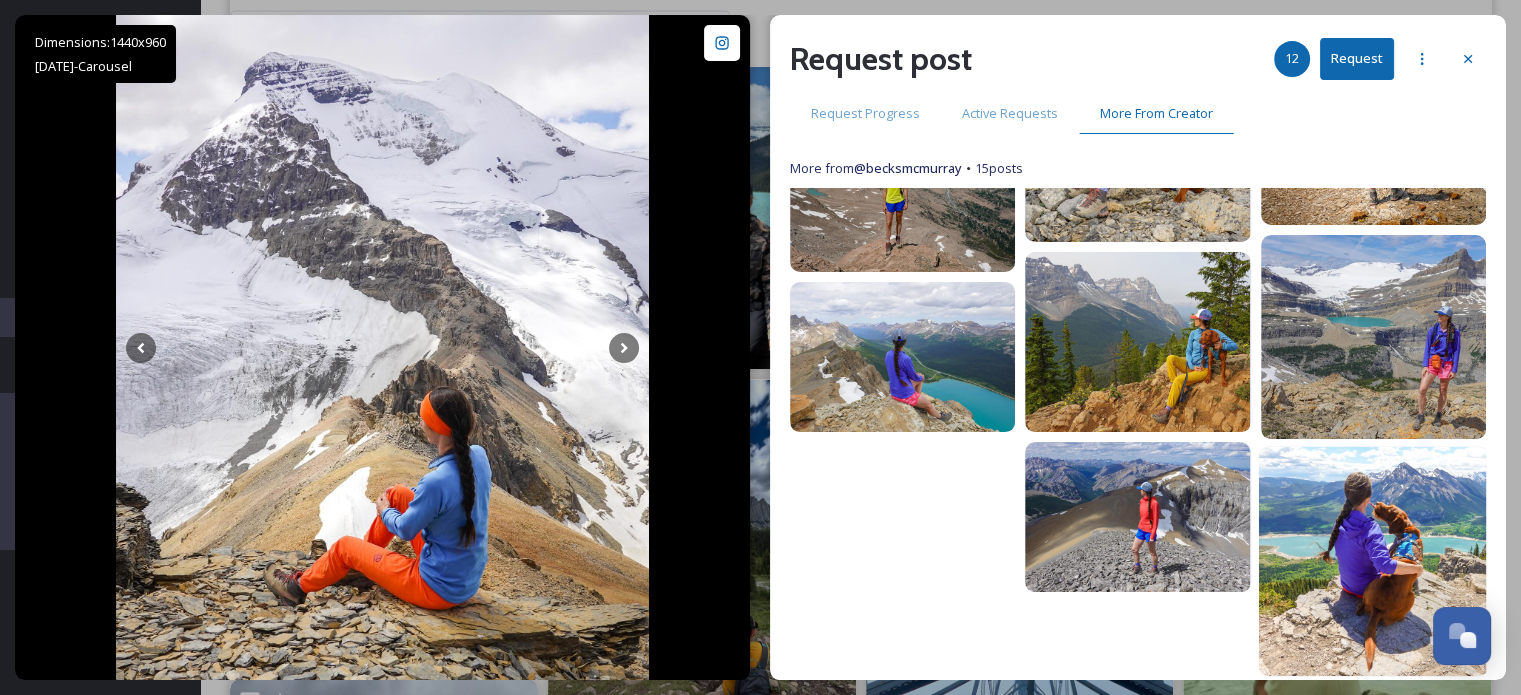 click at bounding box center [1373, 562] 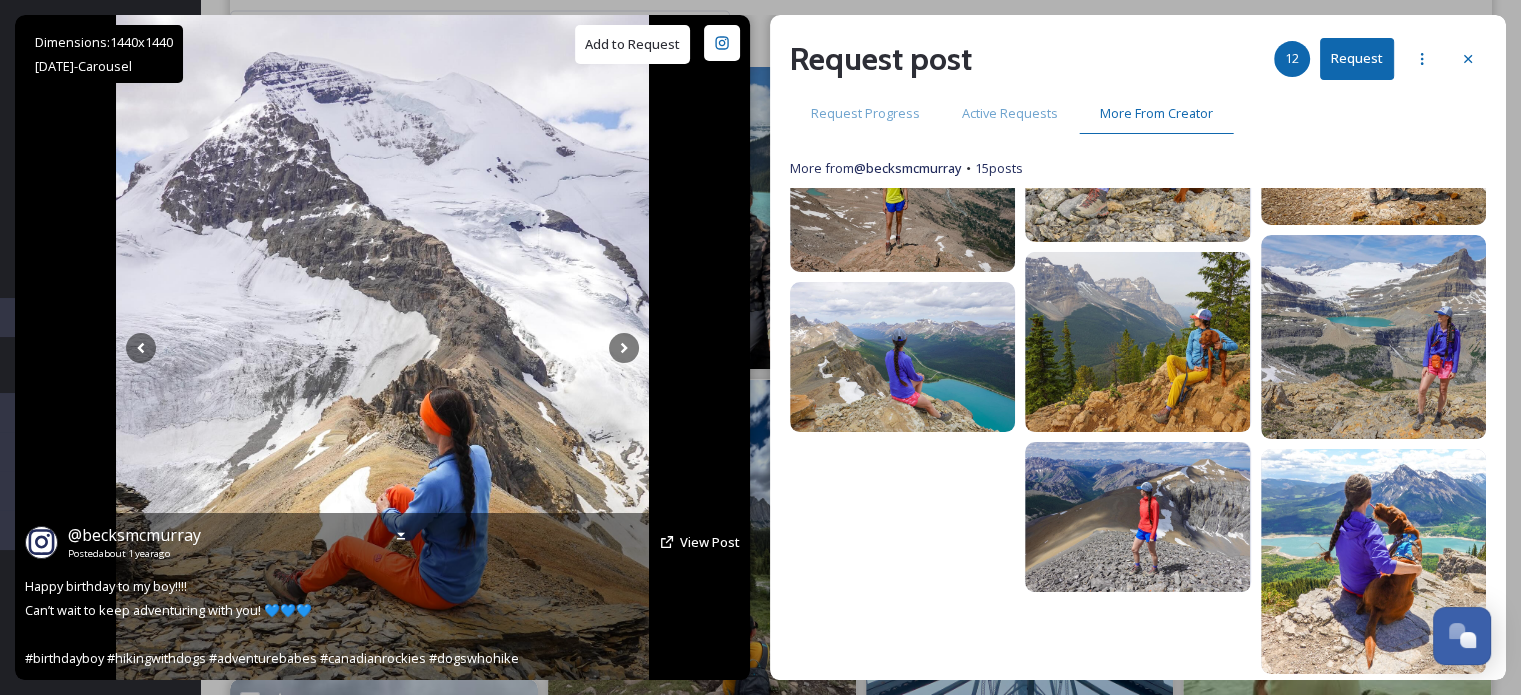 click on "Add to Request" at bounding box center (632, 44) 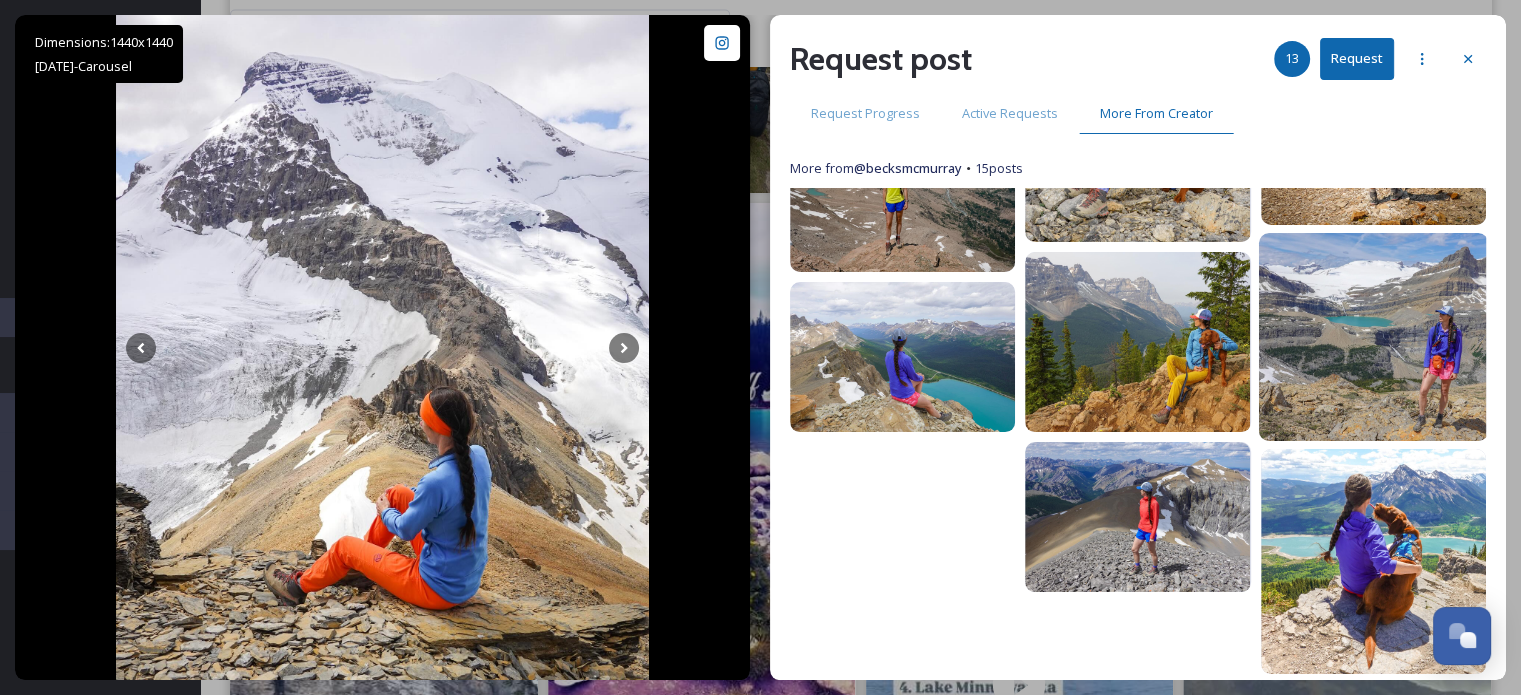 scroll, scrollTop: 12000, scrollLeft: 0, axis: vertical 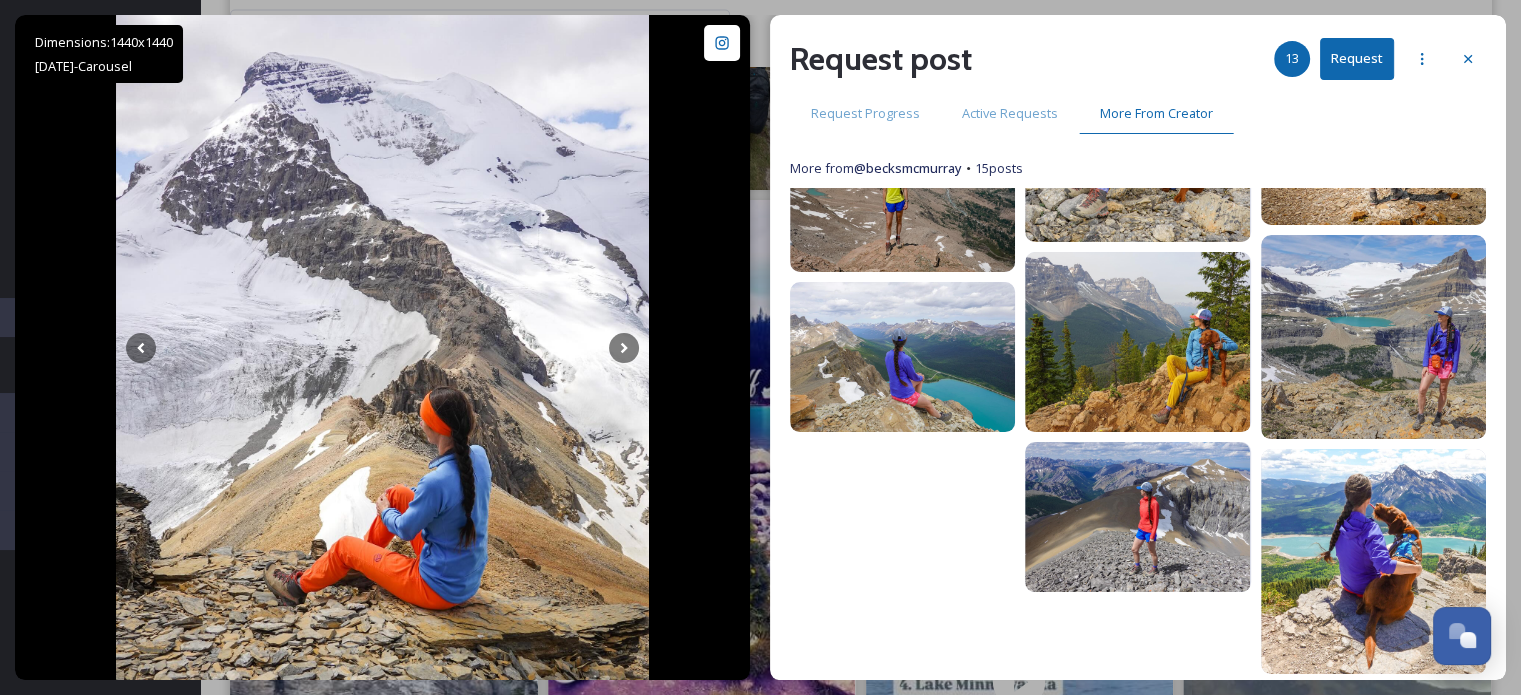 click on "Request" at bounding box center [1357, 58] 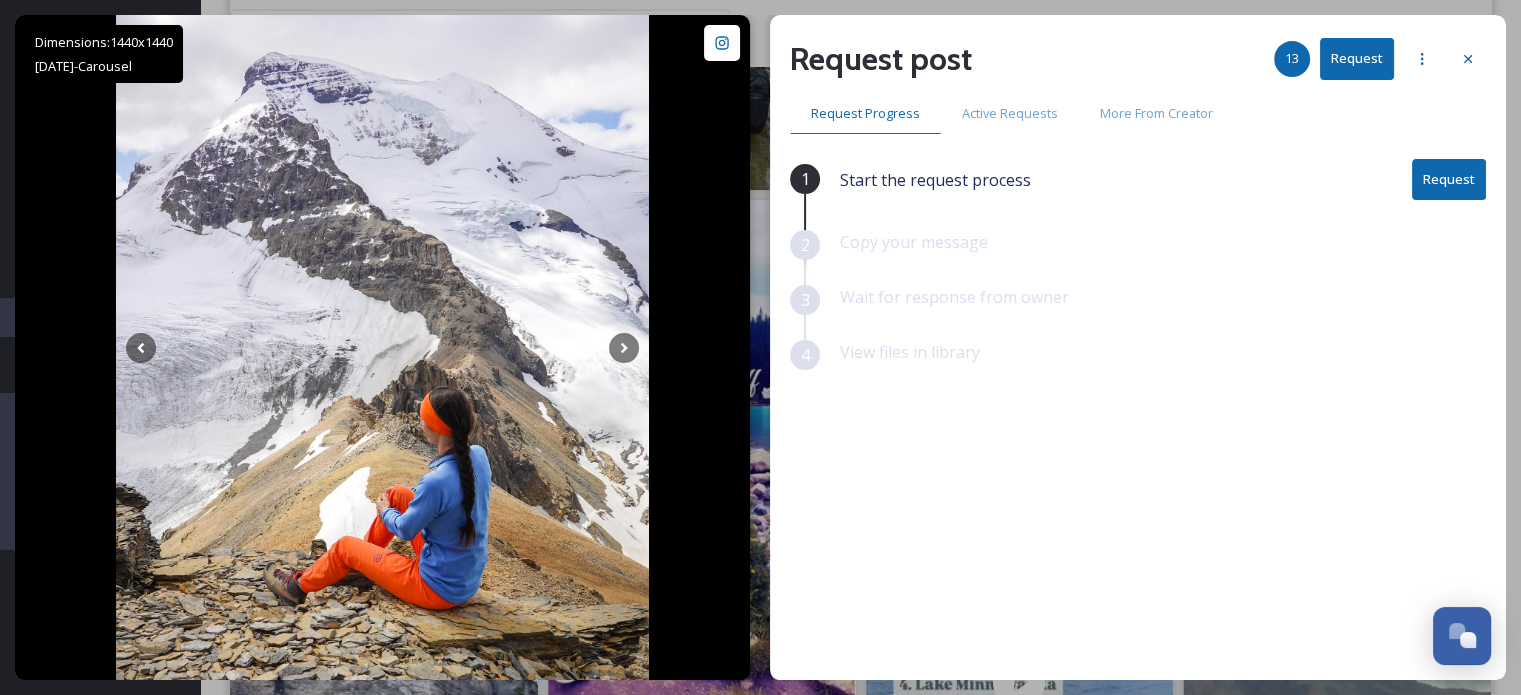click on "Request" at bounding box center (1449, 179) 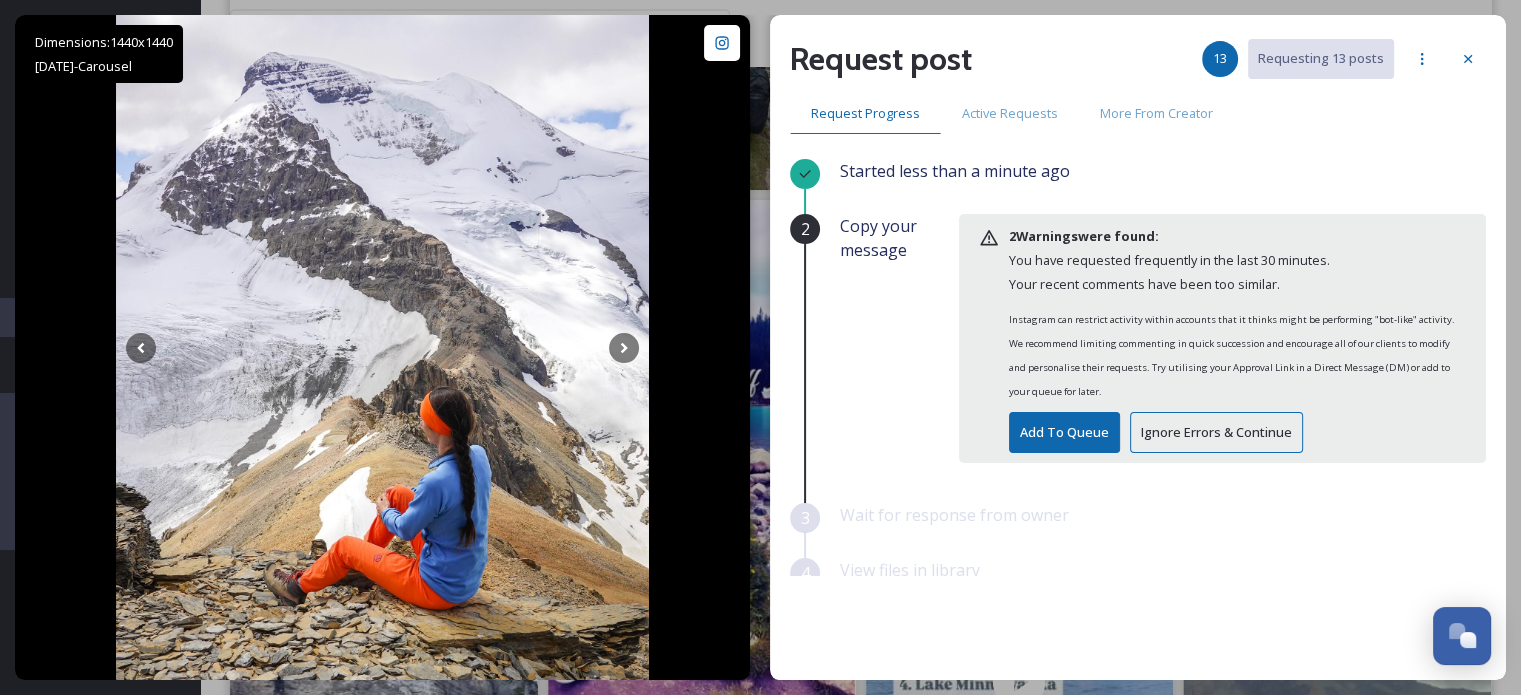 click on "Ignore Errors & Continue" at bounding box center [1216, 432] 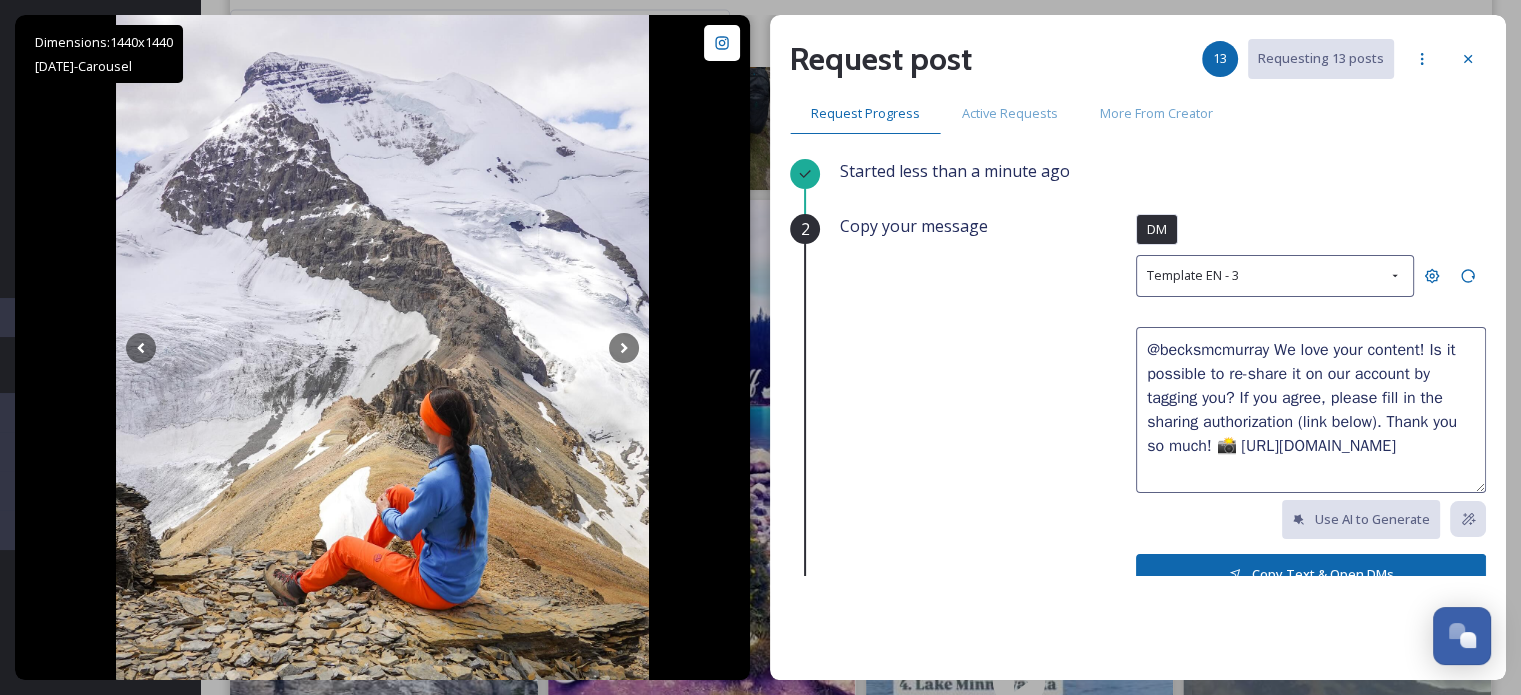 click on "Copy Text & Open DMs" at bounding box center (1311, 574) 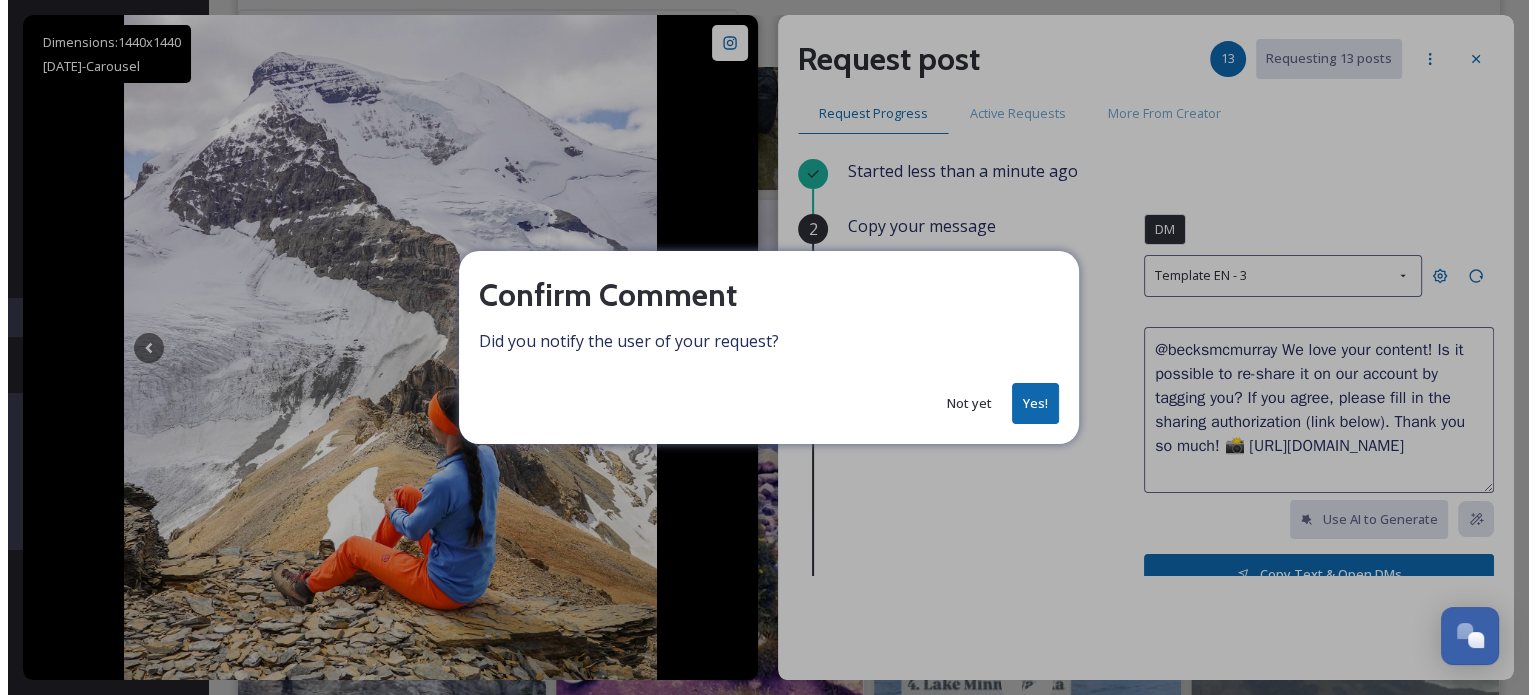 scroll, scrollTop: 11999, scrollLeft: 0, axis: vertical 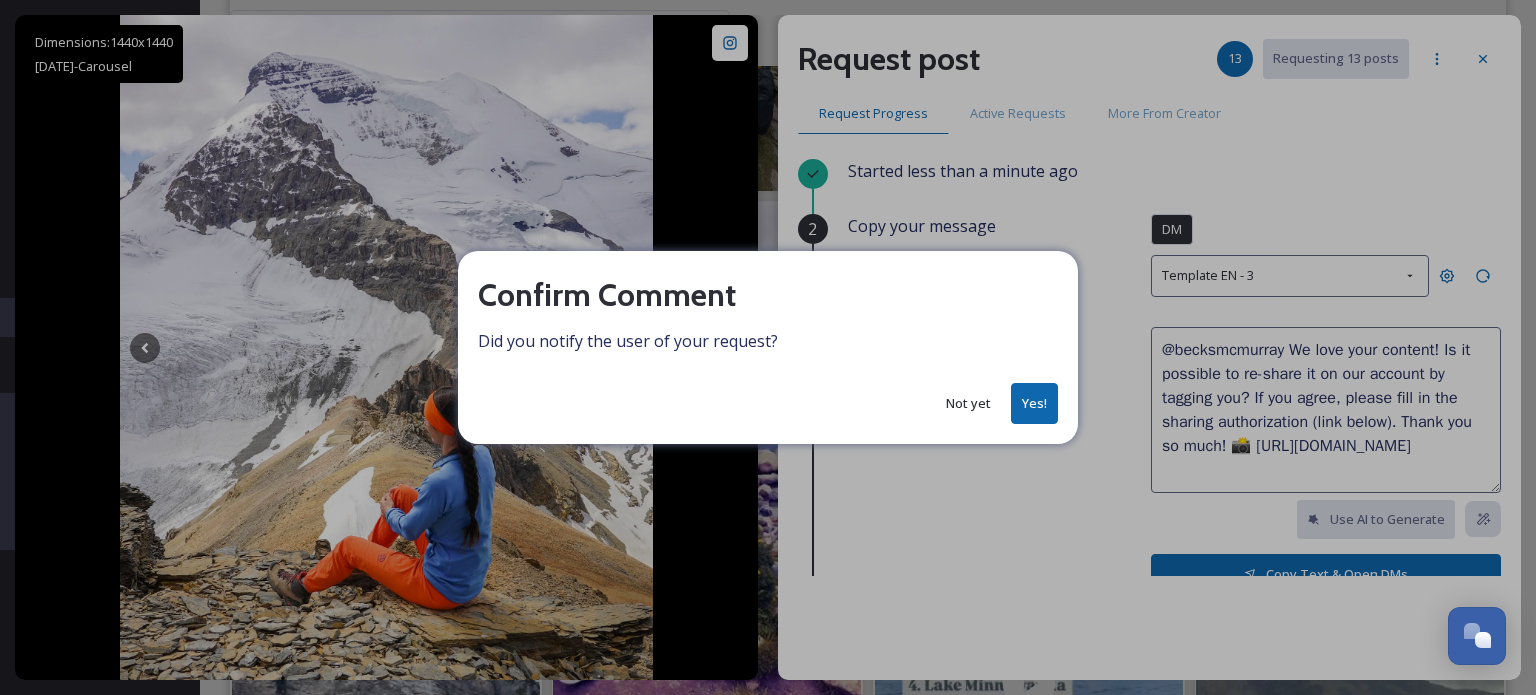 click on "Yes!" at bounding box center (1034, 403) 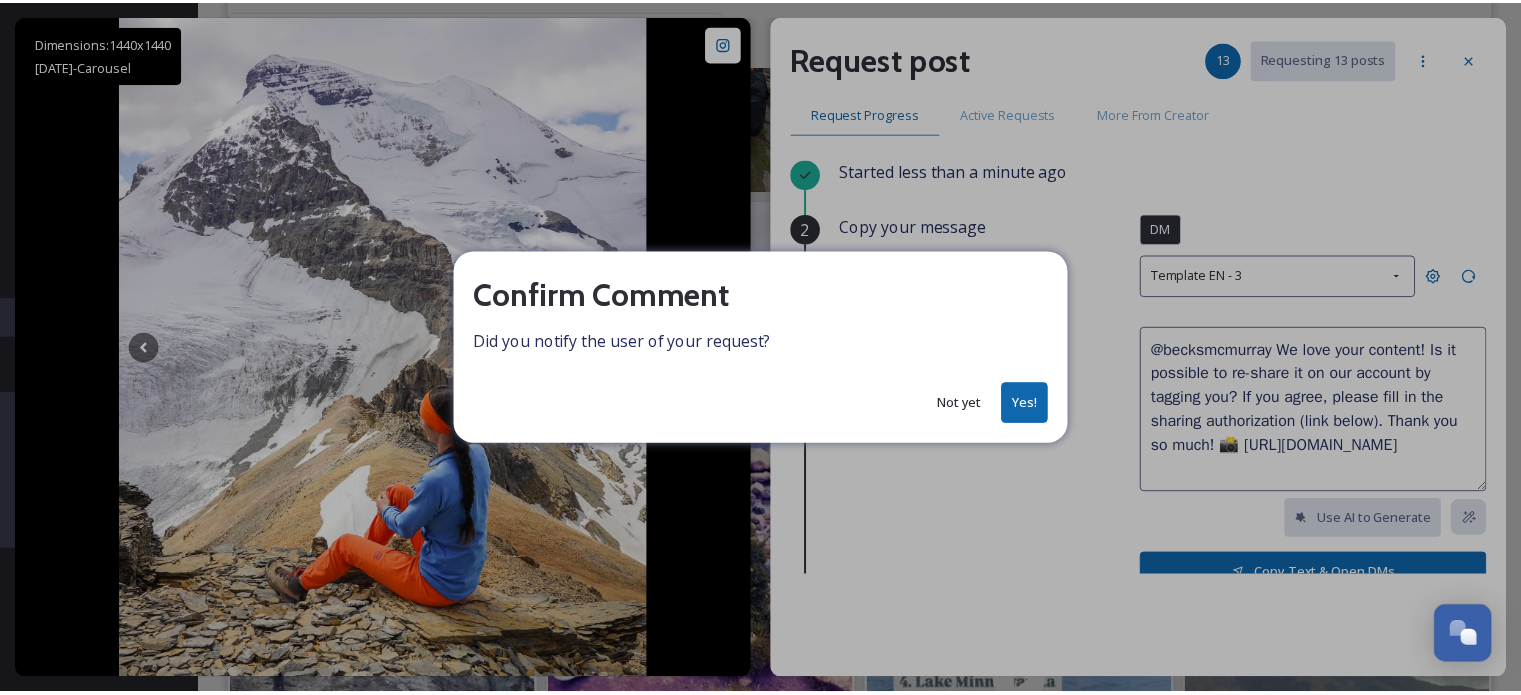 scroll, scrollTop: 12000, scrollLeft: 0, axis: vertical 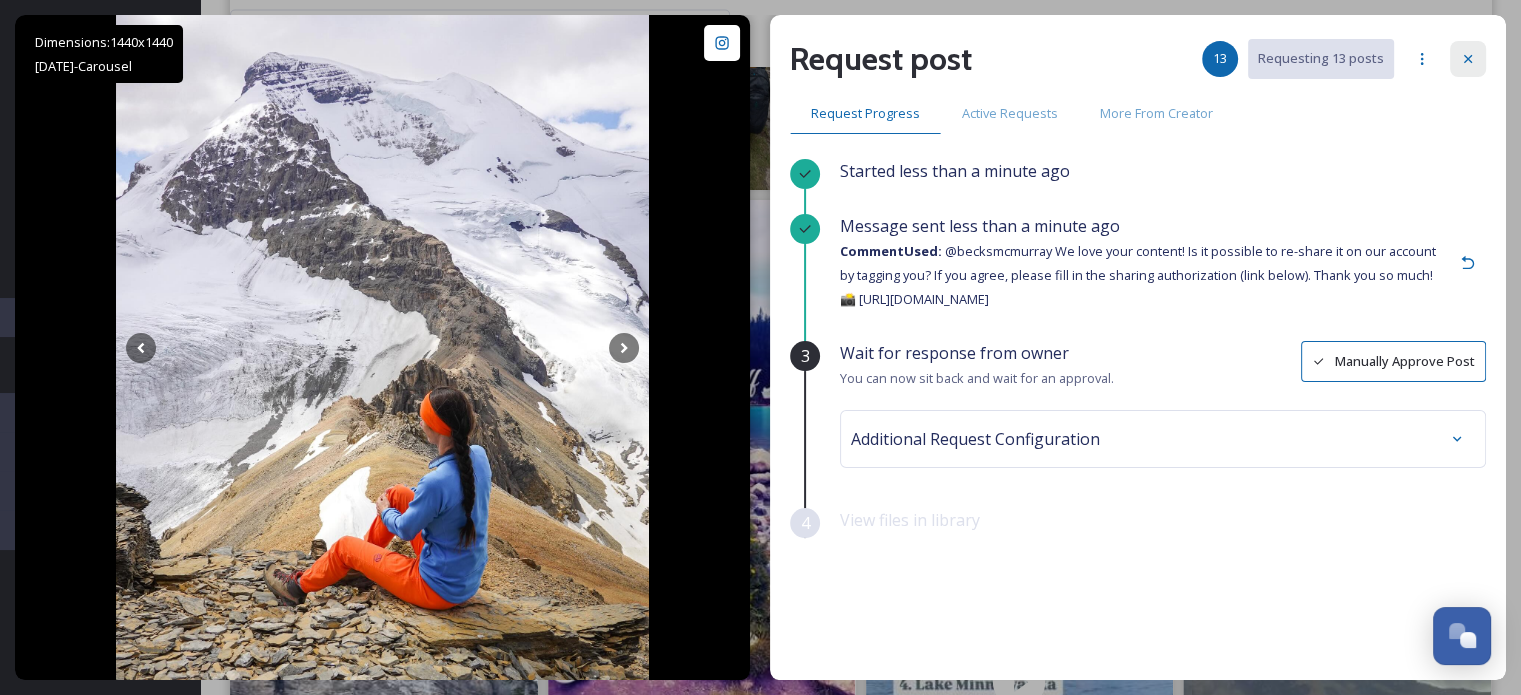 click 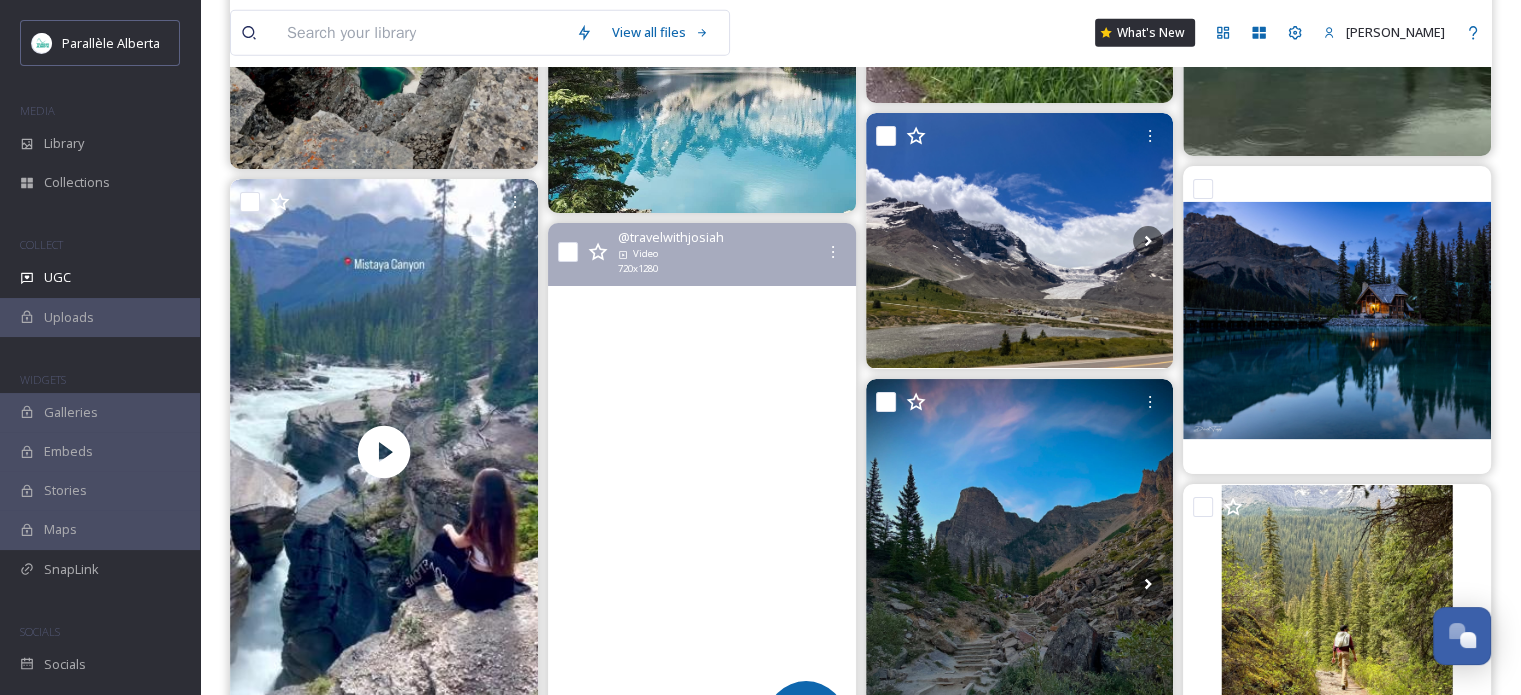 scroll, scrollTop: 13600, scrollLeft: 0, axis: vertical 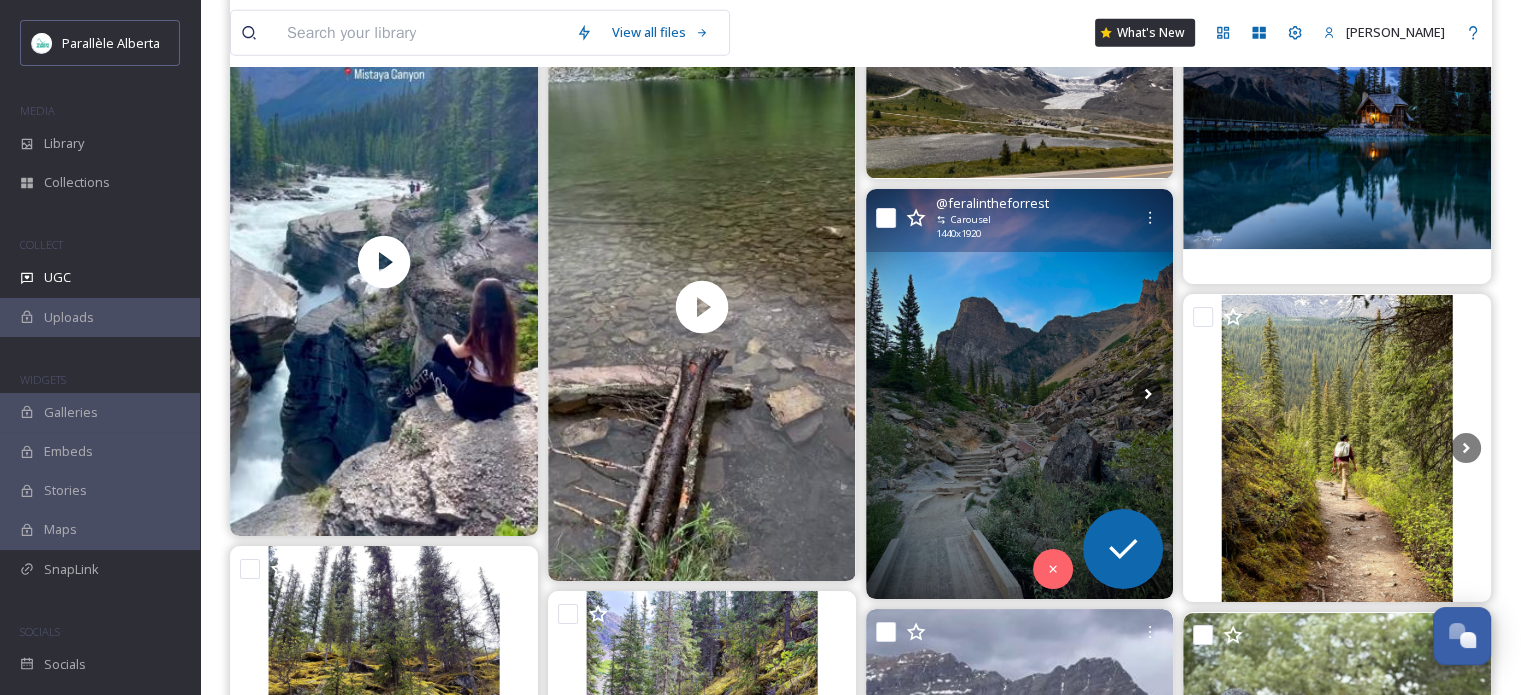 click at bounding box center [1020, 394] 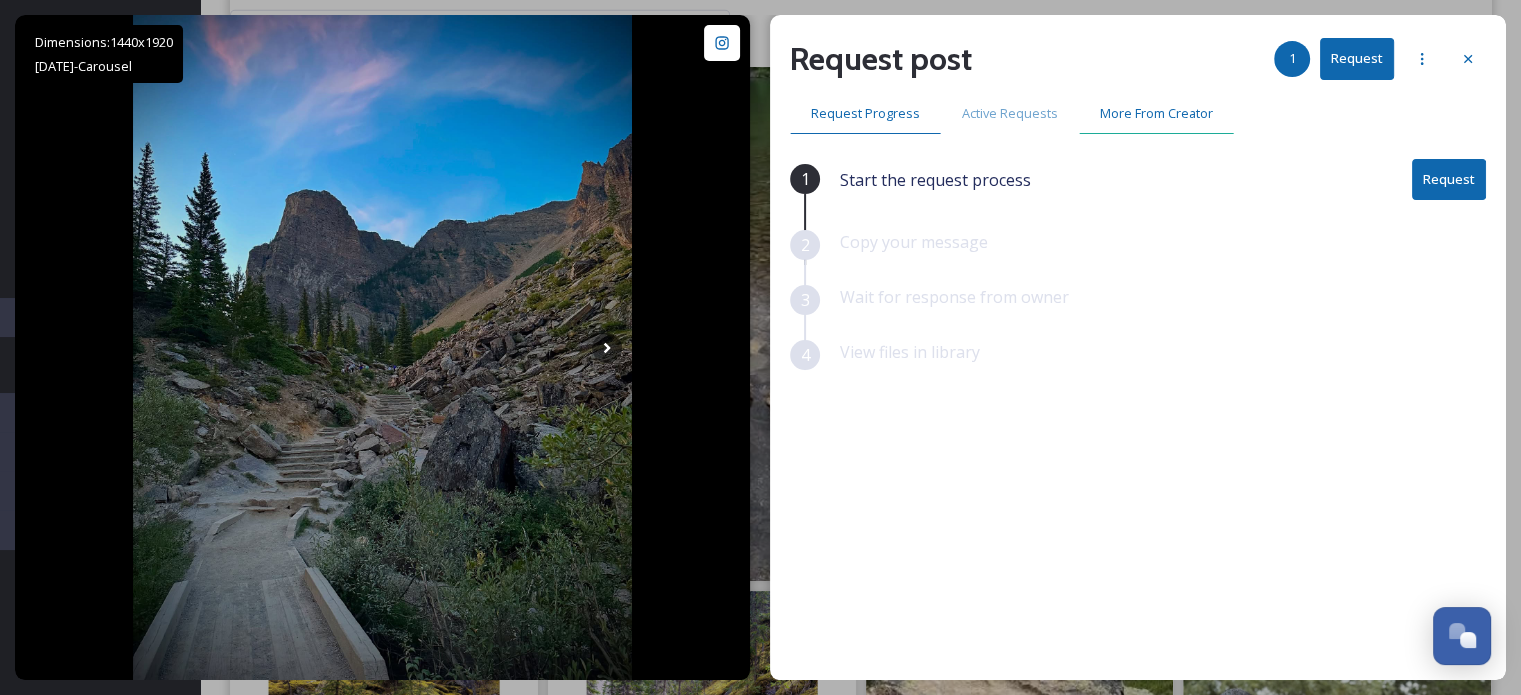 click on "More From Creator" at bounding box center [1156, 113] 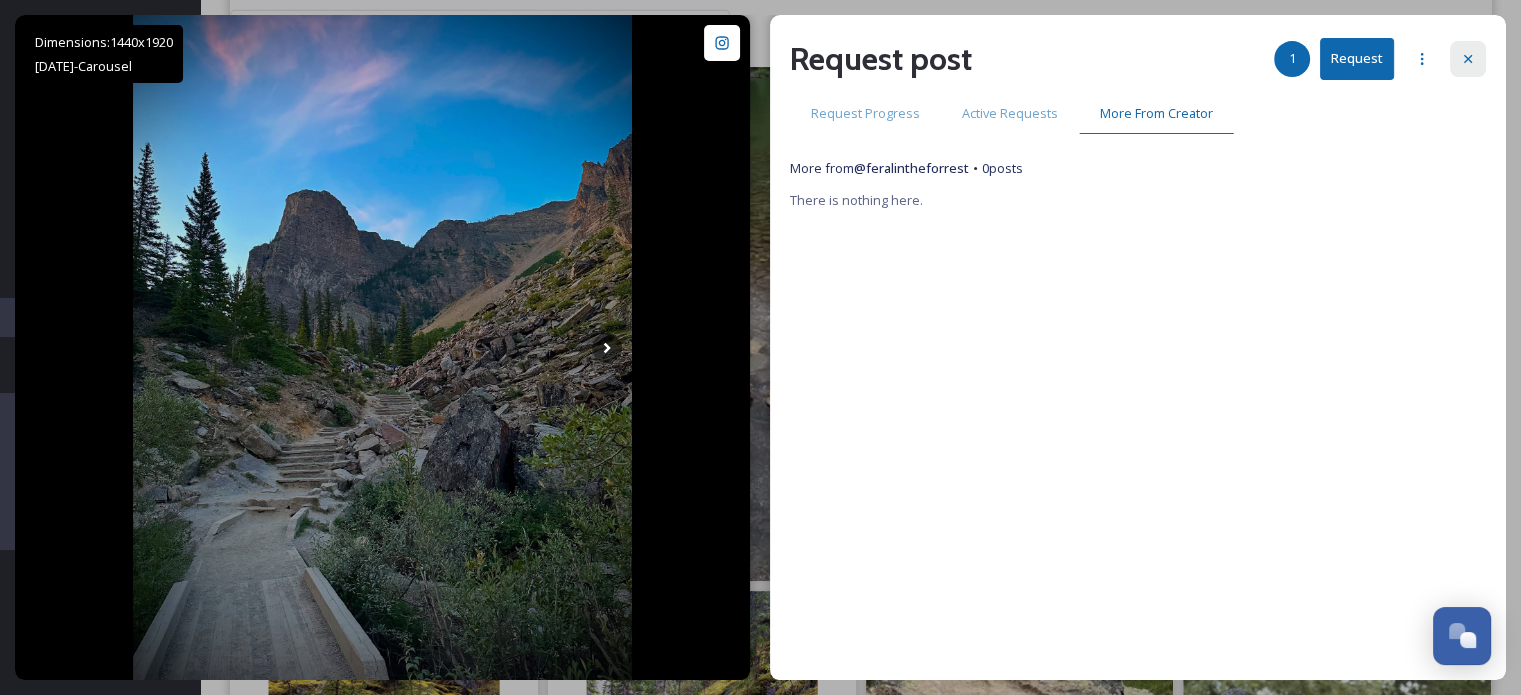click at bounding box center (1468, 59) 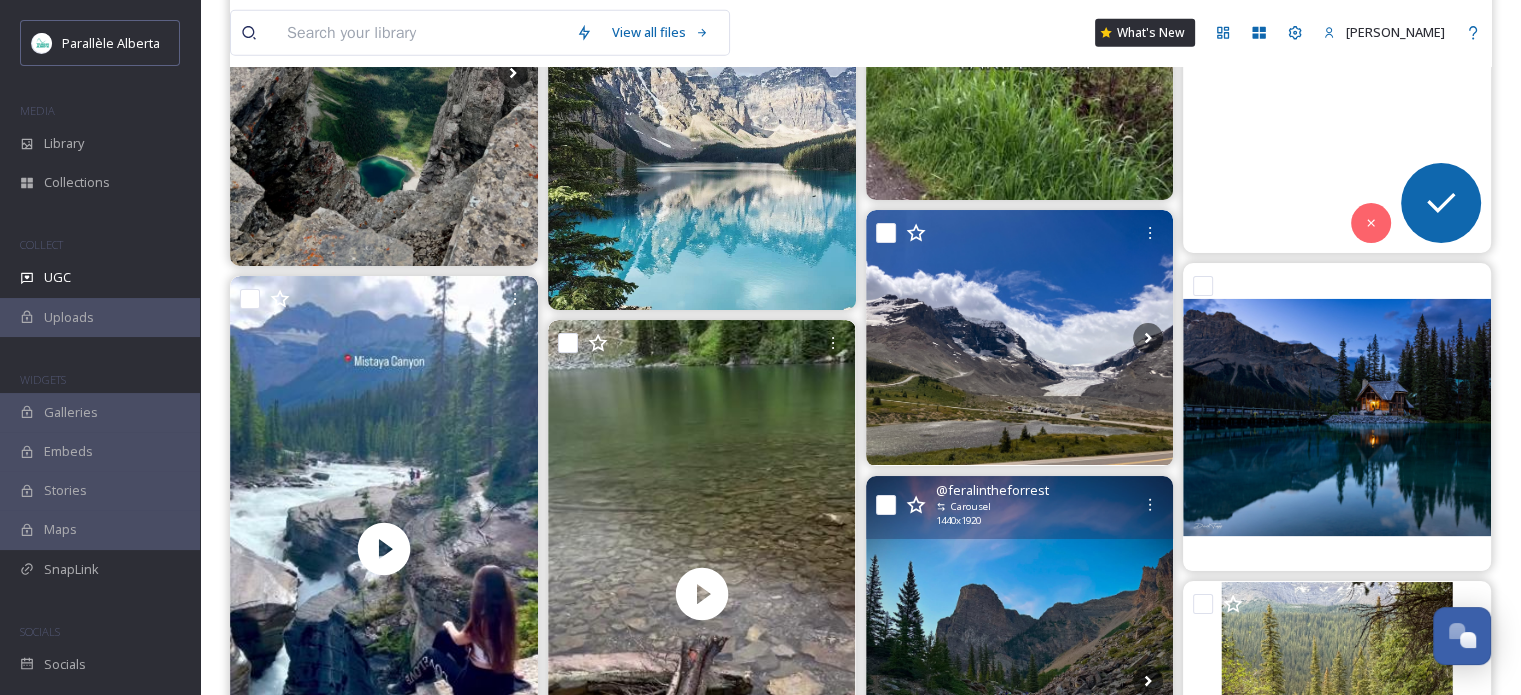 scroll, scrollTop: 13300, scrollLeft: 0, axis: vertical 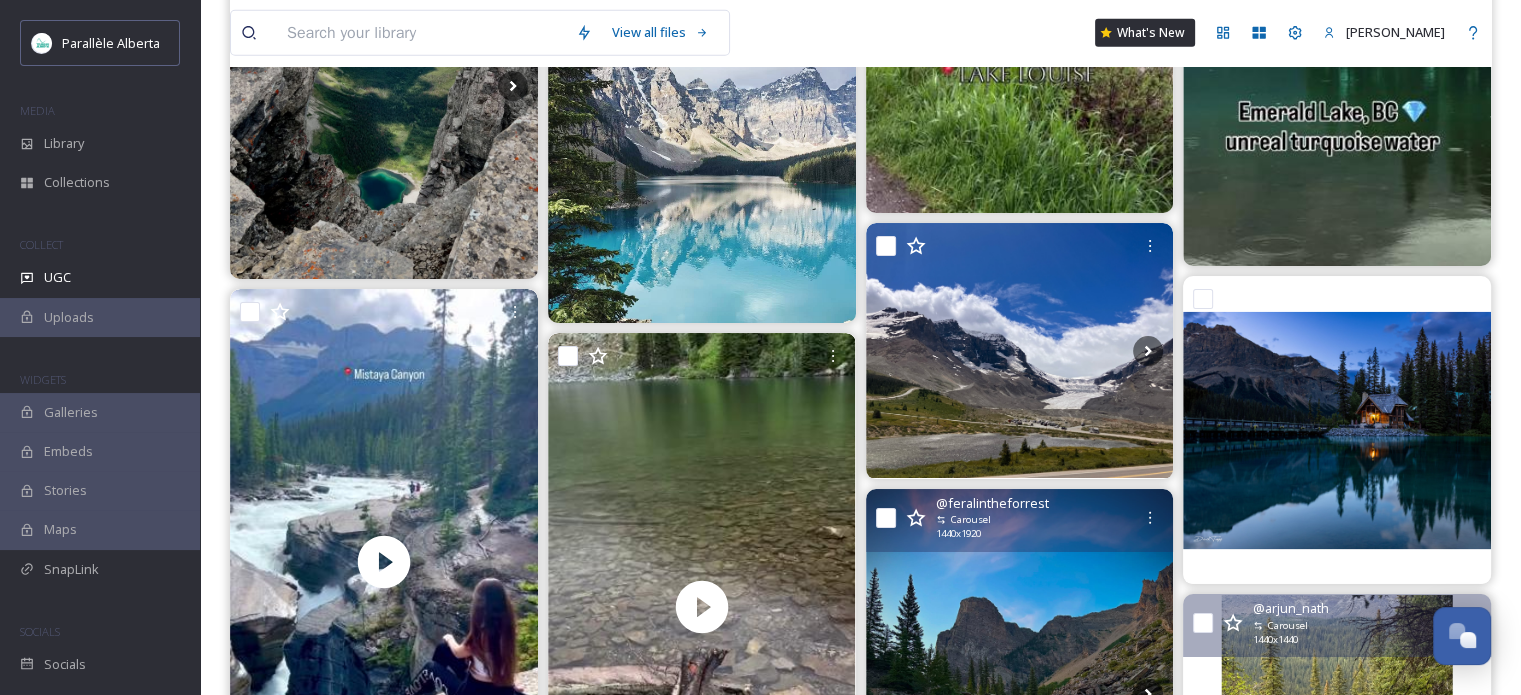 click on "Carousel" at bounding box center [1351, 626] 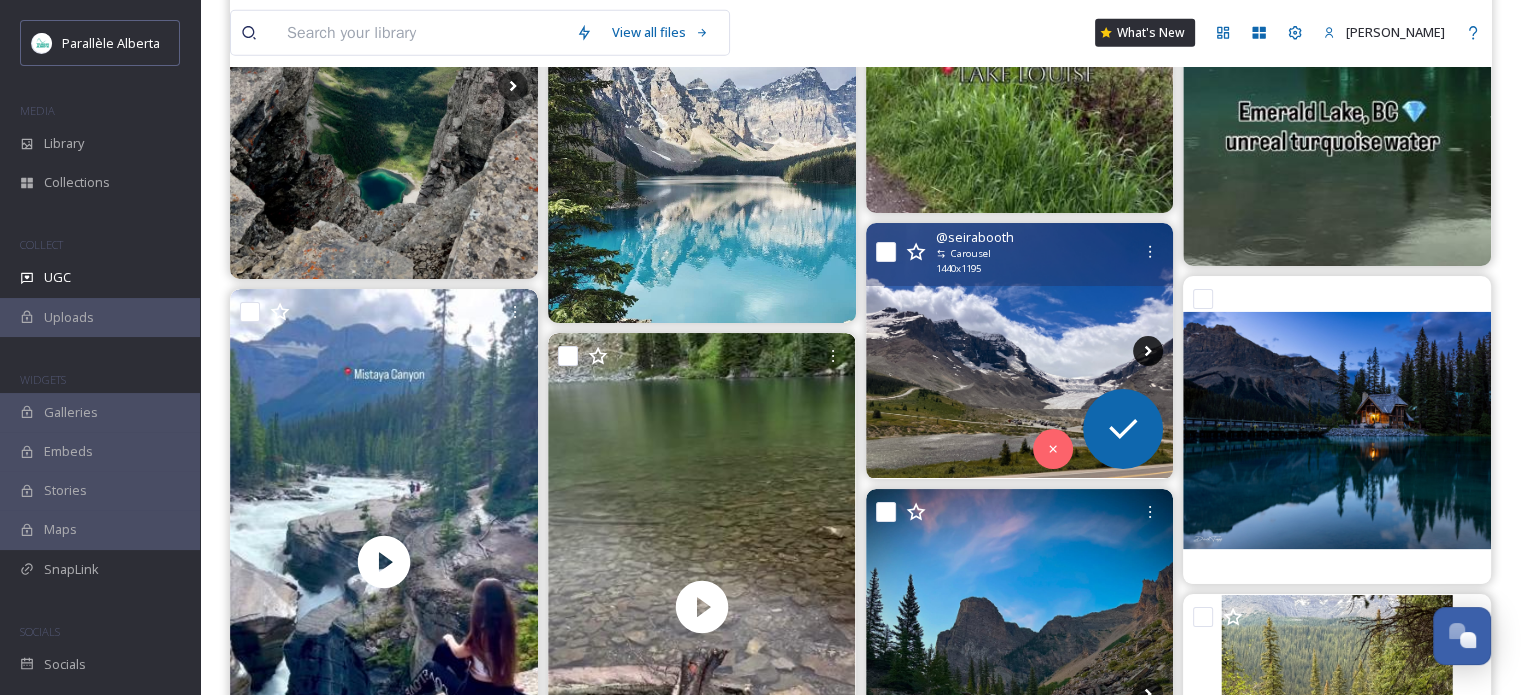 scroll, scrollTop: 13700, scrollLeft: 0, axis: vertical 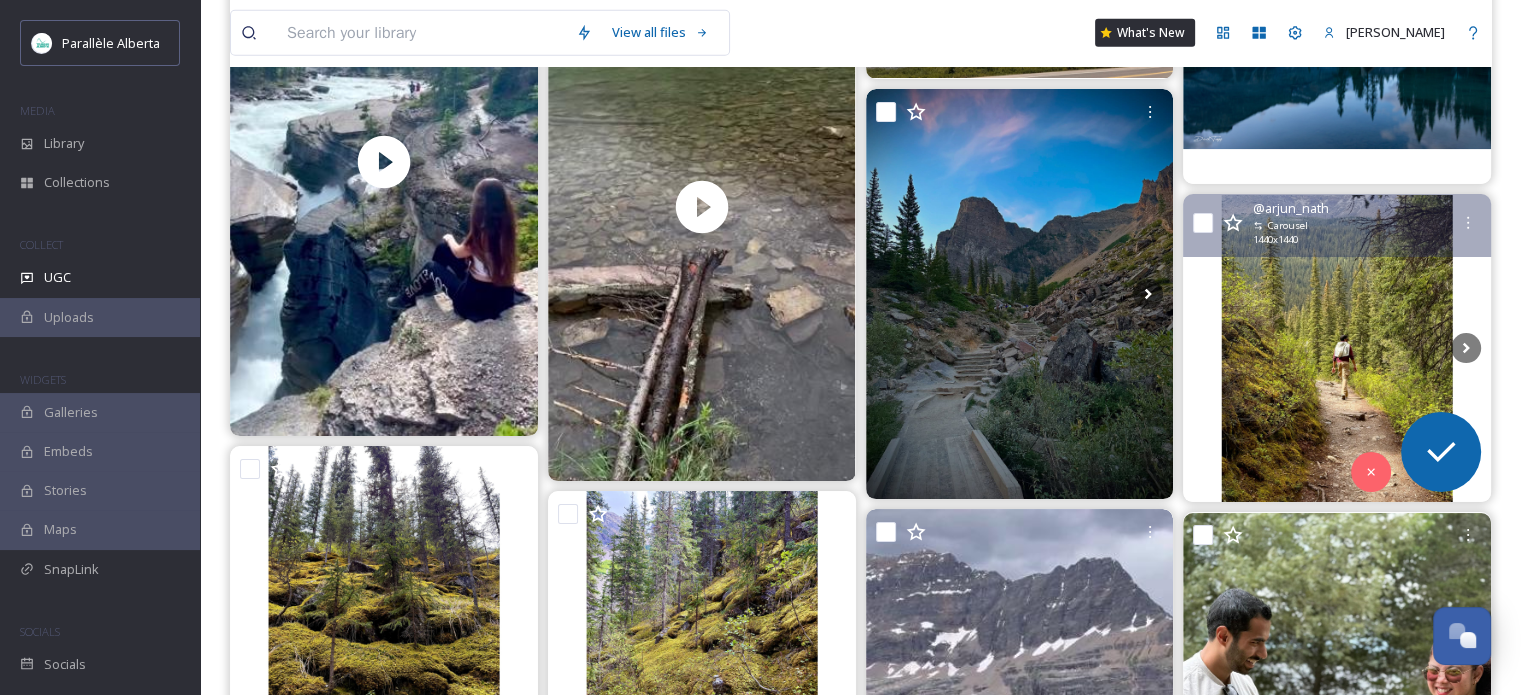 click at bounding box center [1337, 349] 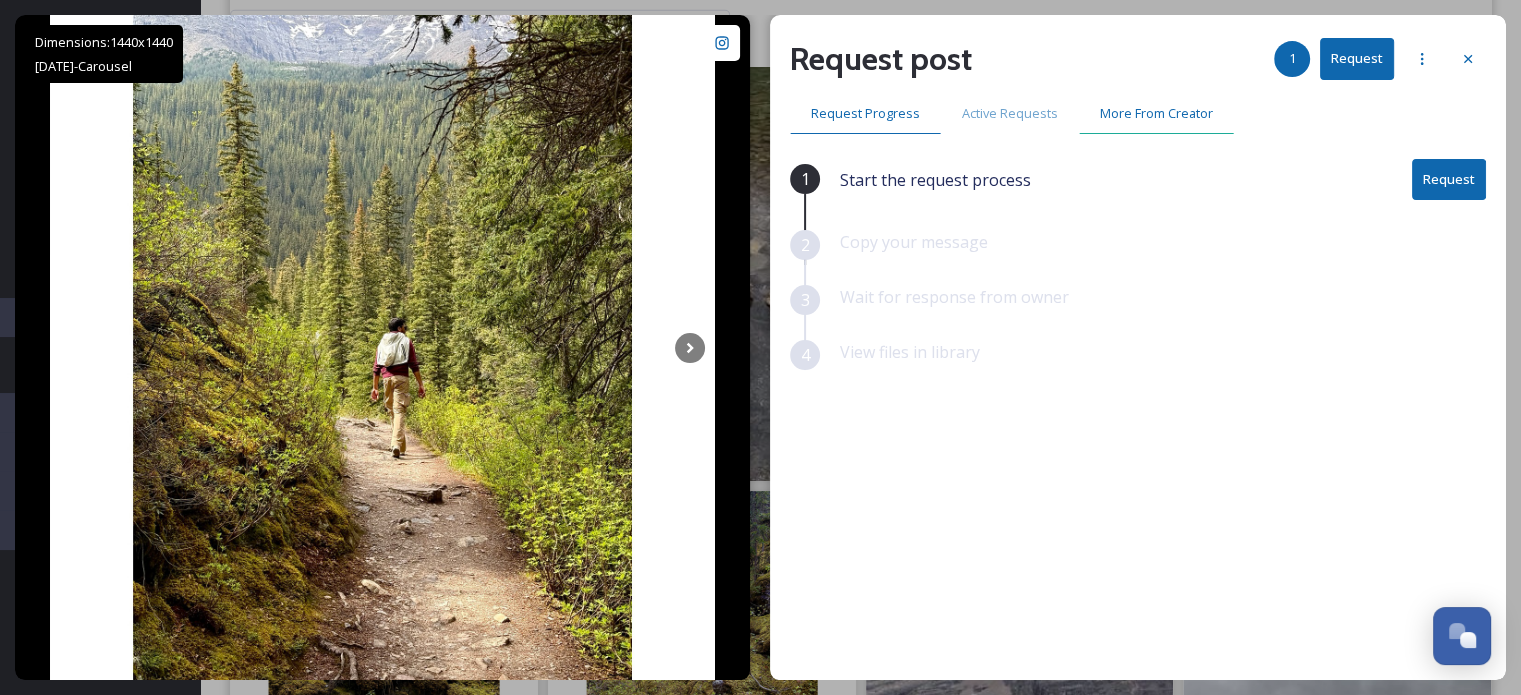 click on "More From Creator" at bounding box center (1156, 113) 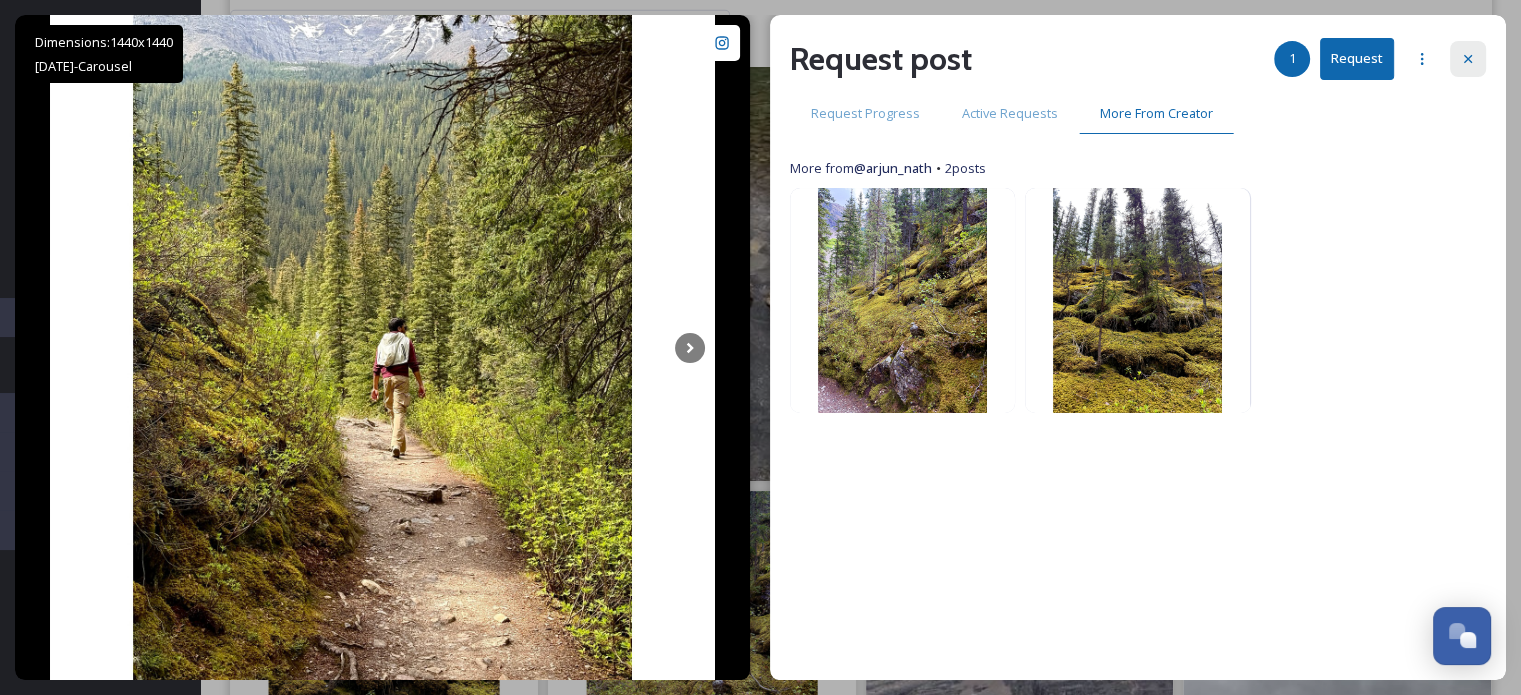 click at bounding box center (1468, 59) 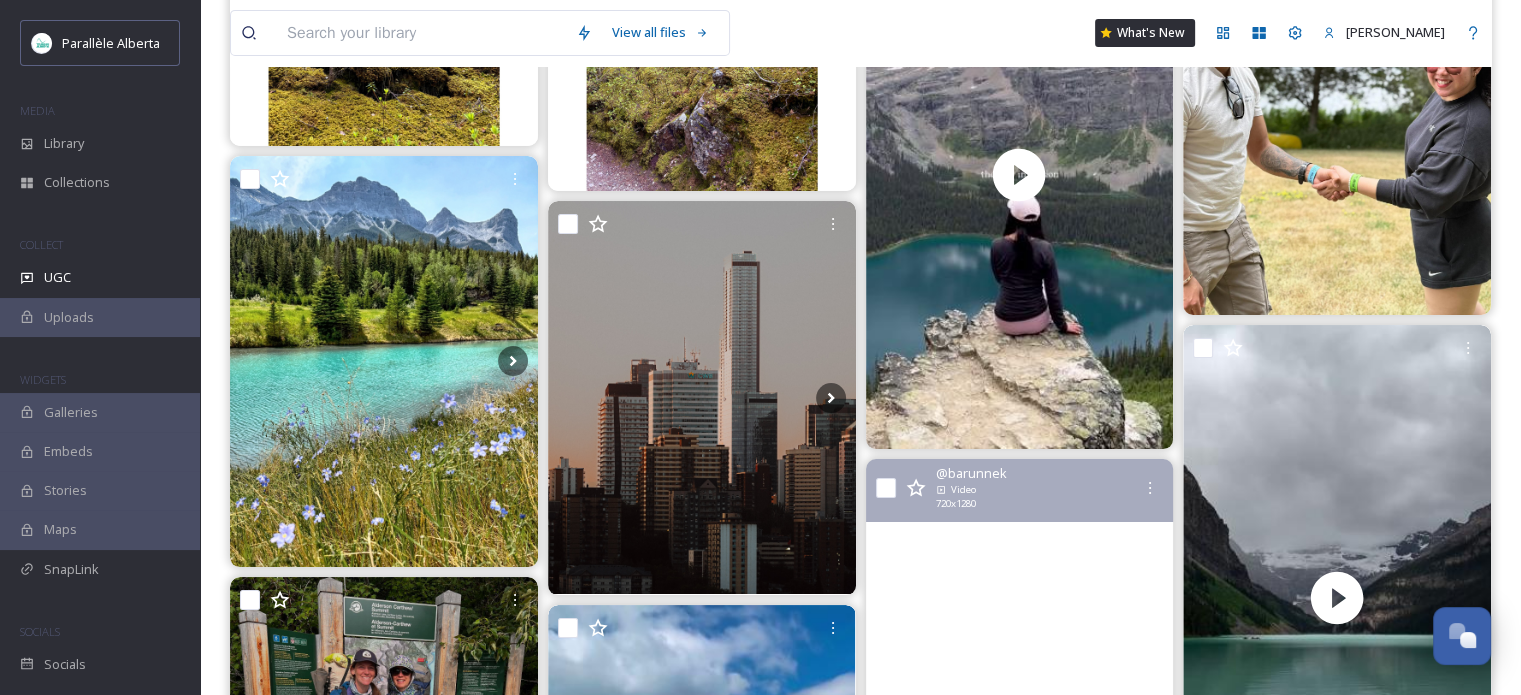 scroll, scrollTop: 14300, scrollLeft: 0, axis: vertical 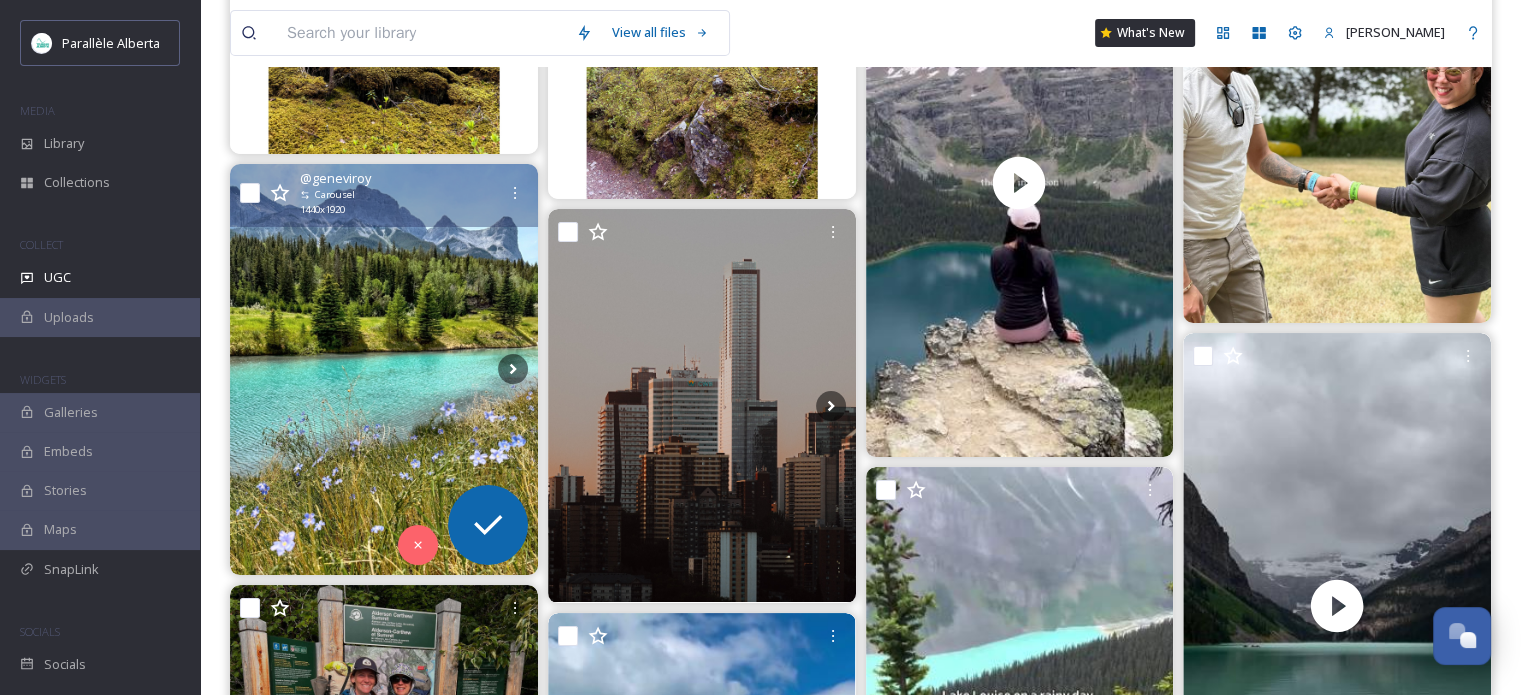 click at bounding box center (384, 369) 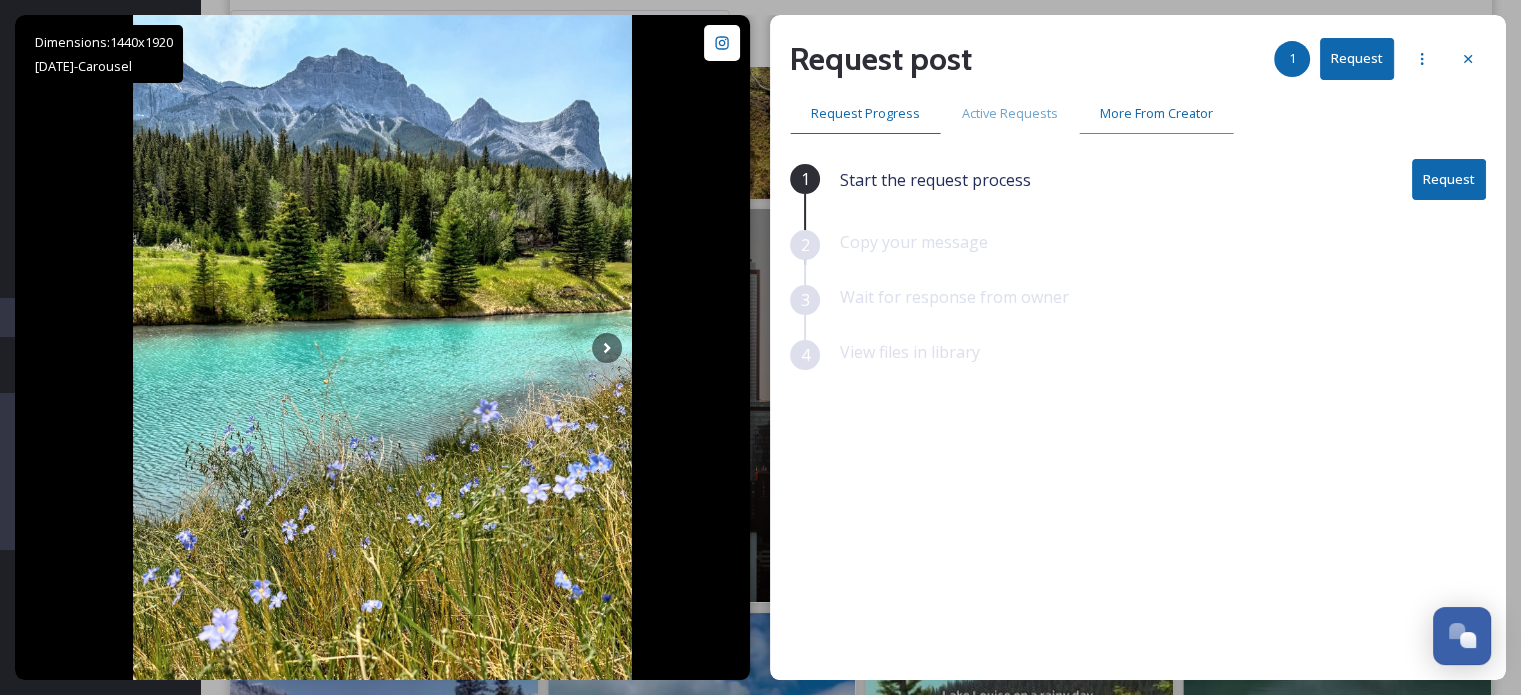 click on "More From Creator" at bounding box center [1156, 113] 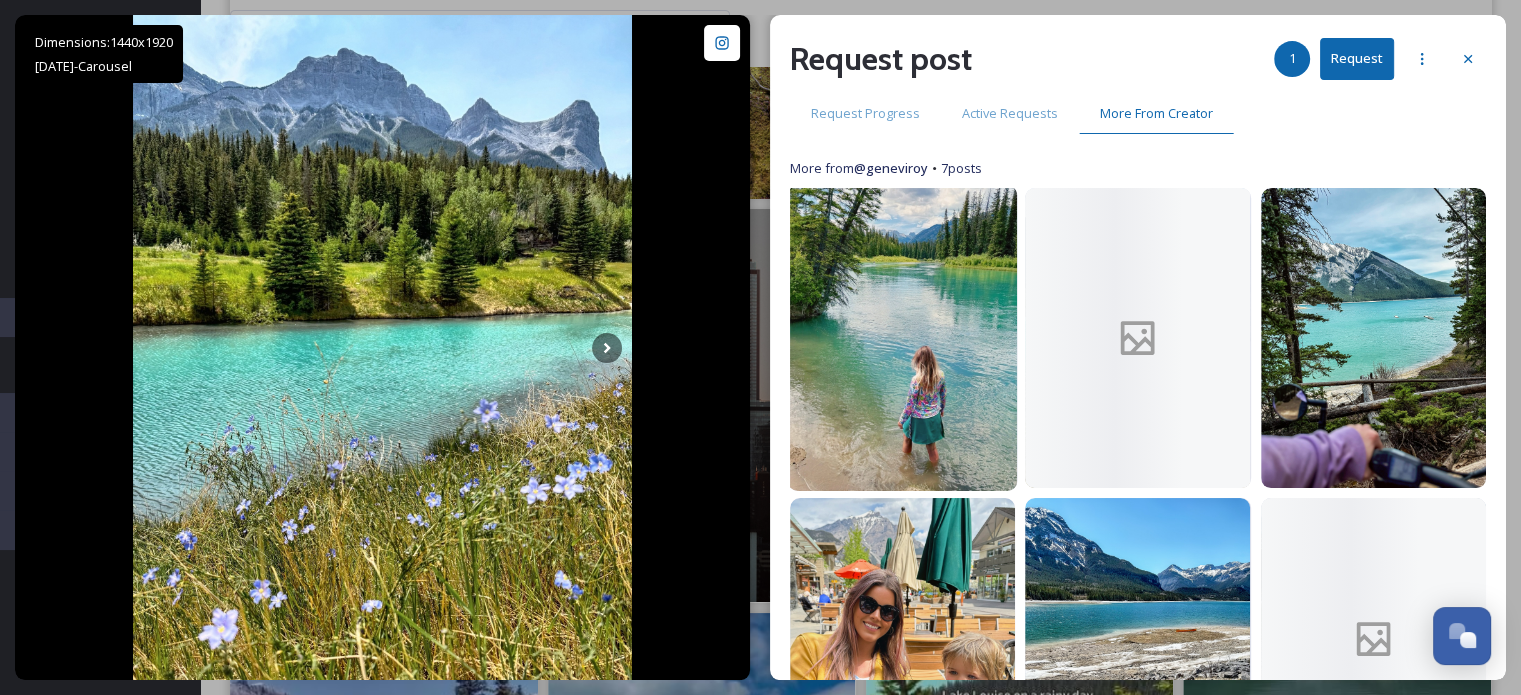 click at bounding box center [903, 338] 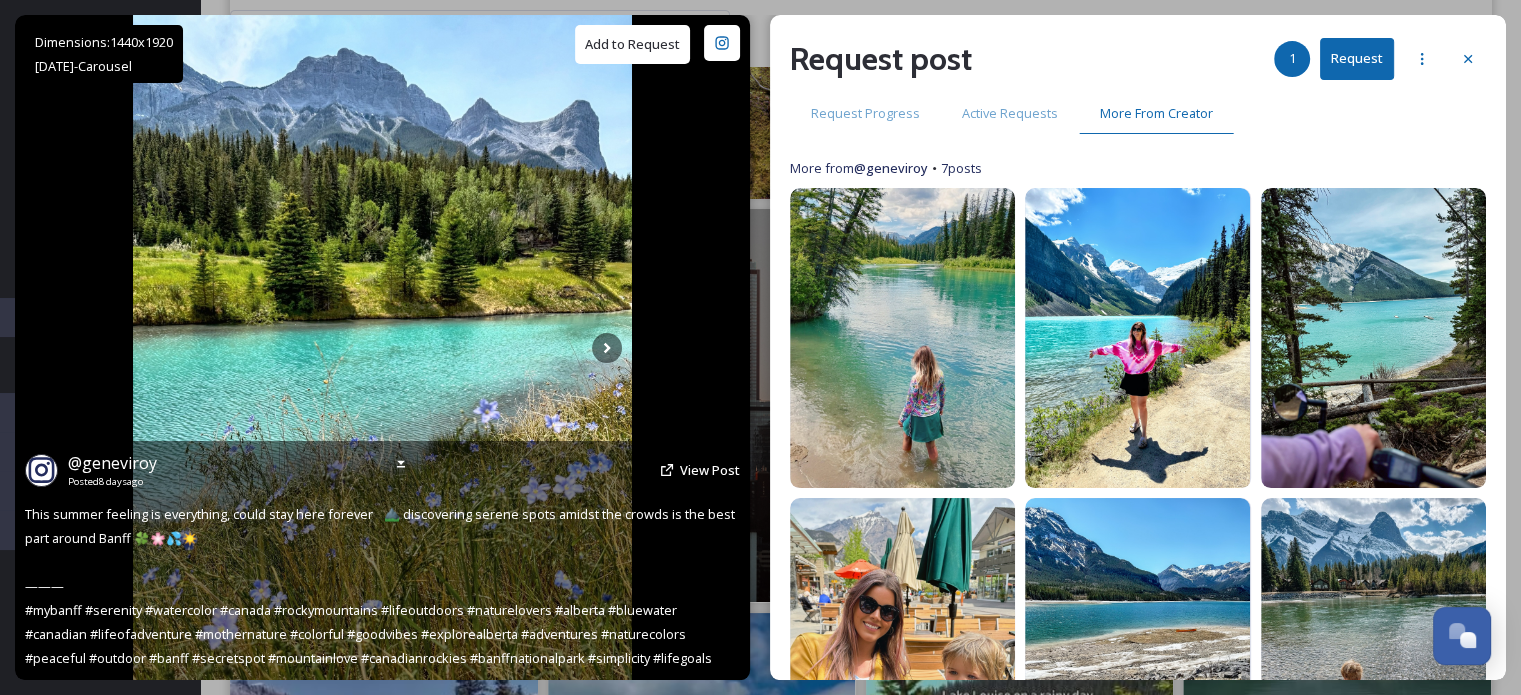 click on "Add to Request" at bounding box center [632, 44] 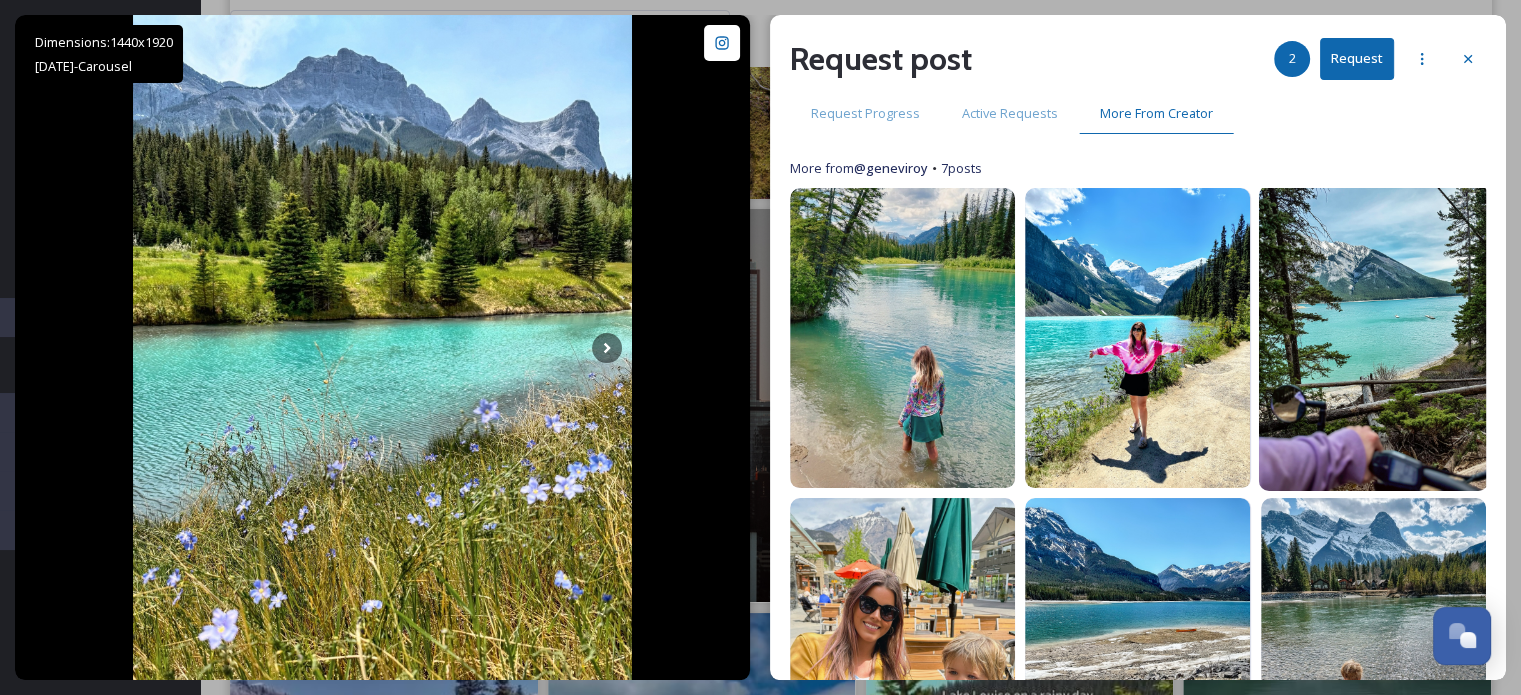 click at bounding box center (1373, 338) 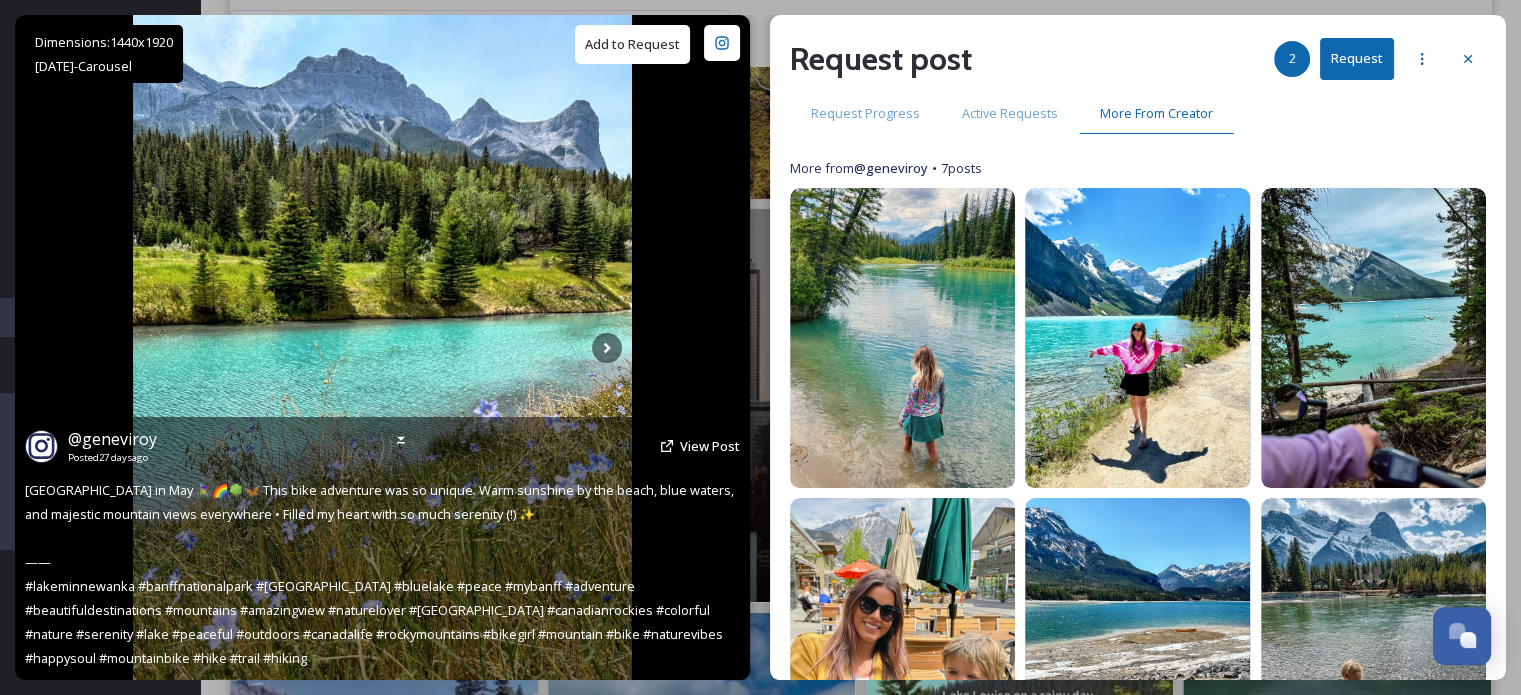 click on "Add to Request" at bounding box center [632, 44] 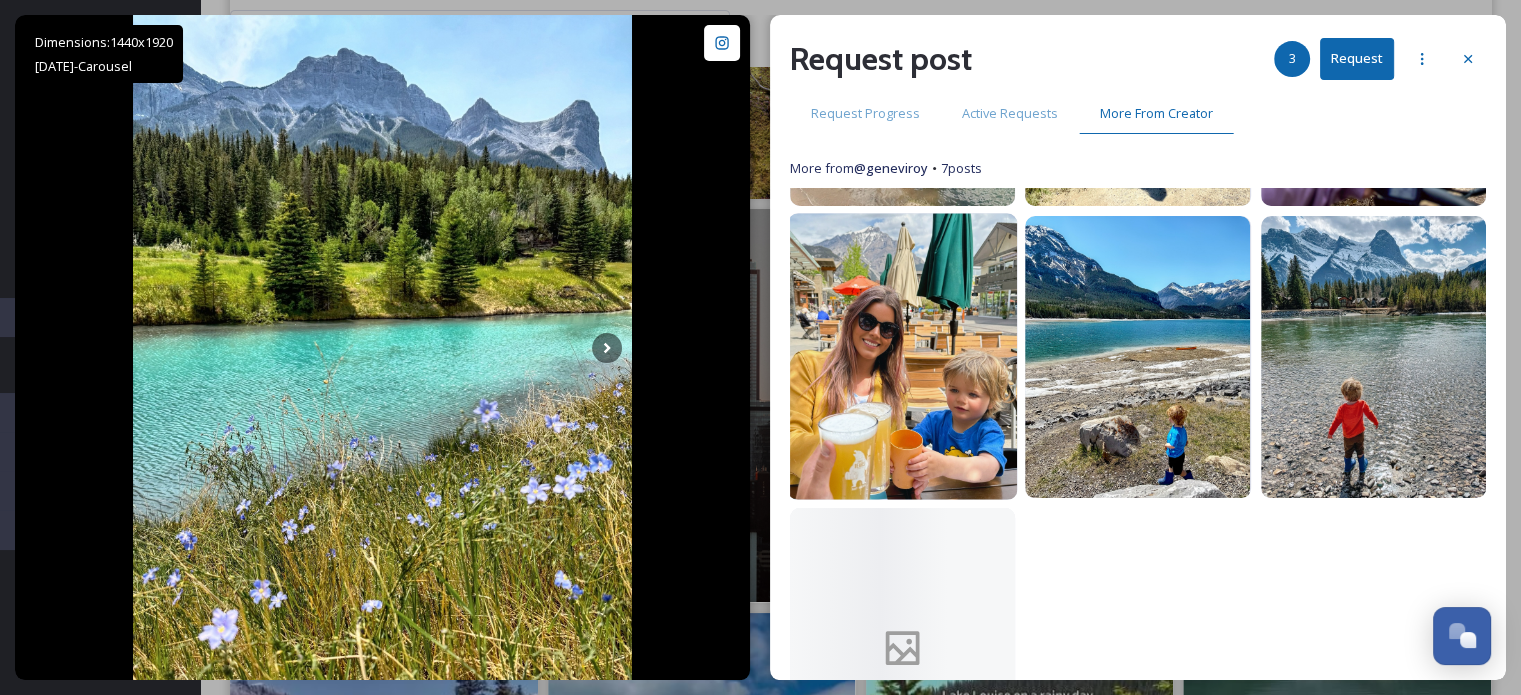 scroll, scrollTop: 300, scrollLeft: 0, axis: vertical 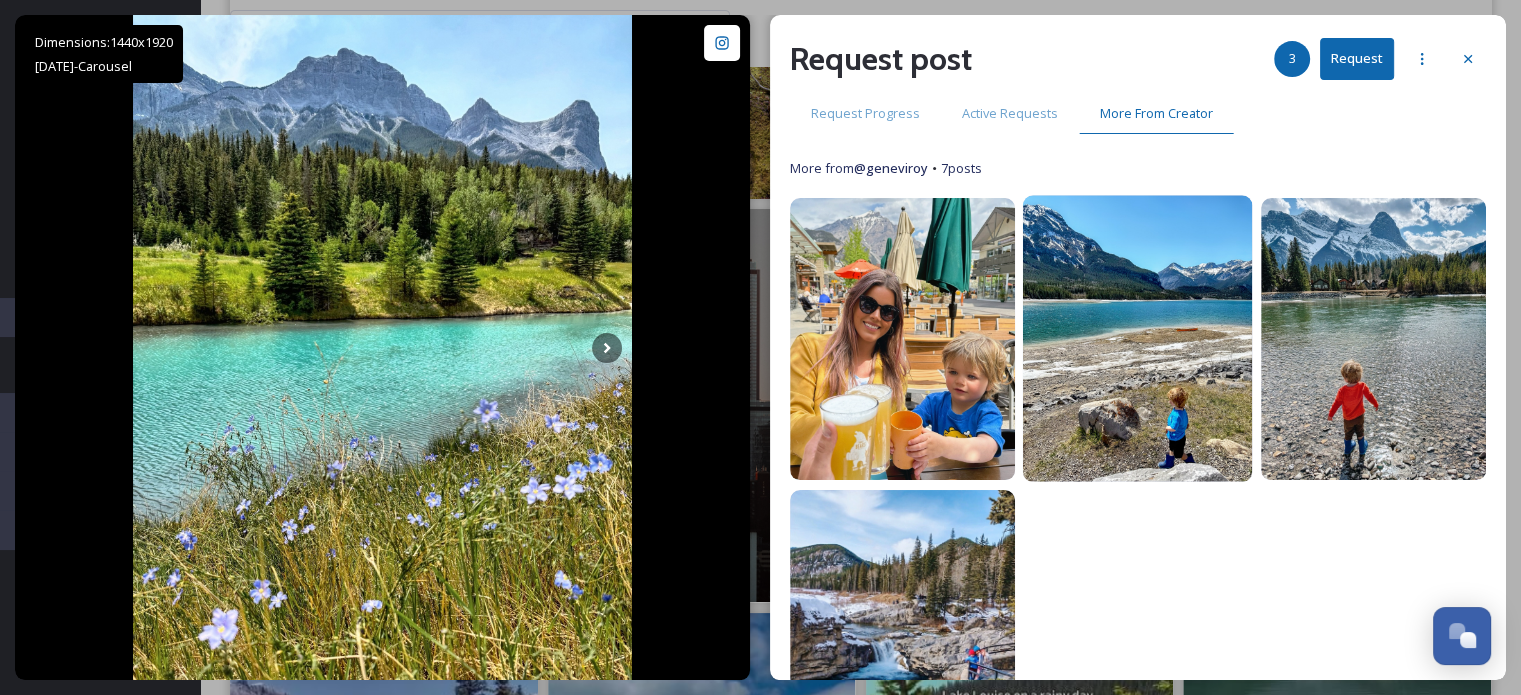 click at bounding box center (1138, 339) 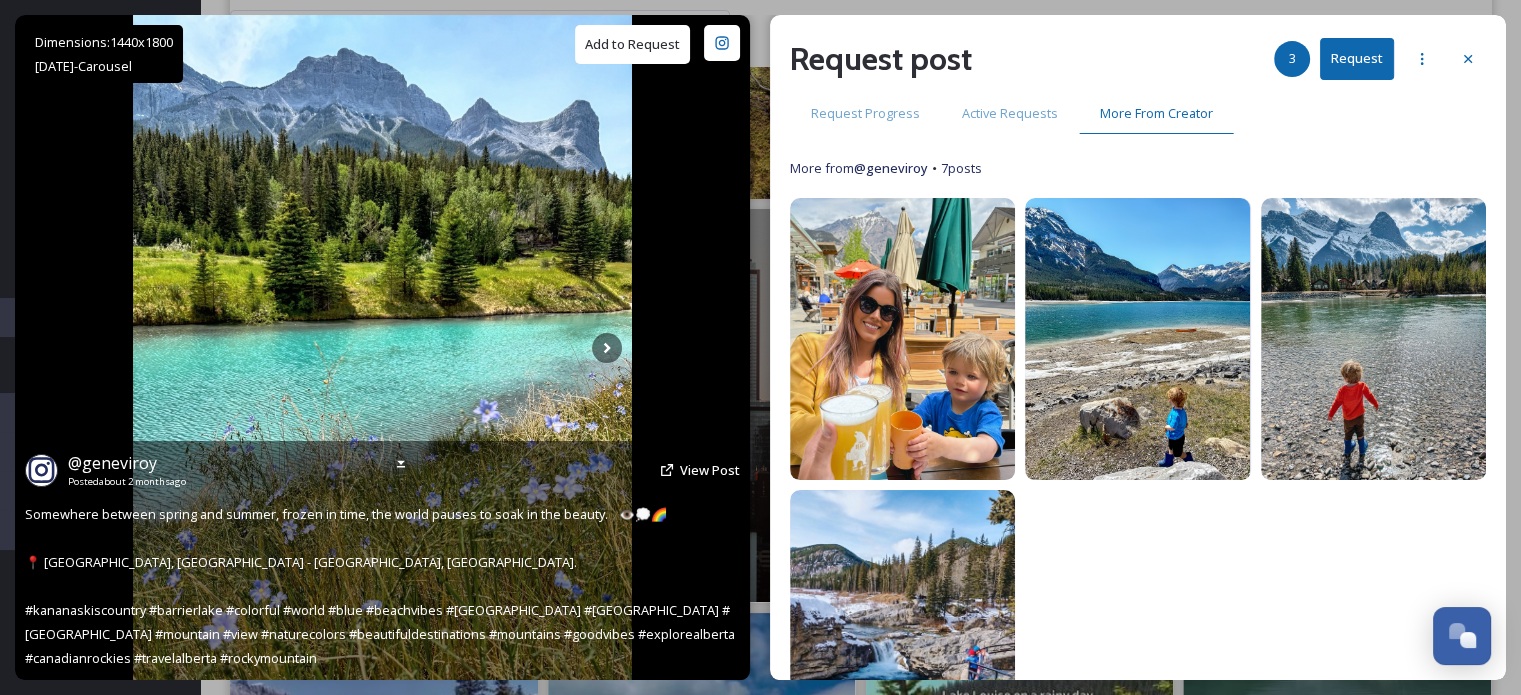 click on "Add to Request" at bounding box center [632, 44] 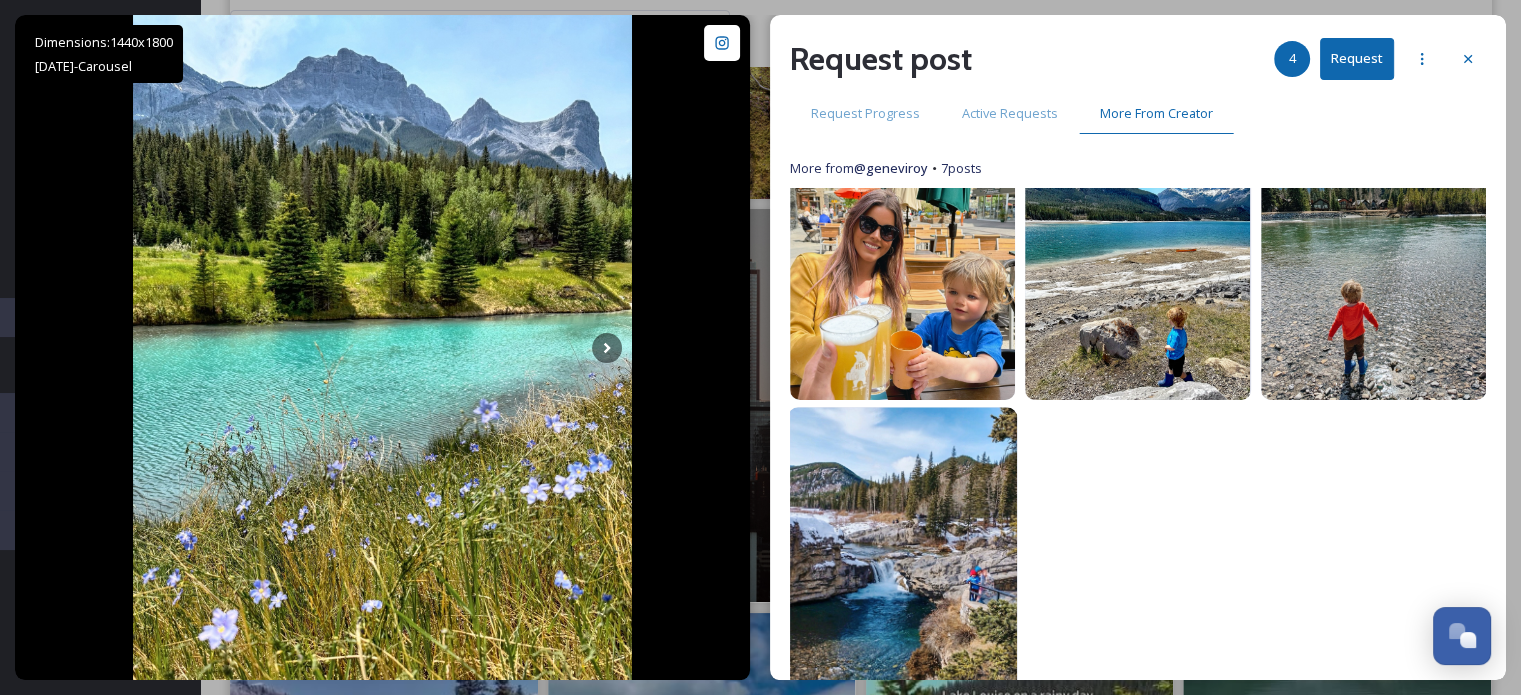 scroll, scrollTop: 397, scrollLeft: 0, axis: vertical 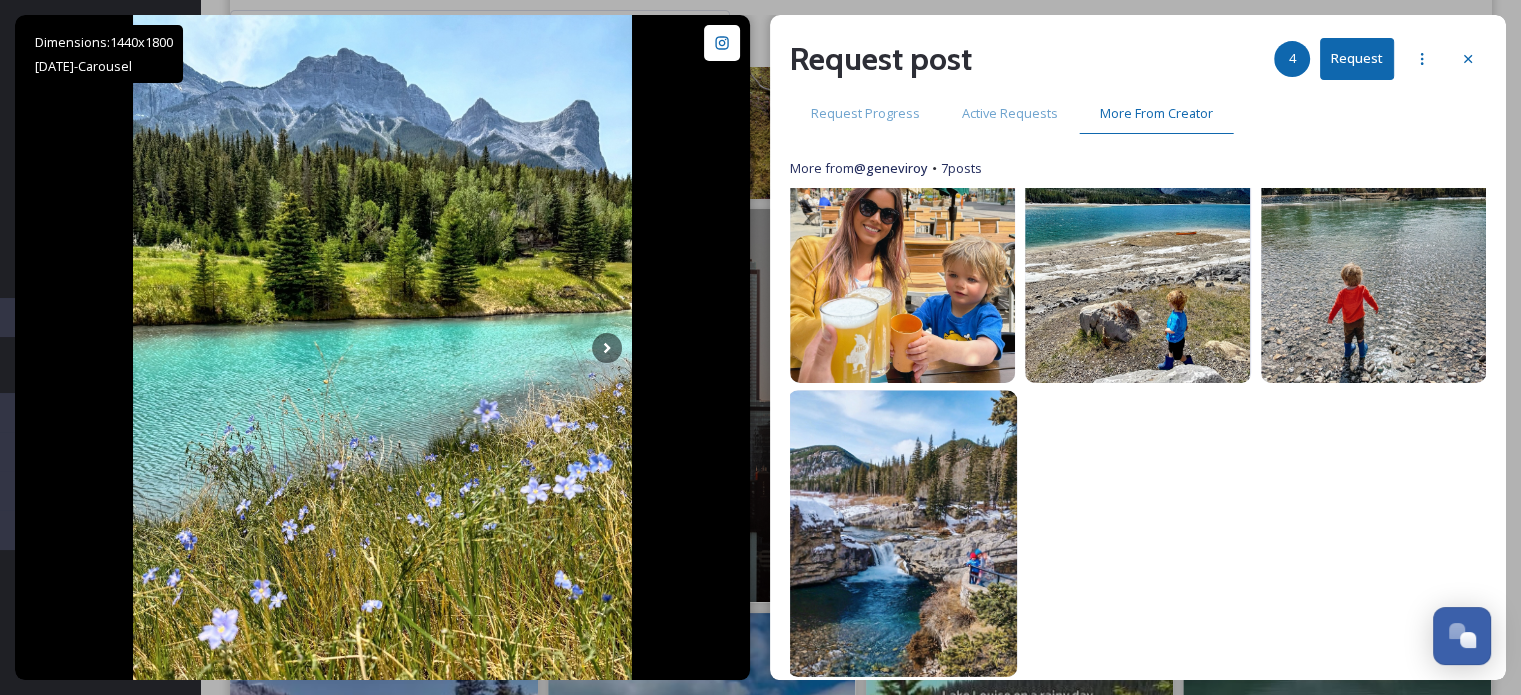click at bounding box center [903, 533] 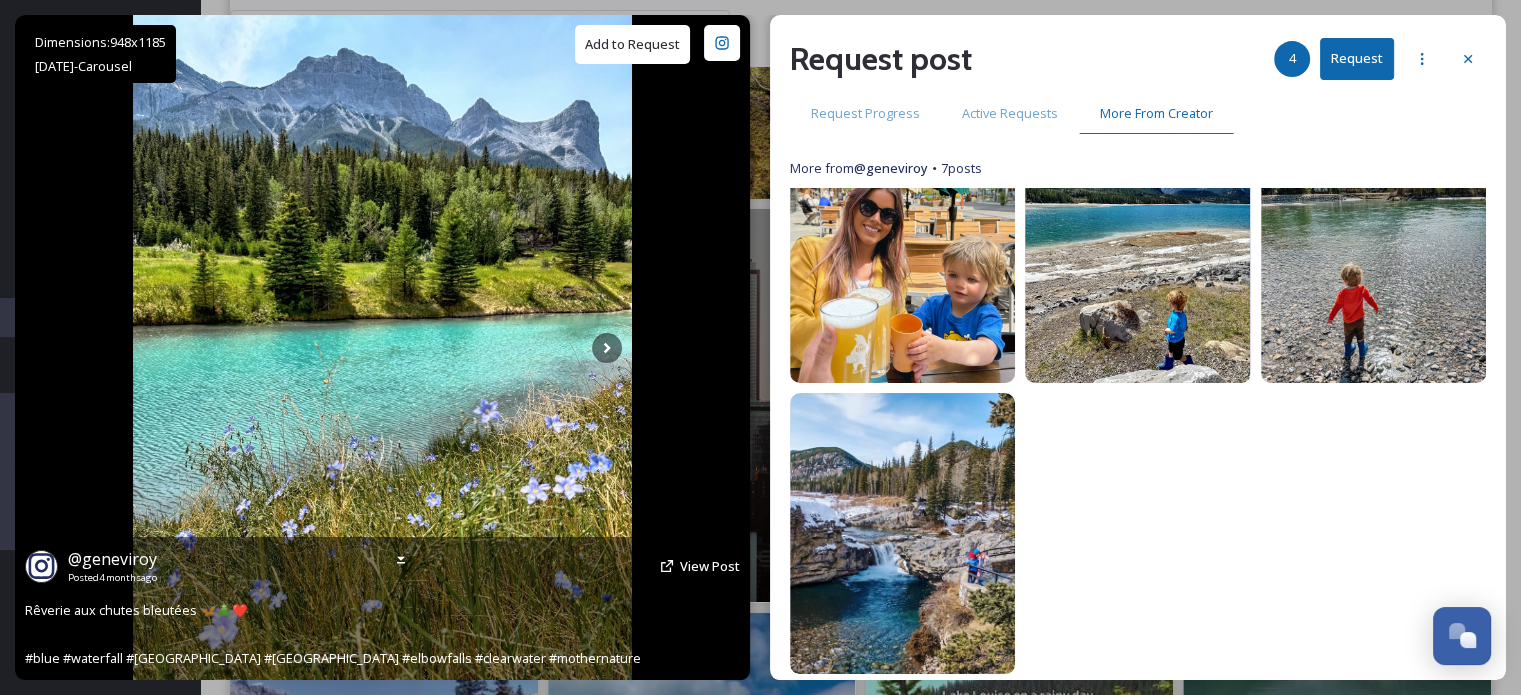 click on "Add to Request" at bounding box center [632, 44] 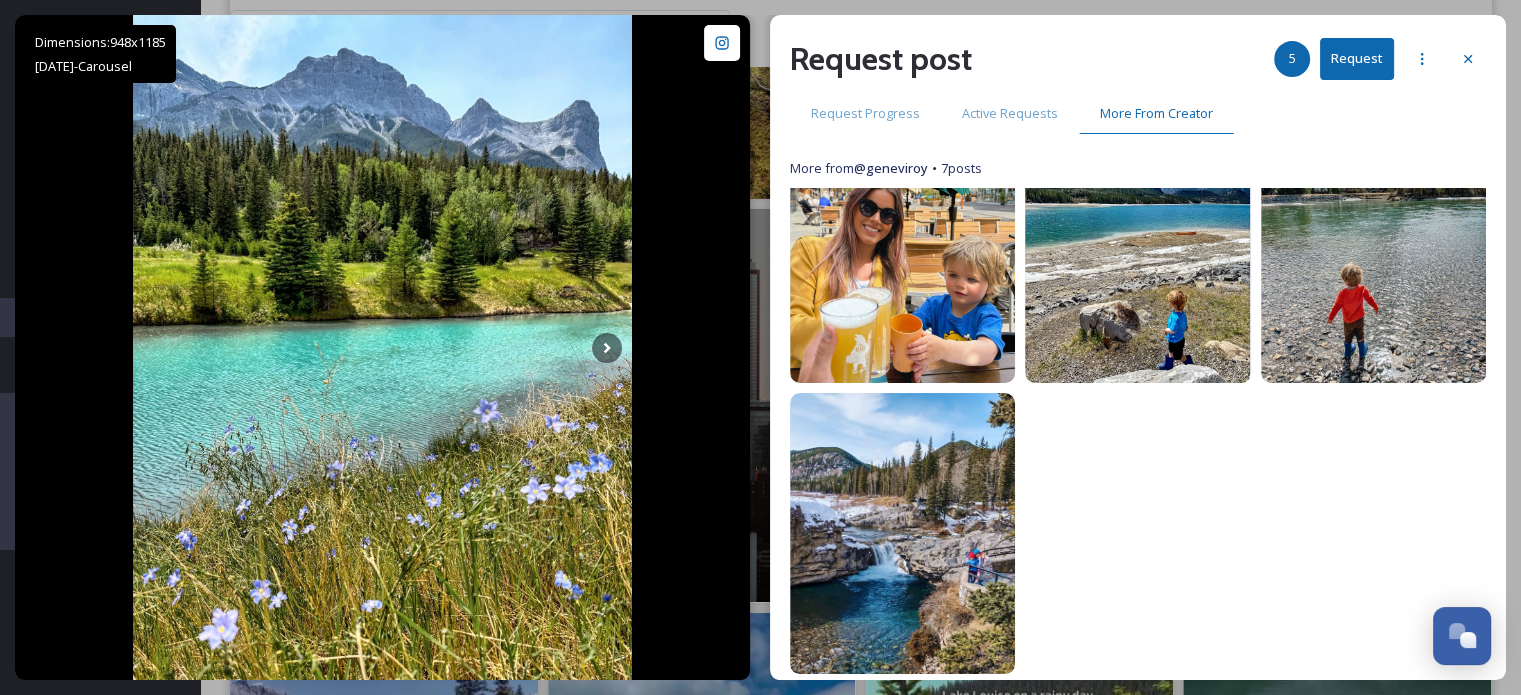 click on "Request" at bounding box center [1357, 58] 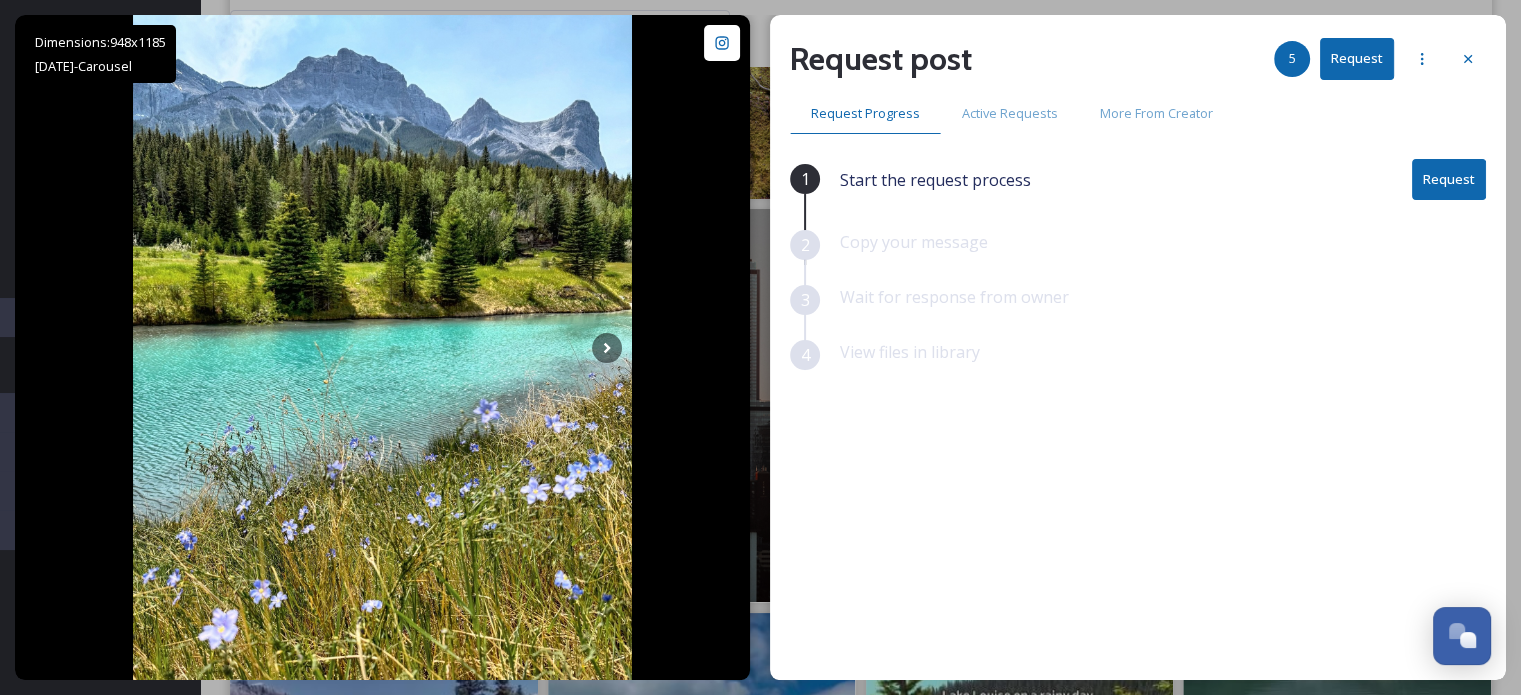 click on "Request" at bounding box center [1449, 179] 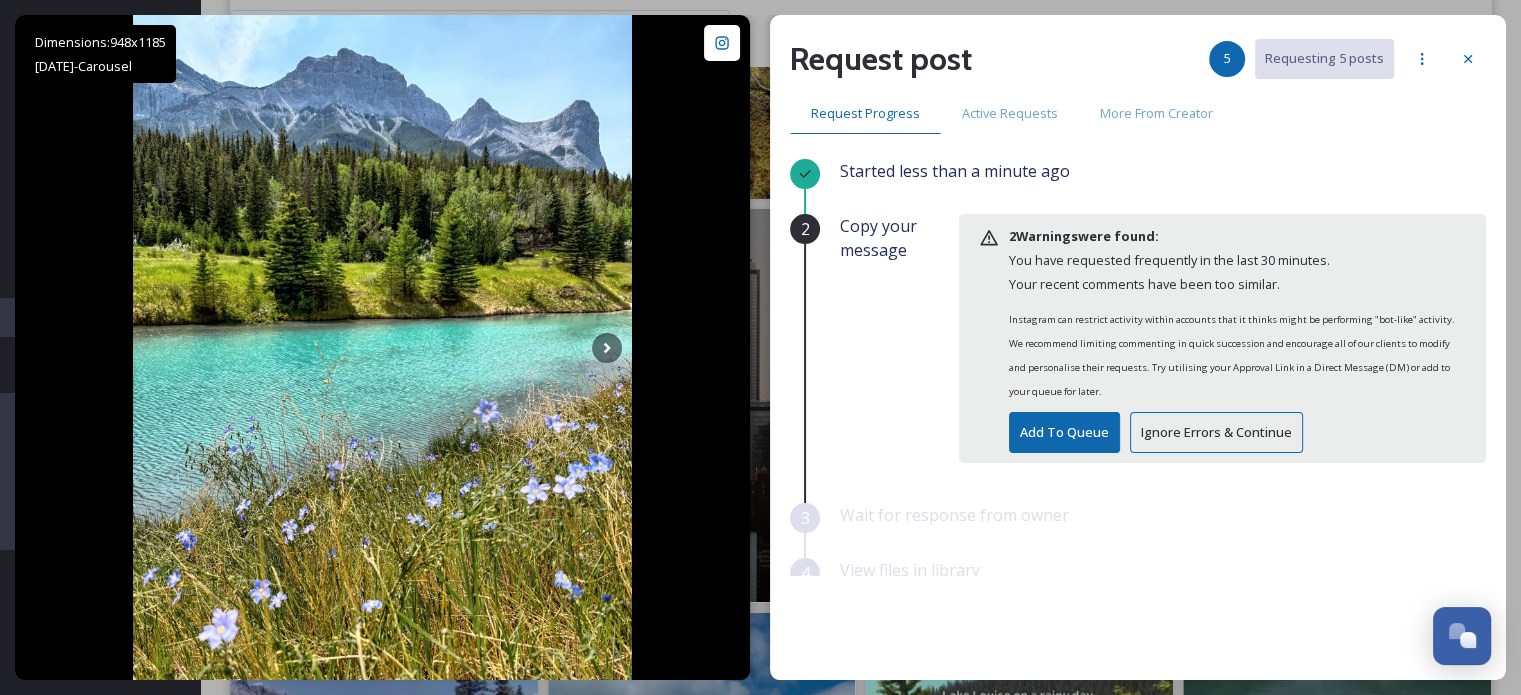 click on "Ignore Errors & Continue" at bounding box center (1216, 432) 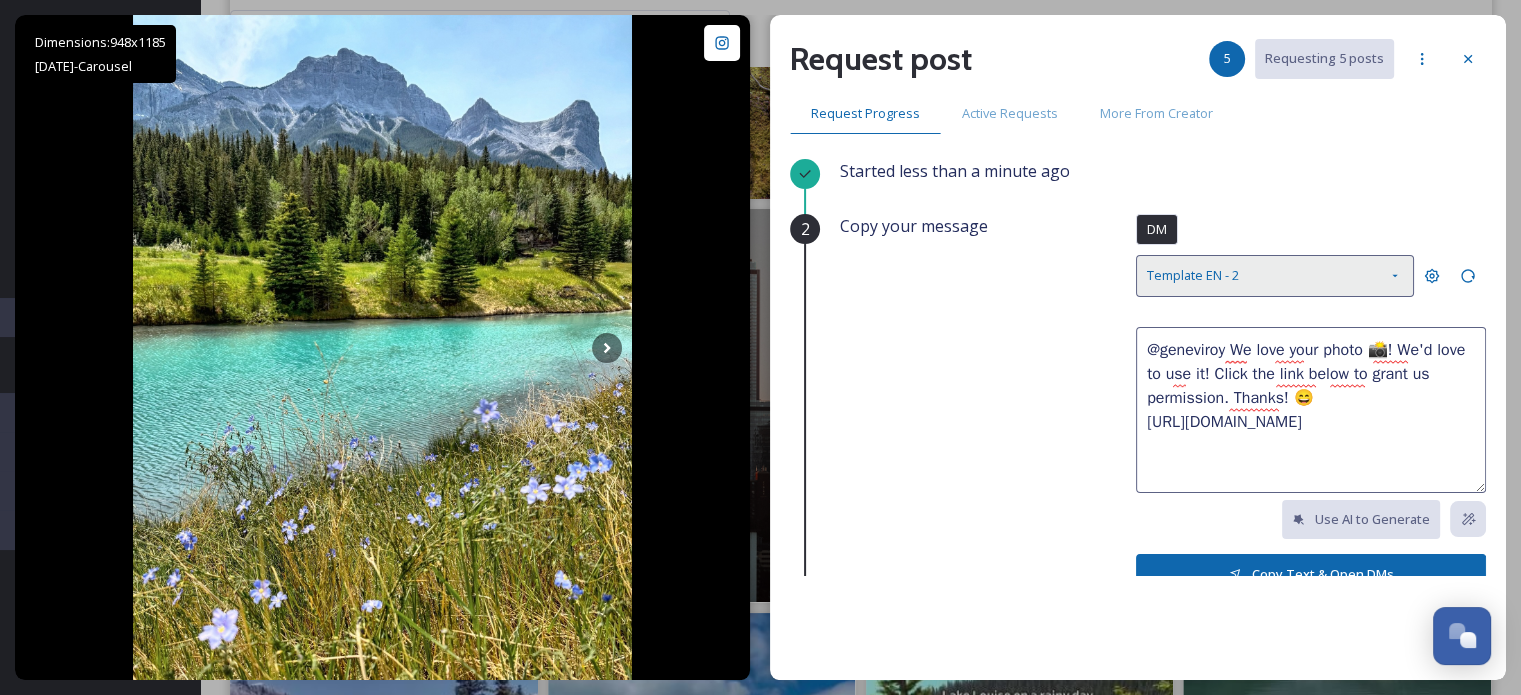 click on "Template EN - 2" at bounding box center (1275, 275) 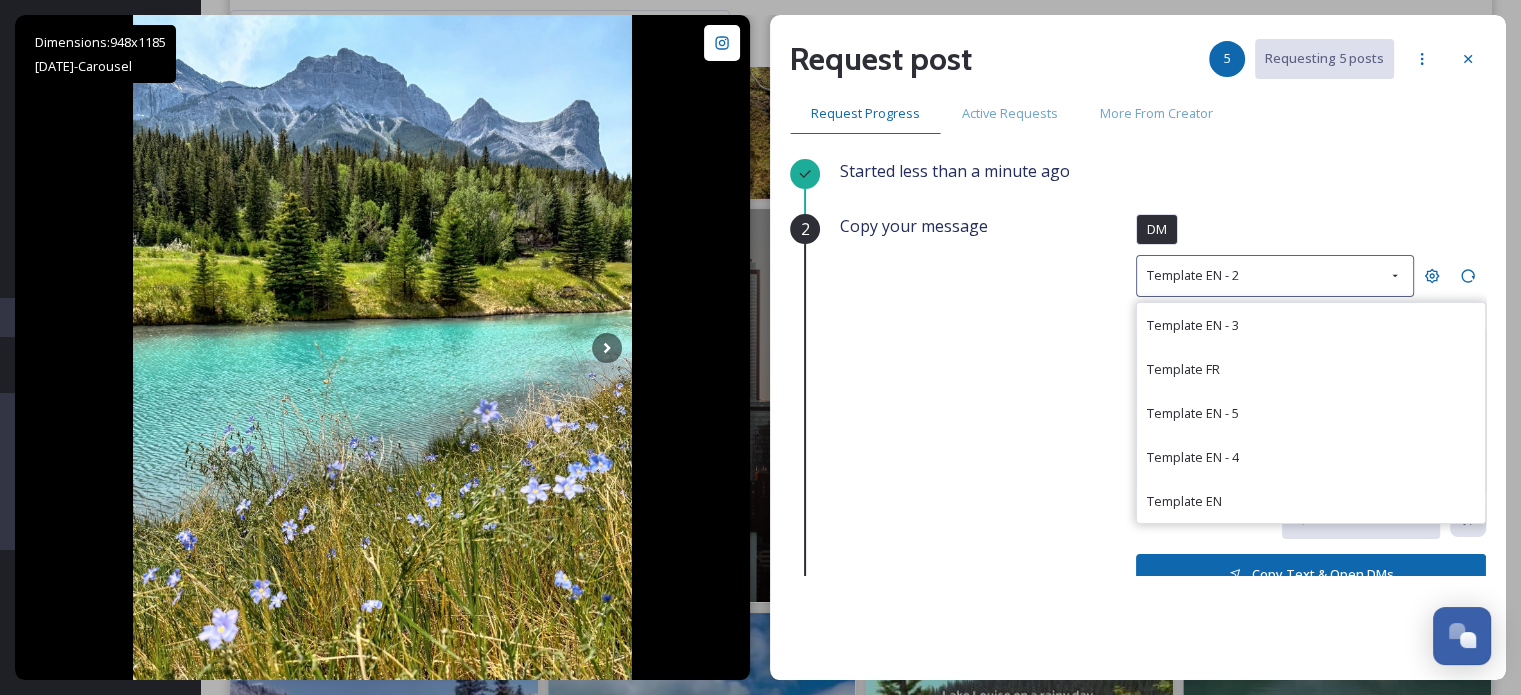 click on "Started less than a minute ago" at bounding box center [1163, 186] 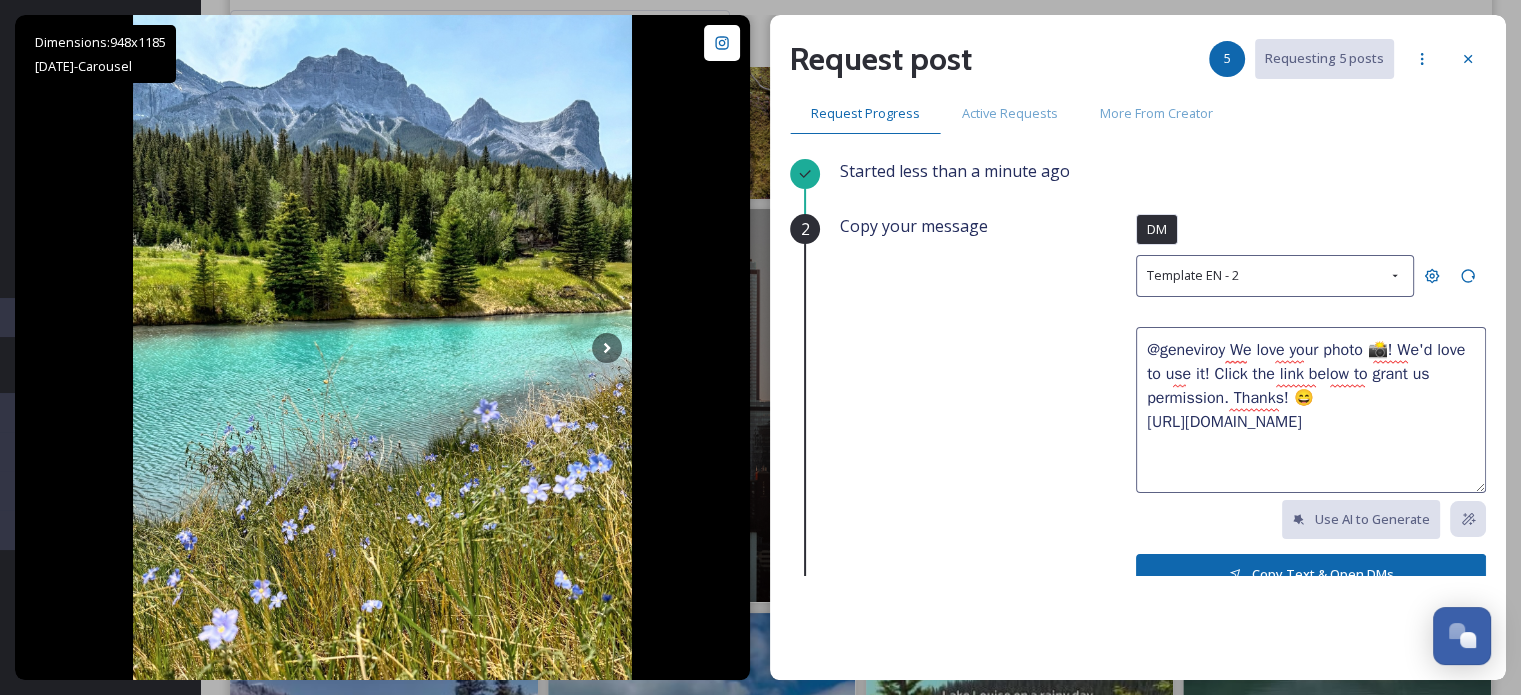click on "@geneviroy We love your photo 📸! We'd love to use it! Click the link below to grant us permission. Thanks! 😄
[URL][DOMAIN_NAME]" at bounding box center (1311, 410) 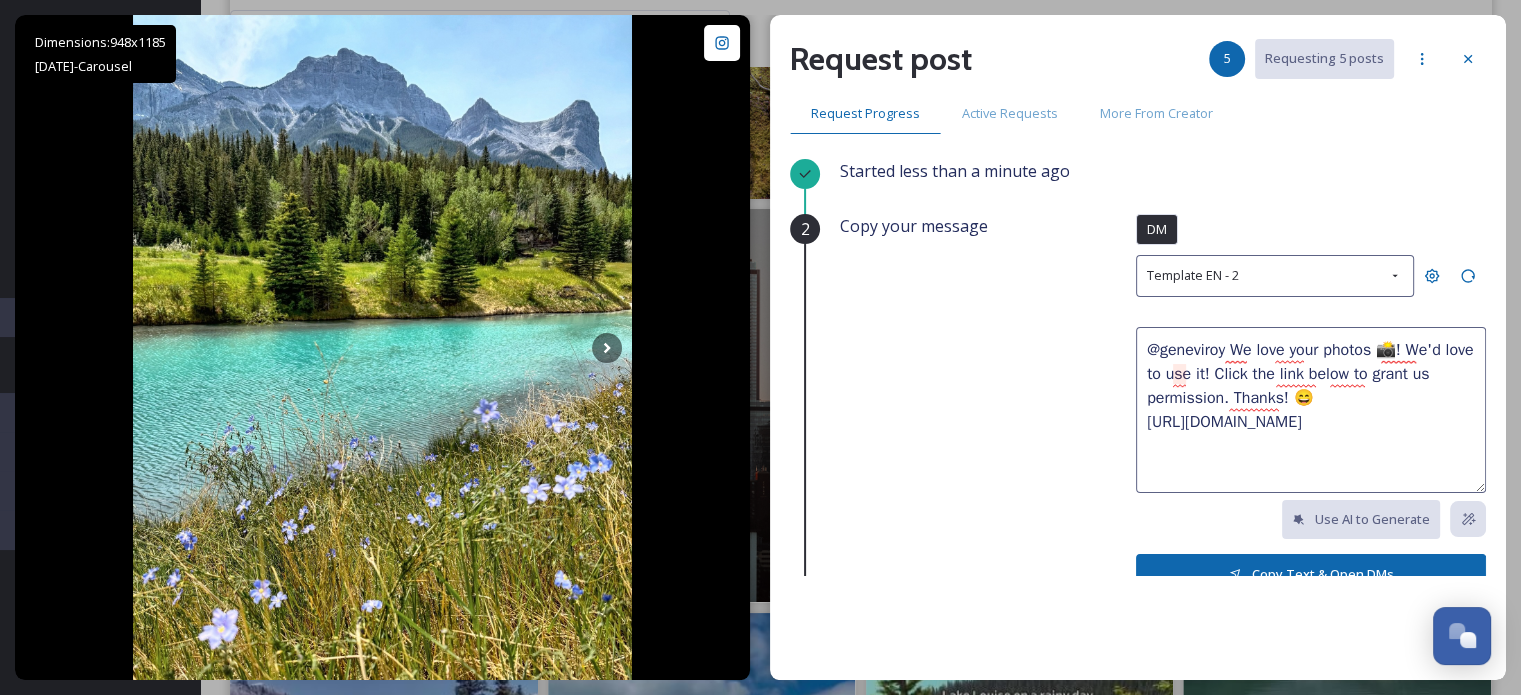 click on "@geneviroy We love your photos 📸! We'd love to use it! Click the link below to grant us permission. Thanks! 😄
[URL][DOMAIN_NAME]" at bounding box center (1311, 410) 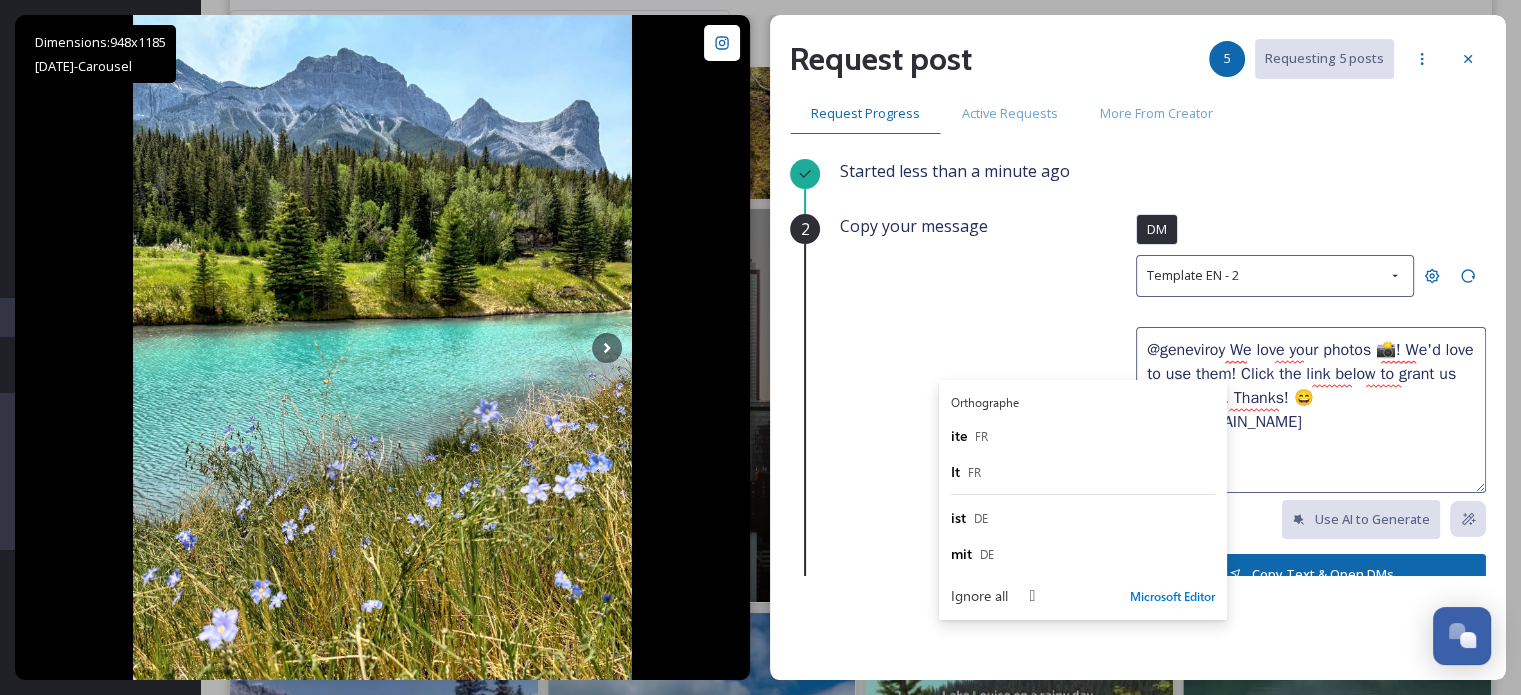 type on "@geneviroy We love your photos 📸! We'd love to use them! Click the link below to grant us permission. Thanks! 😄
[URL][DOMAIN_NAME]" 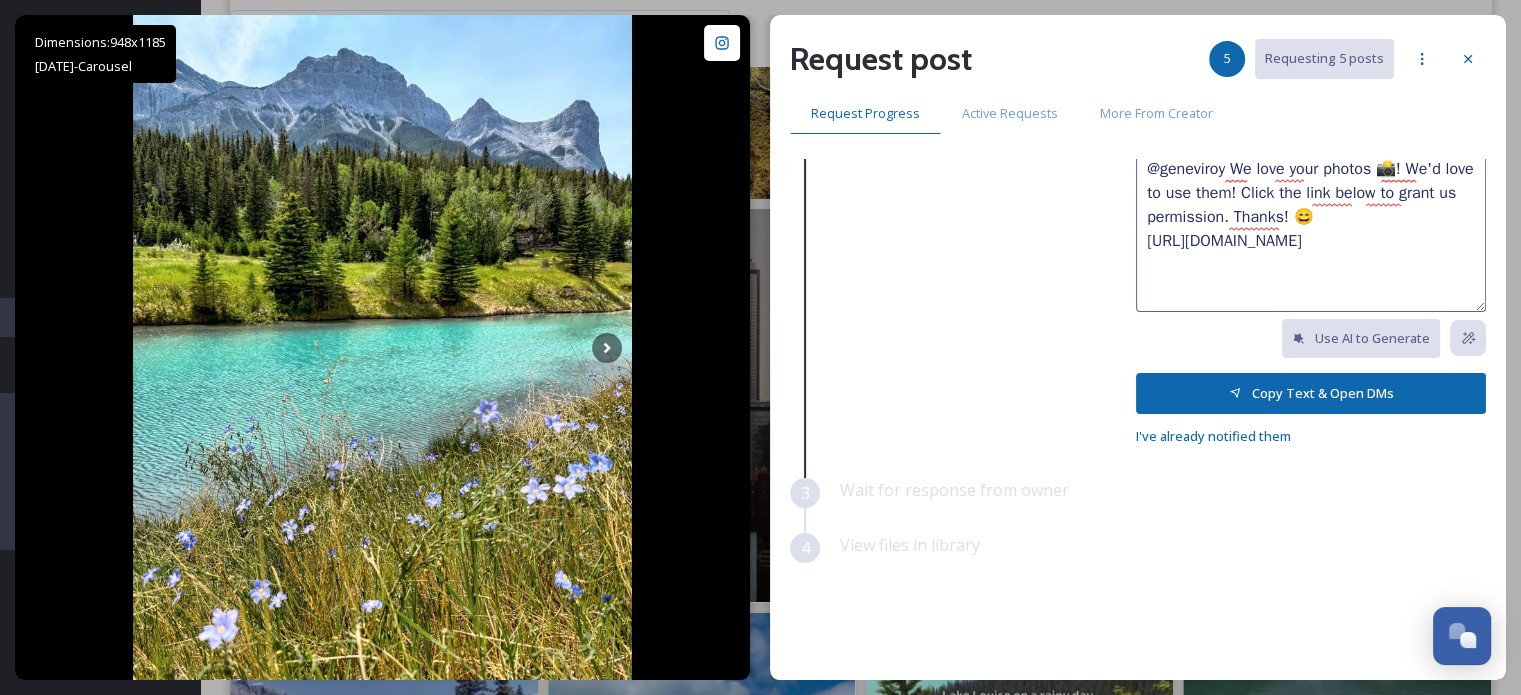 scroll, scrollTop: 188, scrollLeft: 0, axis: vertical 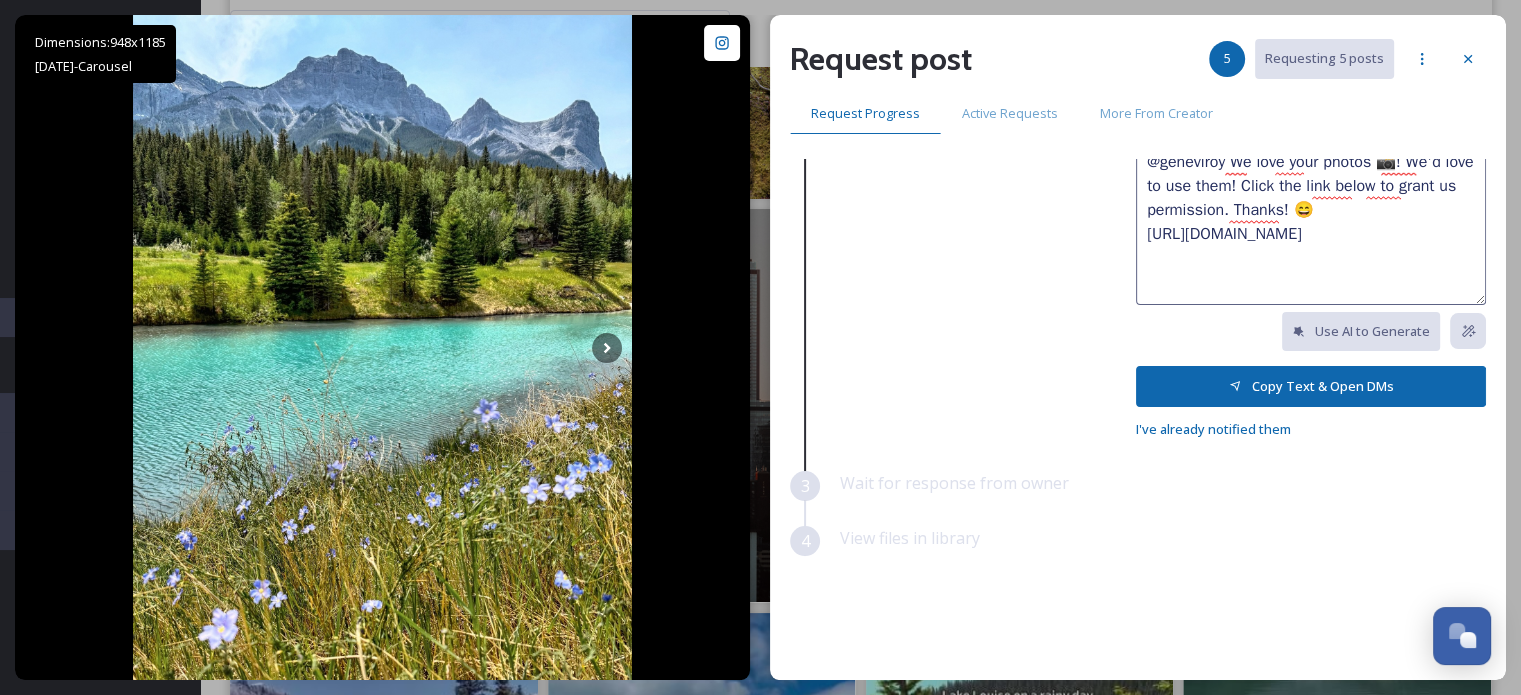 click on "Copy Text & Open DMs" at bounding box center (1311, 386) 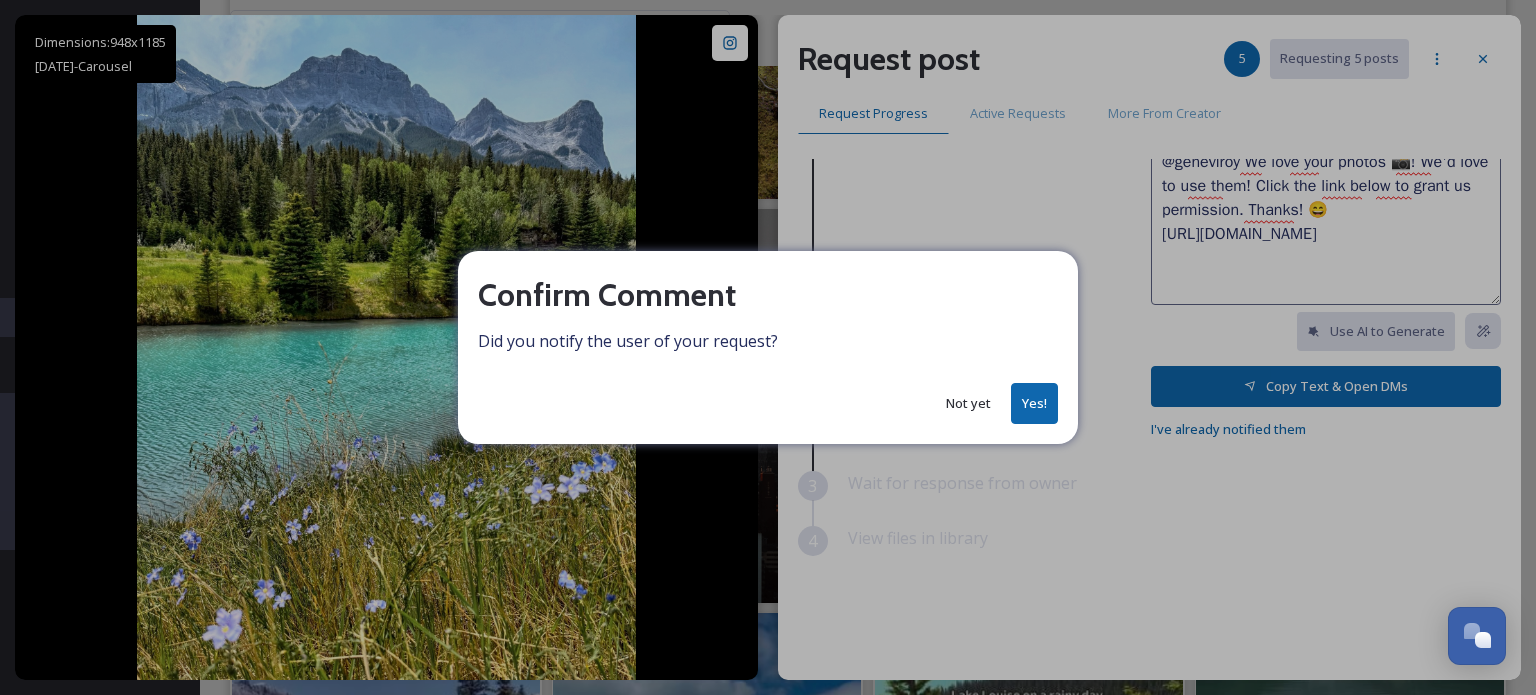 drag, startPoint x: 1040, startPoint y: 407, endPoint x: 1110, endPoint y: 396, distance: 70.85902 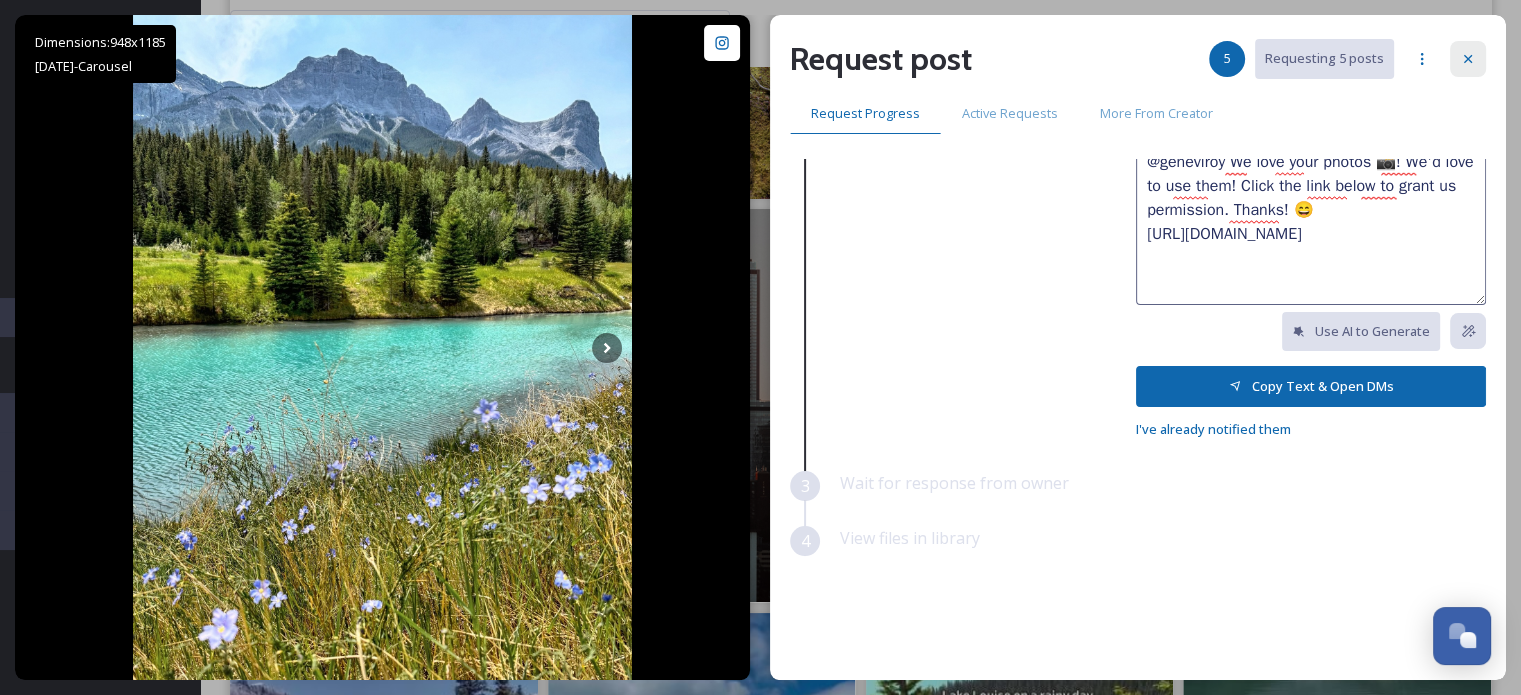 click 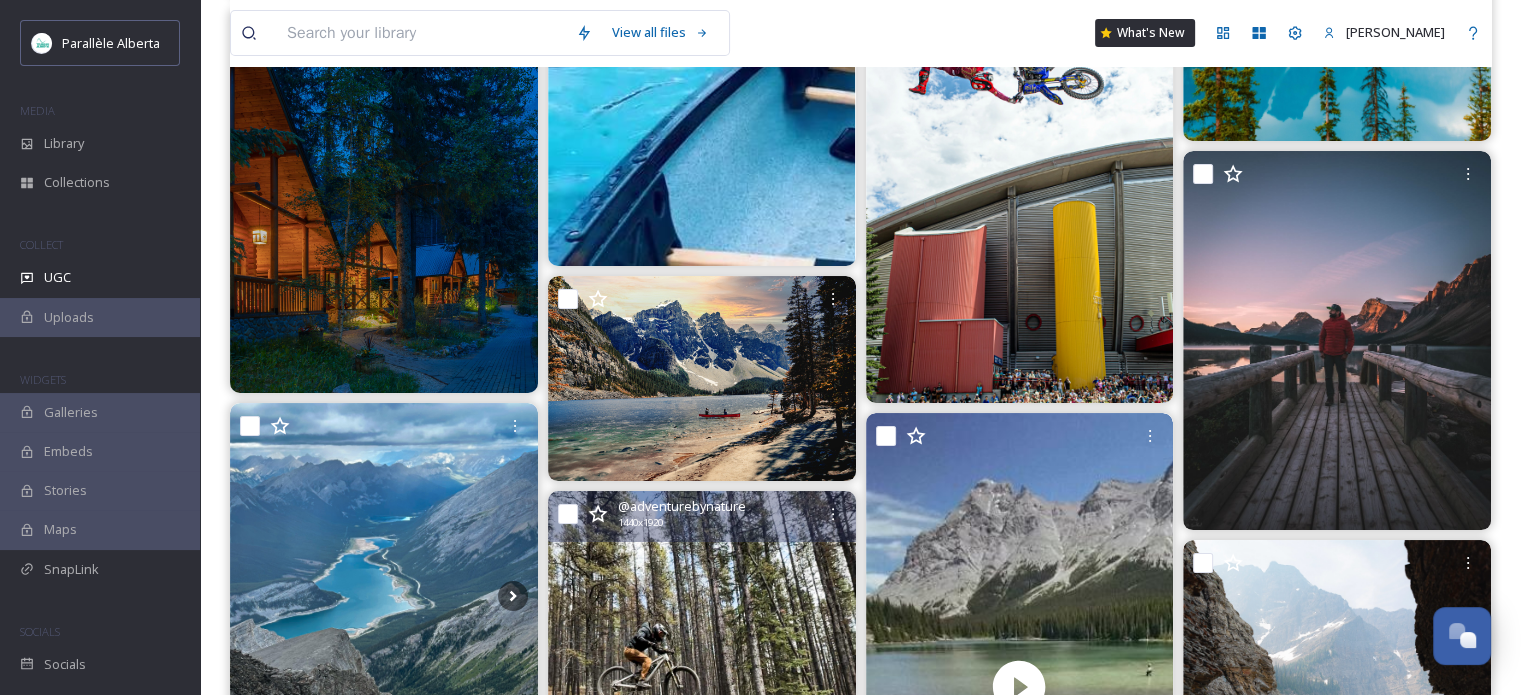scroll, scrollTop: 15600, scrollLeft: 0, axis: vertical 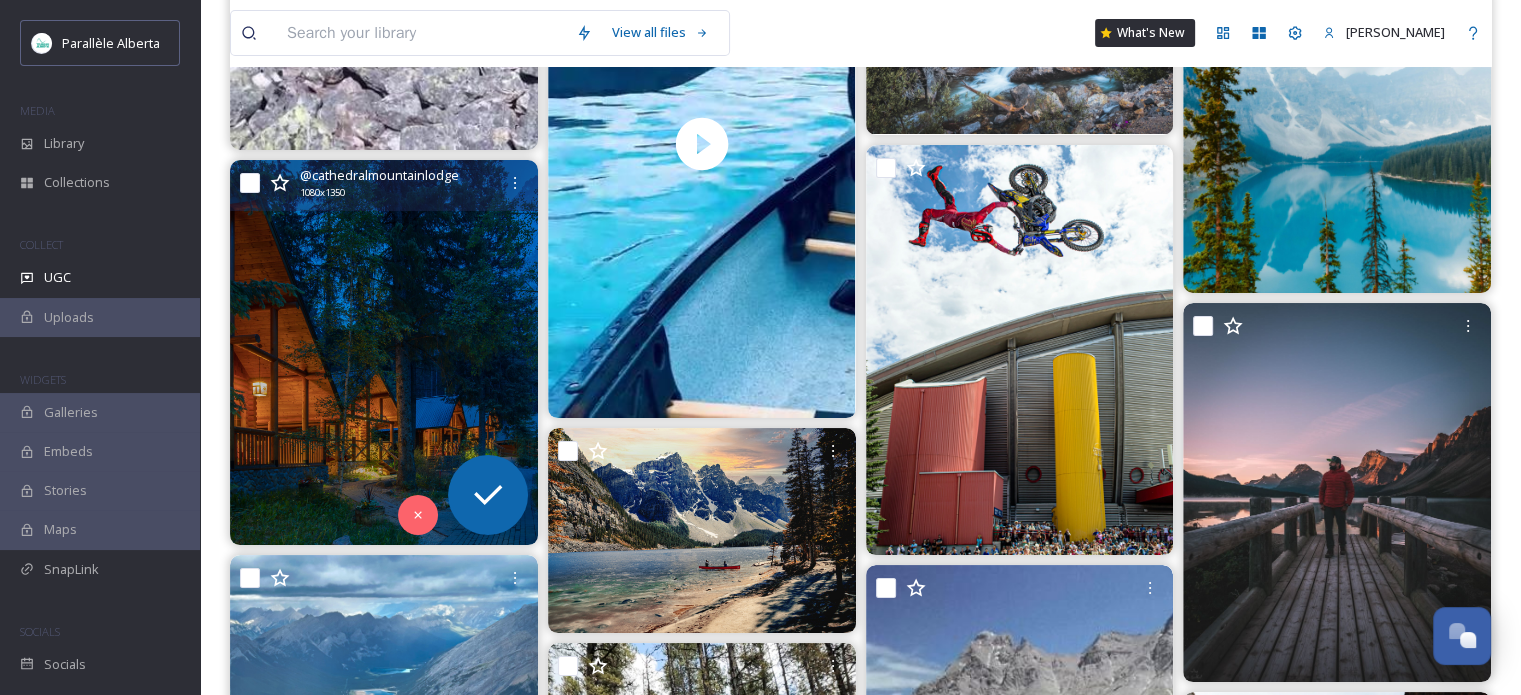 click at bounding box center [384, 352] 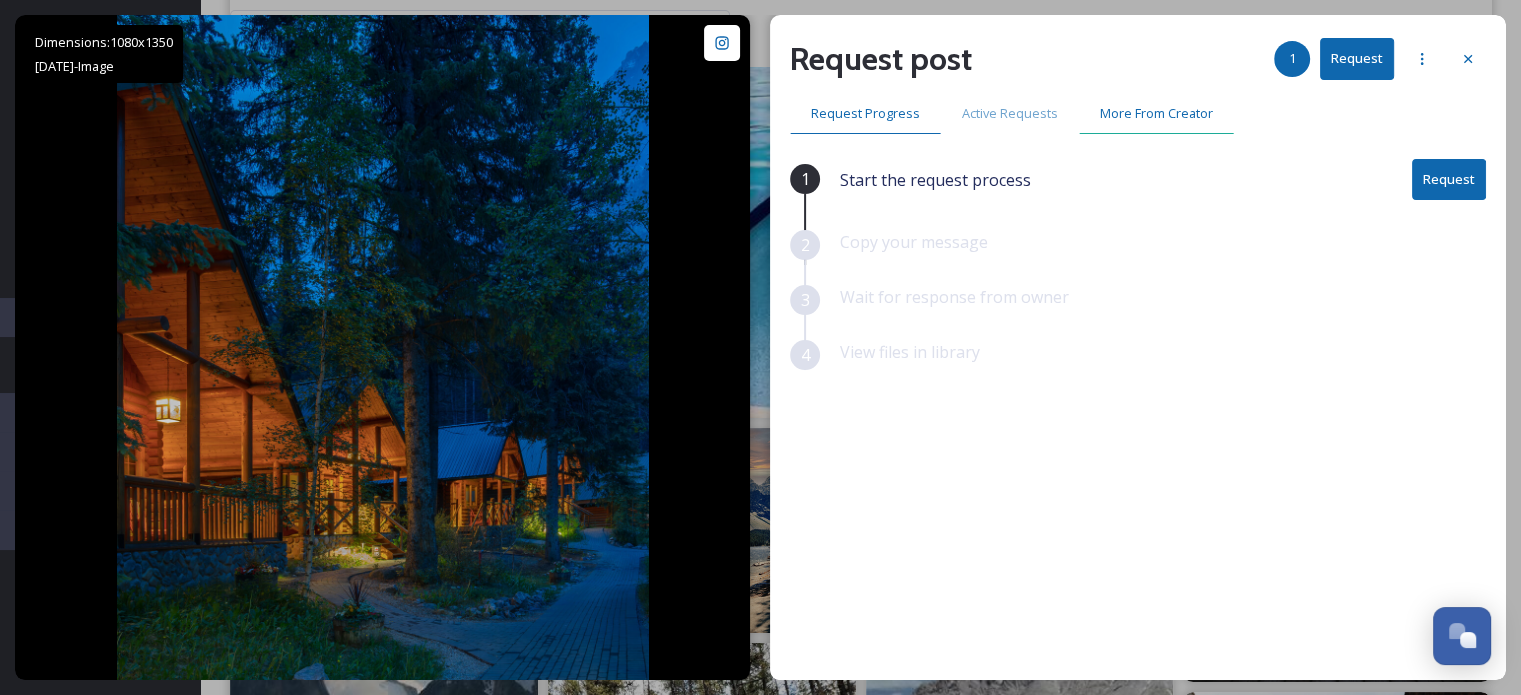click on "More From Creator" at bounding box center [1156, 113] 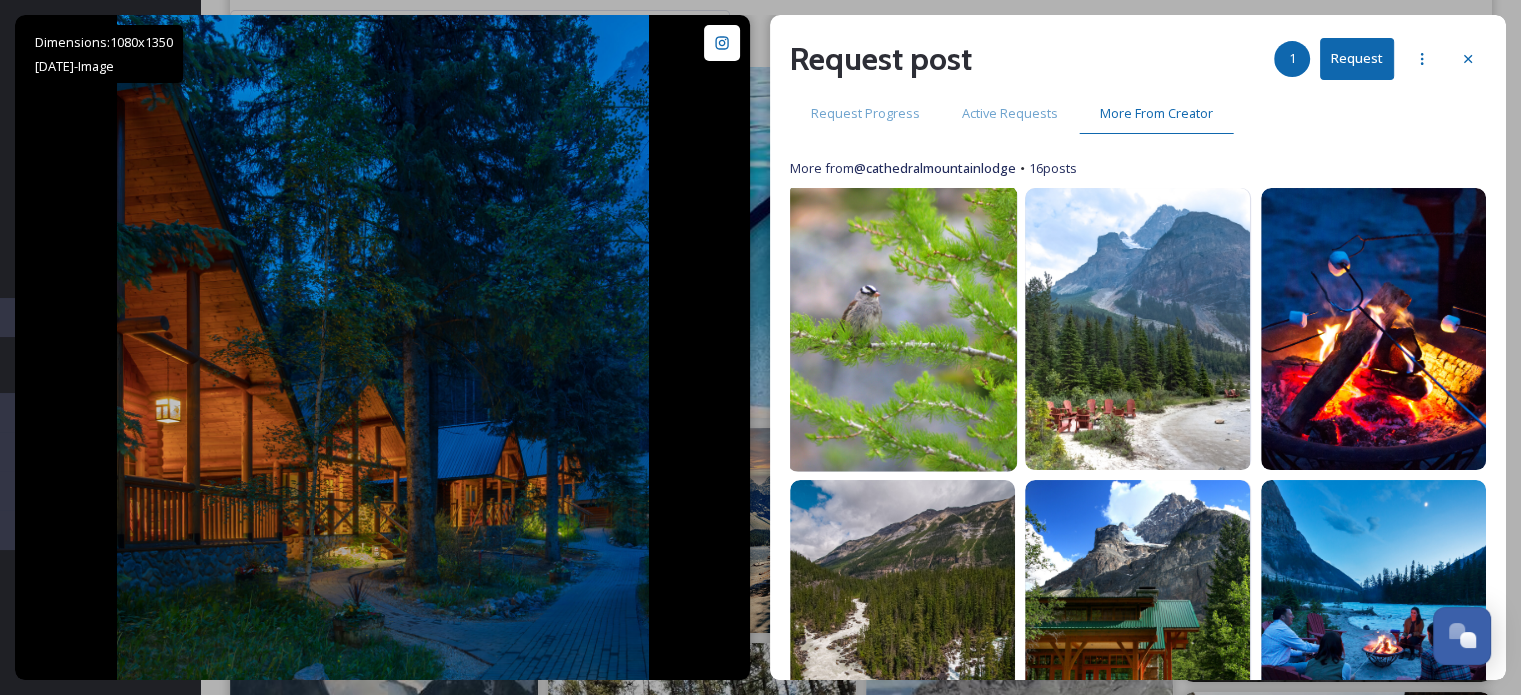 click at bounding box center (903, 329) 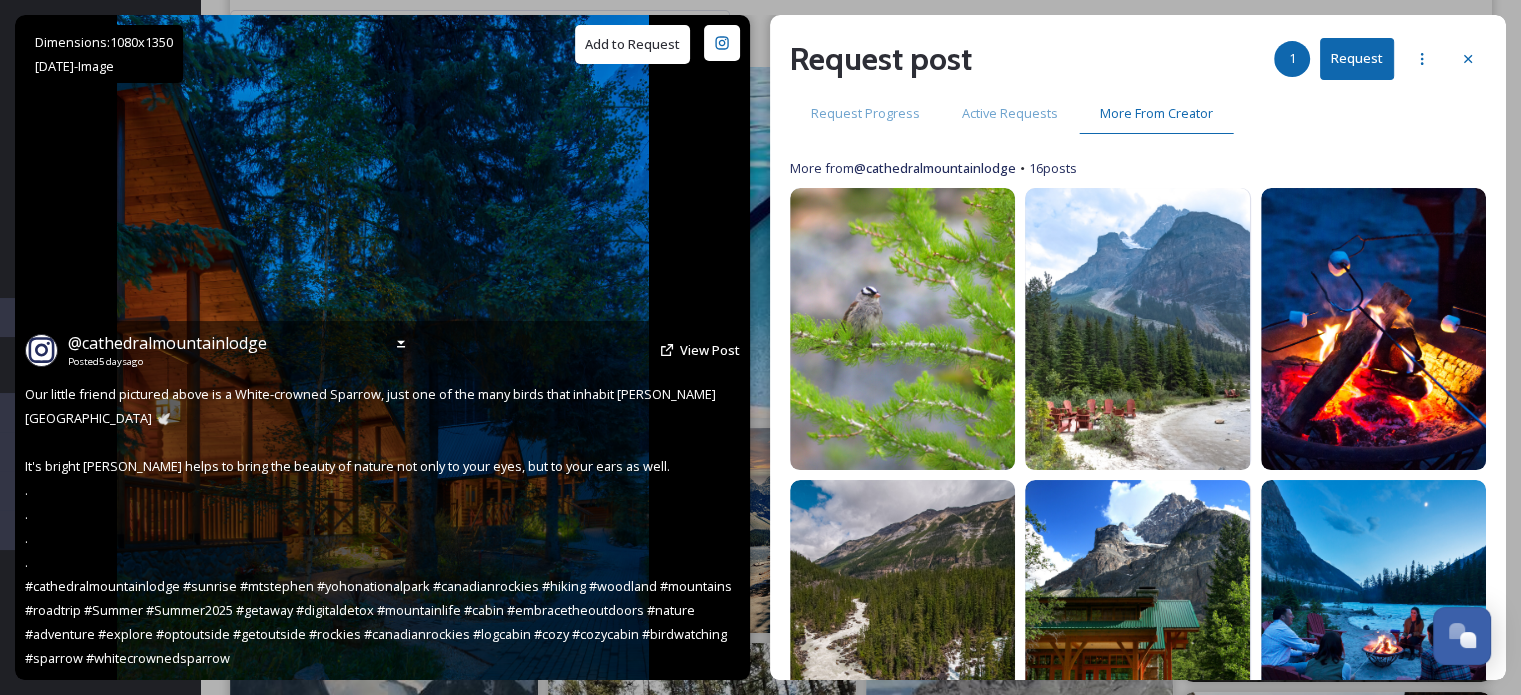 click on "Add to Request" at bounding box center (632, 44) 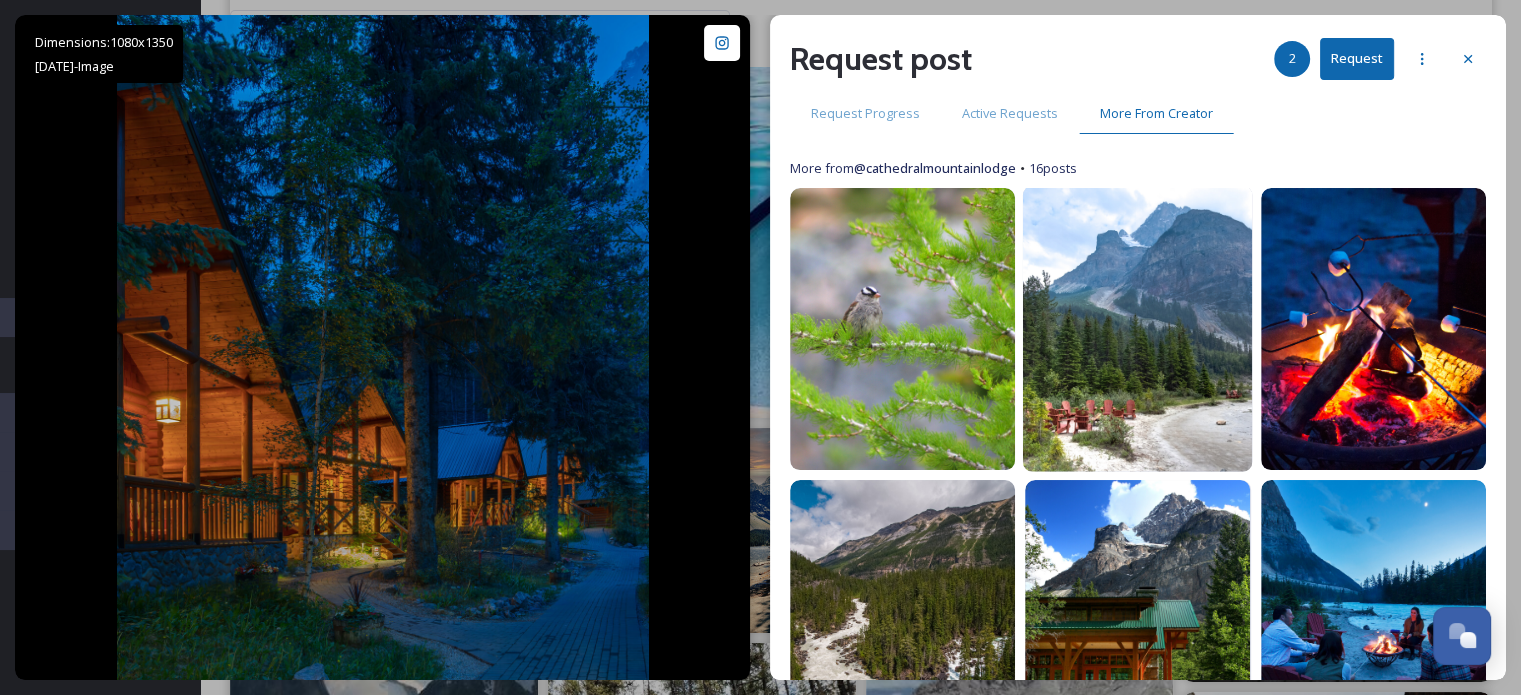 click at bounding box center [1138, 329] 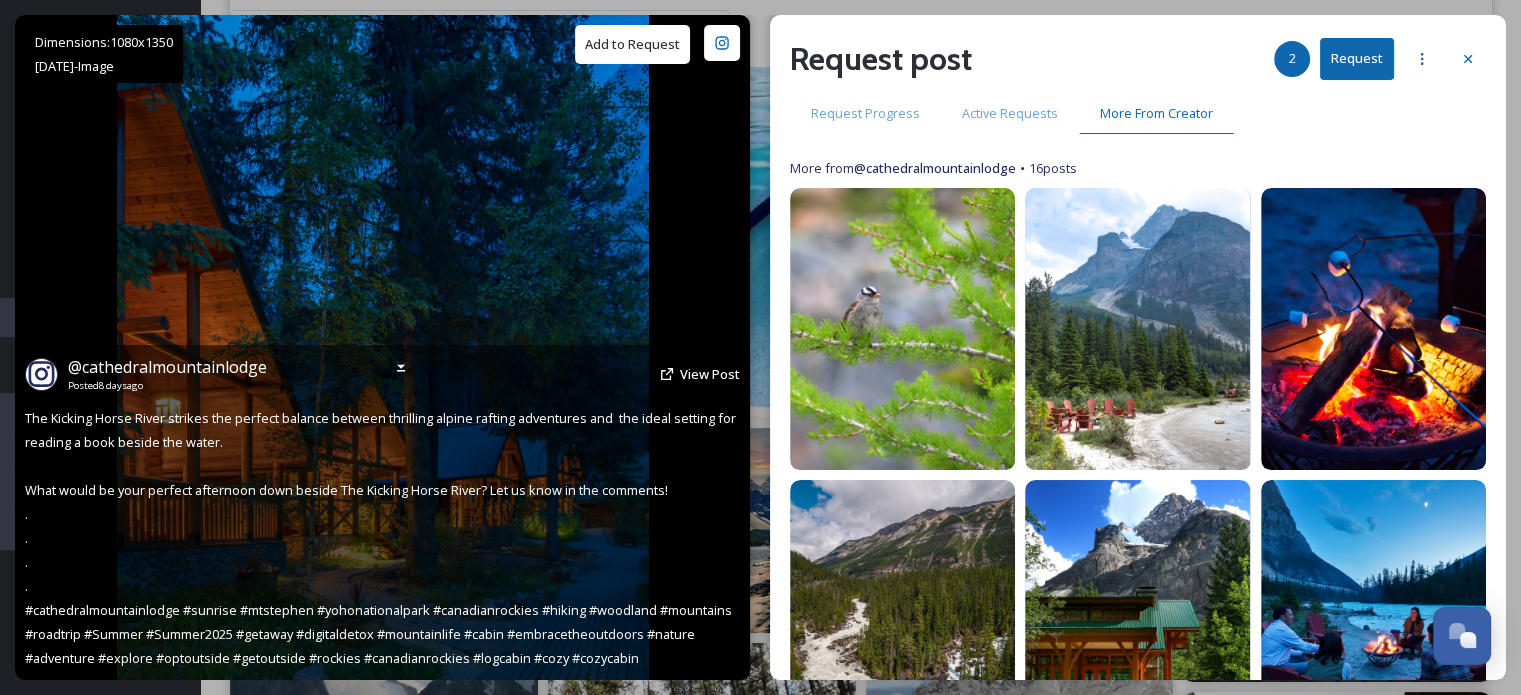 click on "Add to Request" at bounding box center [632, 44] 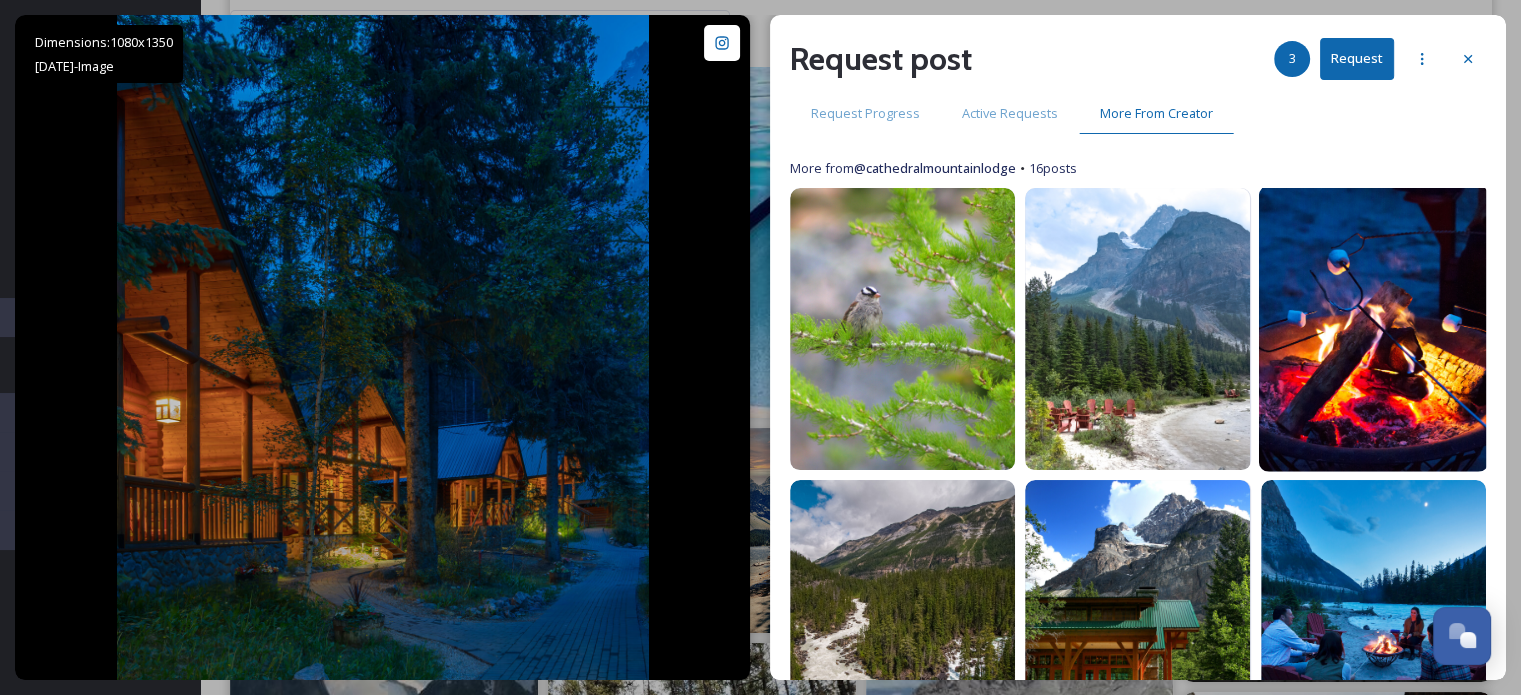 click at bounding box center [1373, 329] 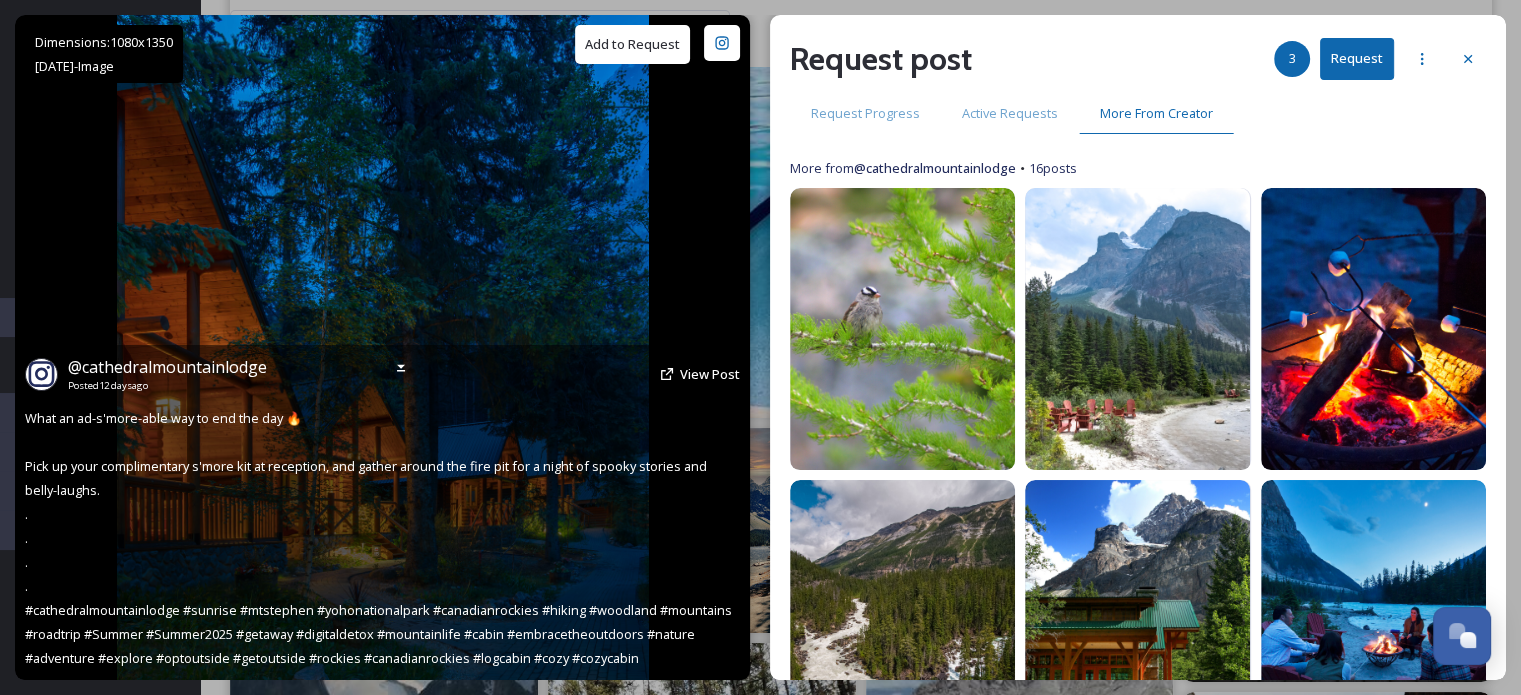 click on "Add to Request" at bounding box center [632, 44] 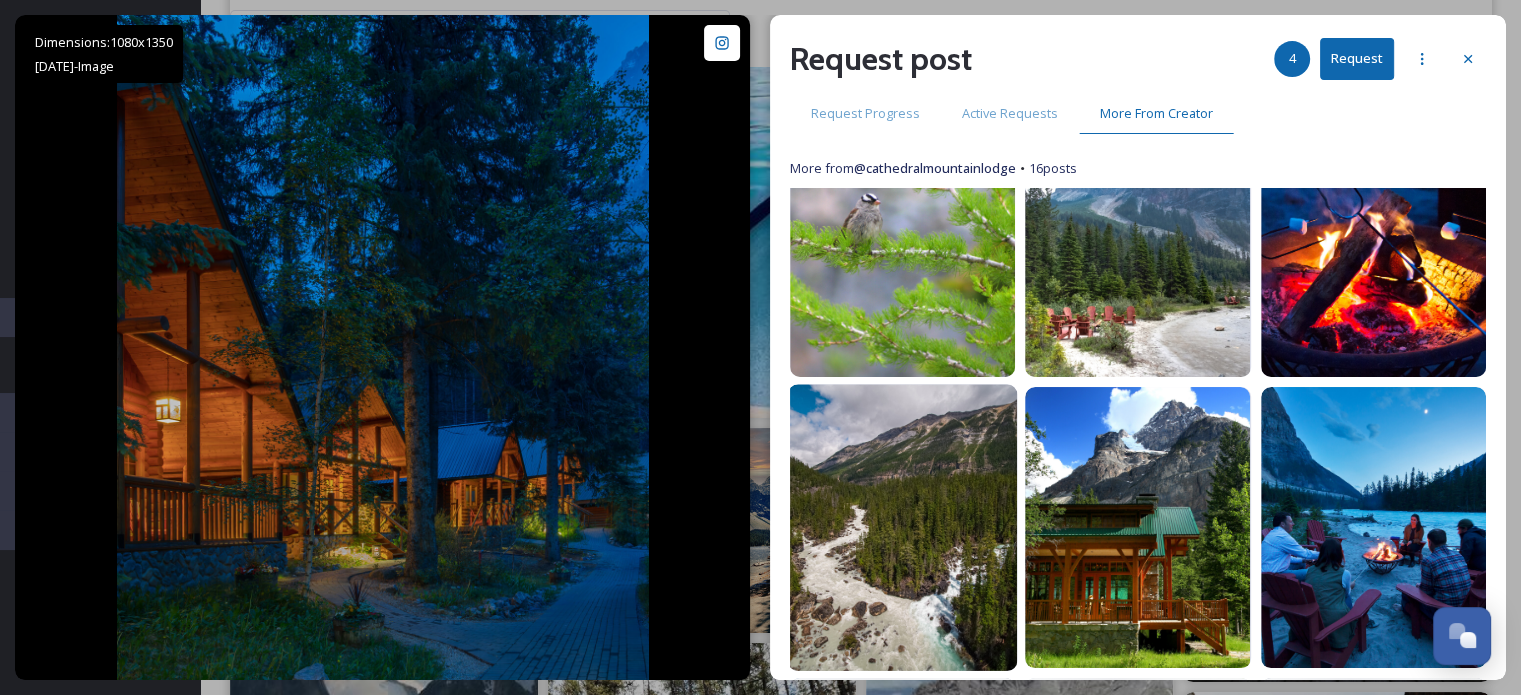 scroll, scrollTop: 200, scrollLeft: 0, axis: vertical 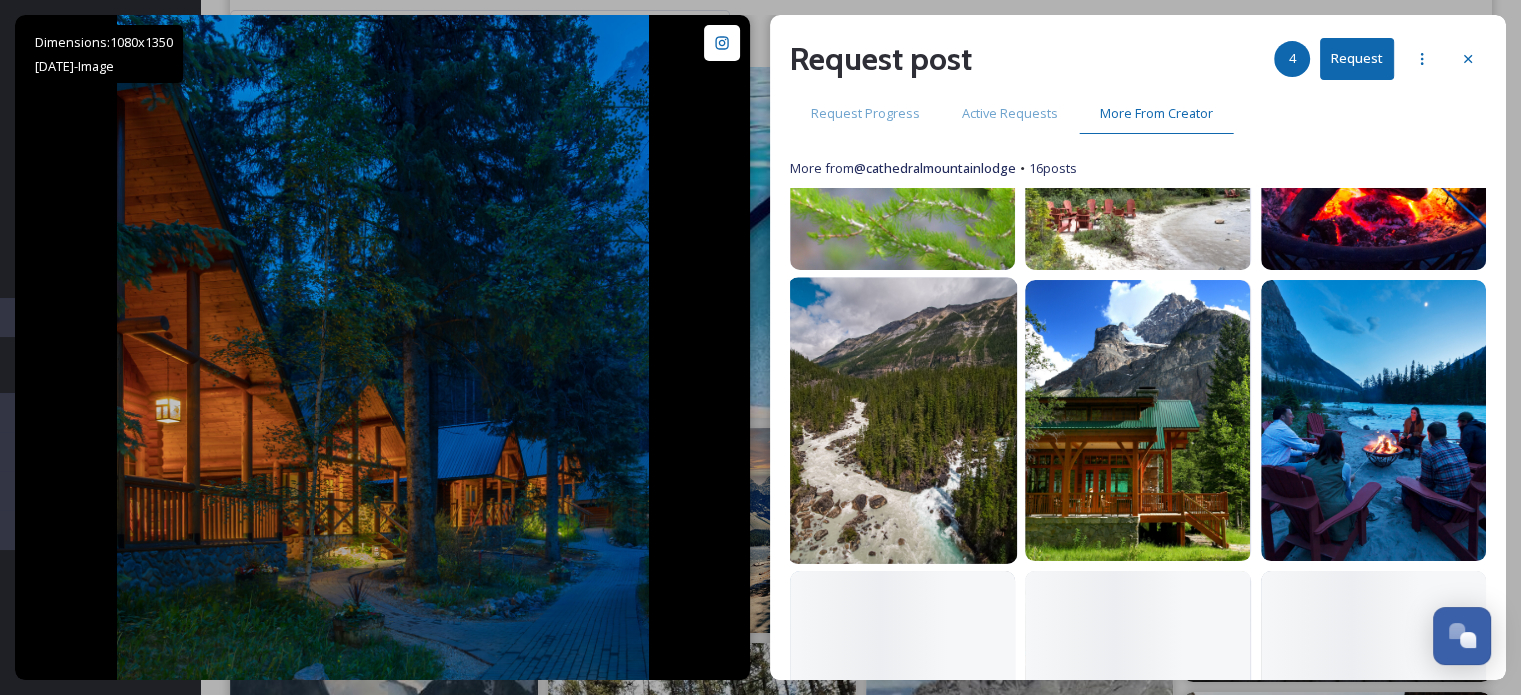 click at bounding box center [903, 420] 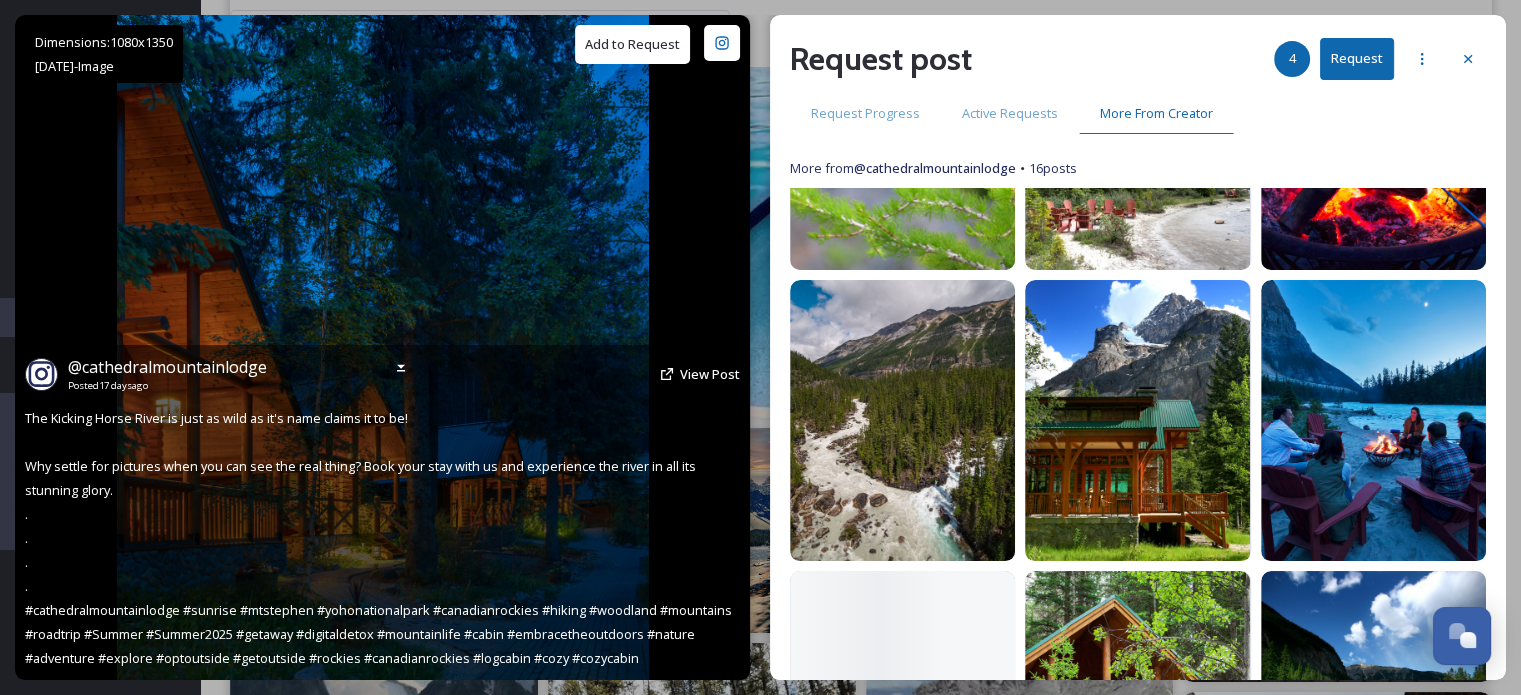 click on "Add to Request" at bounding box center (632, 44) 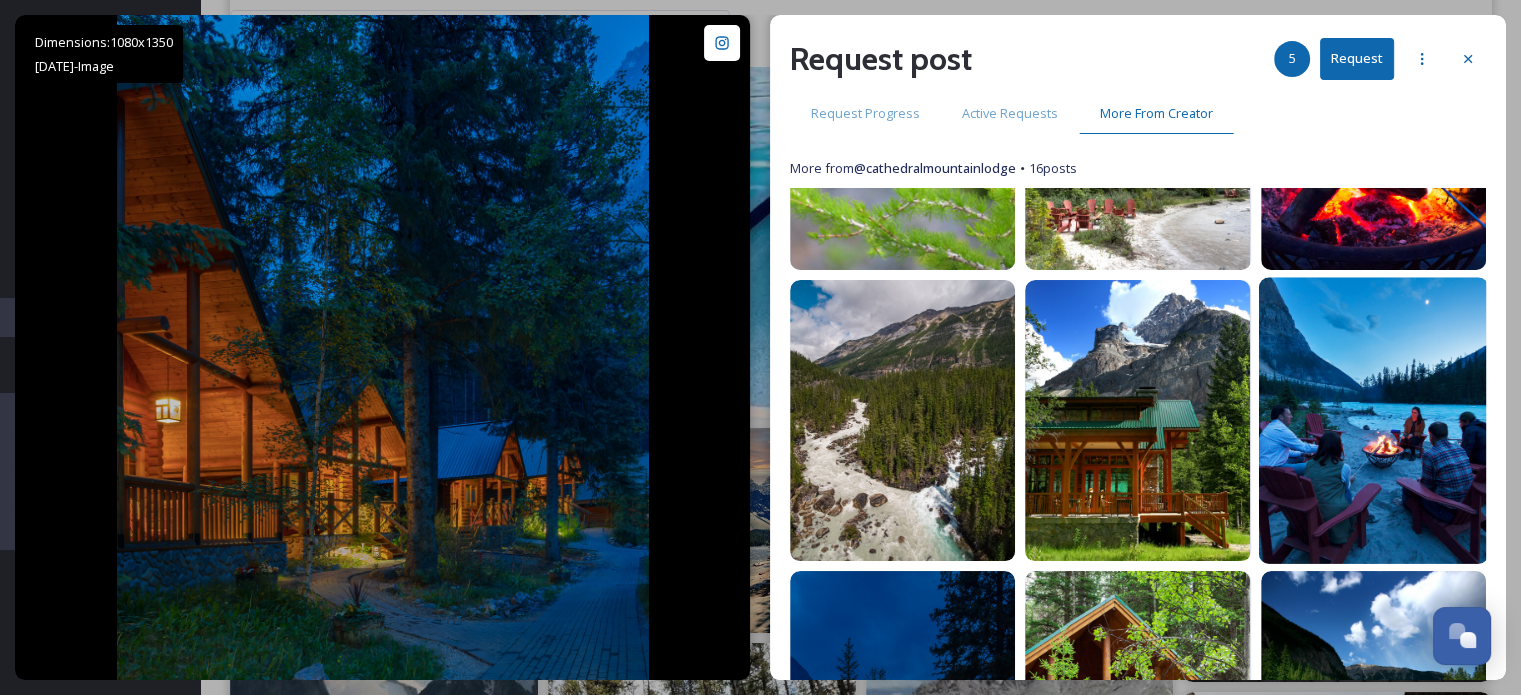 click at bounding box center (1373, 420) 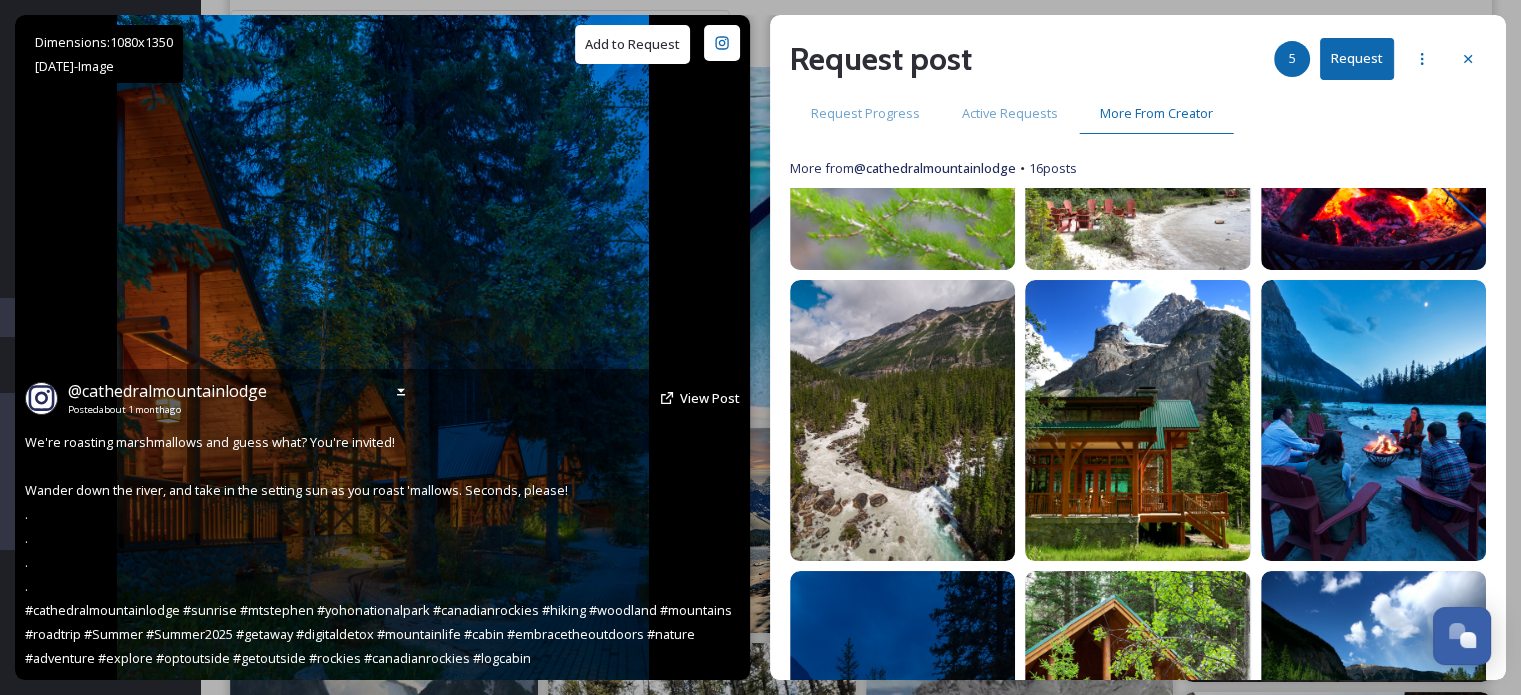 click on "Add to Request" at bounding box center [632, 44] 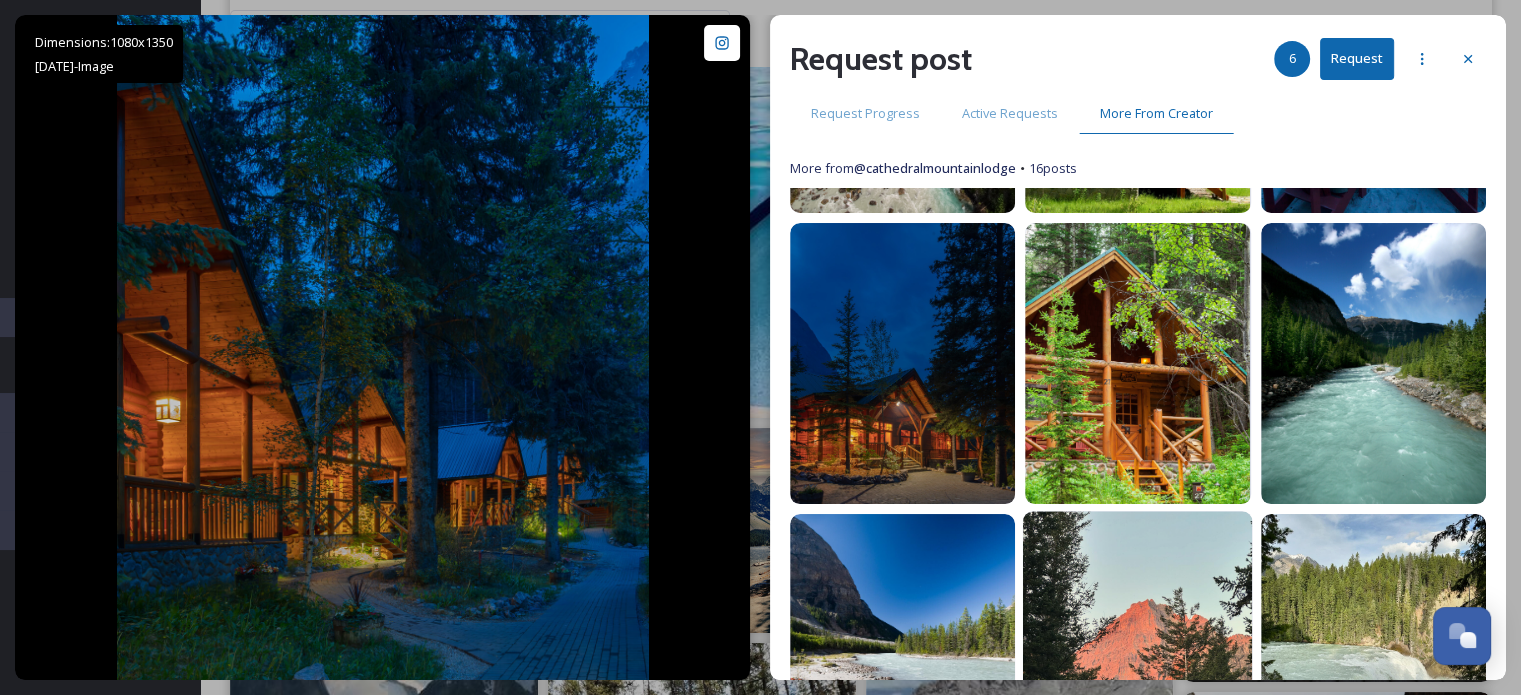 scroll, scrollTop: 800, scrollLeft: 0, axis: vertical 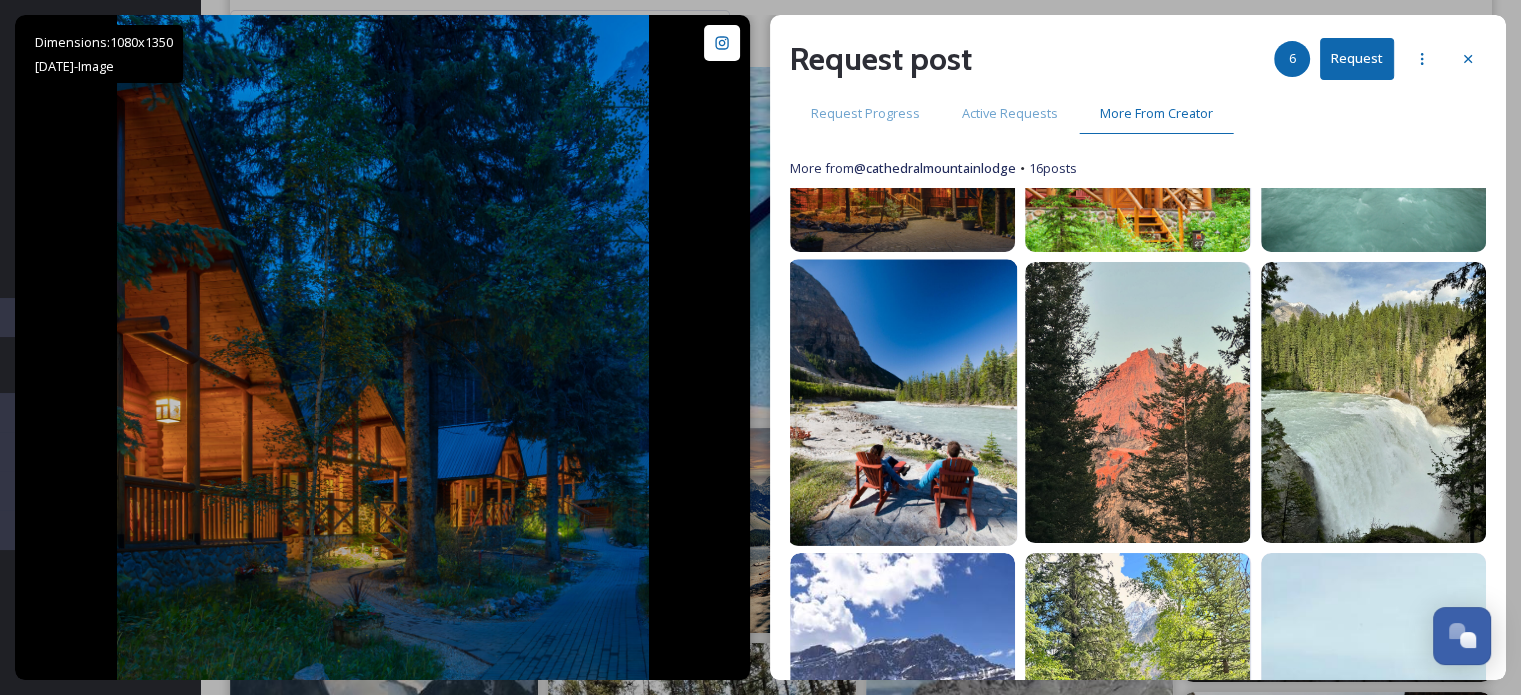 click at bounding box center (903, 402) 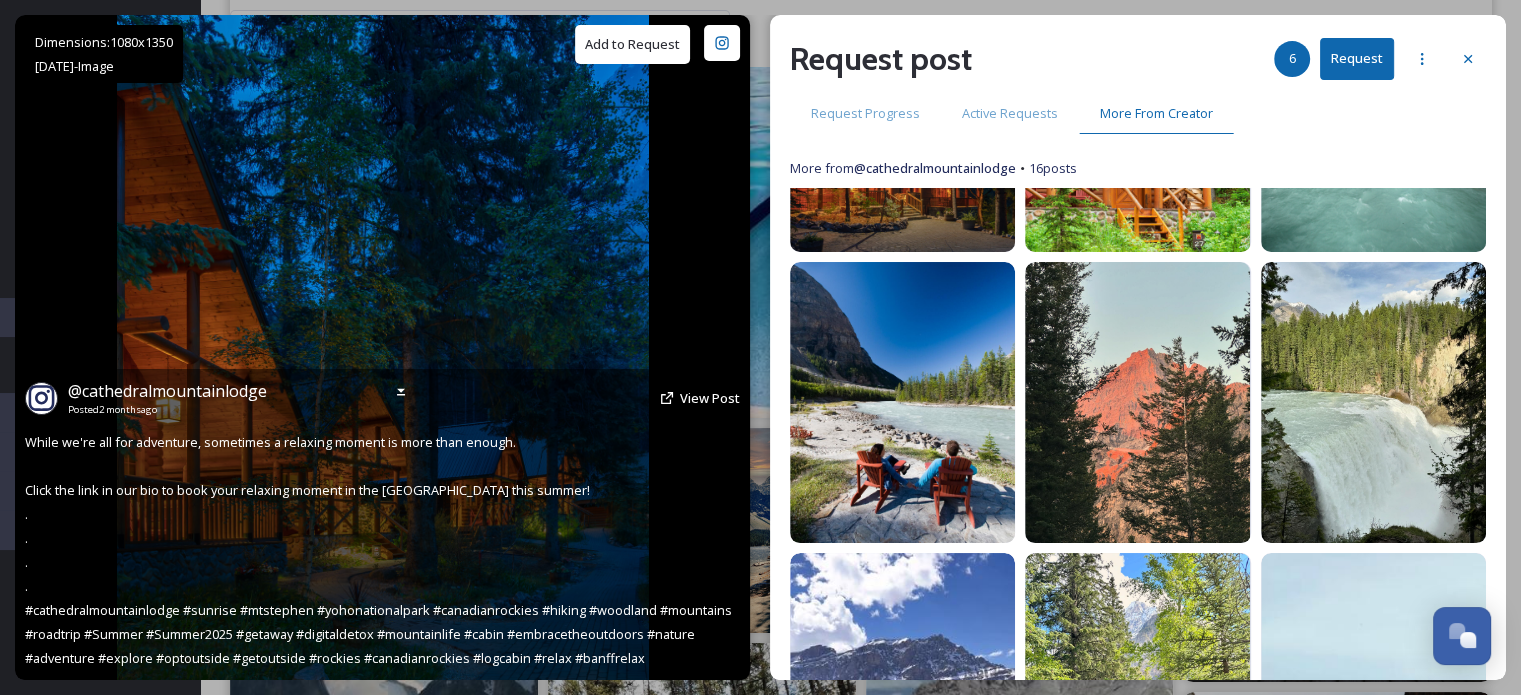 click on "Add to Request" at bounding box center (632, 44) 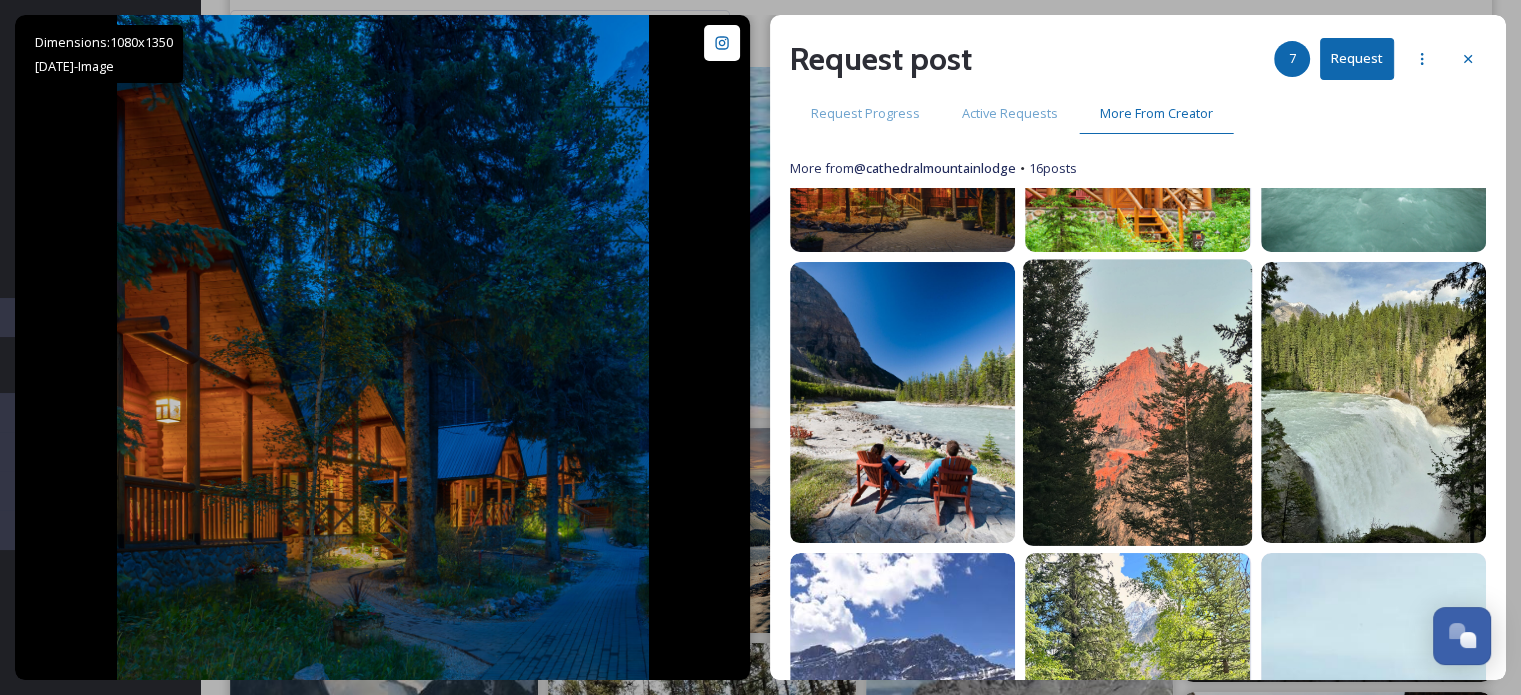 click at bounding box center (1138, 402) 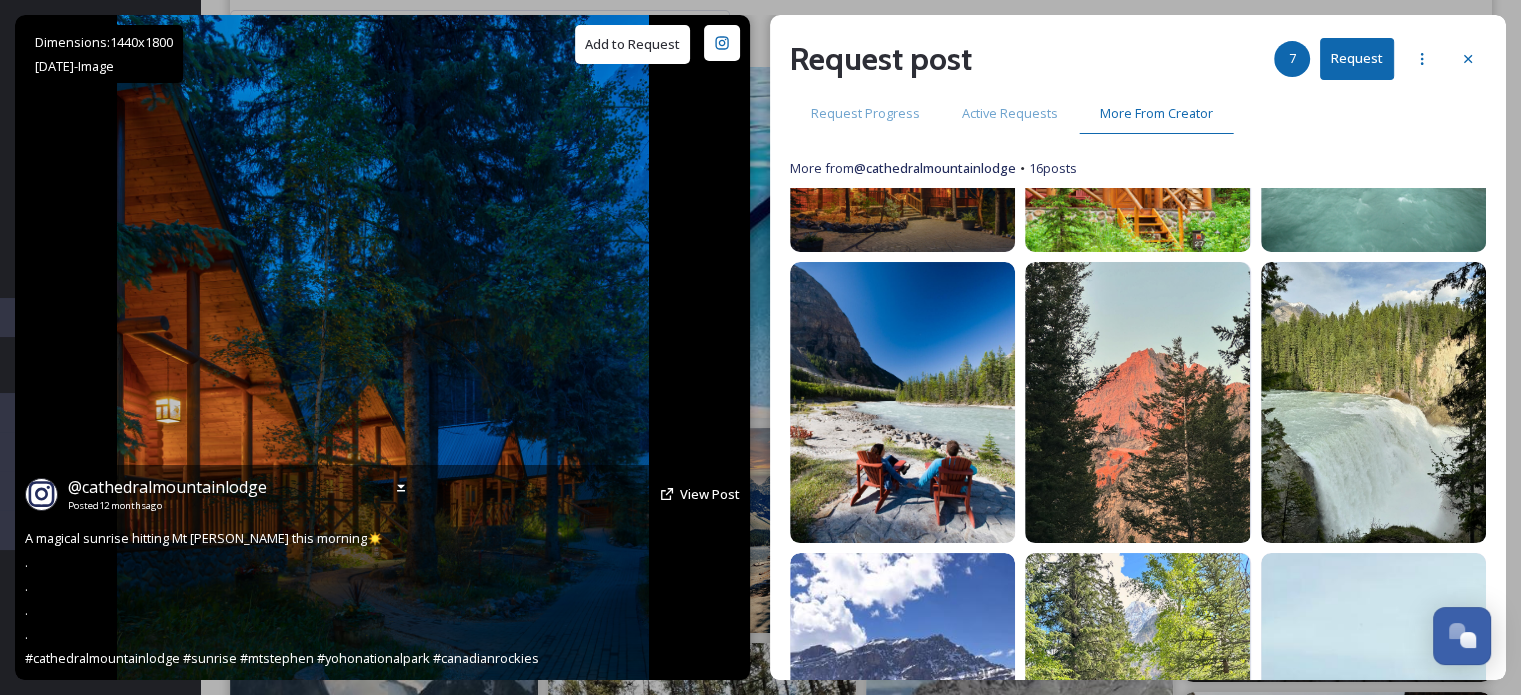 click on "Add to Request" at bounding box center [632, 44] 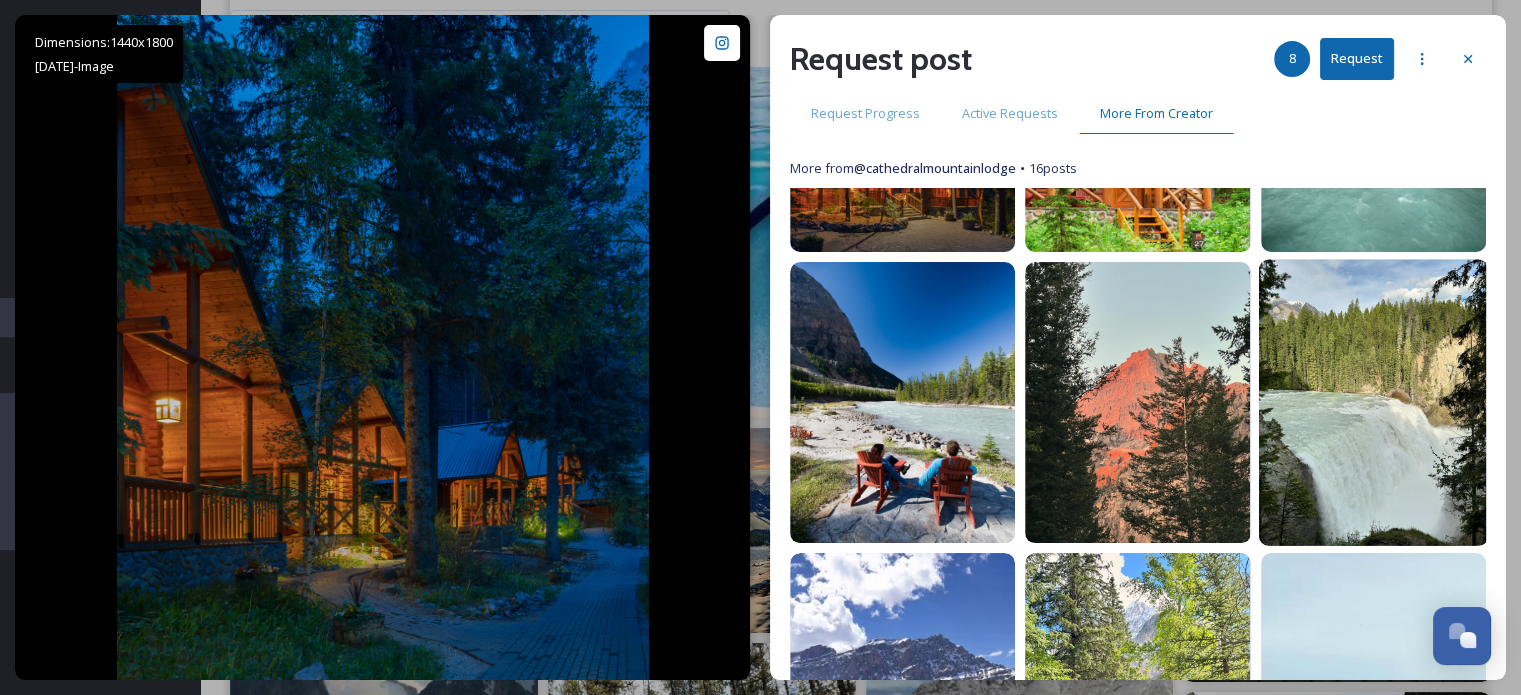click at bounding box center (1373, 402) 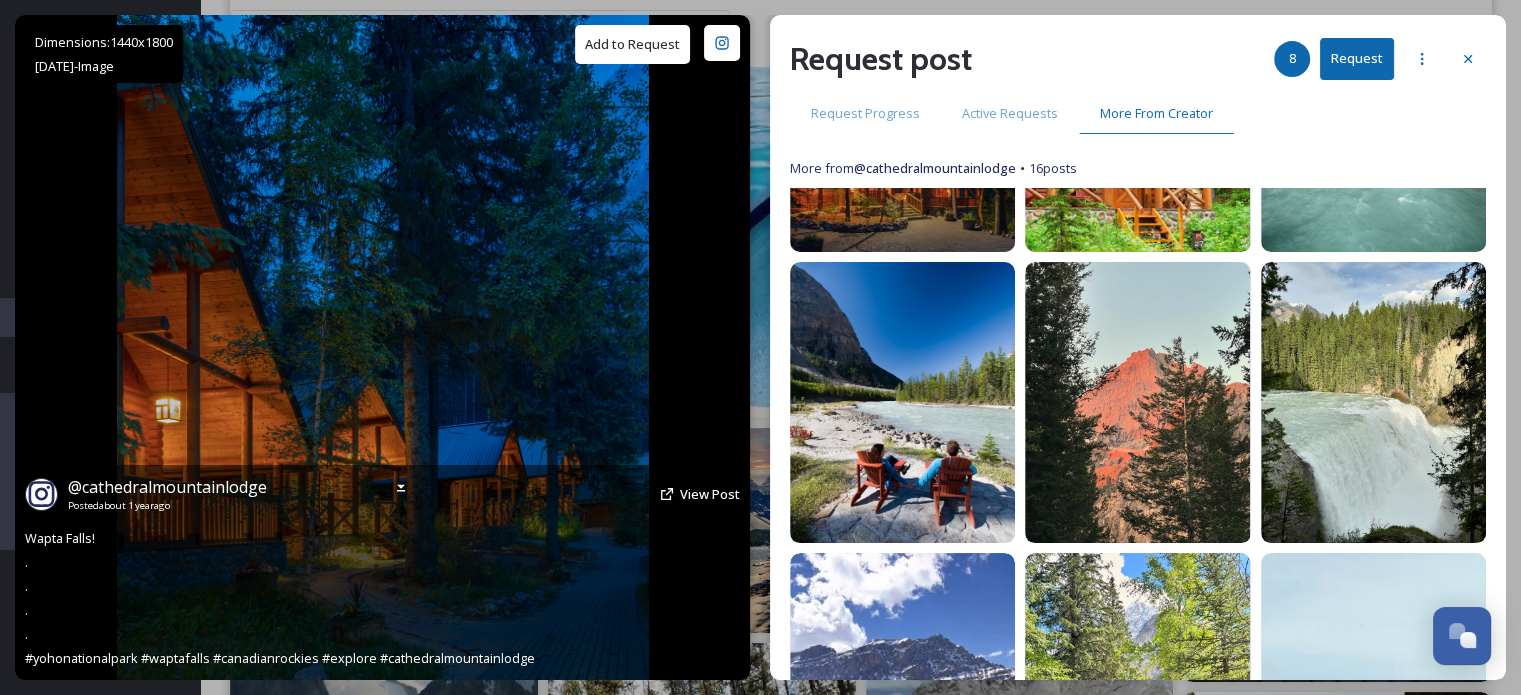 click on "Add to Request" at bounding box center [632, 44] 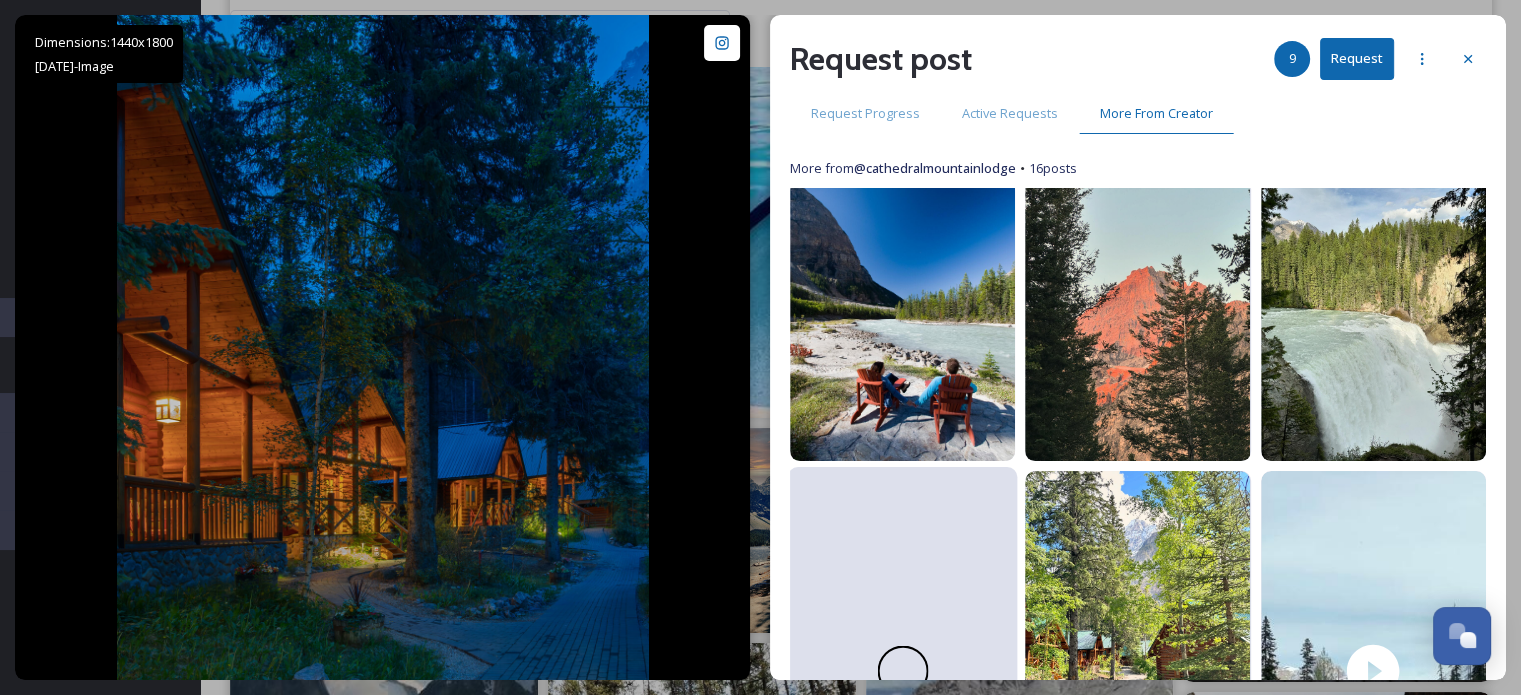 scroll, scrollTop: 1200, scrollLeft: 0, axis: vertical 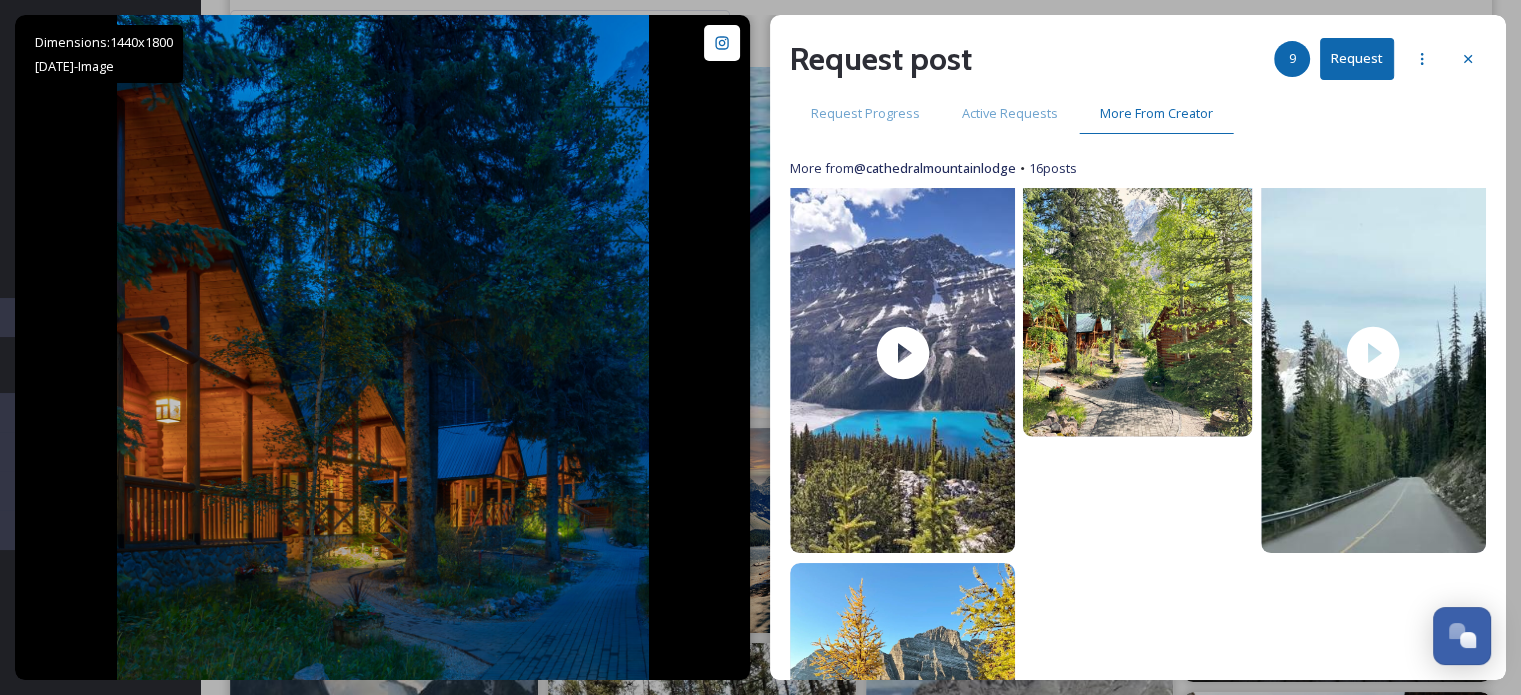 click at bounding box center (1138, 293) 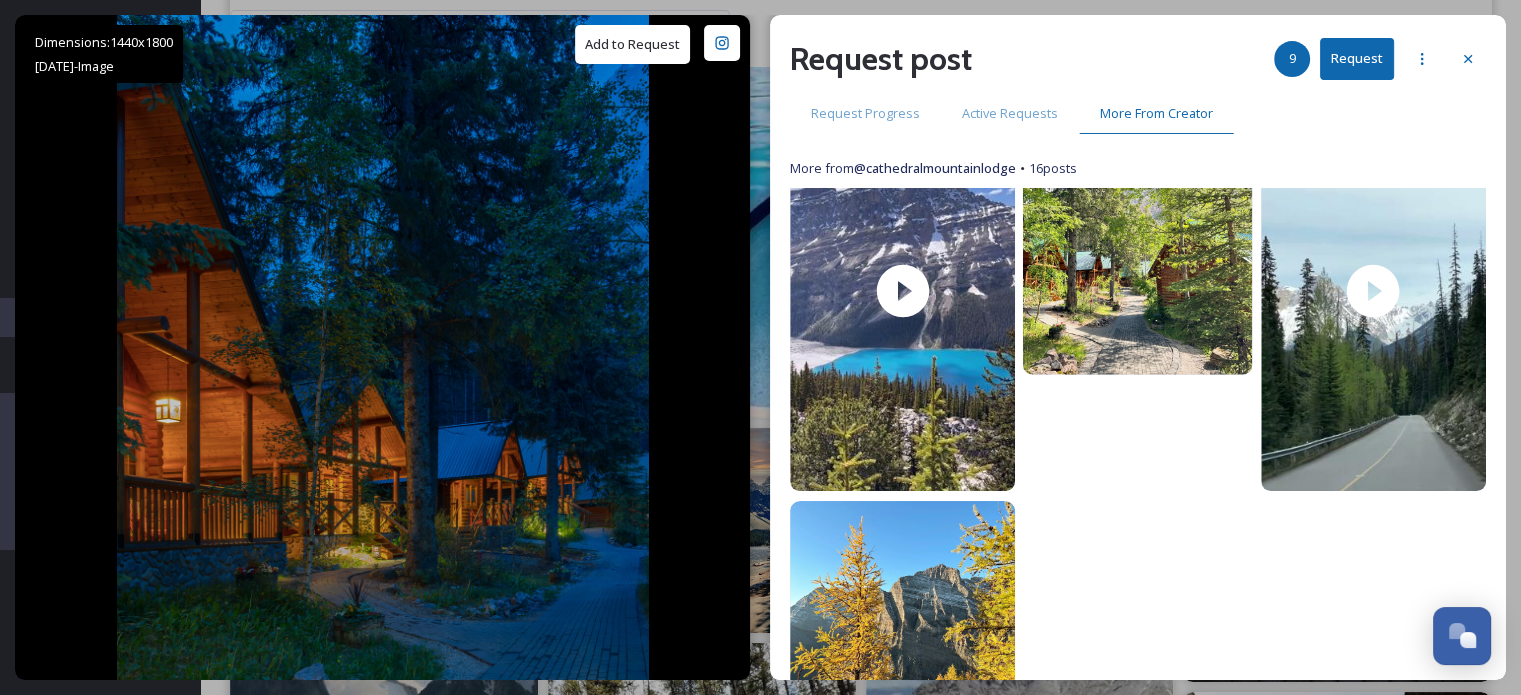 scroll, scrollTop: 1315, scrollLeft: 0, axis: vertical 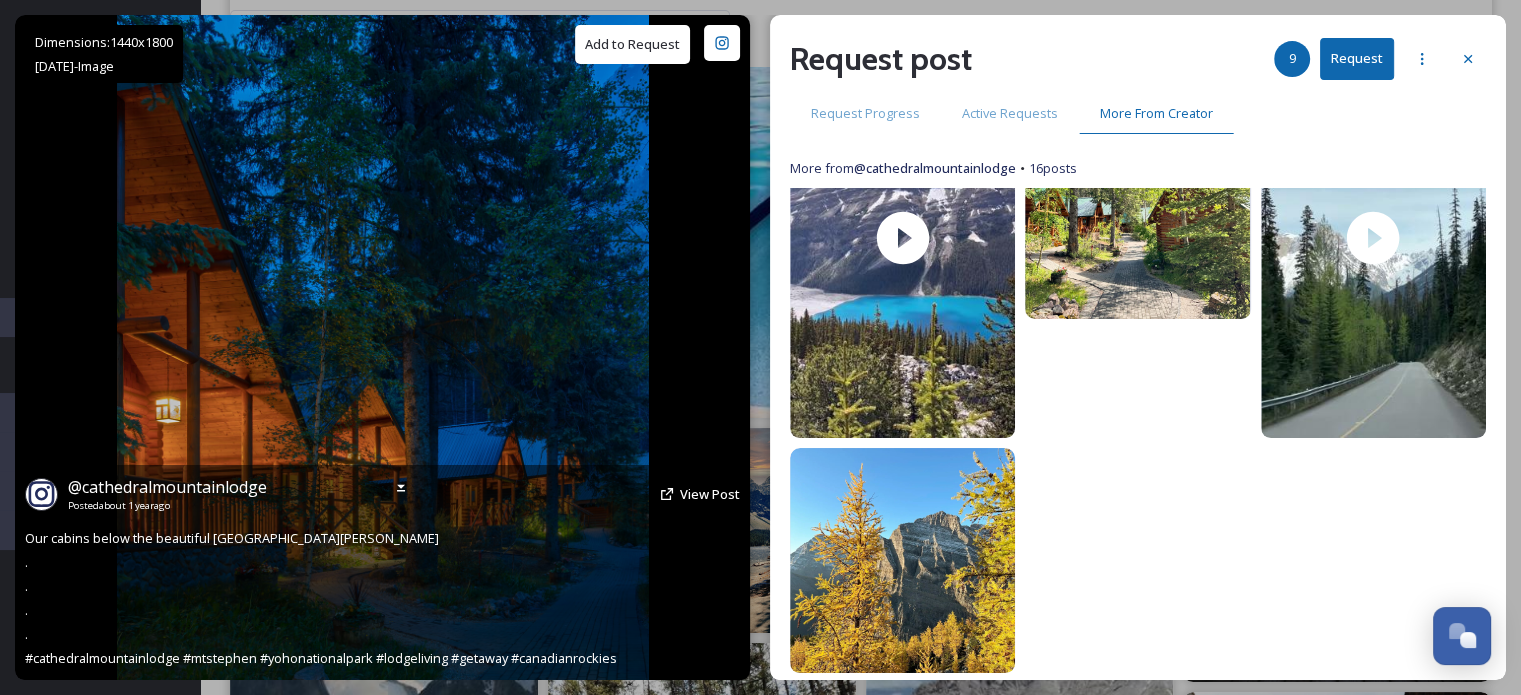 click on "Add to Request" at bounding box center (632, 44) 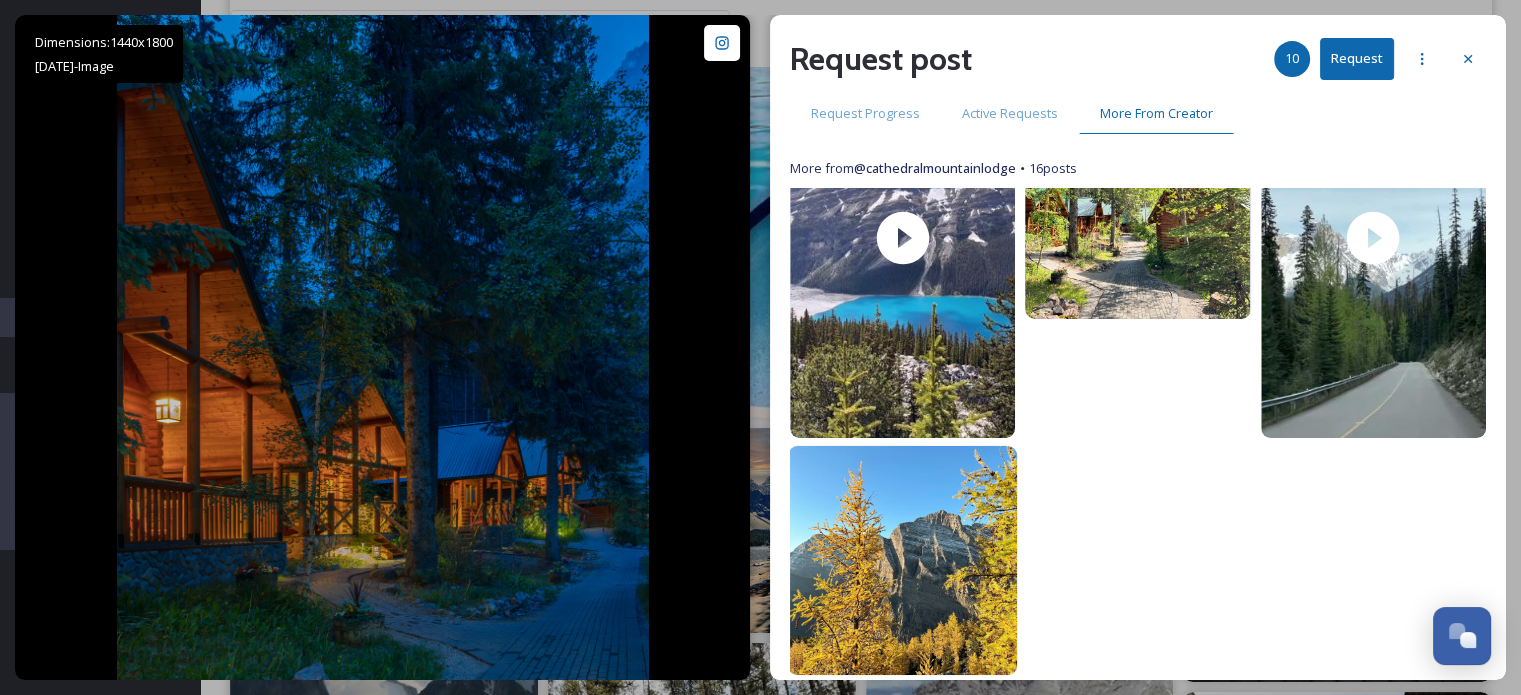 click at bounding box center (903, 561) 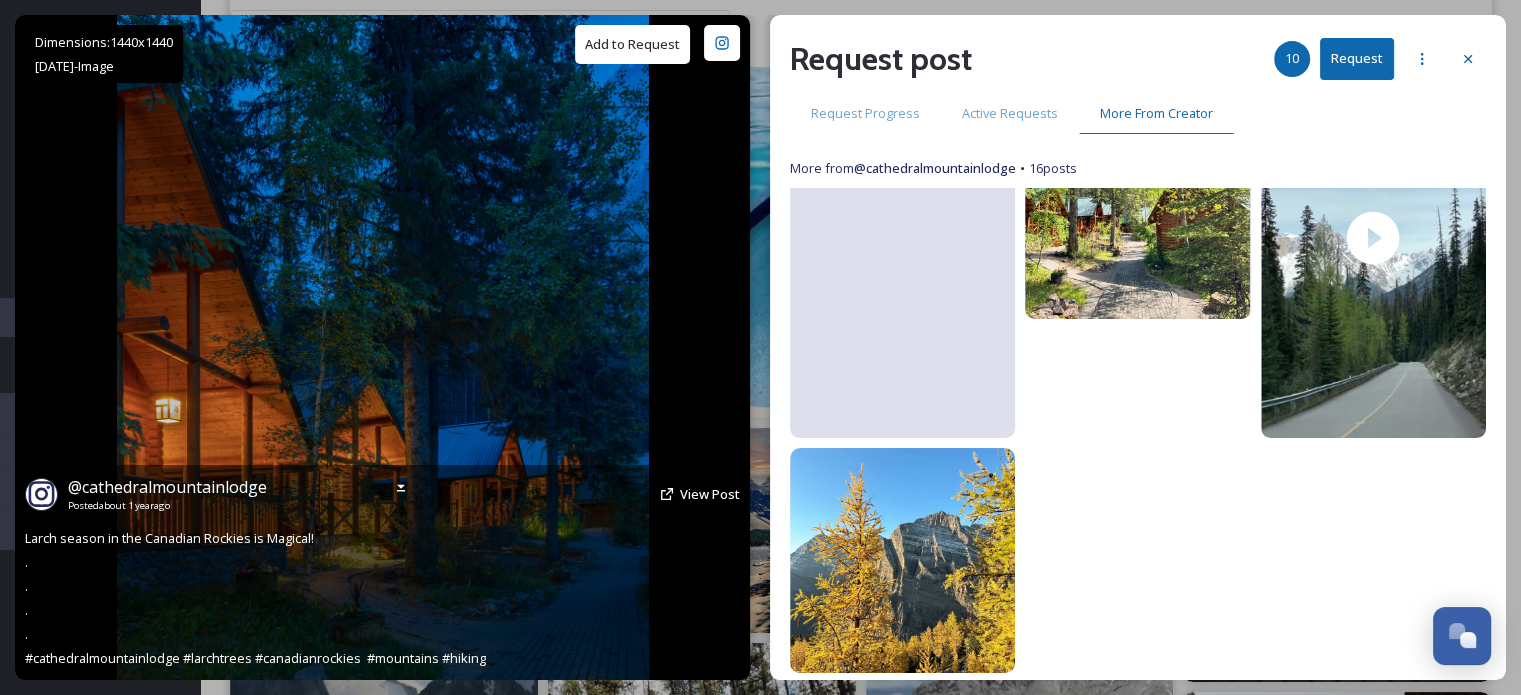 click on "Add to Request" at bounding box center [632, 44] 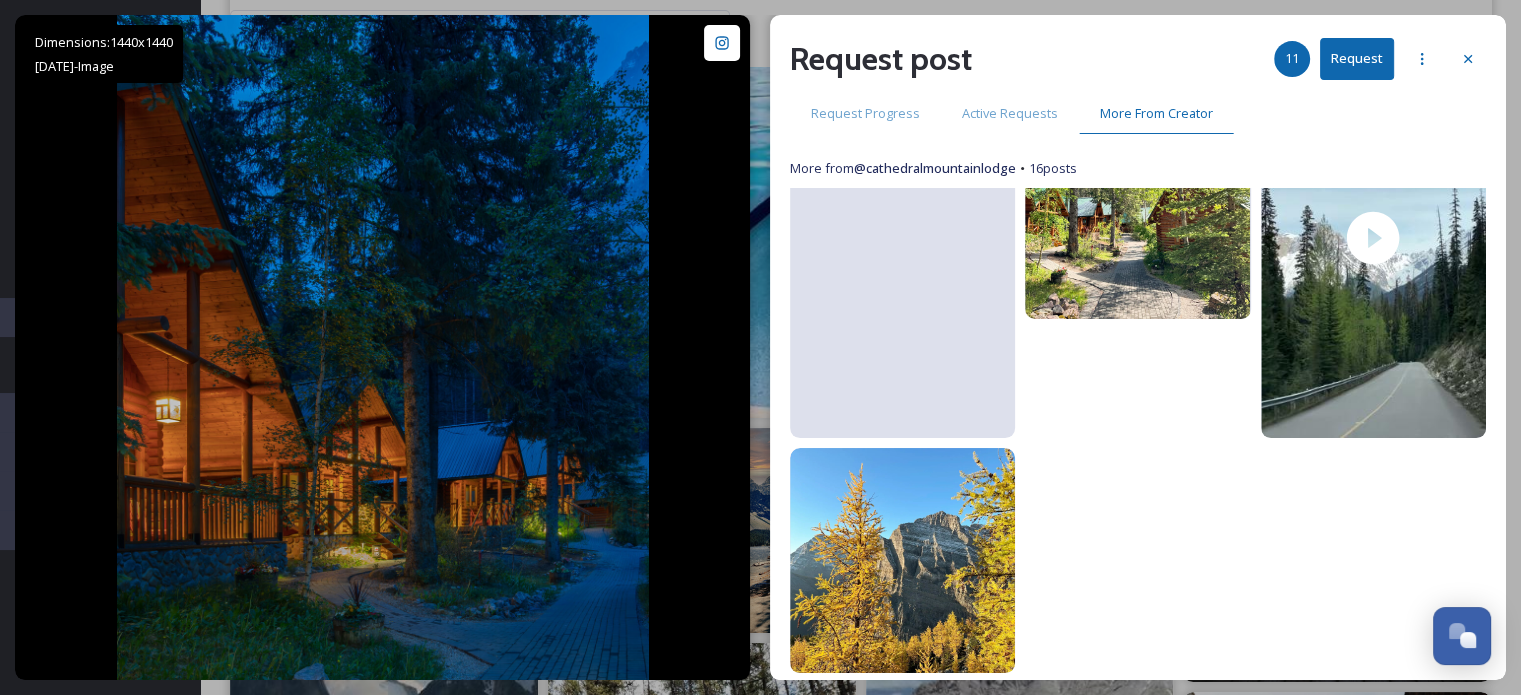 click on "Request" at bounding box center [1357, 58] 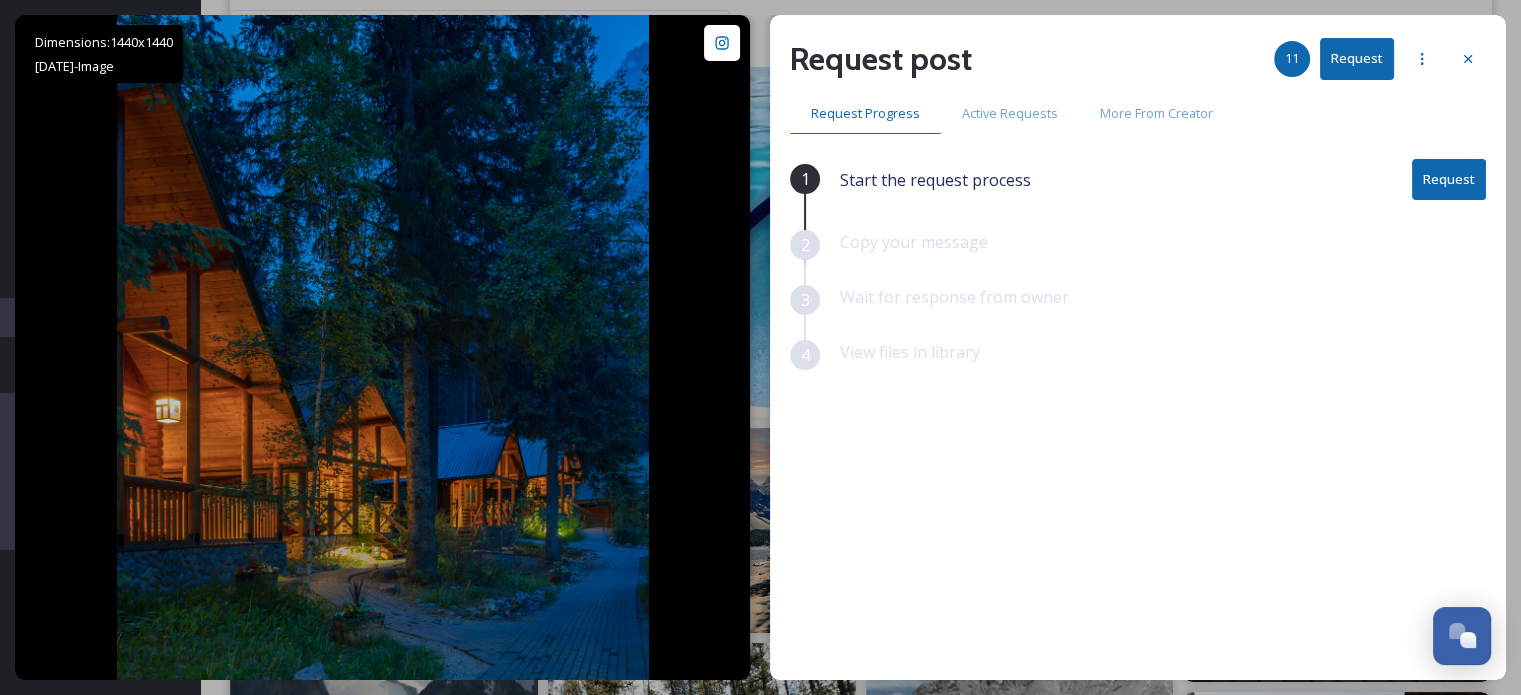 click on "Request" at bounding box center (1449, 179) 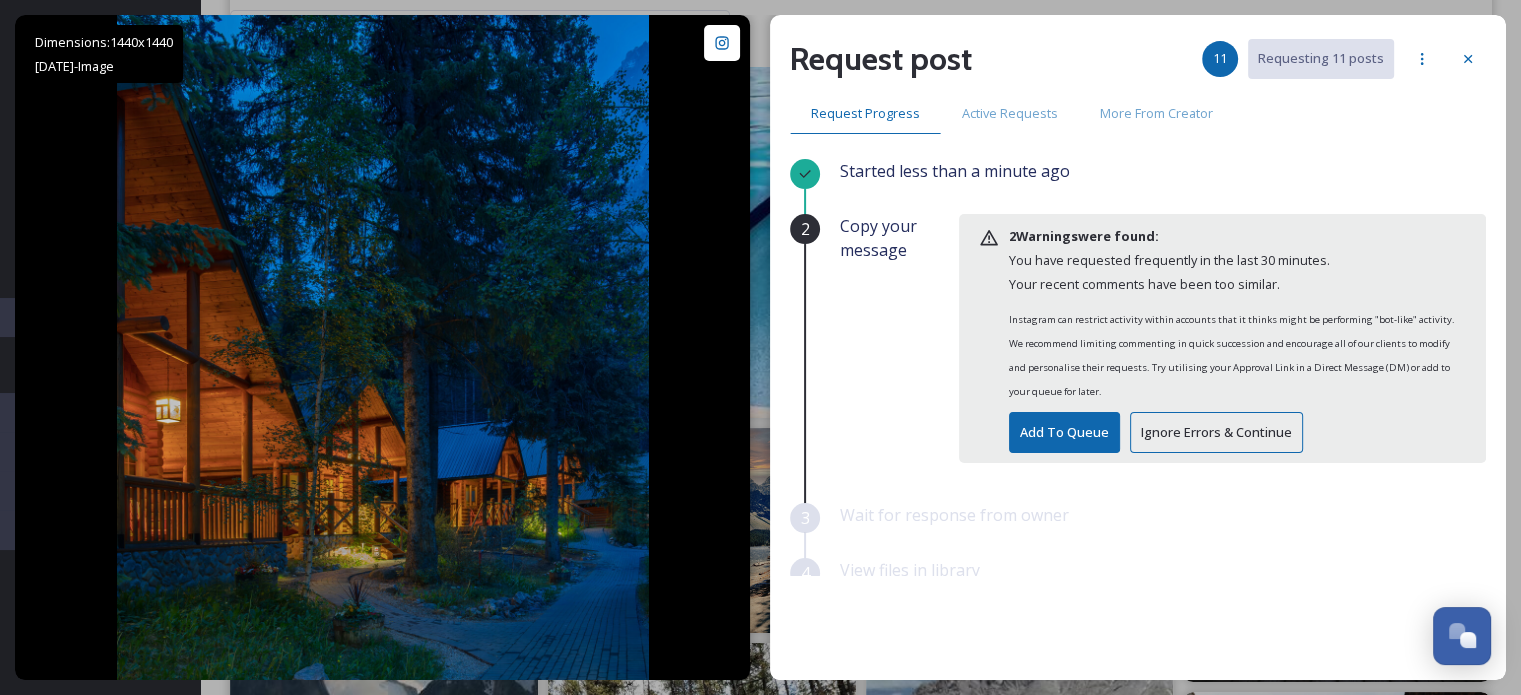 scroll, scrollTop: 36, scrollLeft: 0, axis: vertical 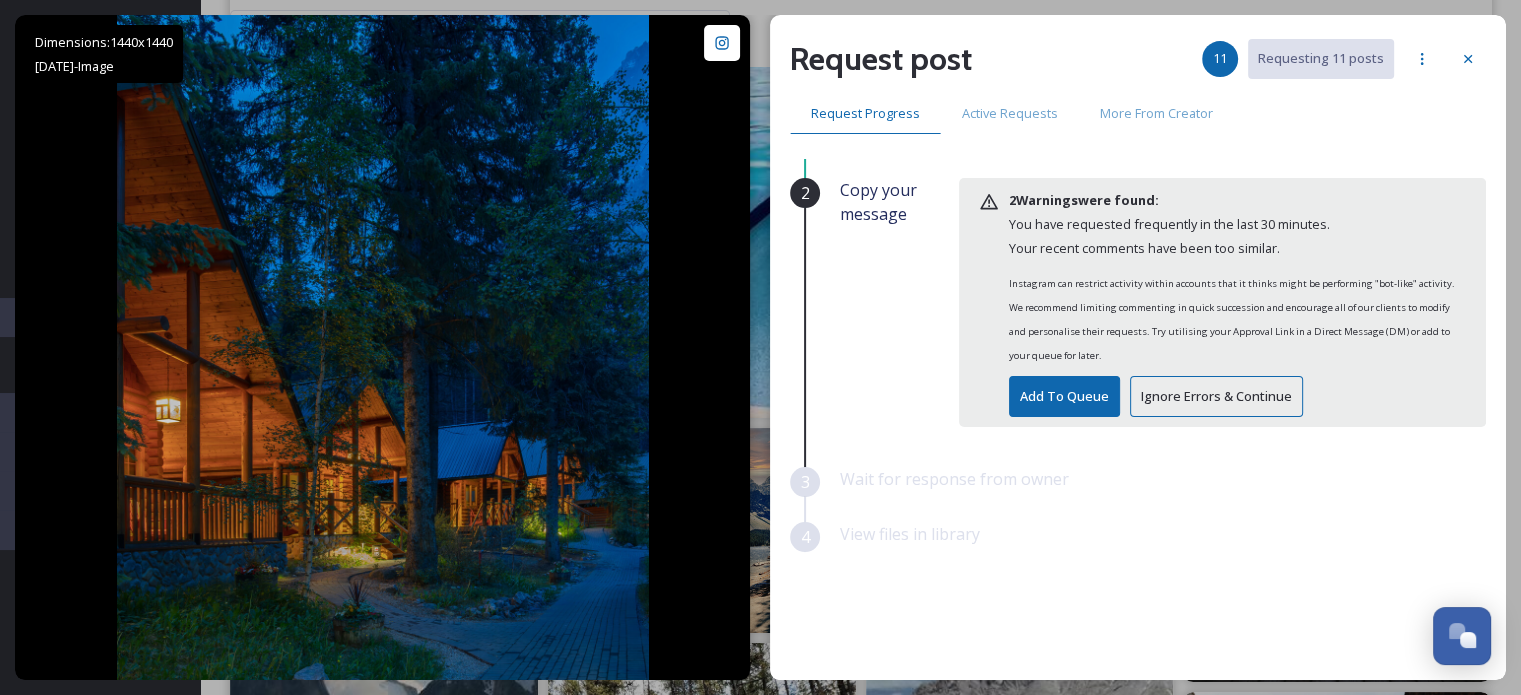 click on "Ignore Errors & Continue" at bounding box center [1216, 396] 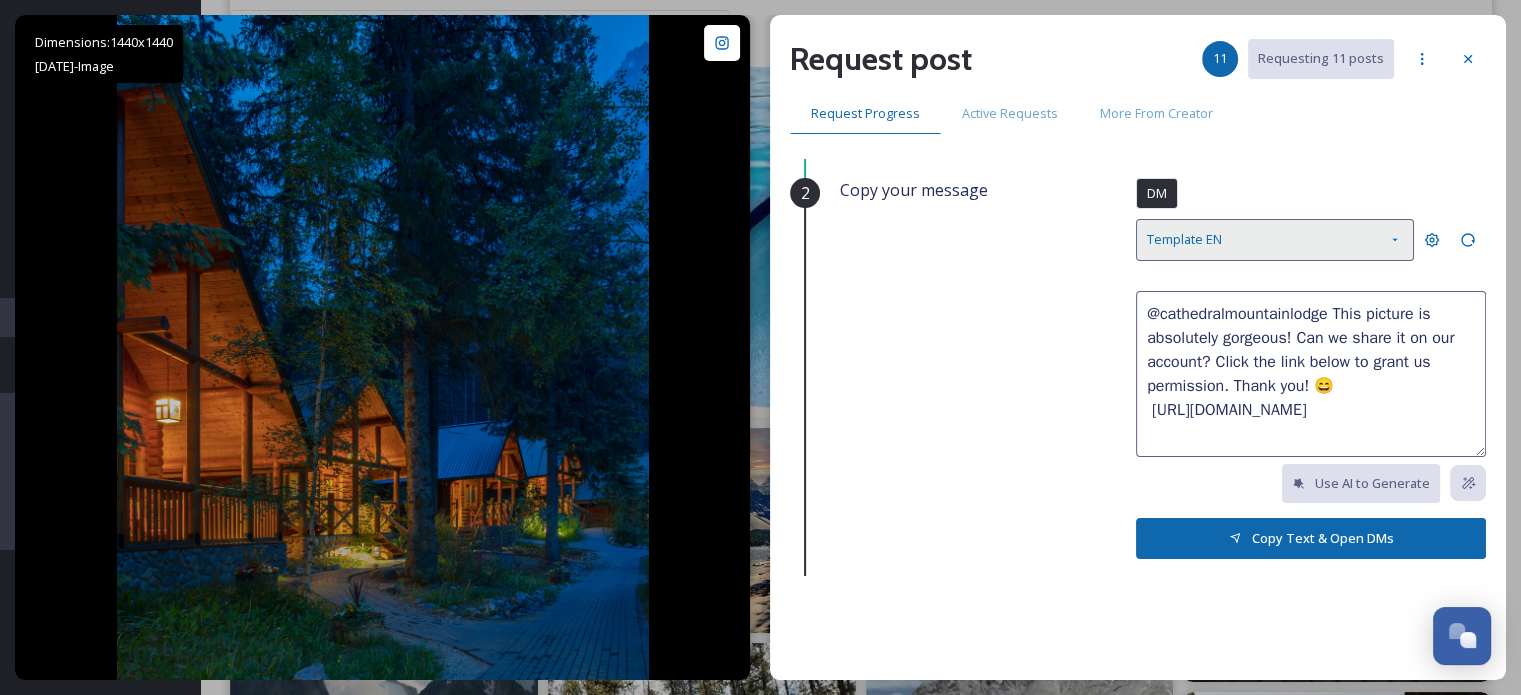 click on "Template EN" at bounding box center (1275, 239) 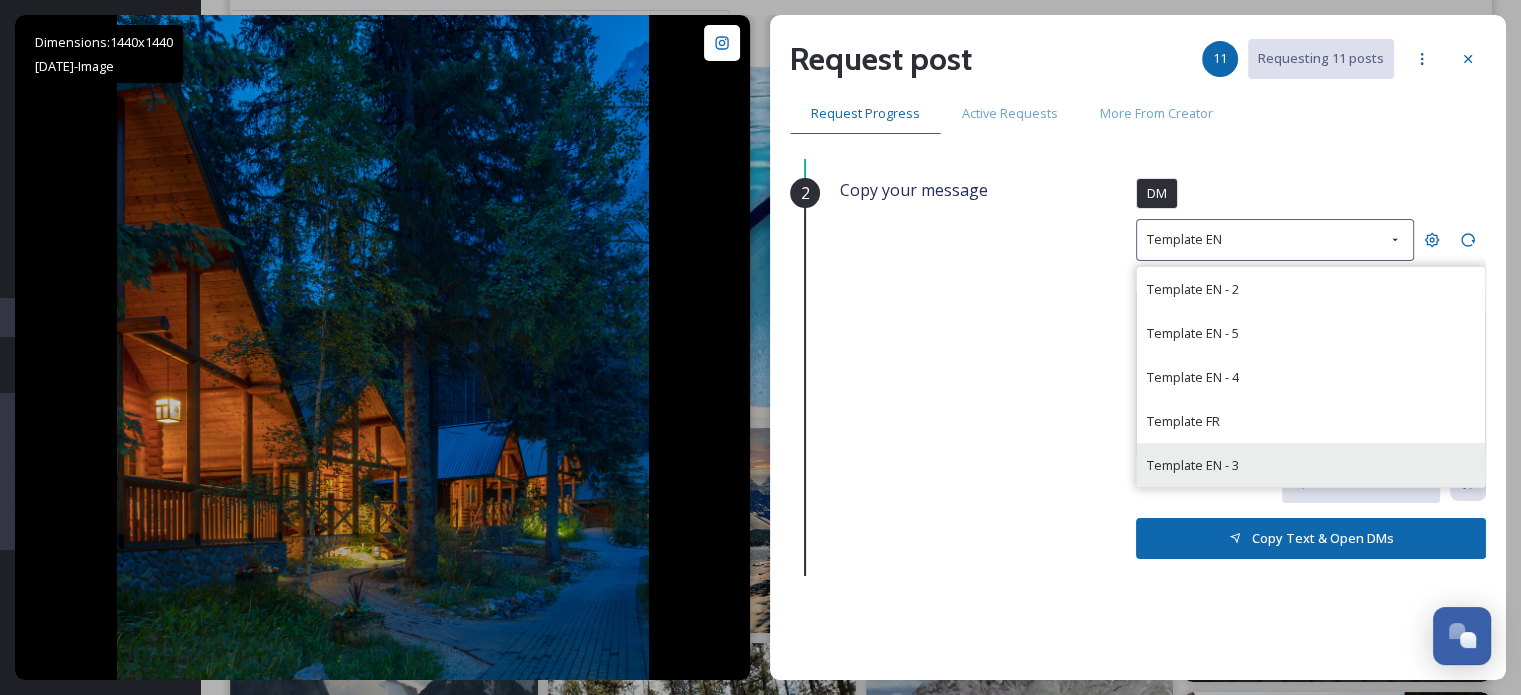 click on "Template EN - 3" at bounding box center (1193, 465) 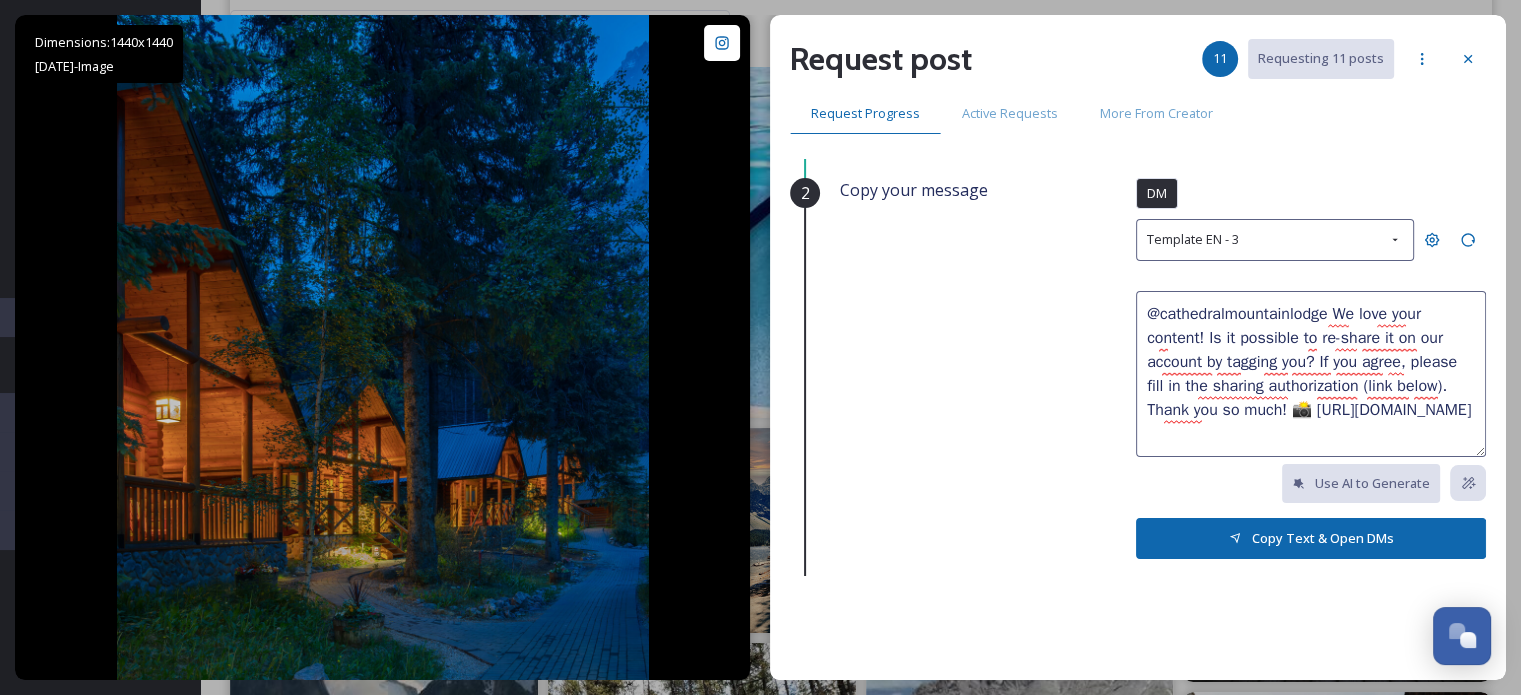 click on "Copy Text & Open DMs" at bounding box center [1311, 538] 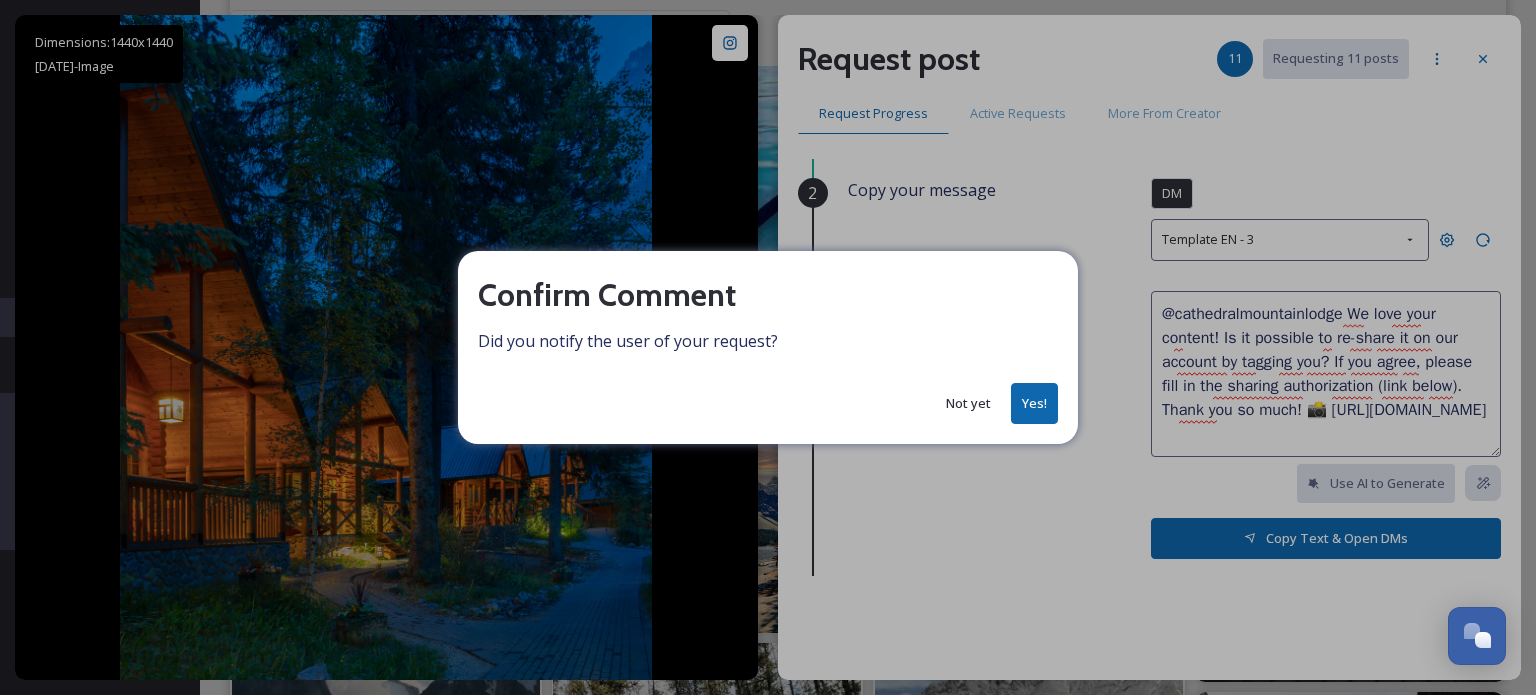click on "Not yet" at bounding box center (968, 403) 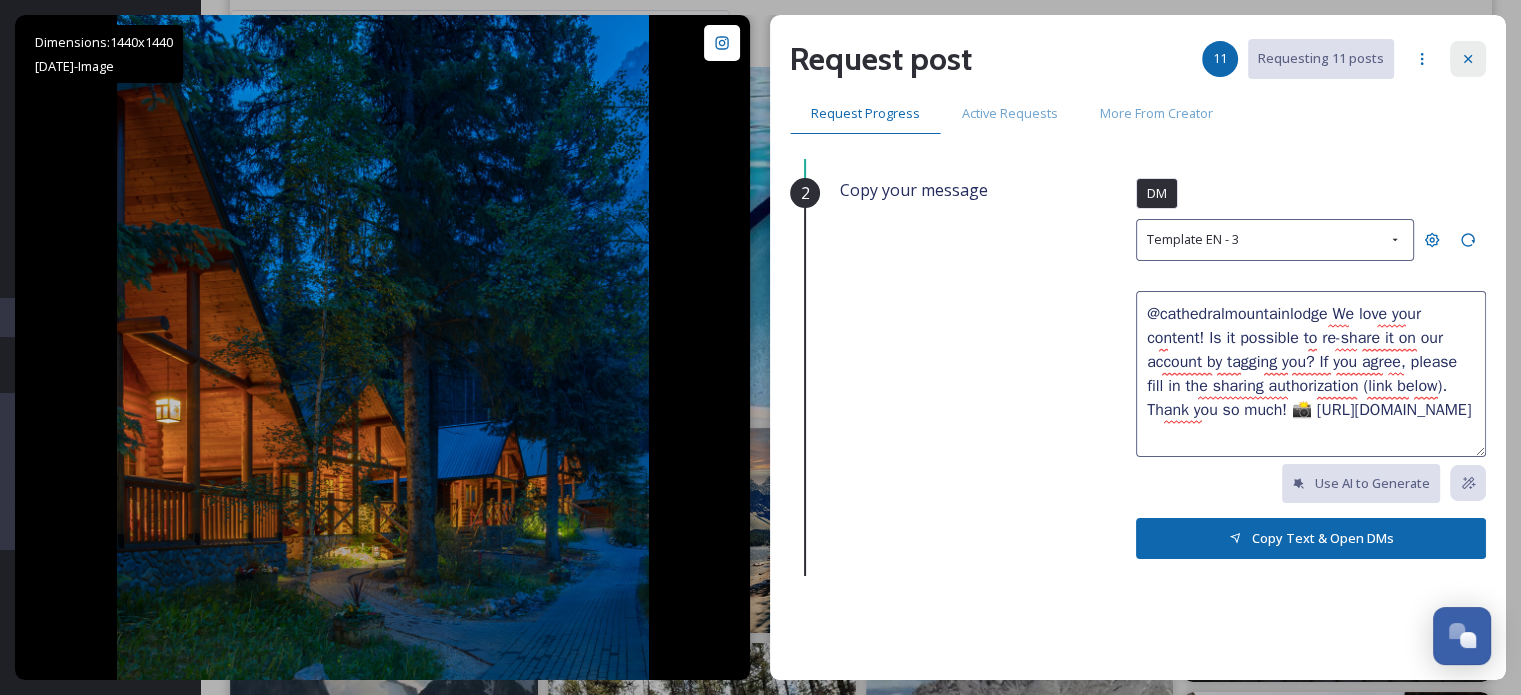 click at bounding box center [1468, 59] 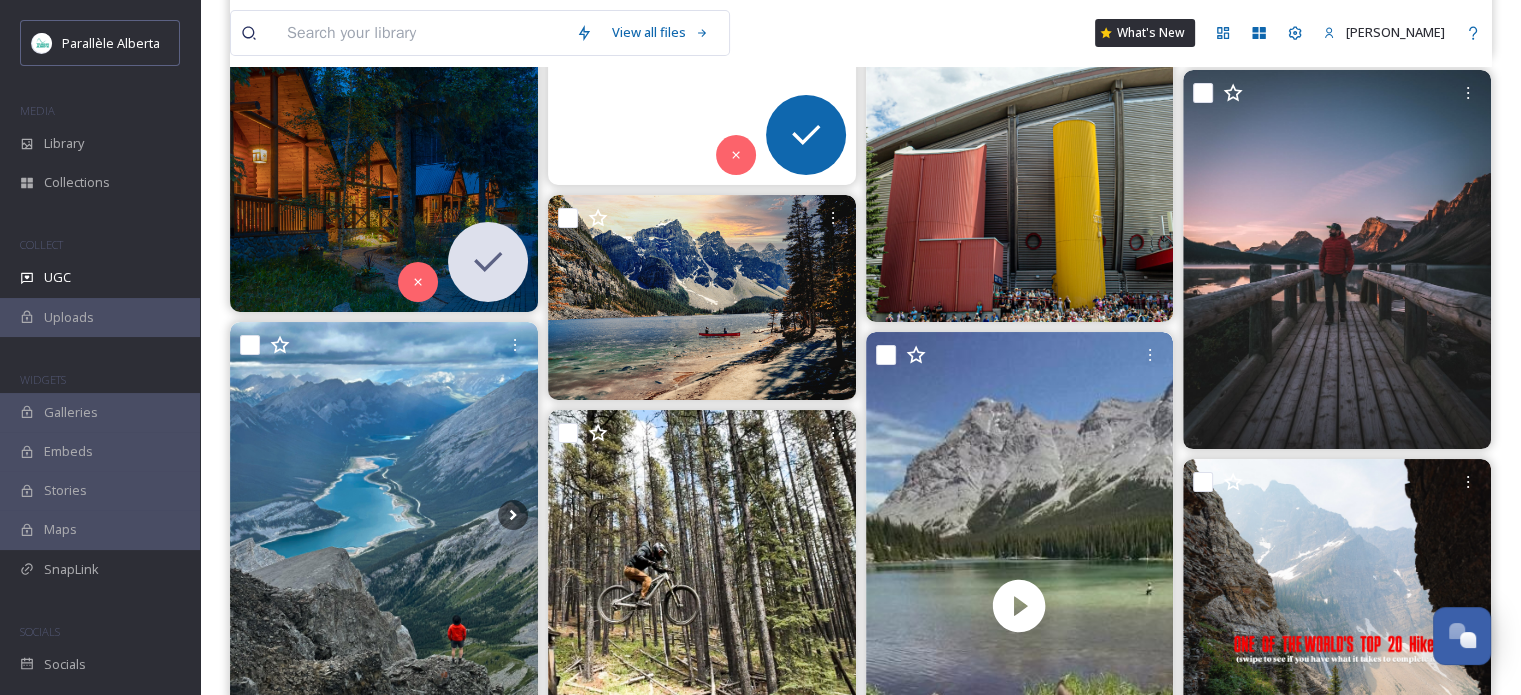 scroll, scrollTop: 16100, scrollLeft: 0, axis: vertical 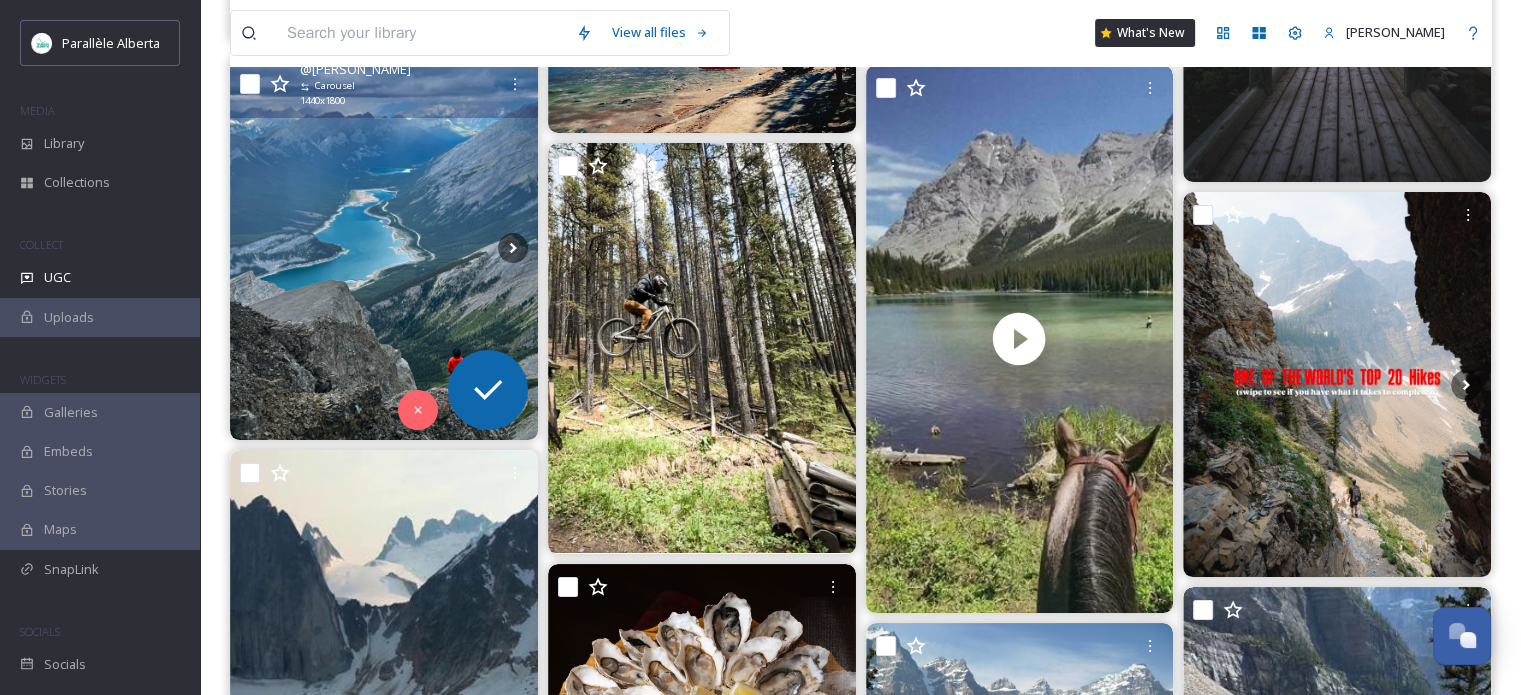 click at bounding box center [384, 247] 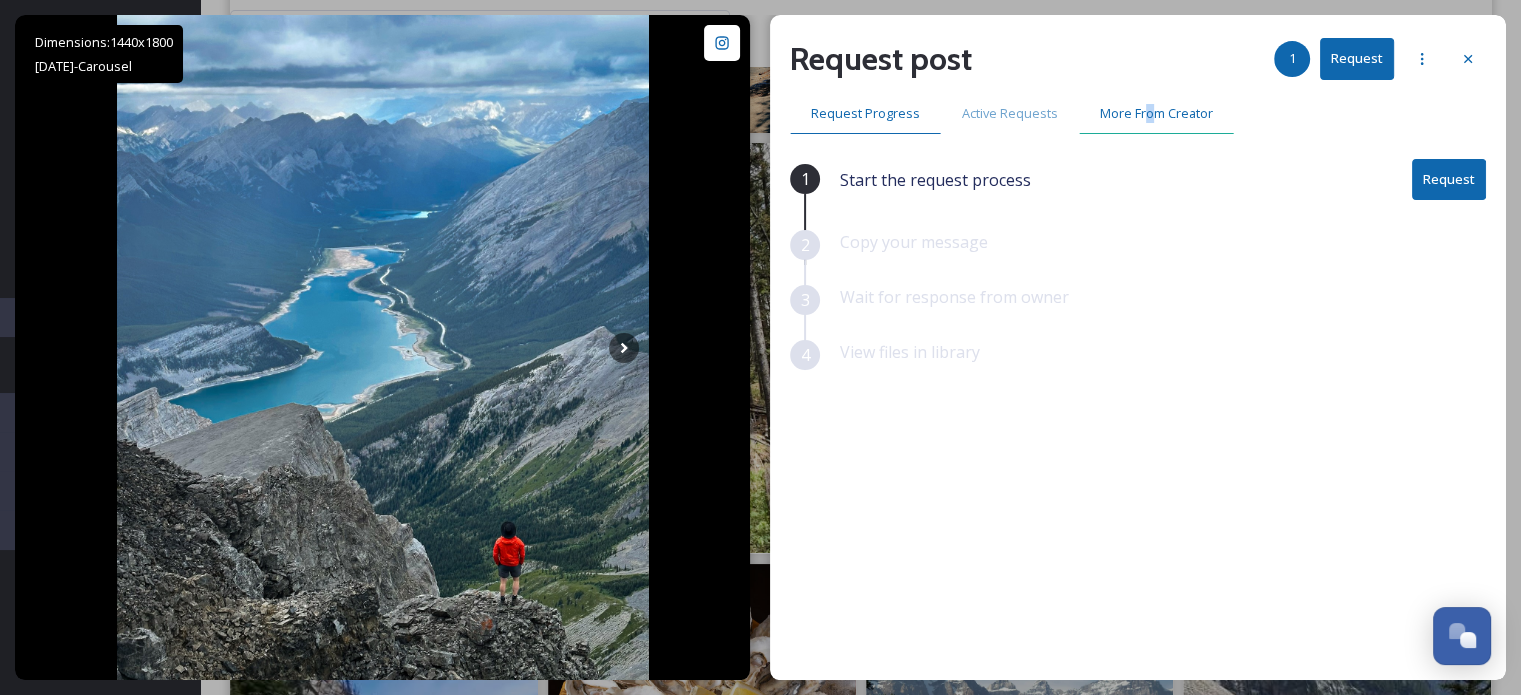 click on "More From Creator" at bounding box center [1156, 113] 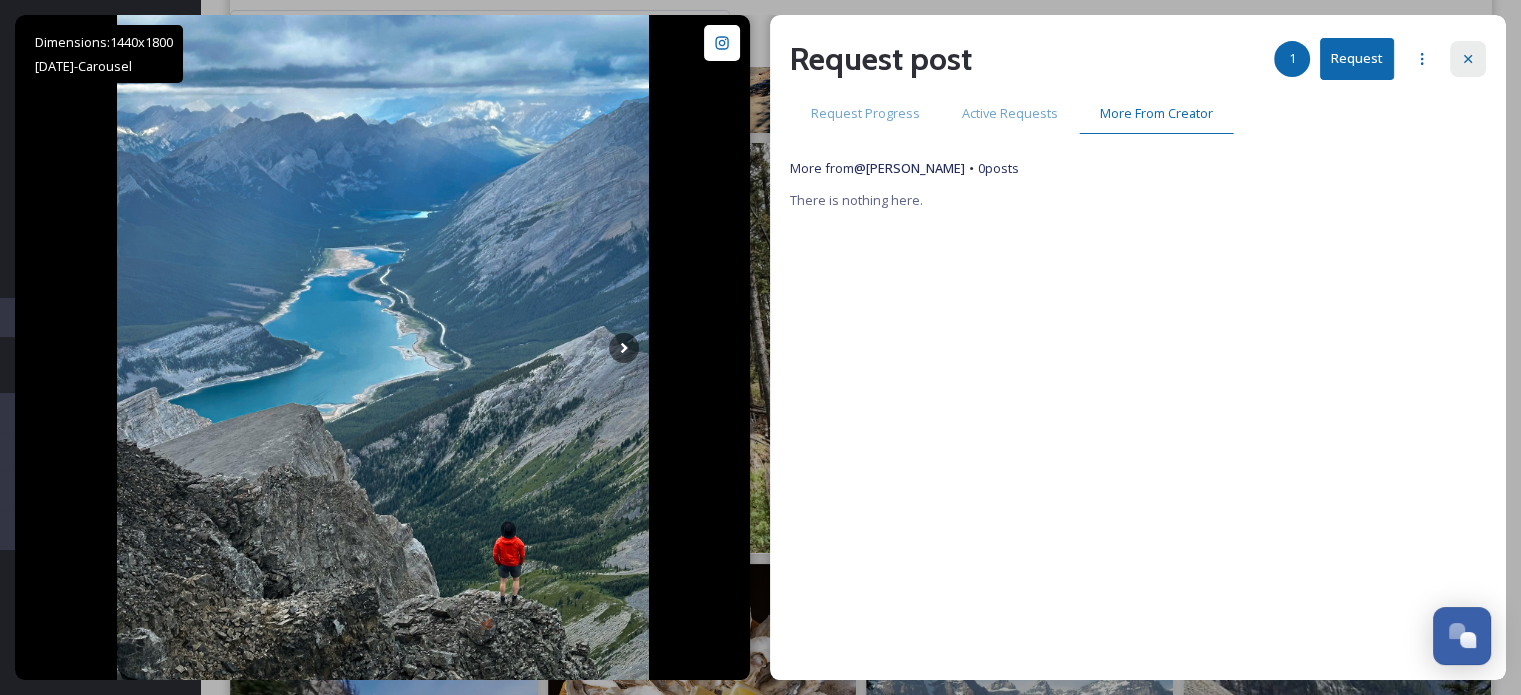 click 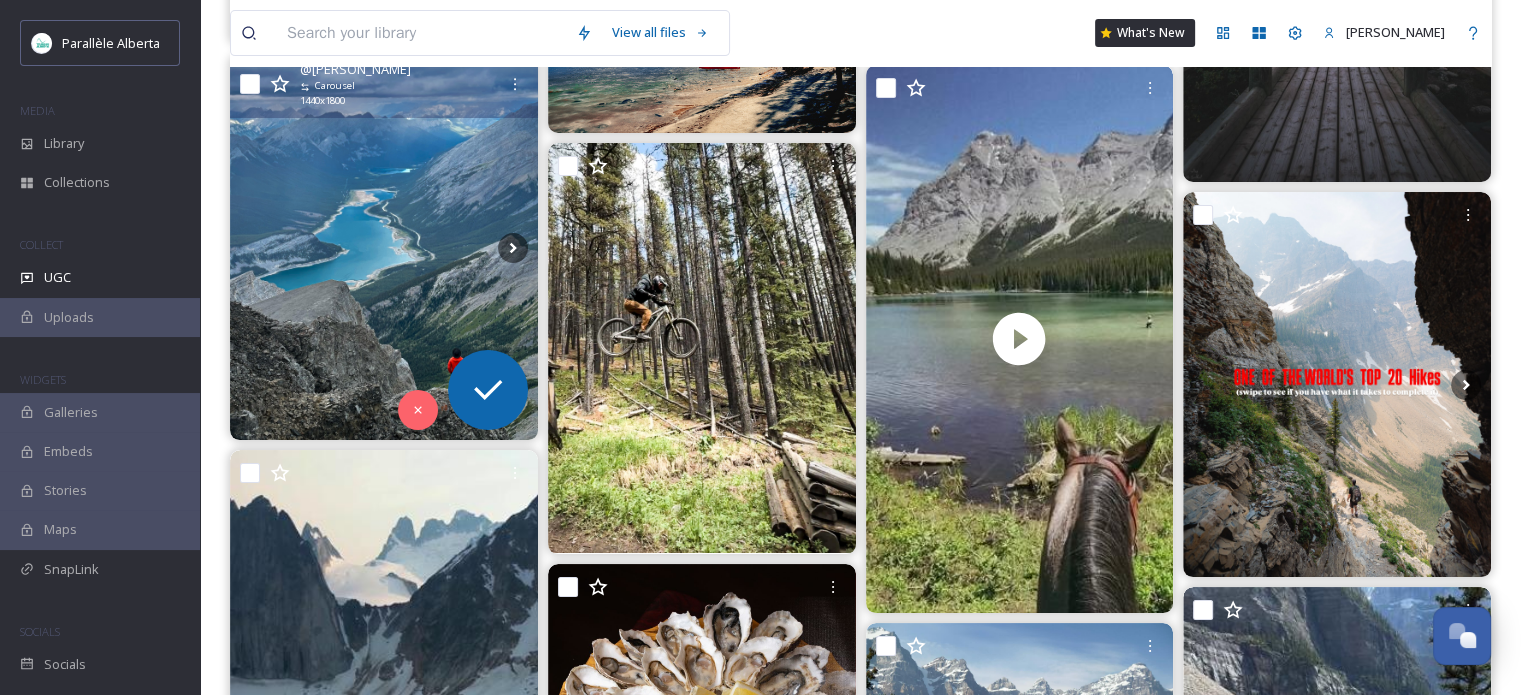 click at bounding box center (384, 247) 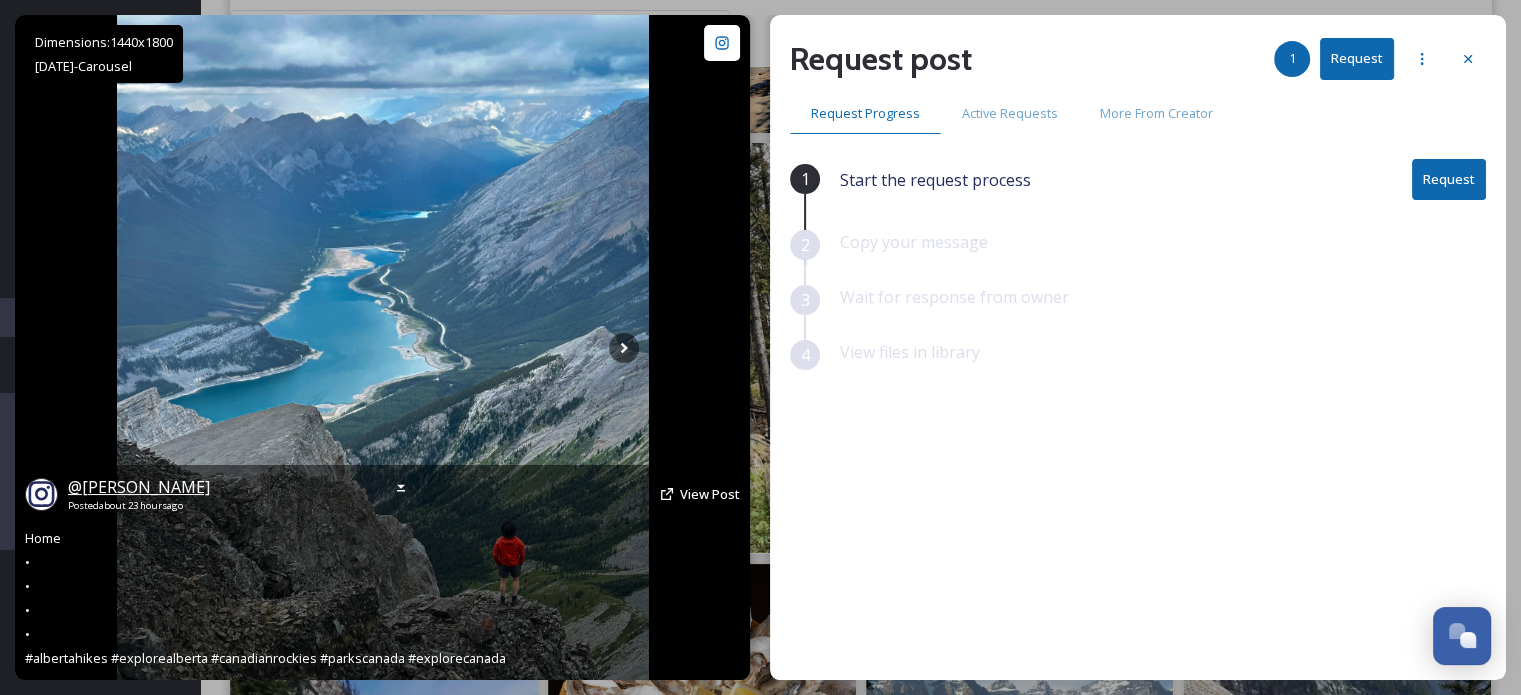 click on "@ nathan_edey" at bounding box center (139, 487) 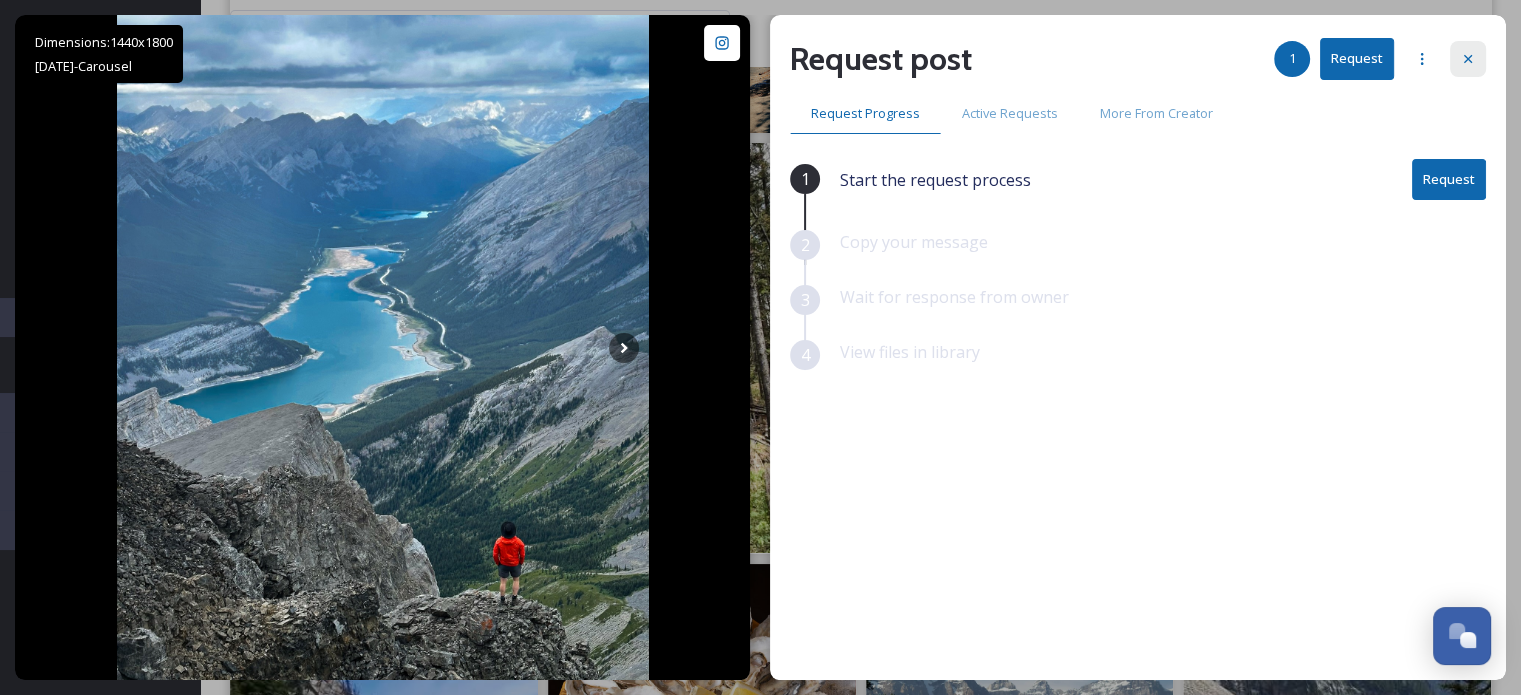 click 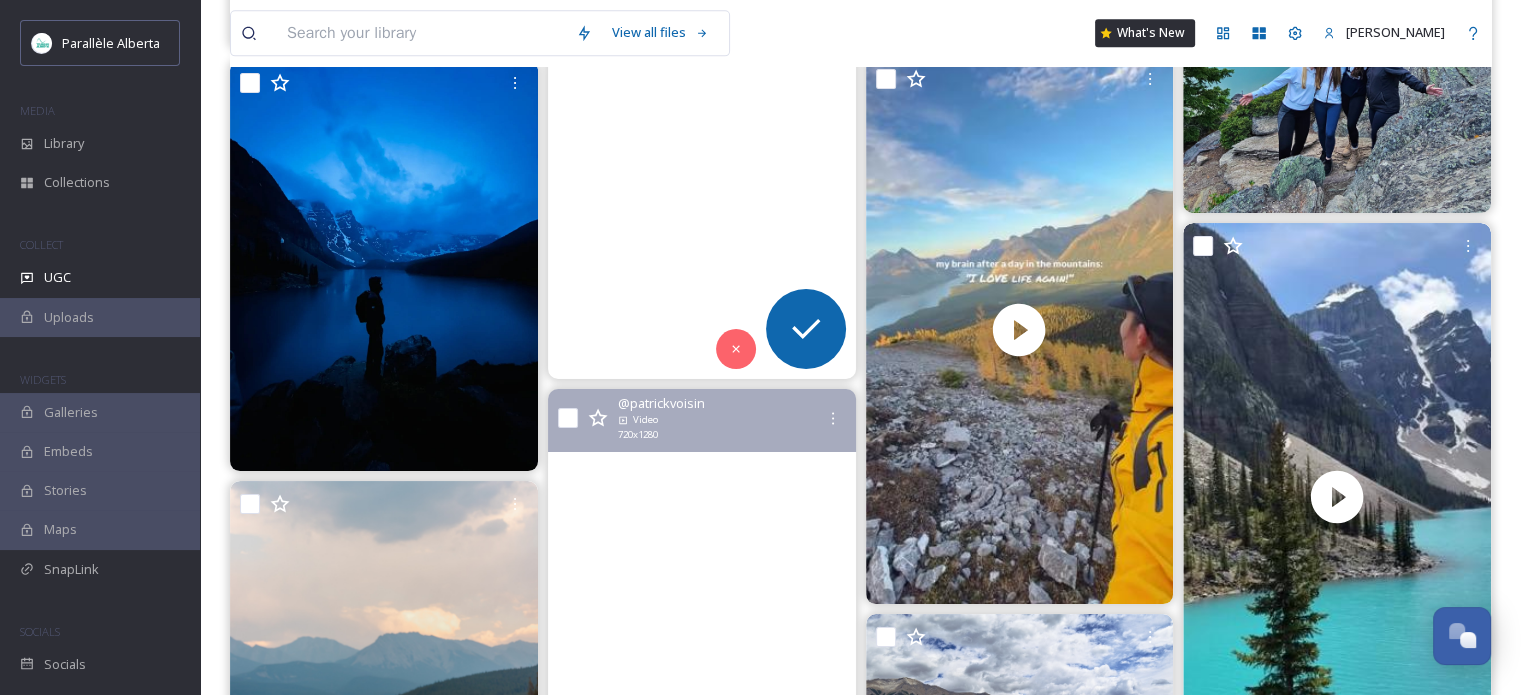 scroll, scrollTop: 18300, scrollLeft: 0, axis: vertical 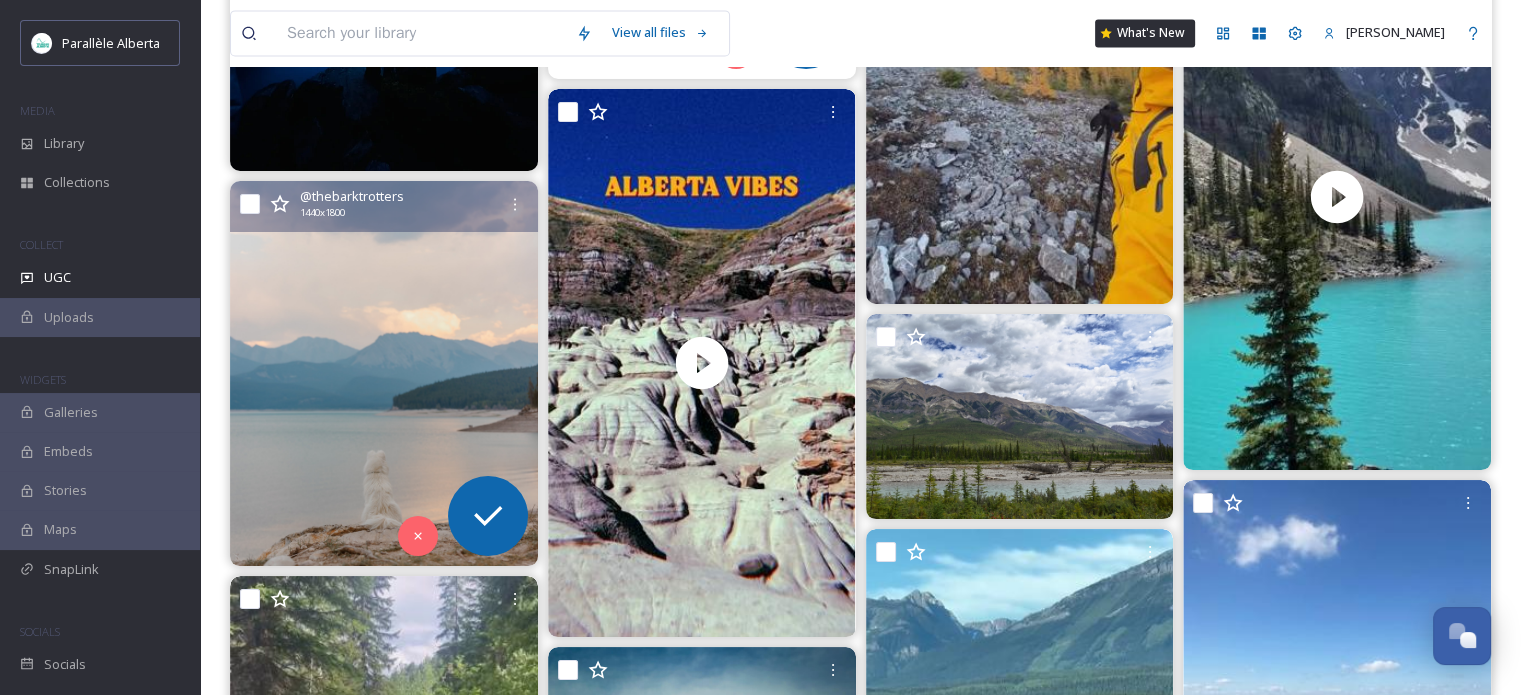 click at bounding box center (384, 373) 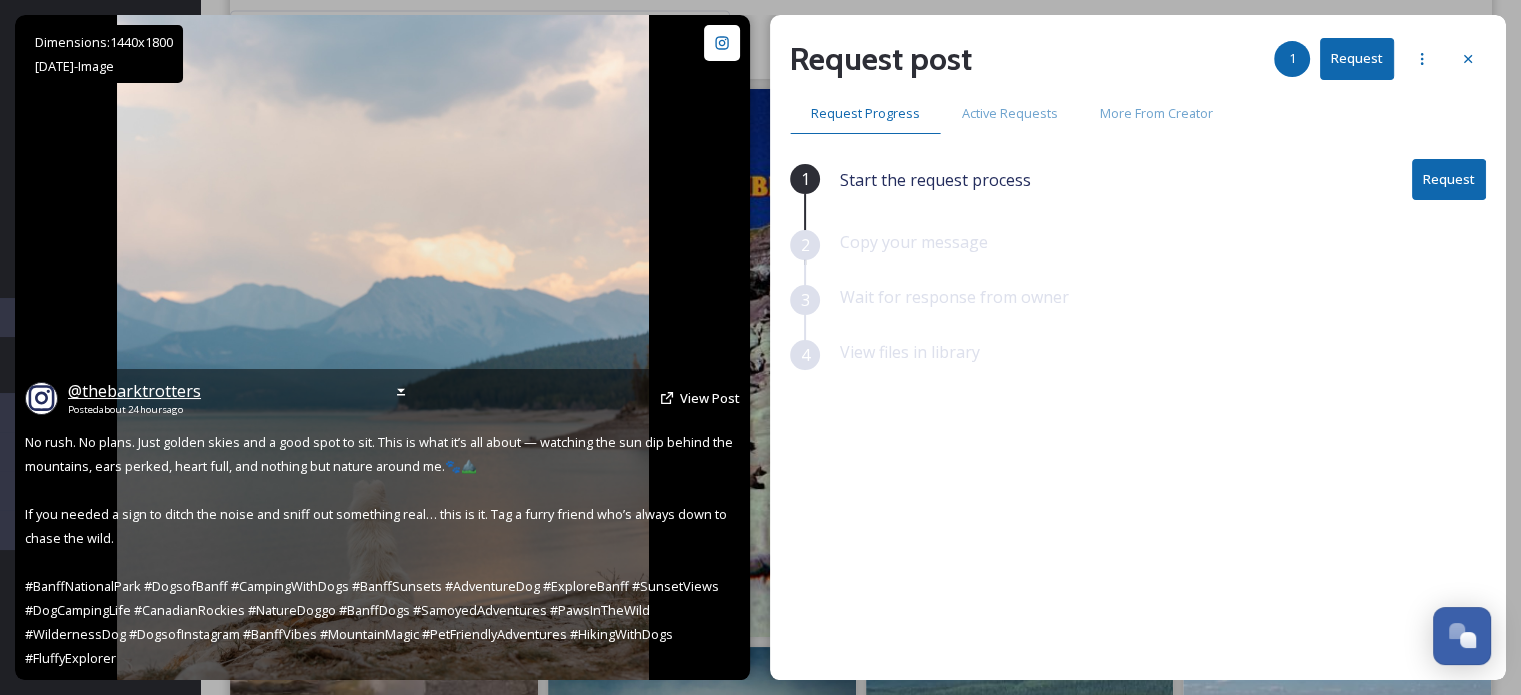 click on "@ thebarktrotters" at bounding box center (134, 391) 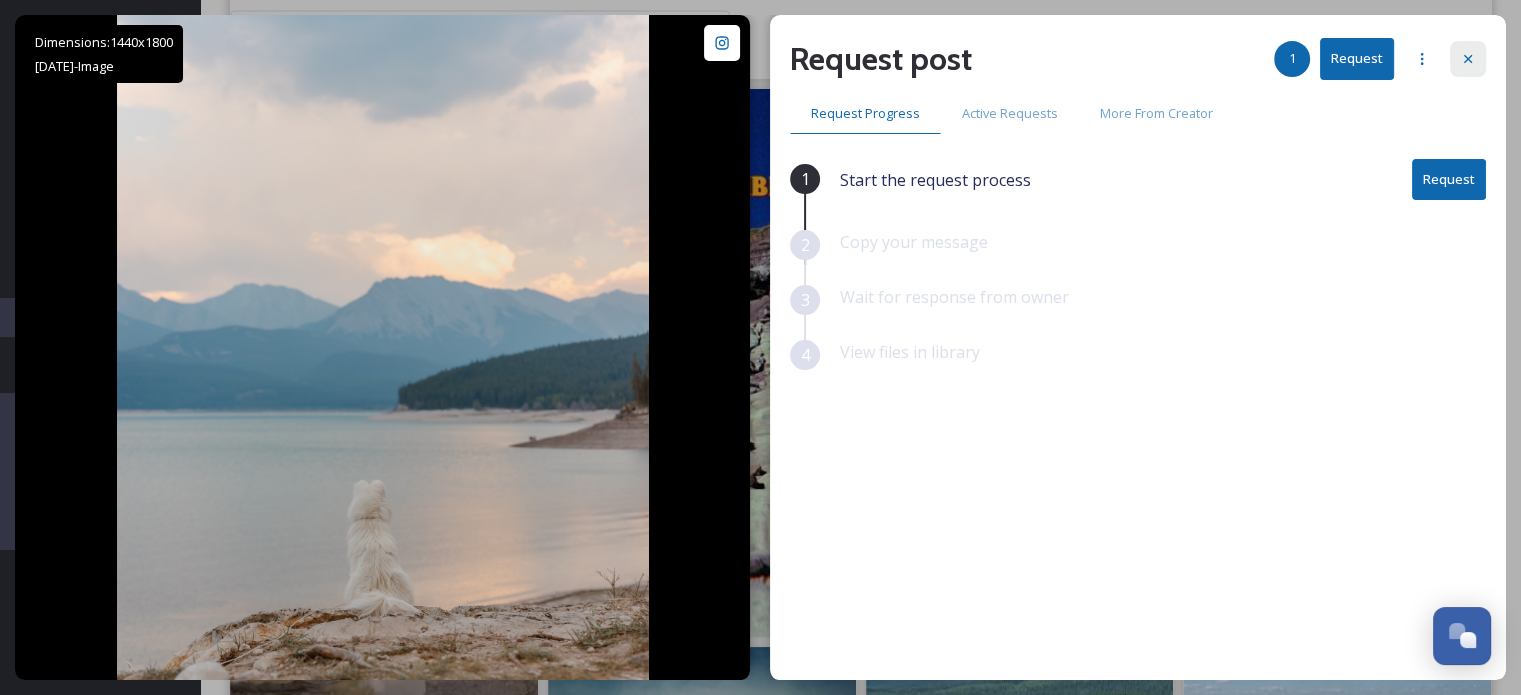 click at bounding box center (1468, 59) 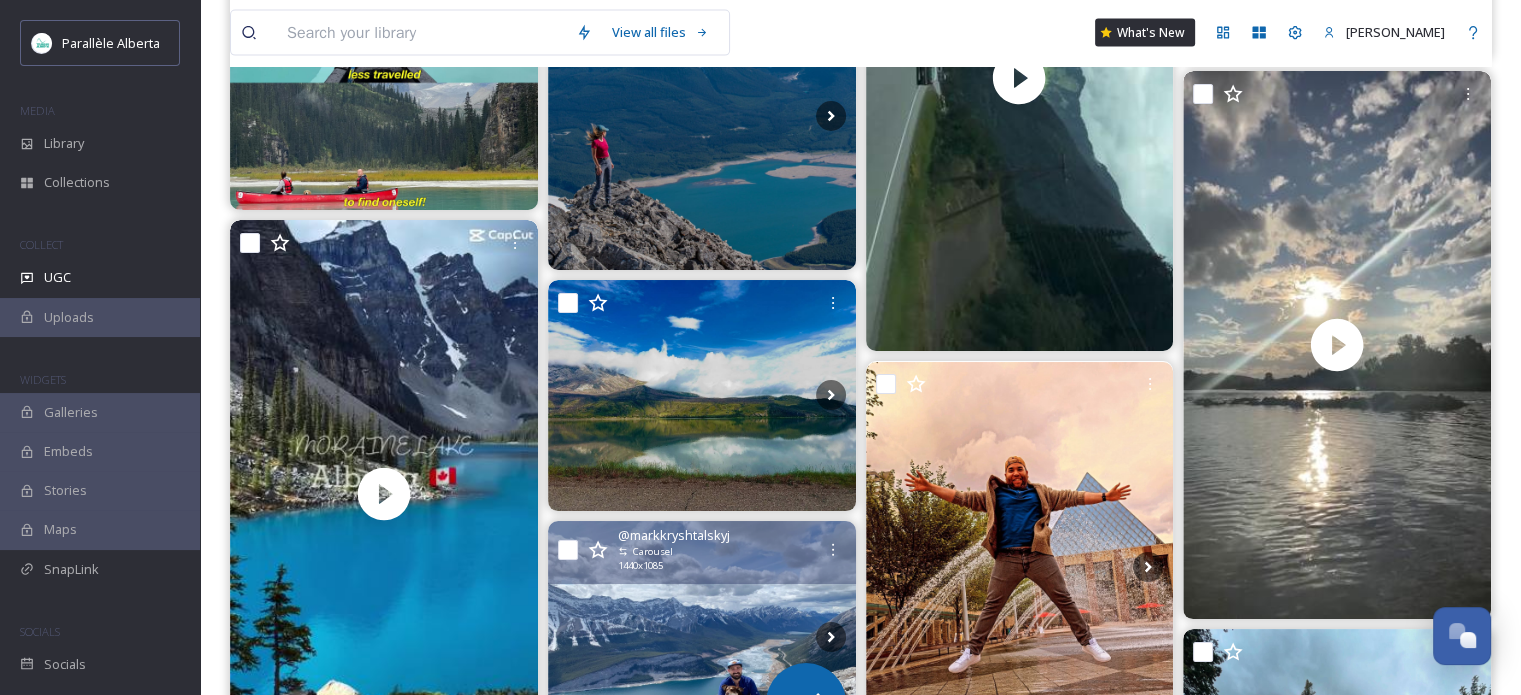 scroll, scrollTop: 20100, scrollLeft: 0, axis: vertical 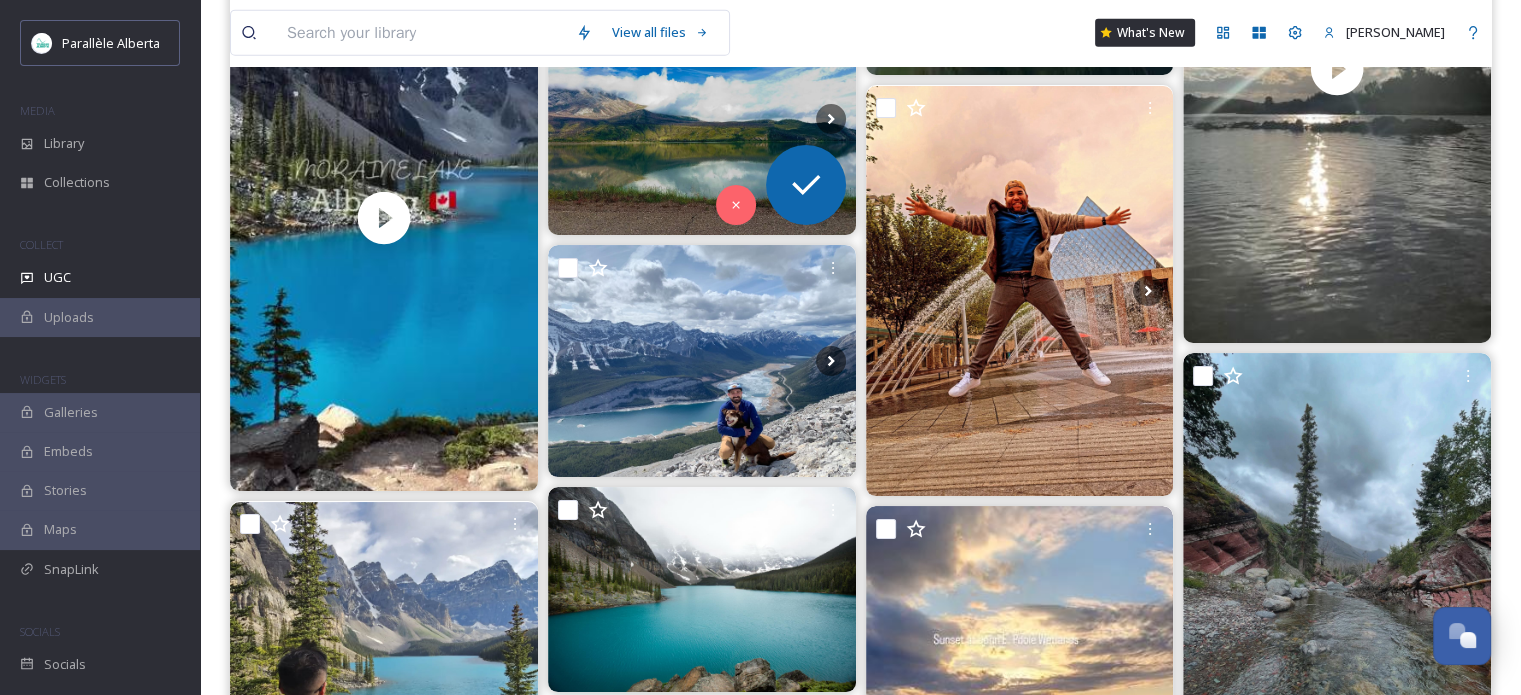 click at bounding box center (702, 119) 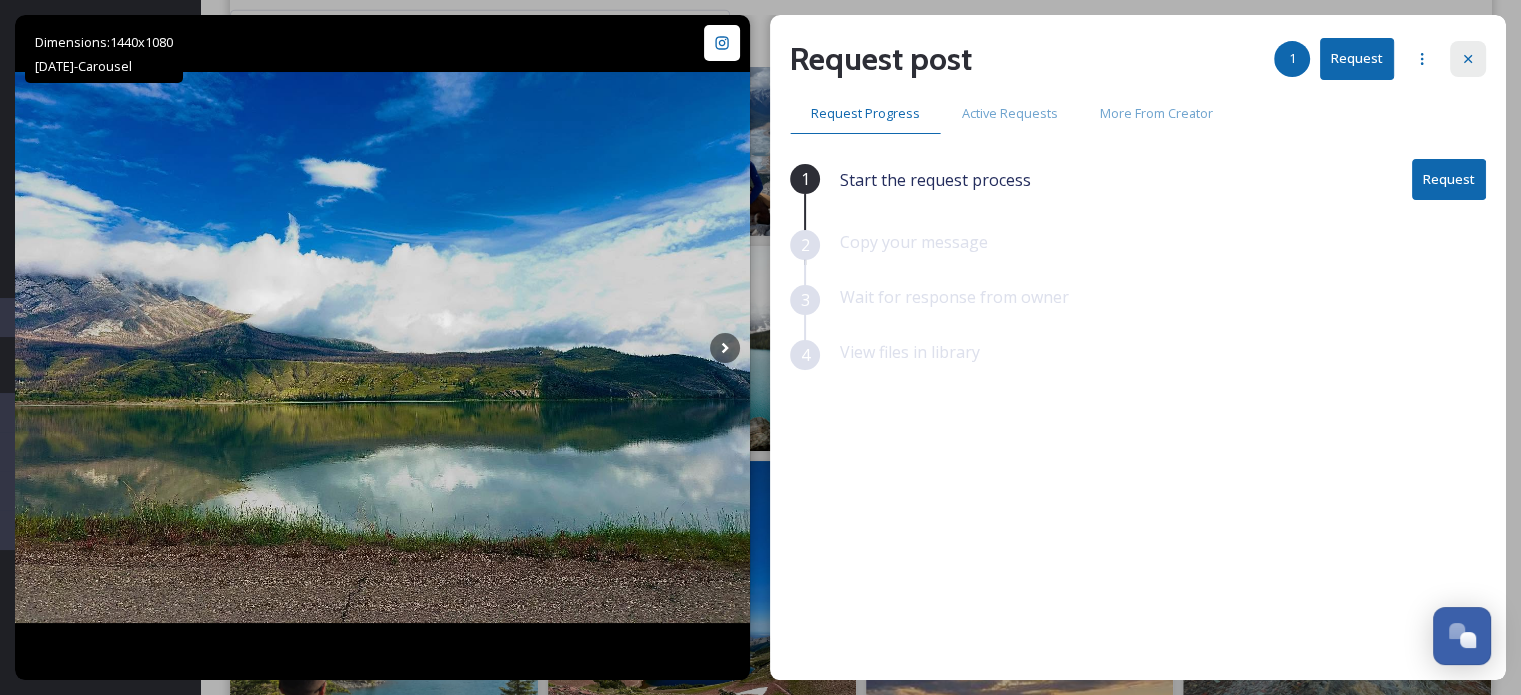 click at bounding box center [1468, 59] 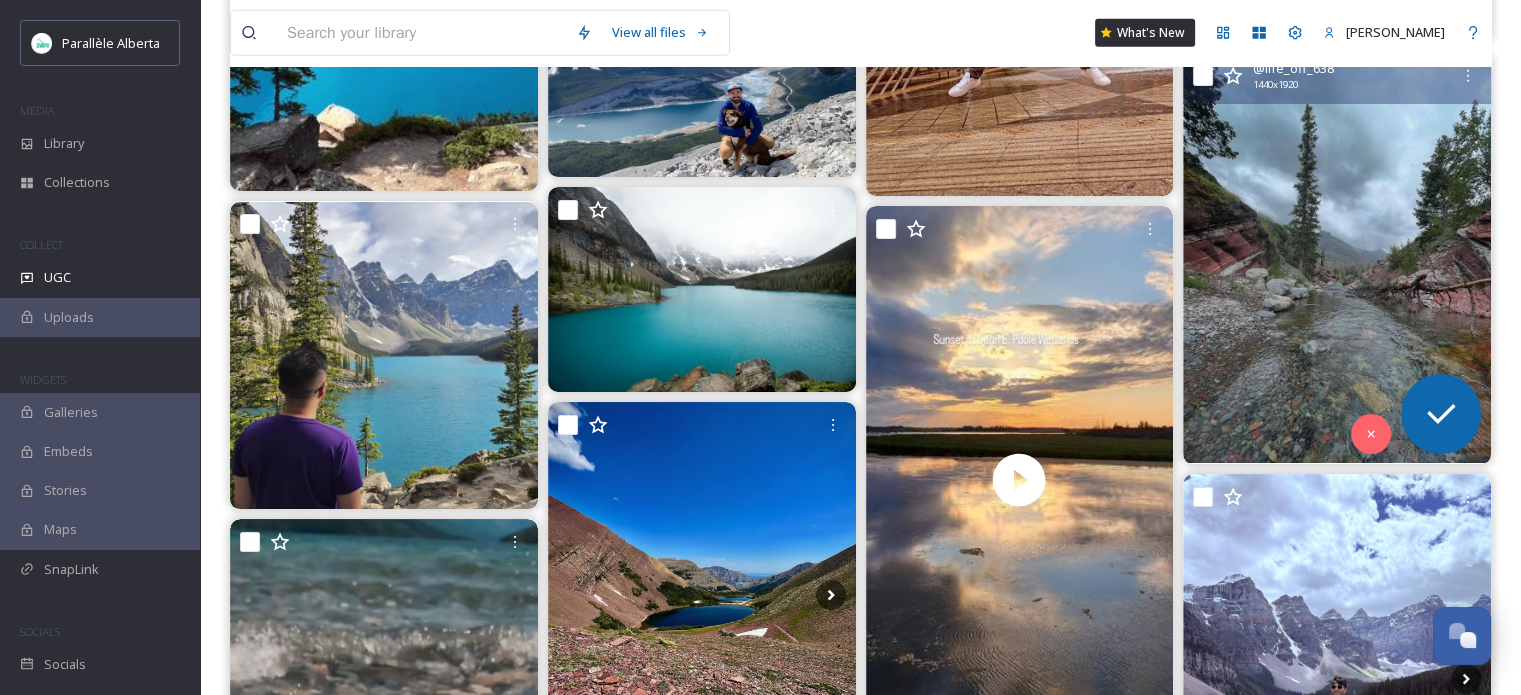scroll, scrollTop: 20600, scrollLeft: 0, axis: vertical 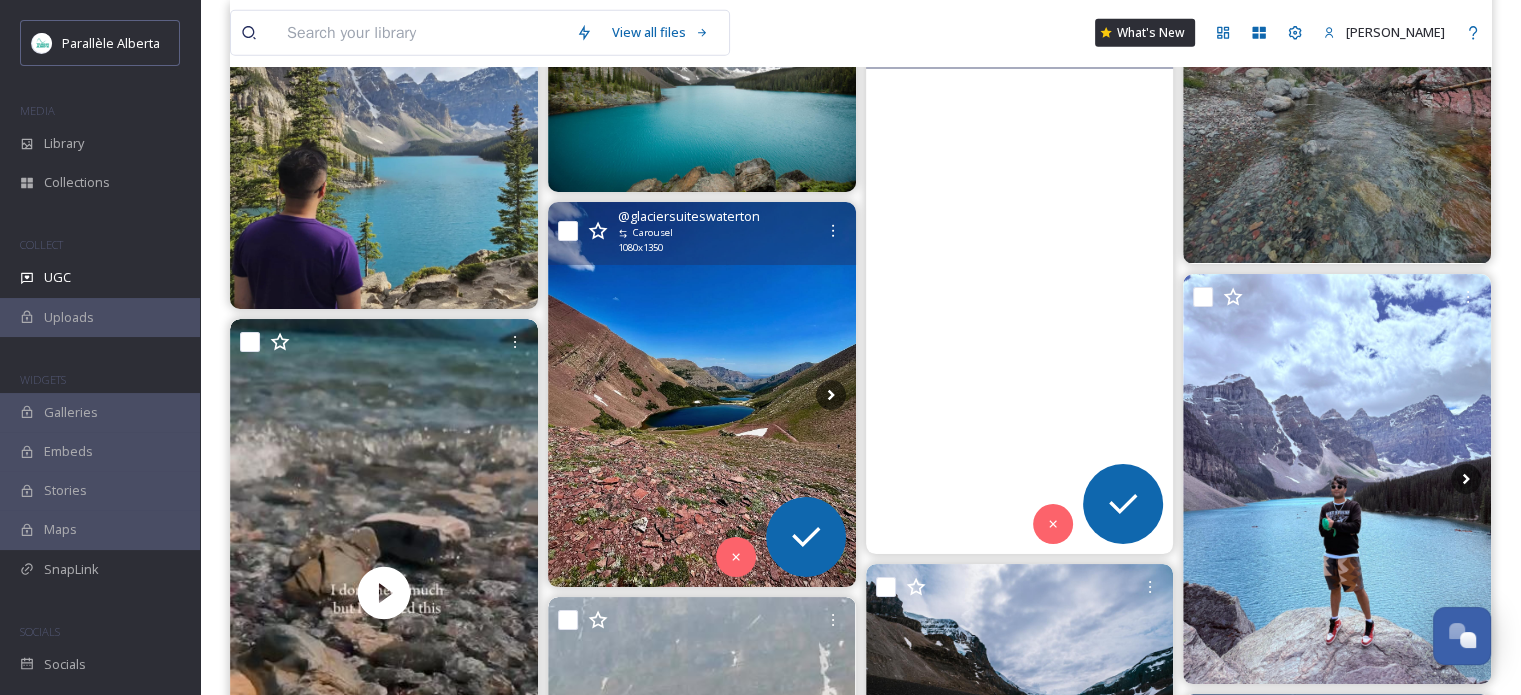click at bounding box center [702, 394] 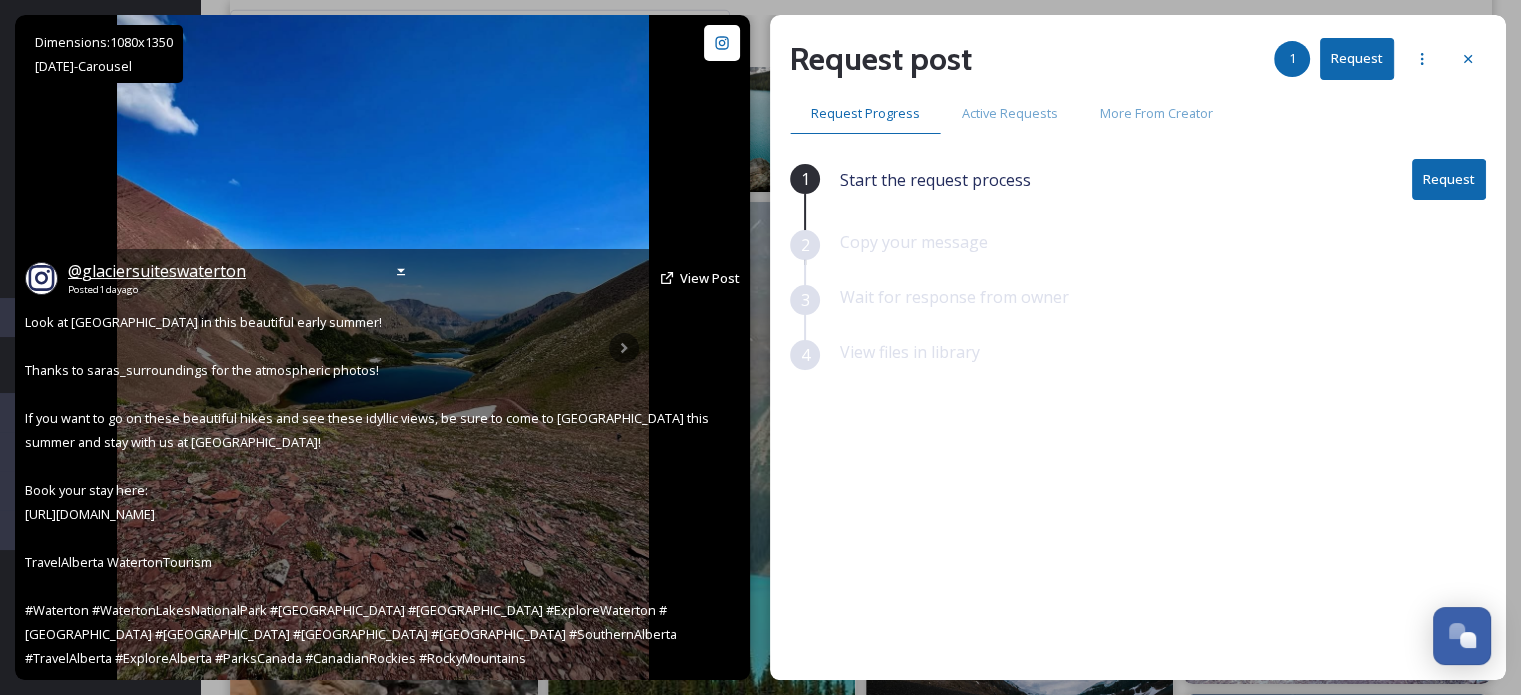 click on "@ glaciersuiteswaterton" at bounding box center (157, 271) 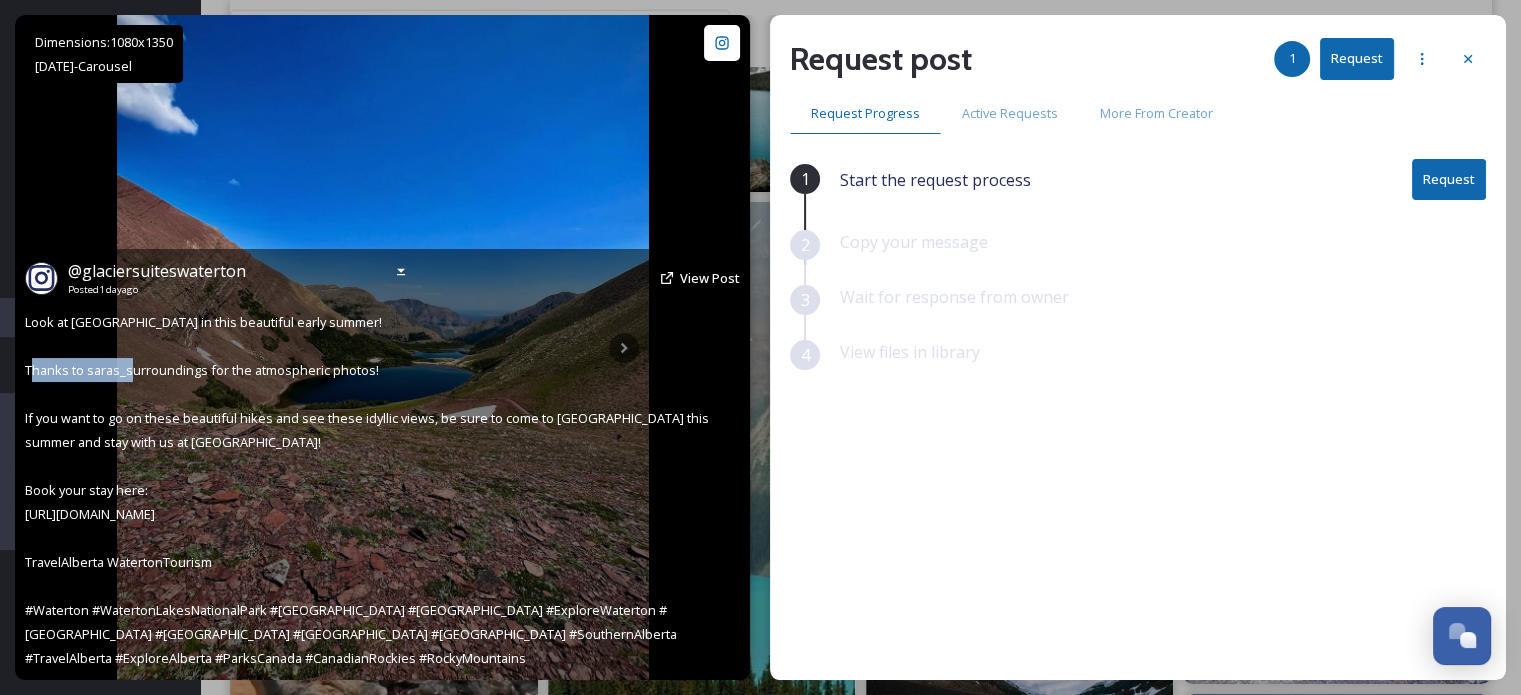 drag, startPoint x: 86, startPoint y: 374, endPoint x: 189, endPoint y: 372, distance: 103.01942 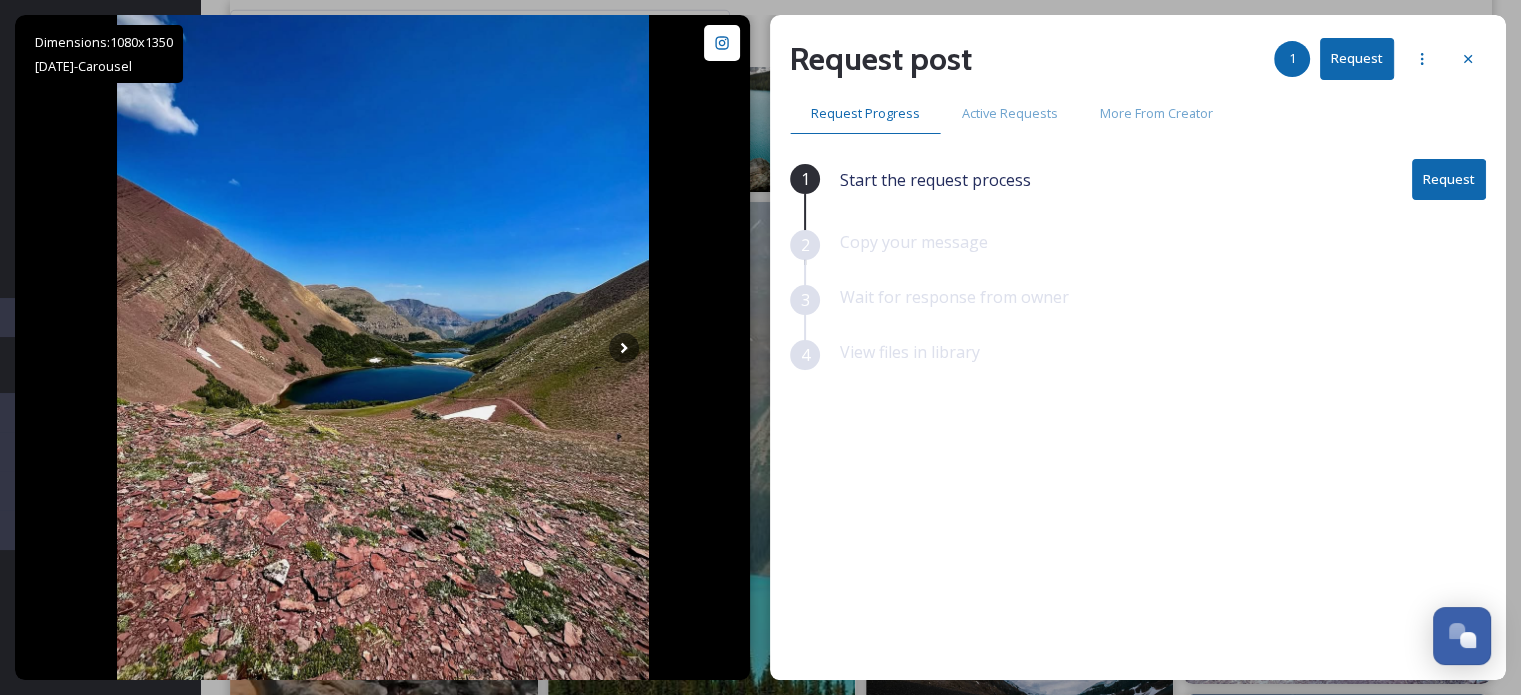 drag, startPoint x: 1473, startPoint y: 55, endPoint x: 1451, endPoint y: 62, distance: 23.086792 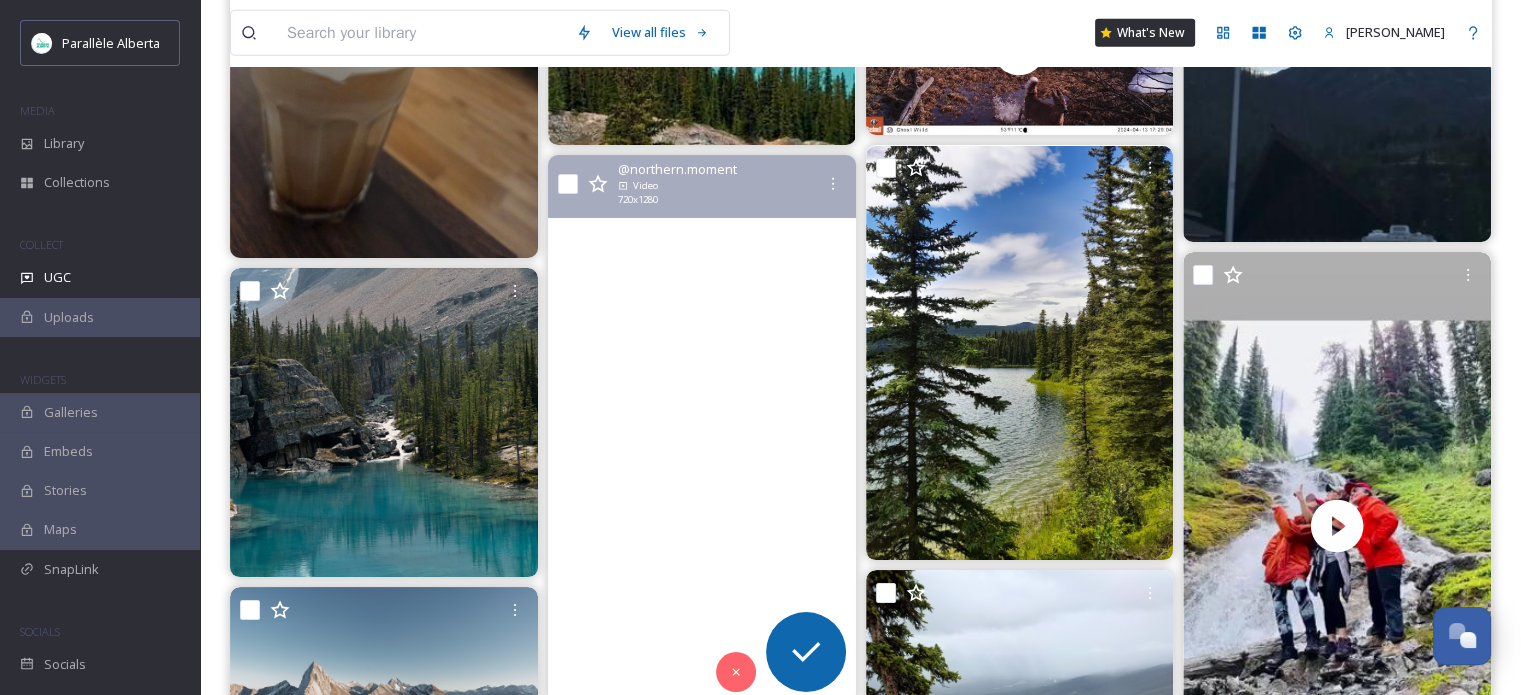 scroll, scrollTop: 21700, scrollLeft: 0, axis: vertical 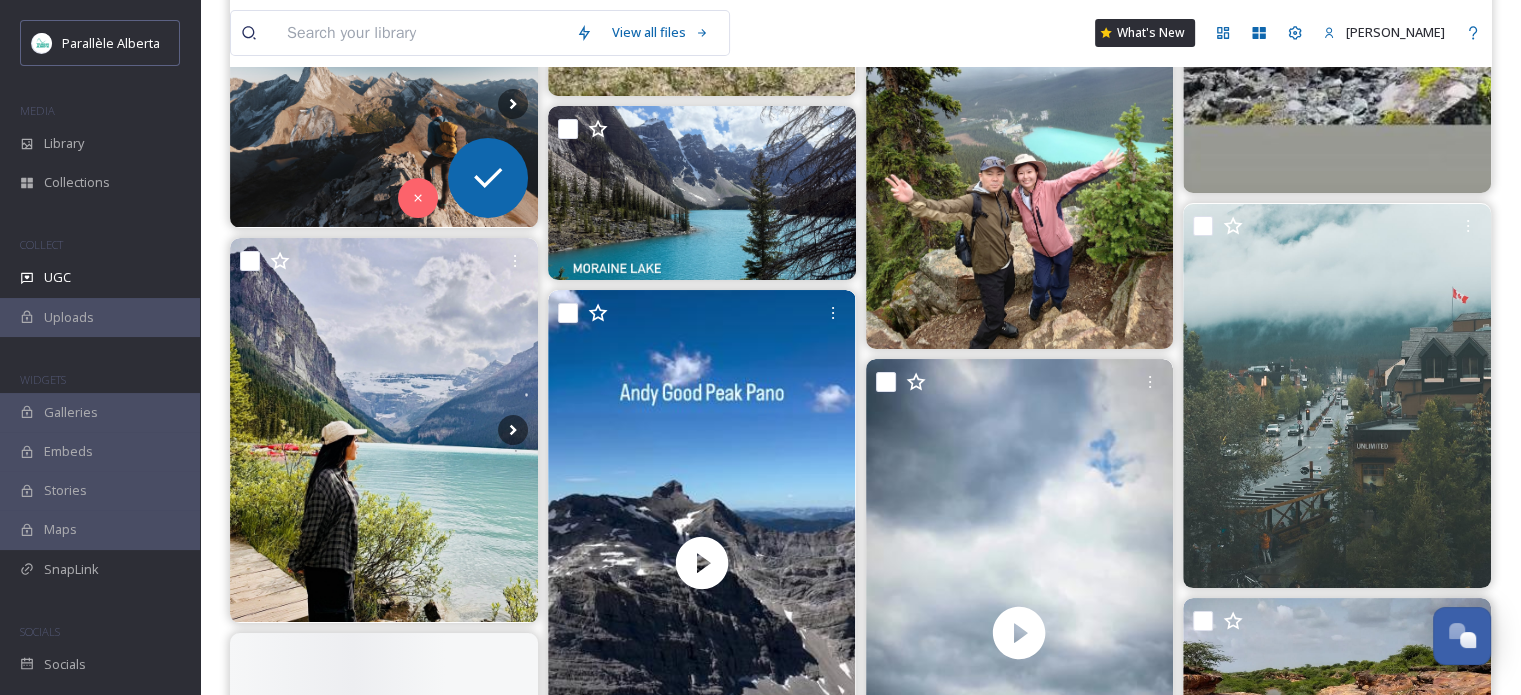 click at bounding box center [384, 104] 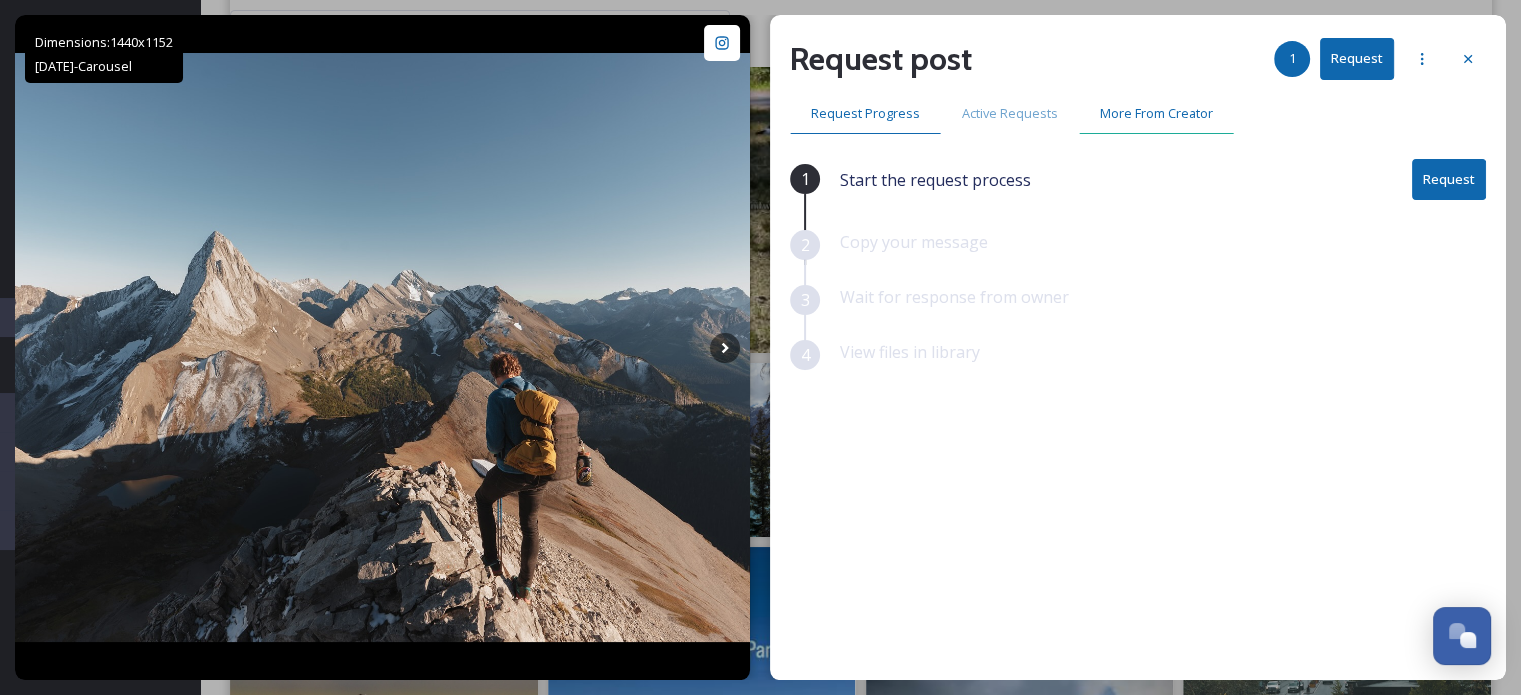 click on "More From Creator" at bounding box center [1156, 113] 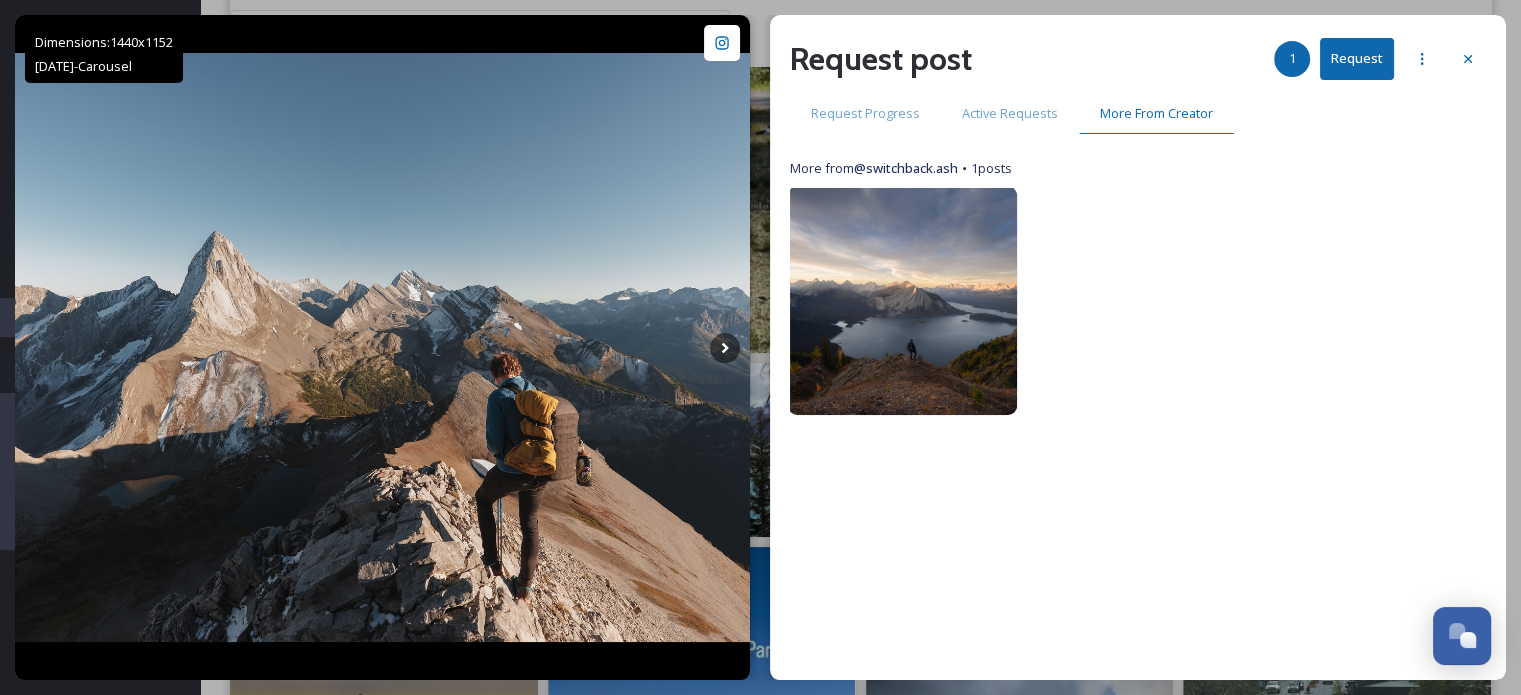 click at bounding box center (903, 301) 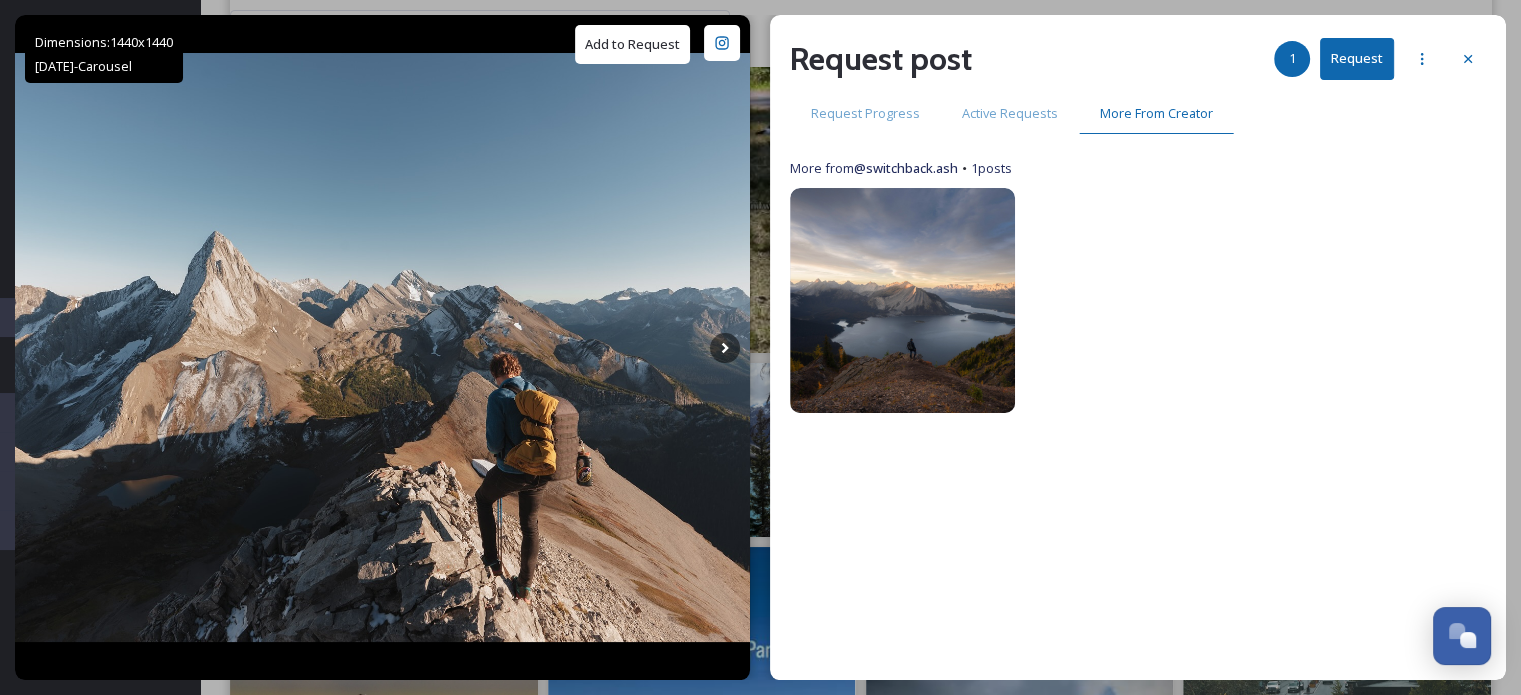 click 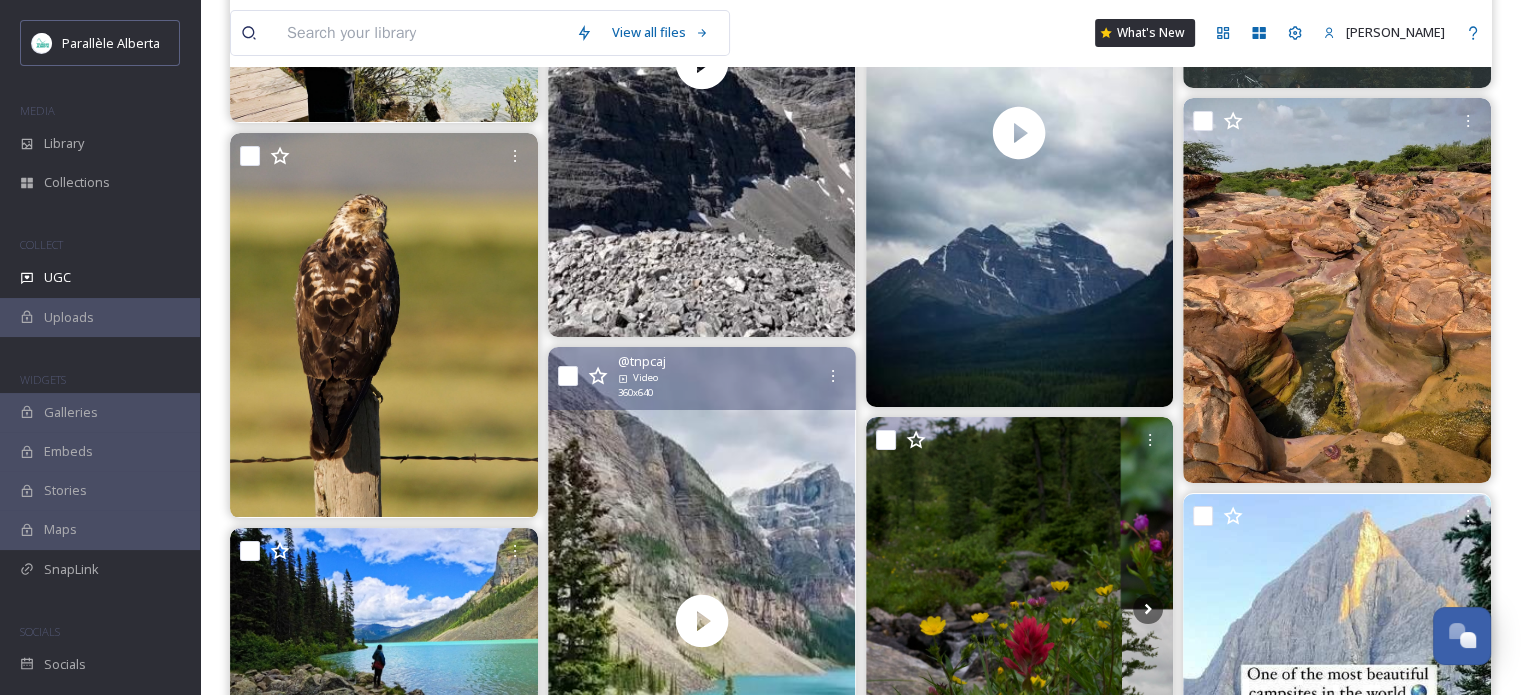 scroll, scrollTop: 23106, scrollLeft: 0, axis: vertical 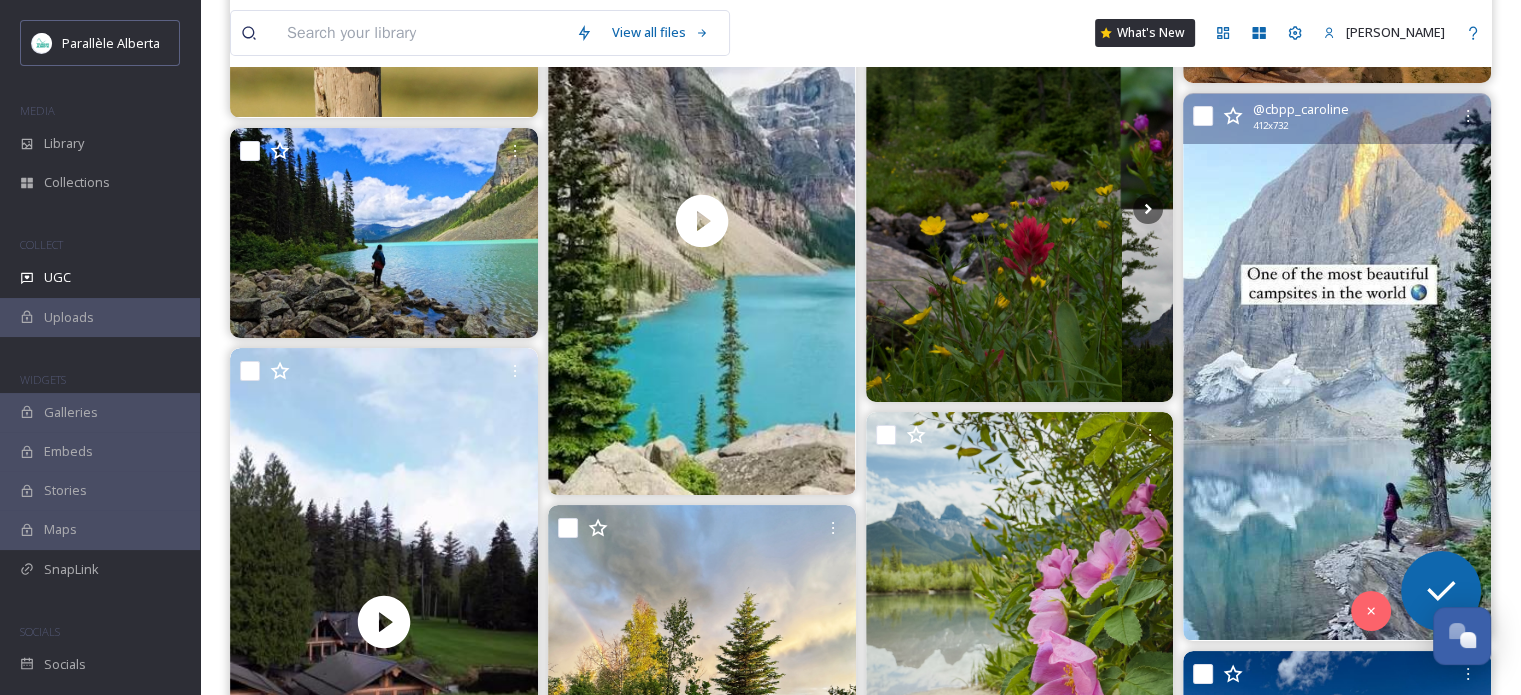 click at bounding box center [1337, 367] 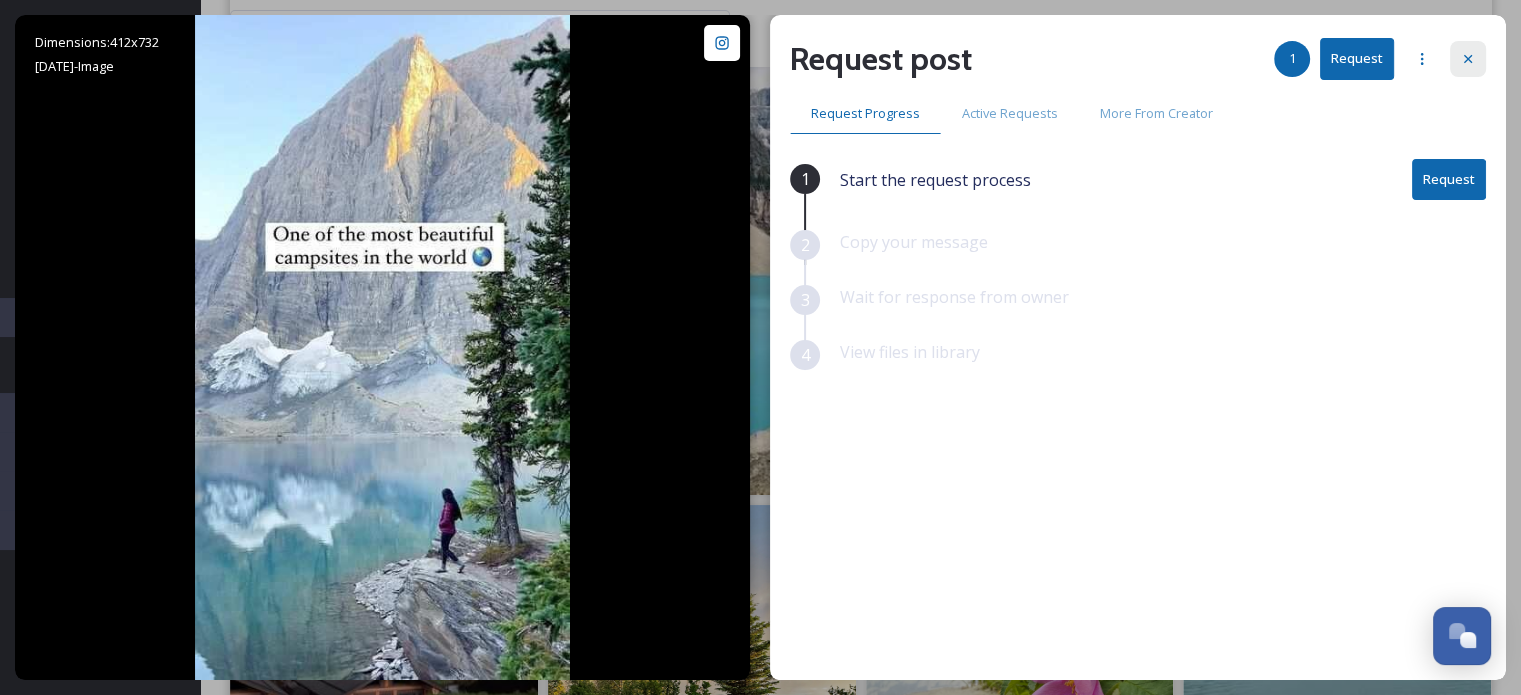 click 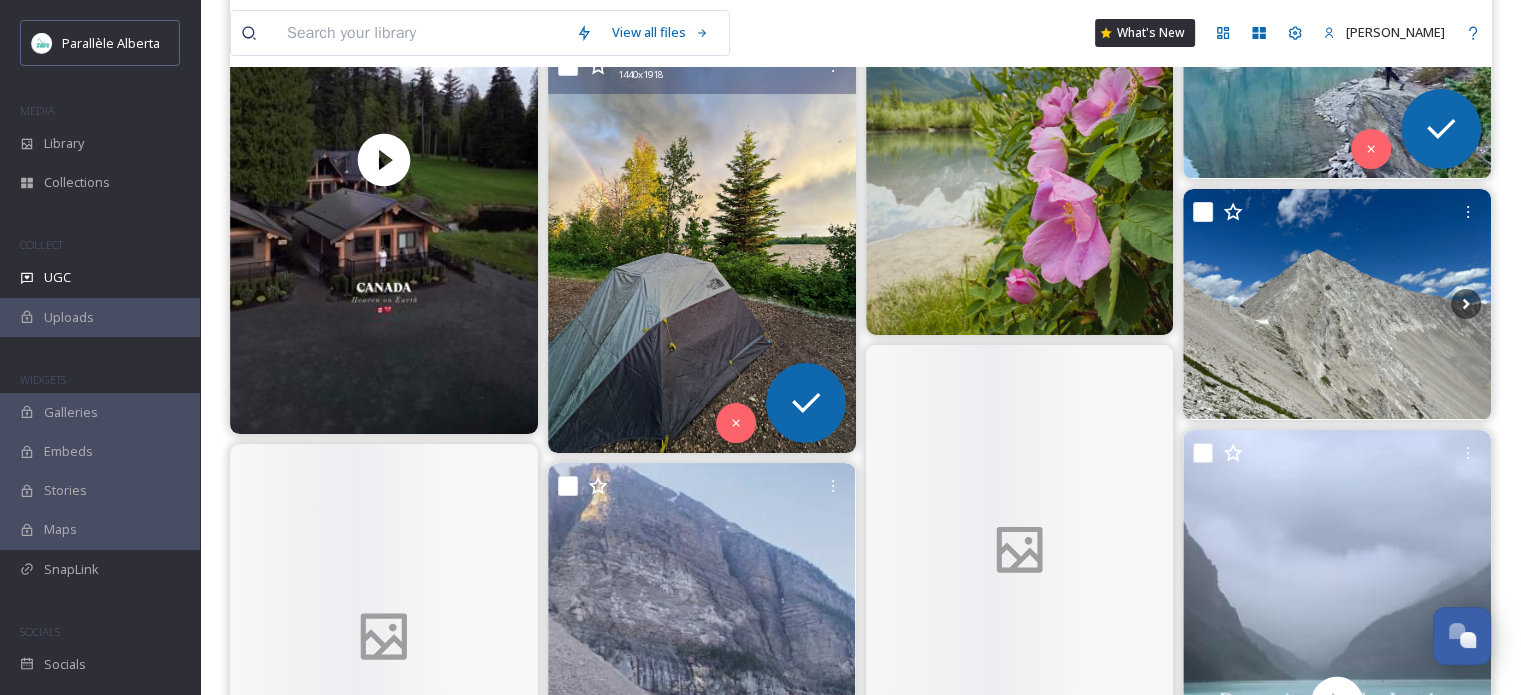 scroll, scrollTop: 23606, scrollLeft: 0, axis: vertical 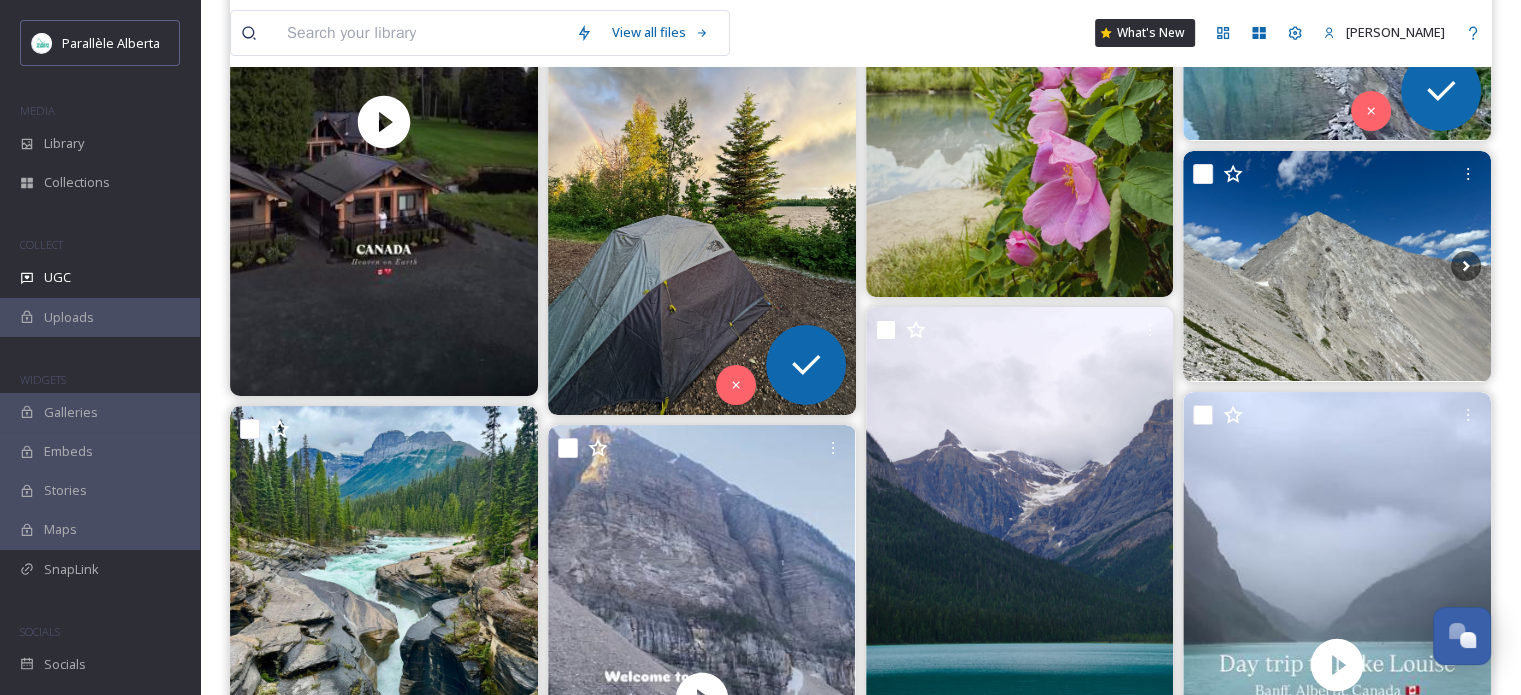 click at bounding box center (702, 210) 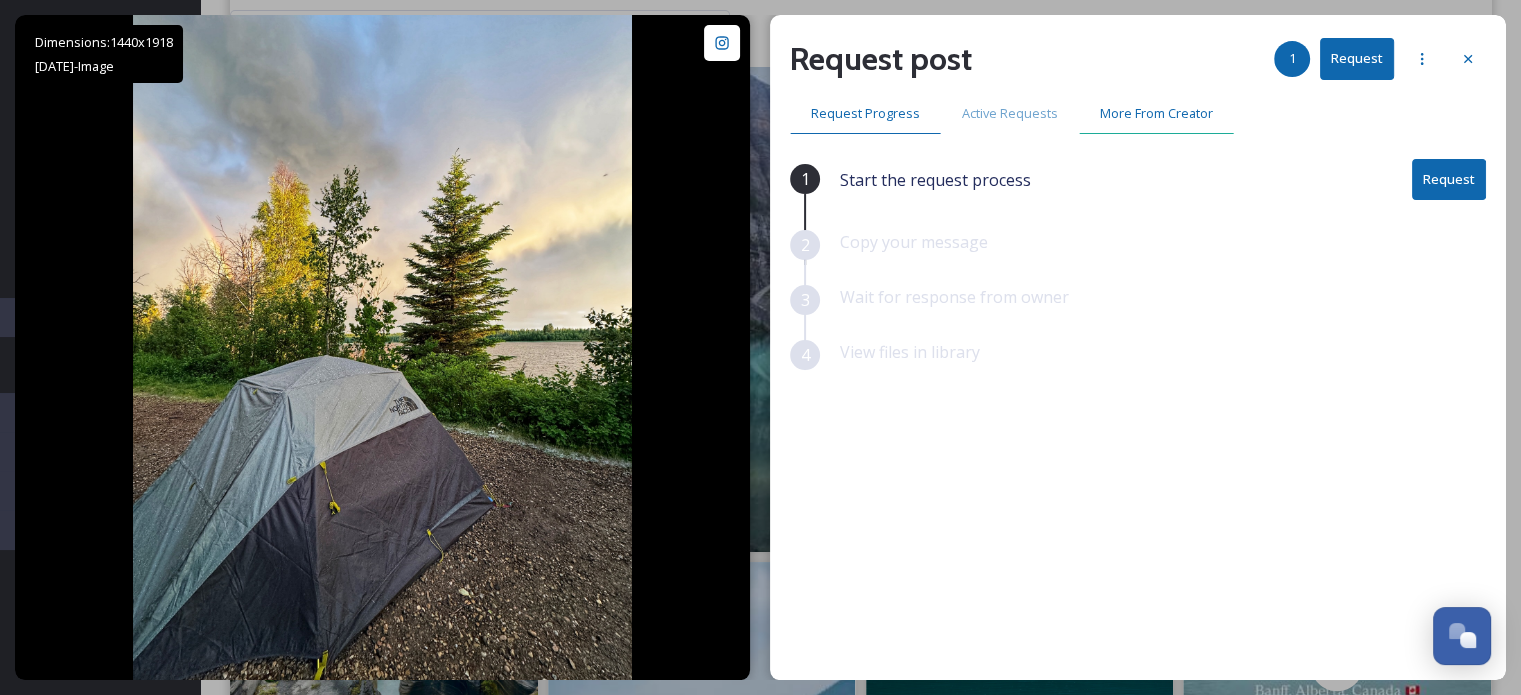 click on "More From Creator" at bounding box center [1156, 113] 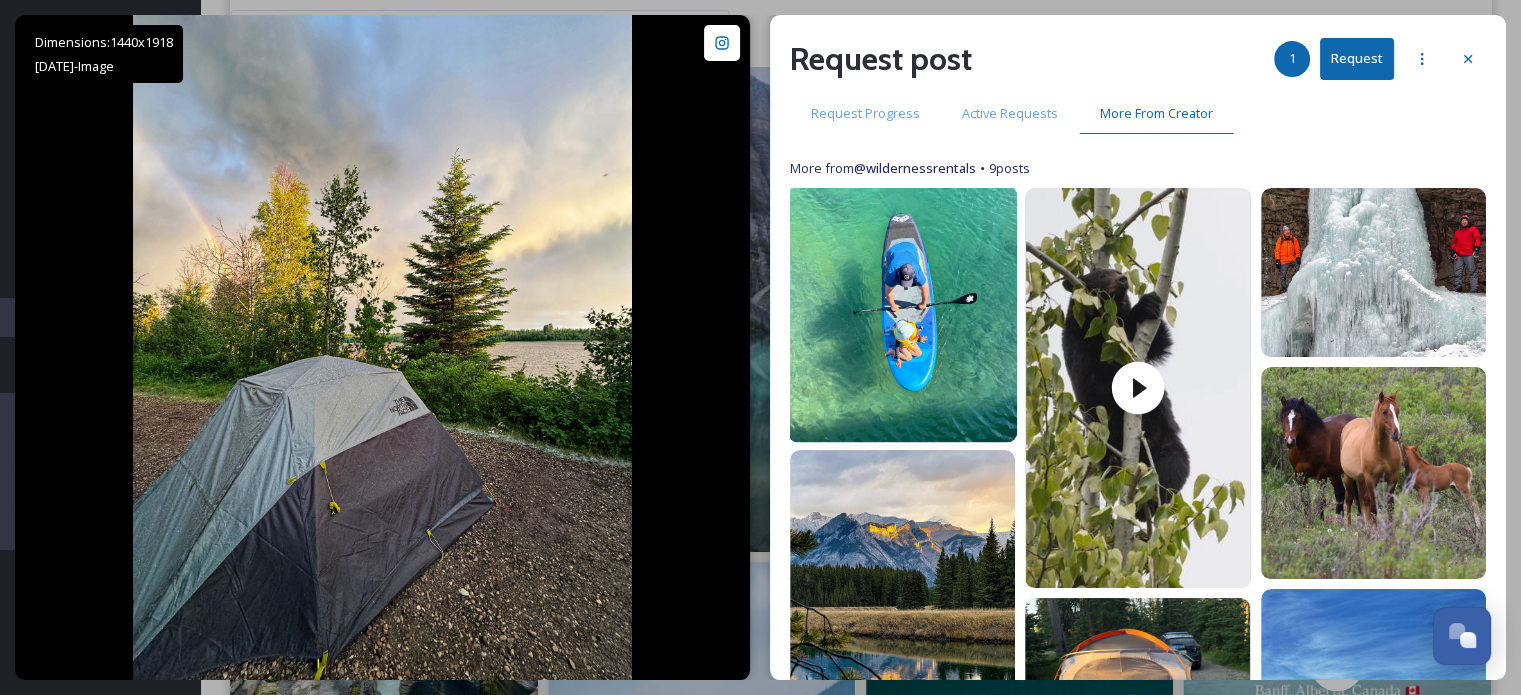 click at bounding box center [903, 314] 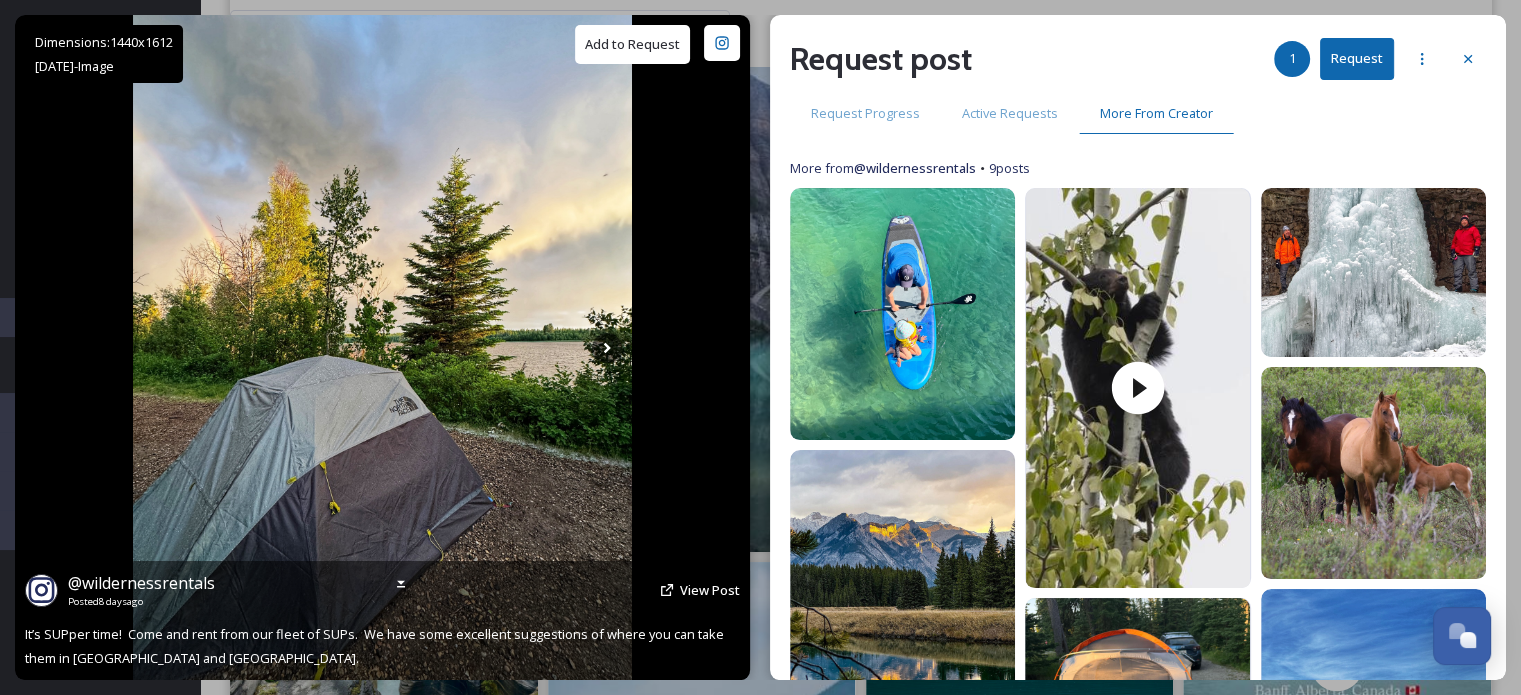 click on "Add to Request" at bounding box center [632, 44] 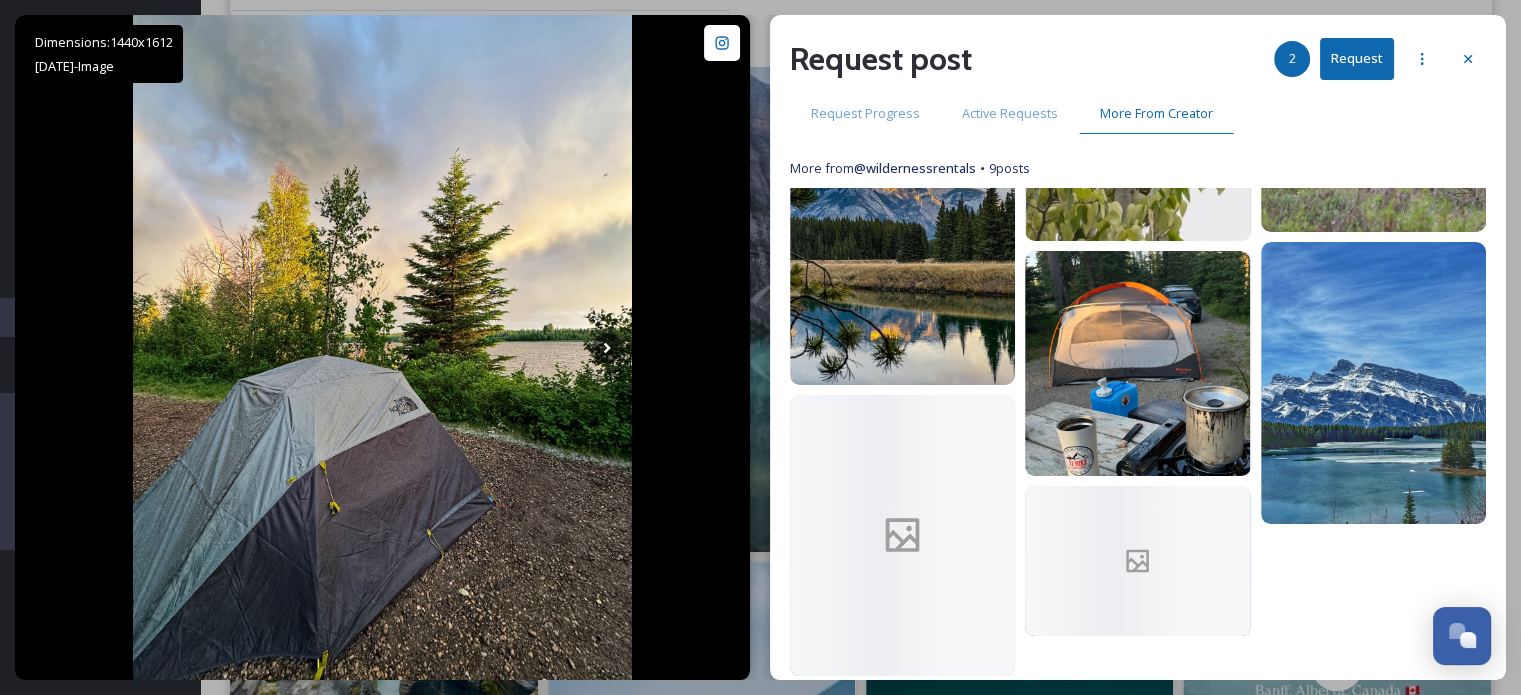 scroll, scrollTop: 348, scrollLeft: 0, axis: vertical 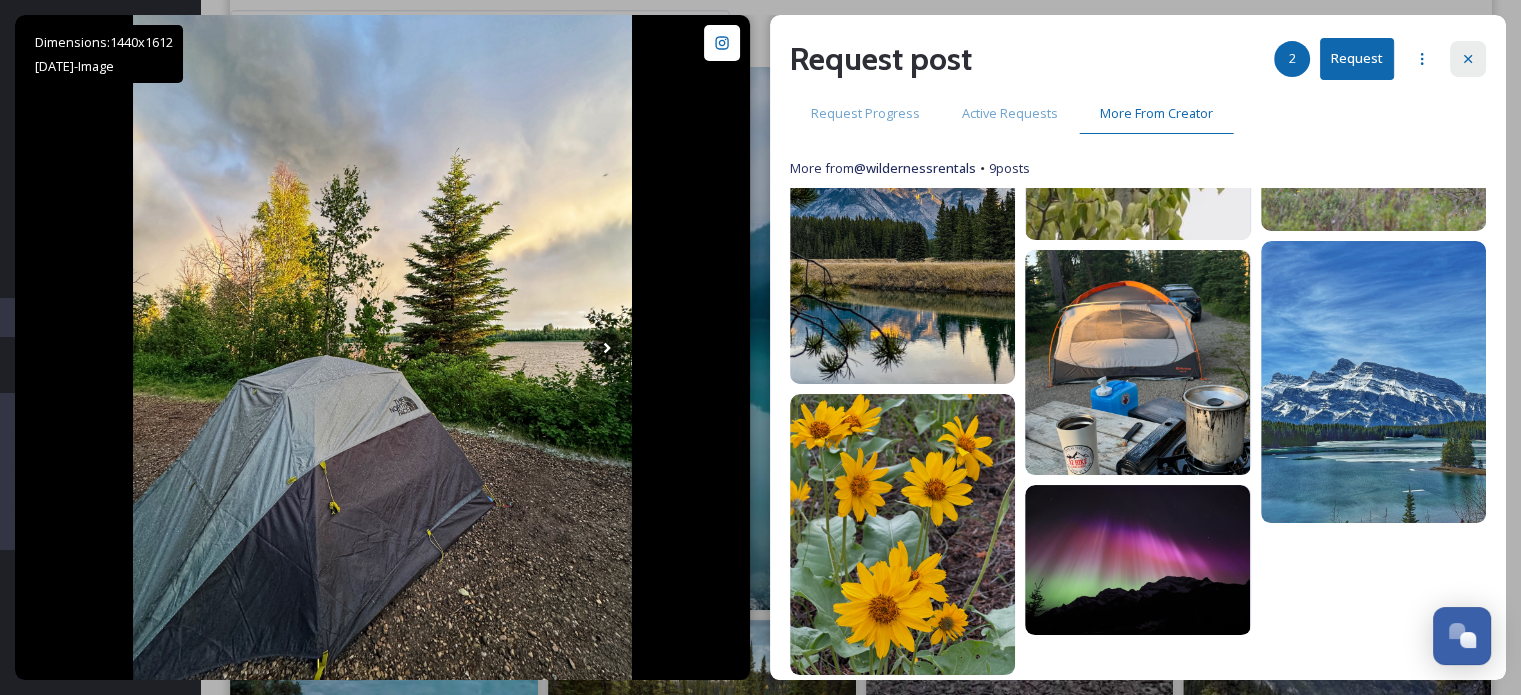 click at bounding box center (1468, 59) 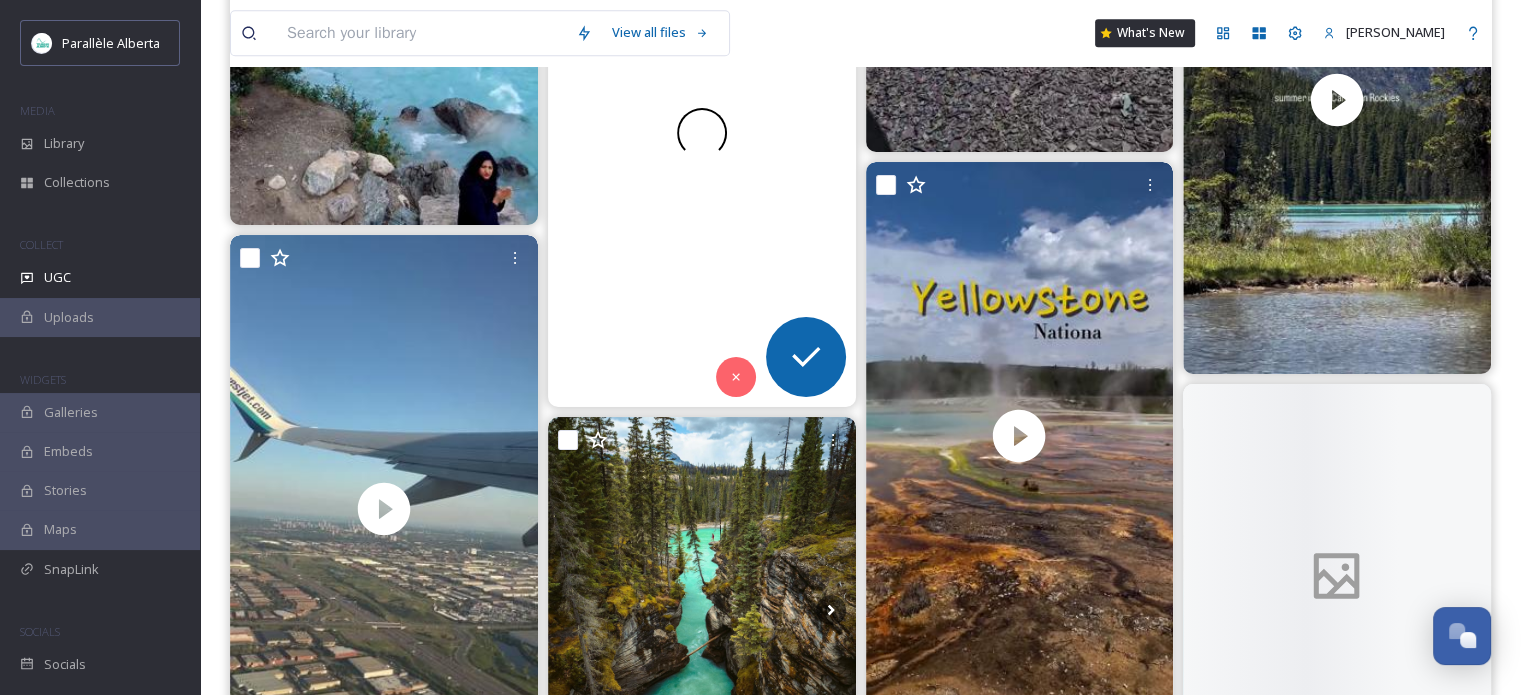scroll, scrollTop: 24806, scrollLeft: 0, axis: vertical 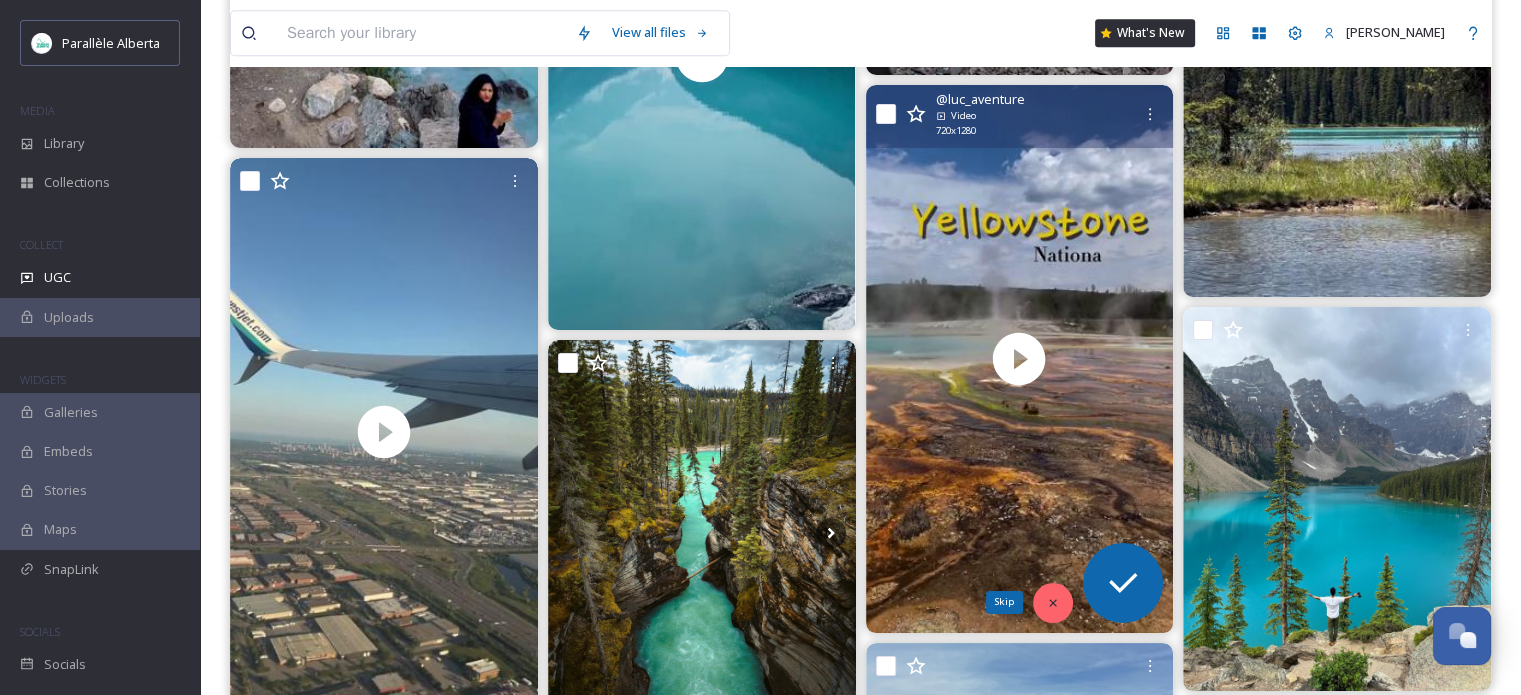click 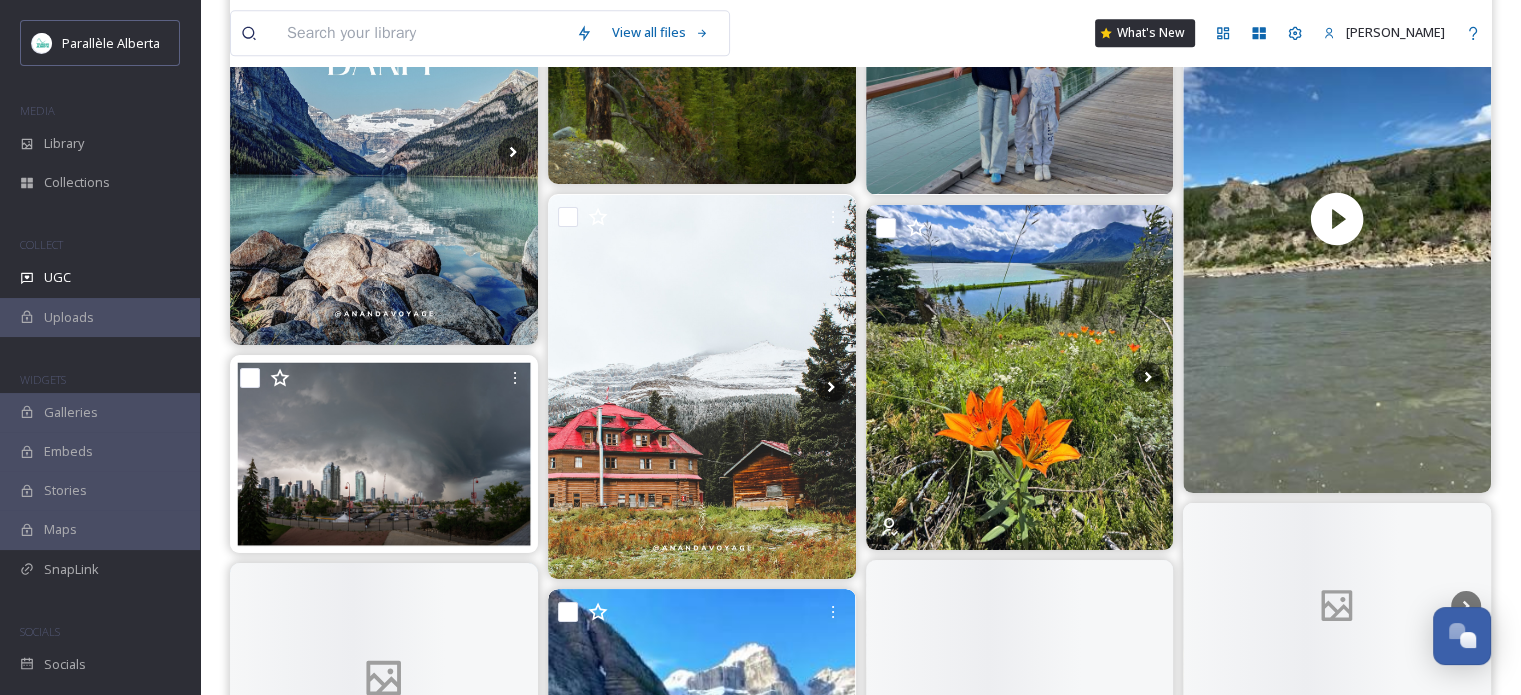 scroll, scrollTop: 25706, scrollLeft: 0, axis: vertical 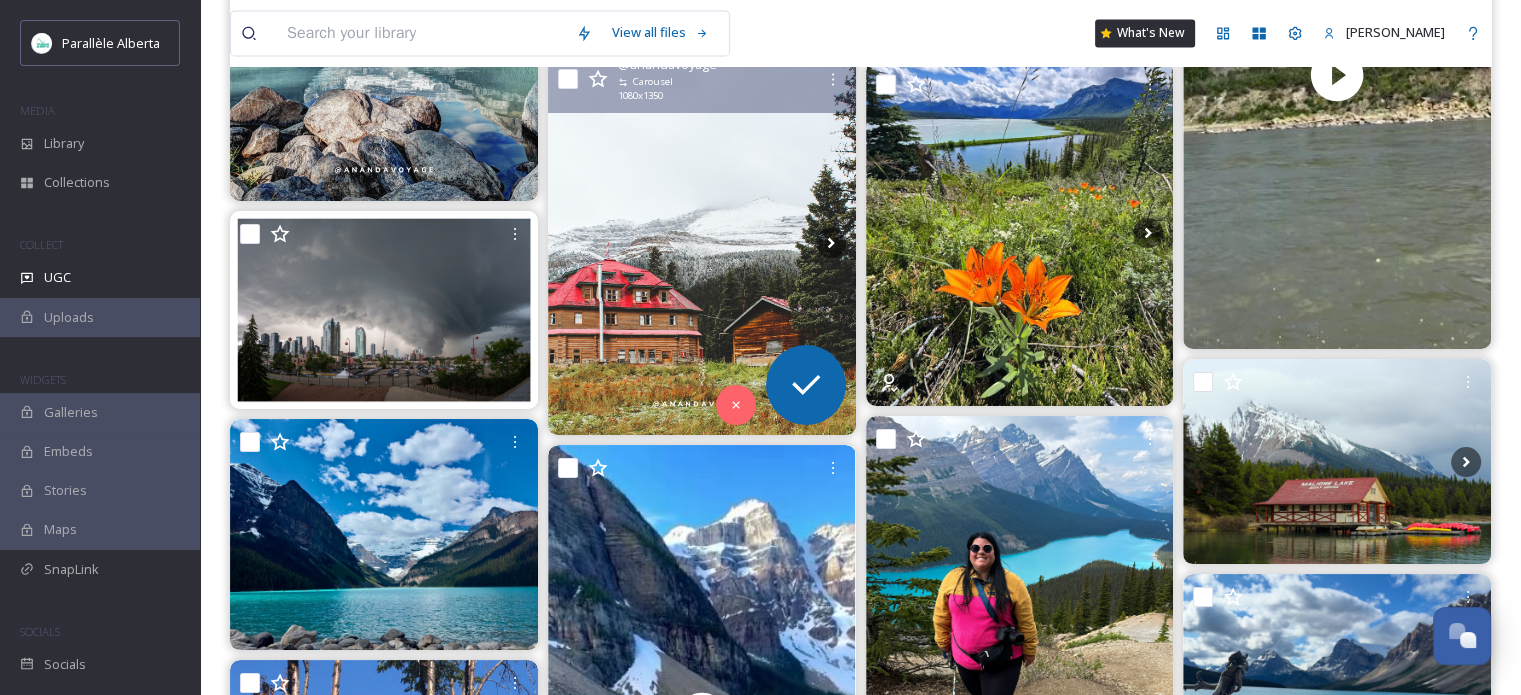 click at bounding box center [702, 243] 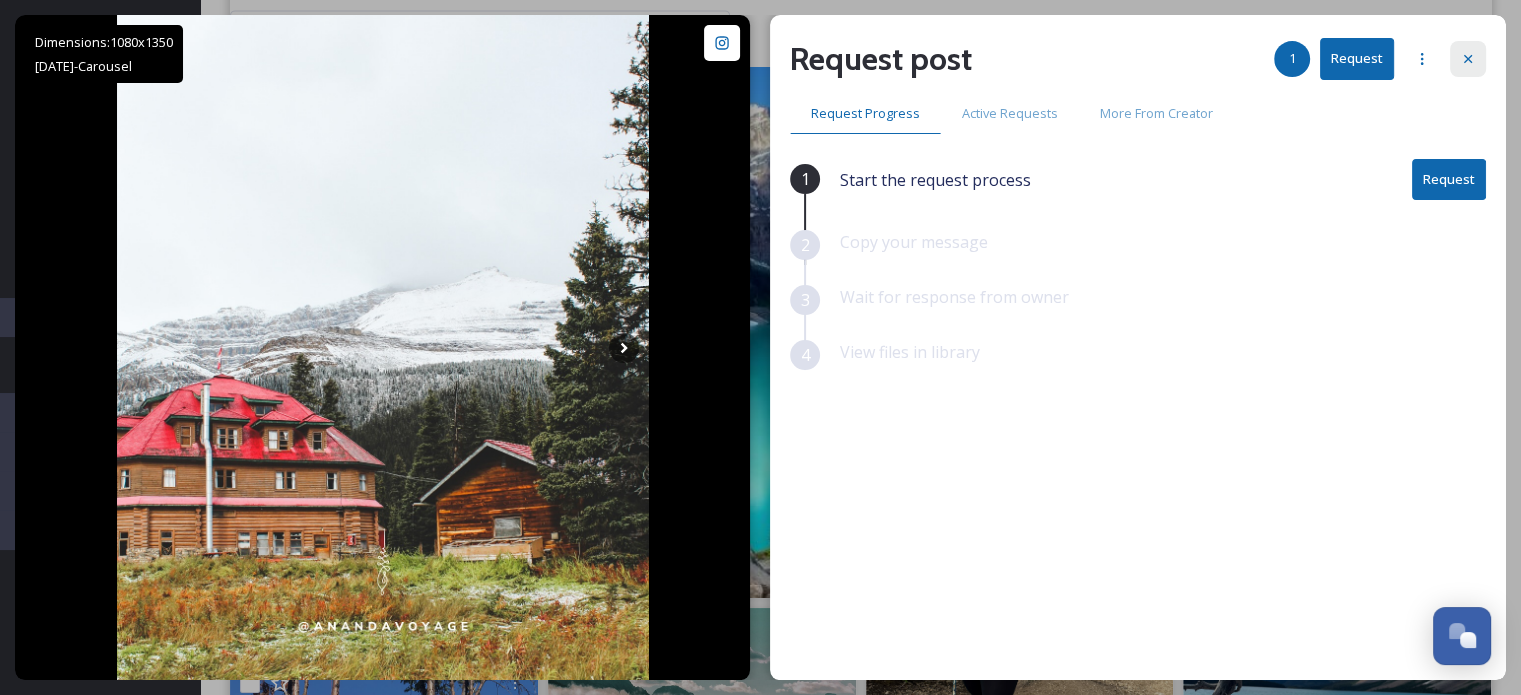 click at bounding box center (1468, 59) 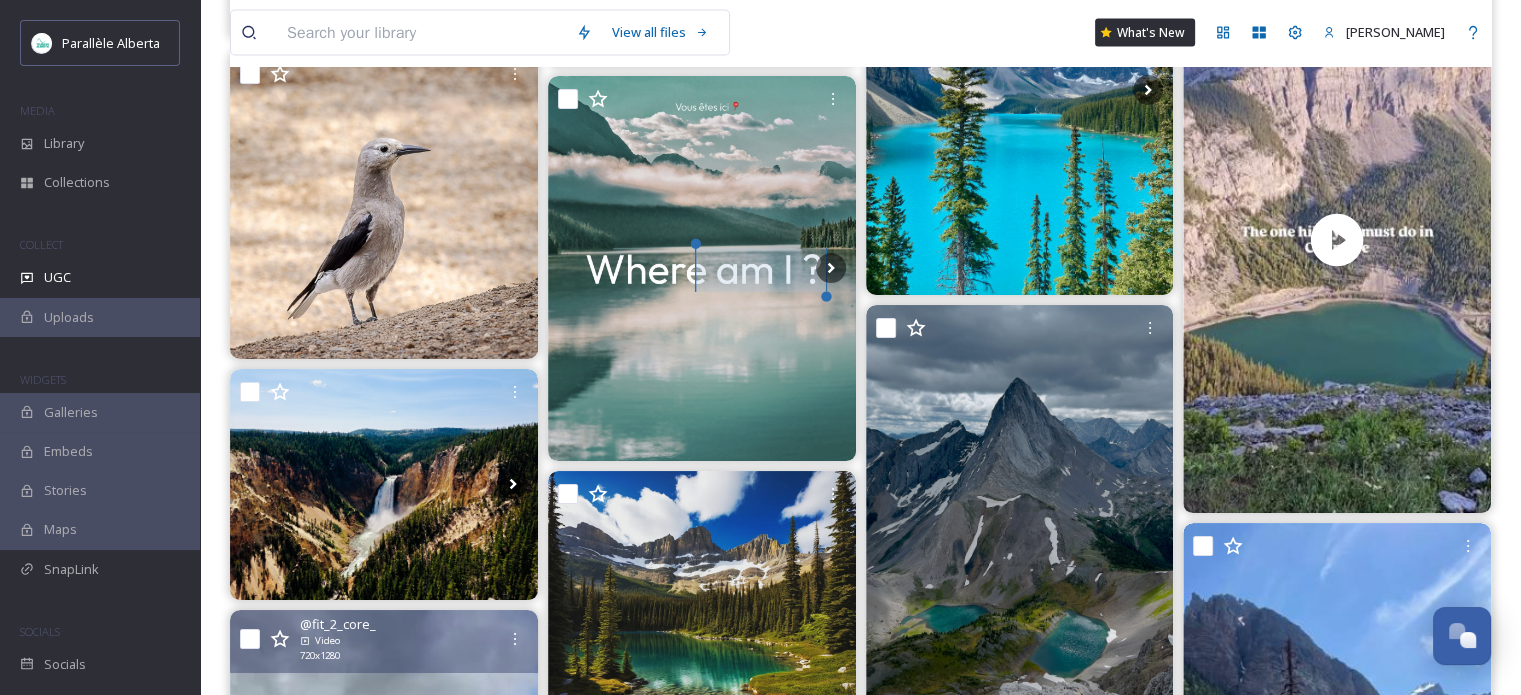 scroll, scrollTop: 26706, scrollLeft: 0, axis: vertical 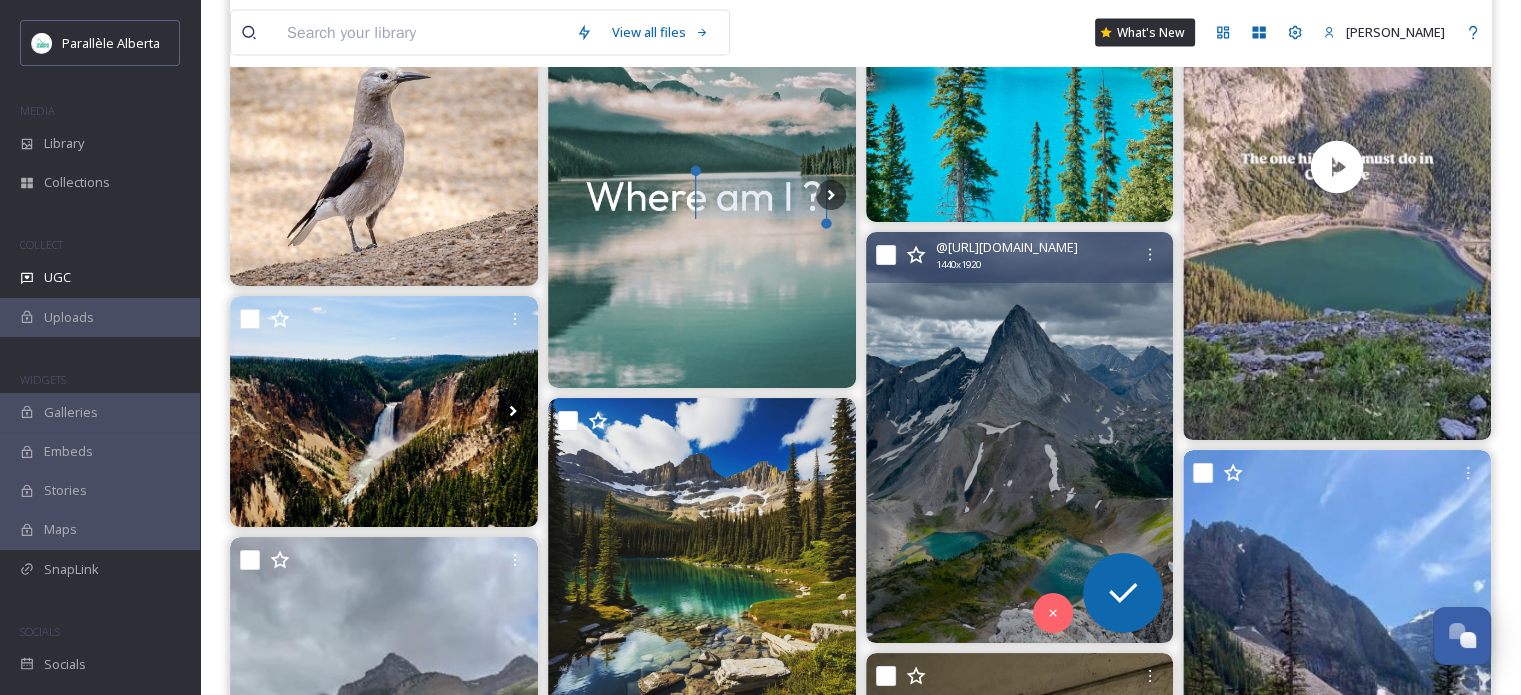 click at bounding box center (1020, 437) 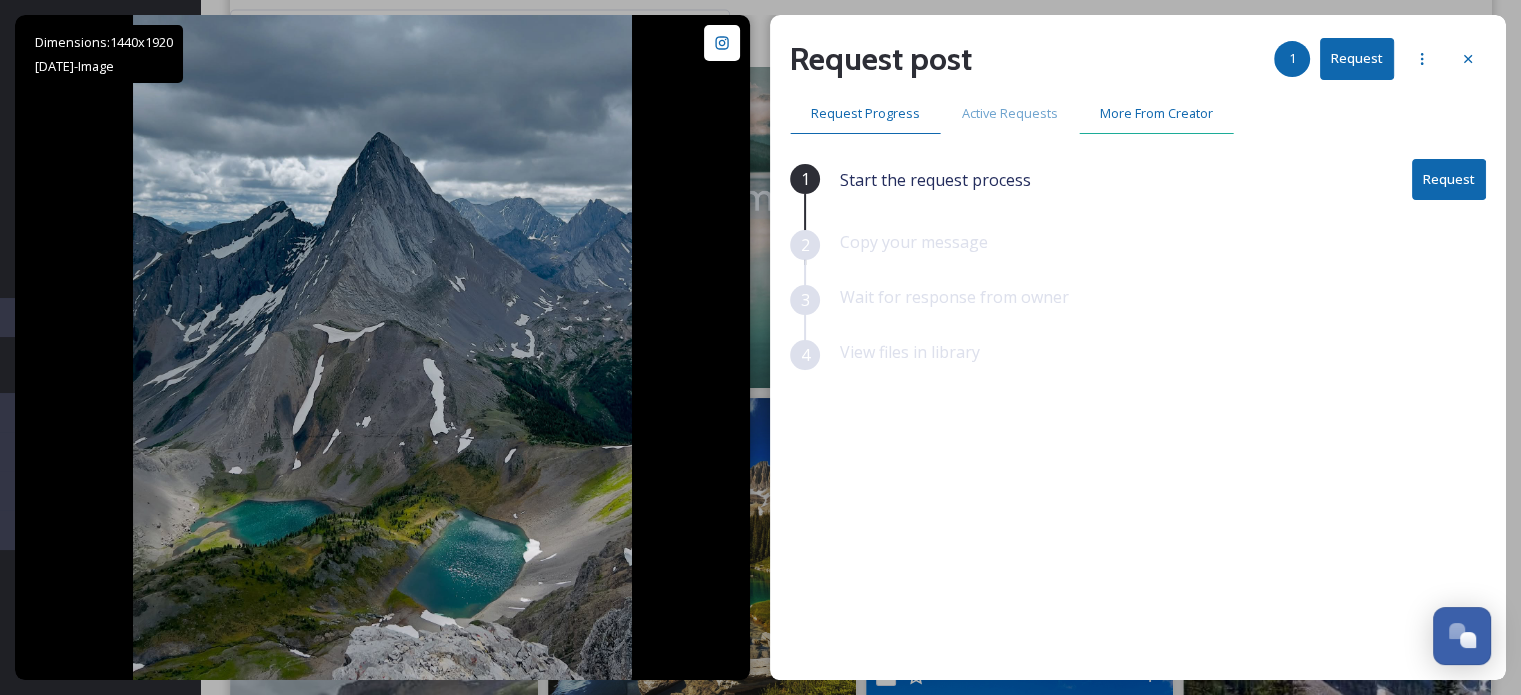 click on "More From Creator" at bounding box center [1156, 113] 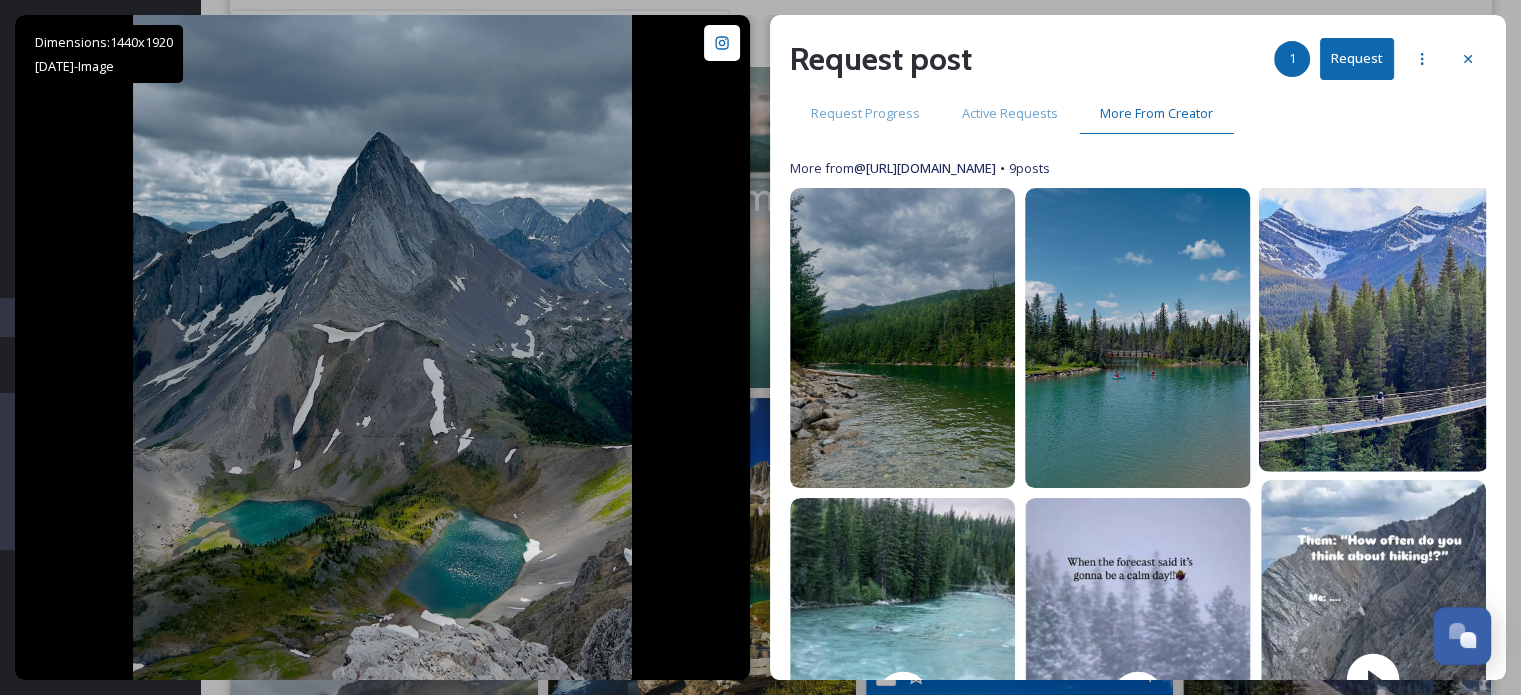 drag, startPoint x: 1349, startPoint y: 269, endPoint x: 1340, endPoint y: 275, distance: 10.816654 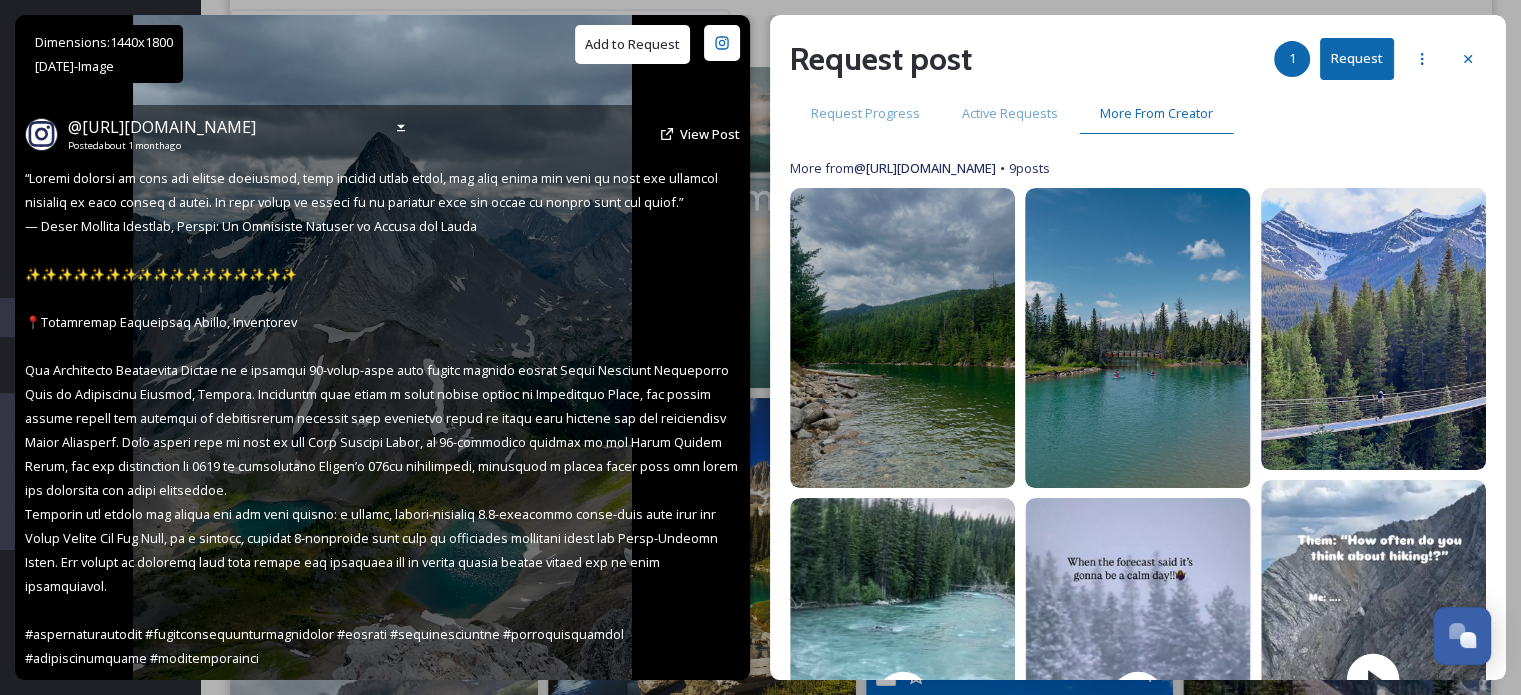click on "Add to Request" at bounding box center (632, 44) 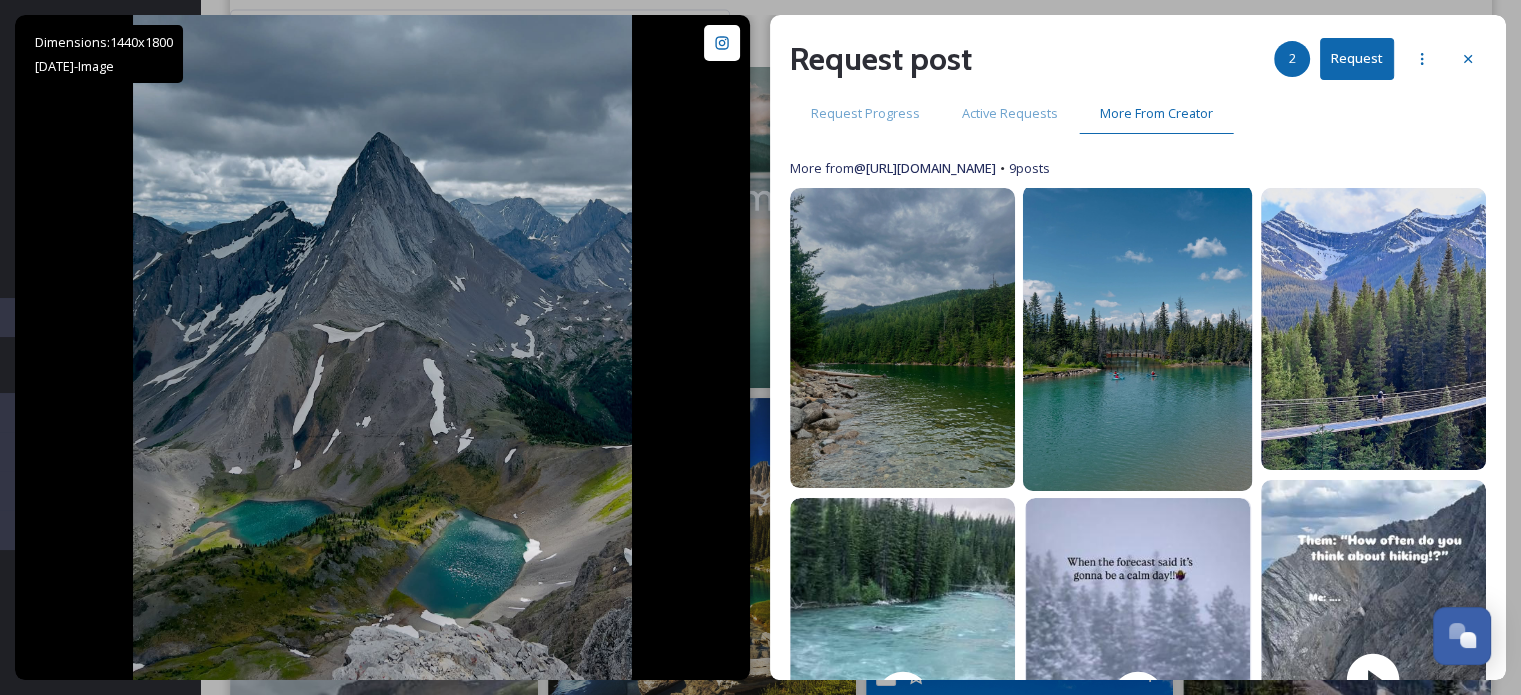 click at bounding box center [1138, 338] 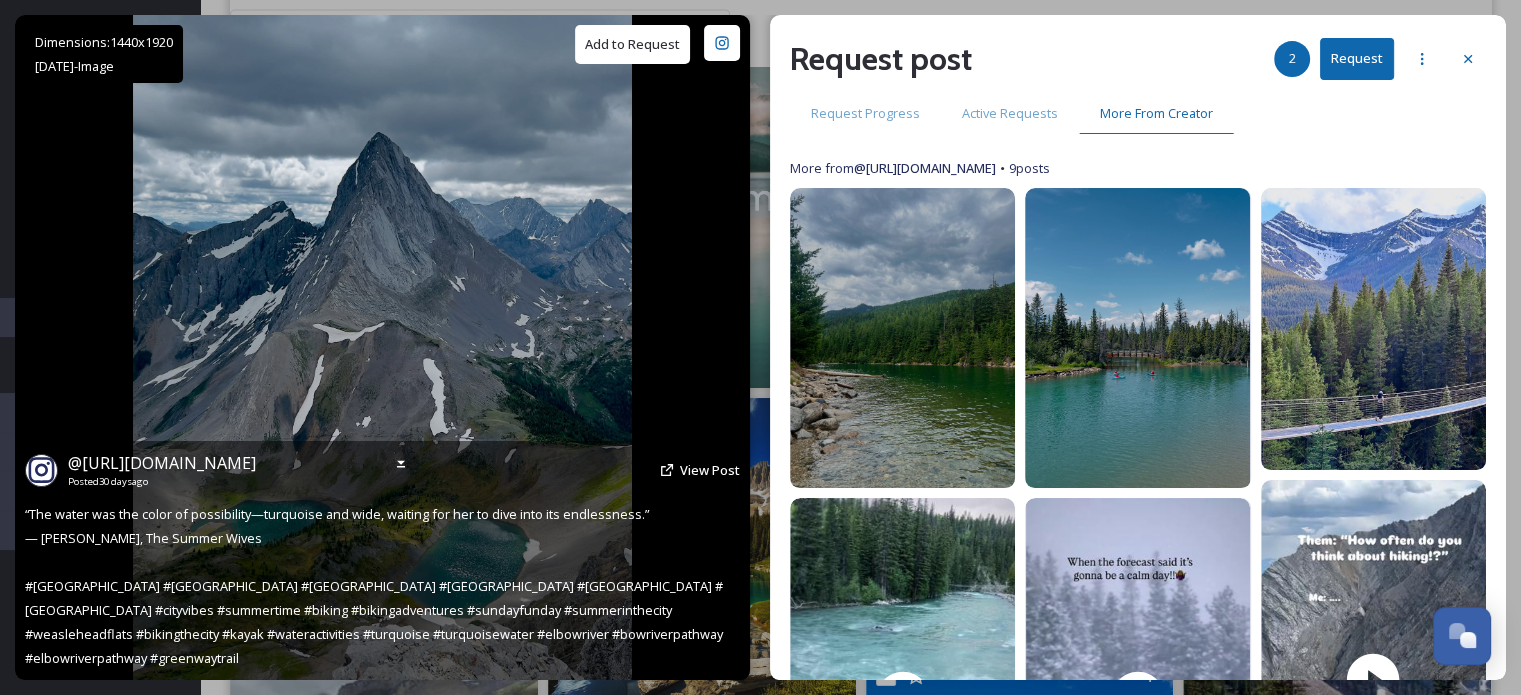 drag, startPoint x: 600, startPoint y: 45, endPoint x: 751, endPoint y: 169, distance: 195.38936 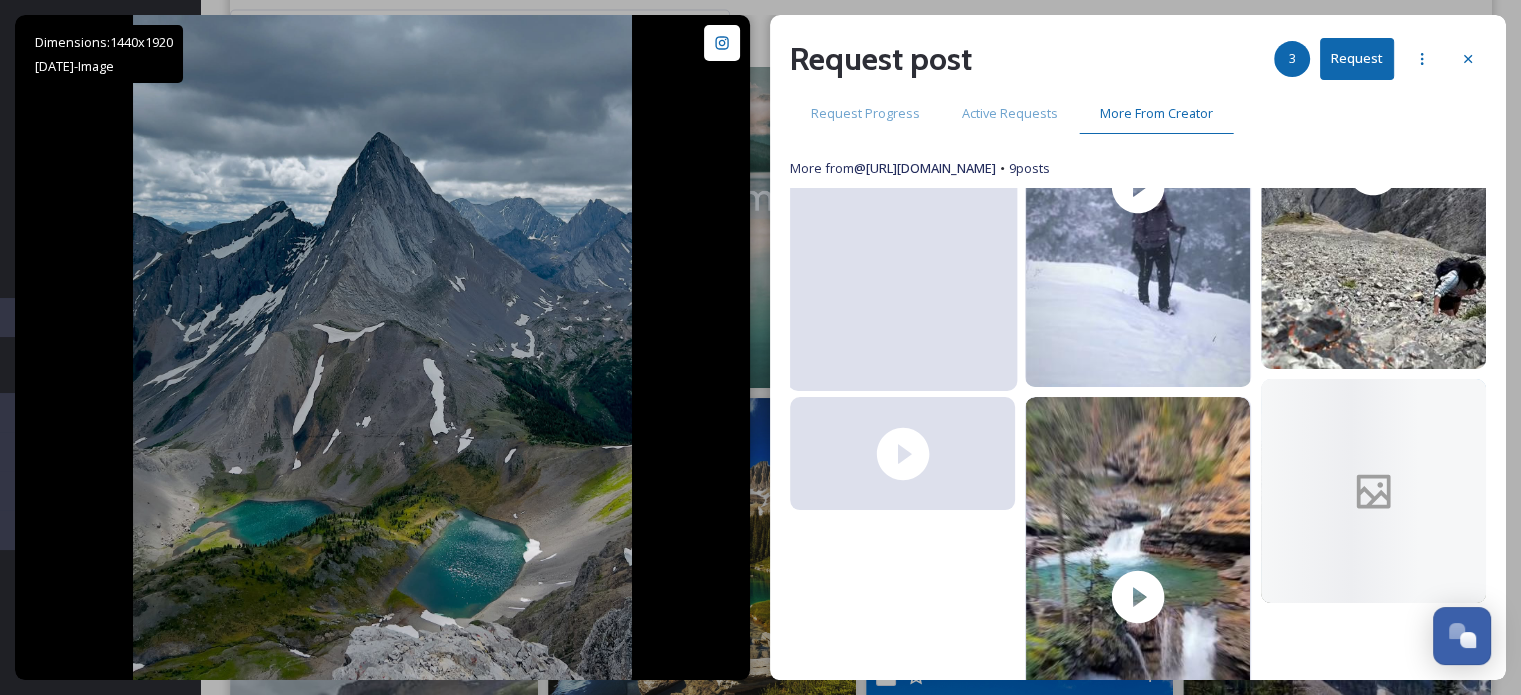 scroll, scrollTop: 635, scrollLeft: 0, axis: vertical 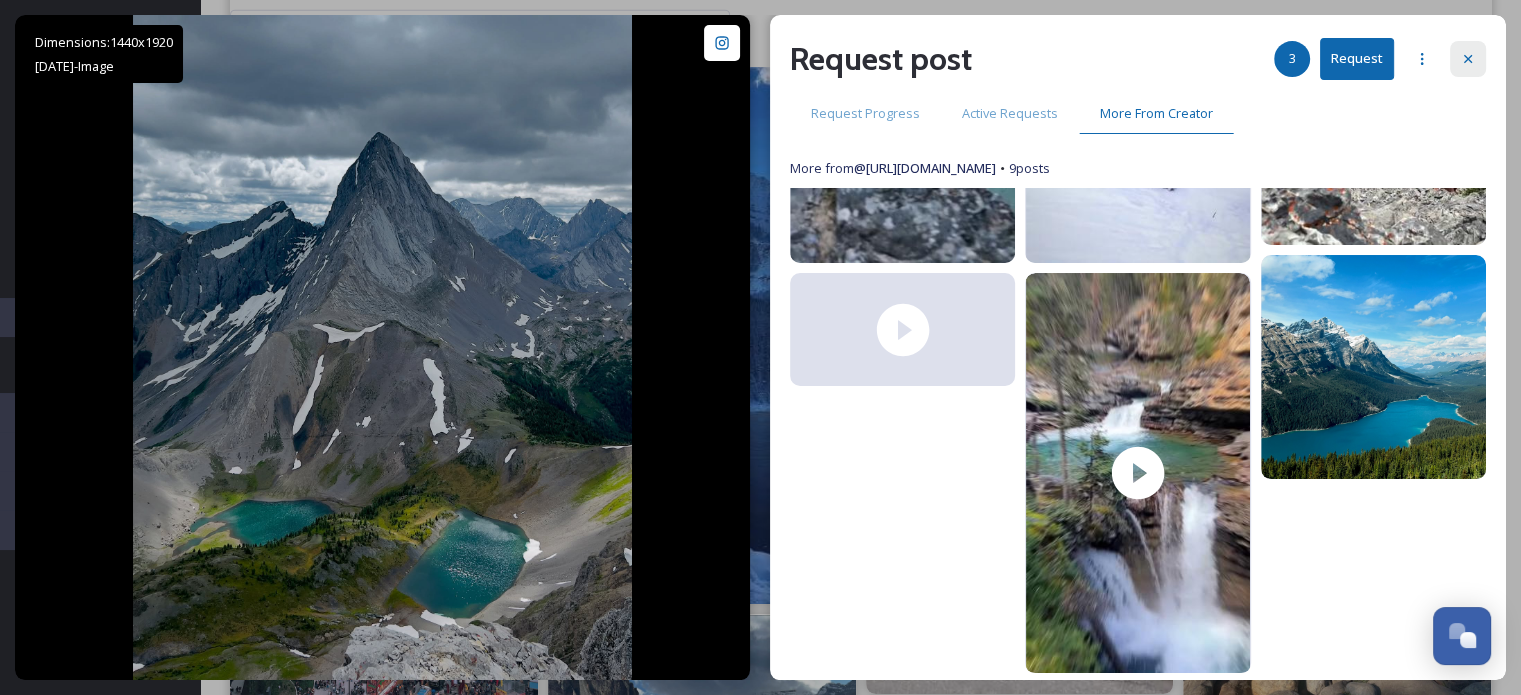click 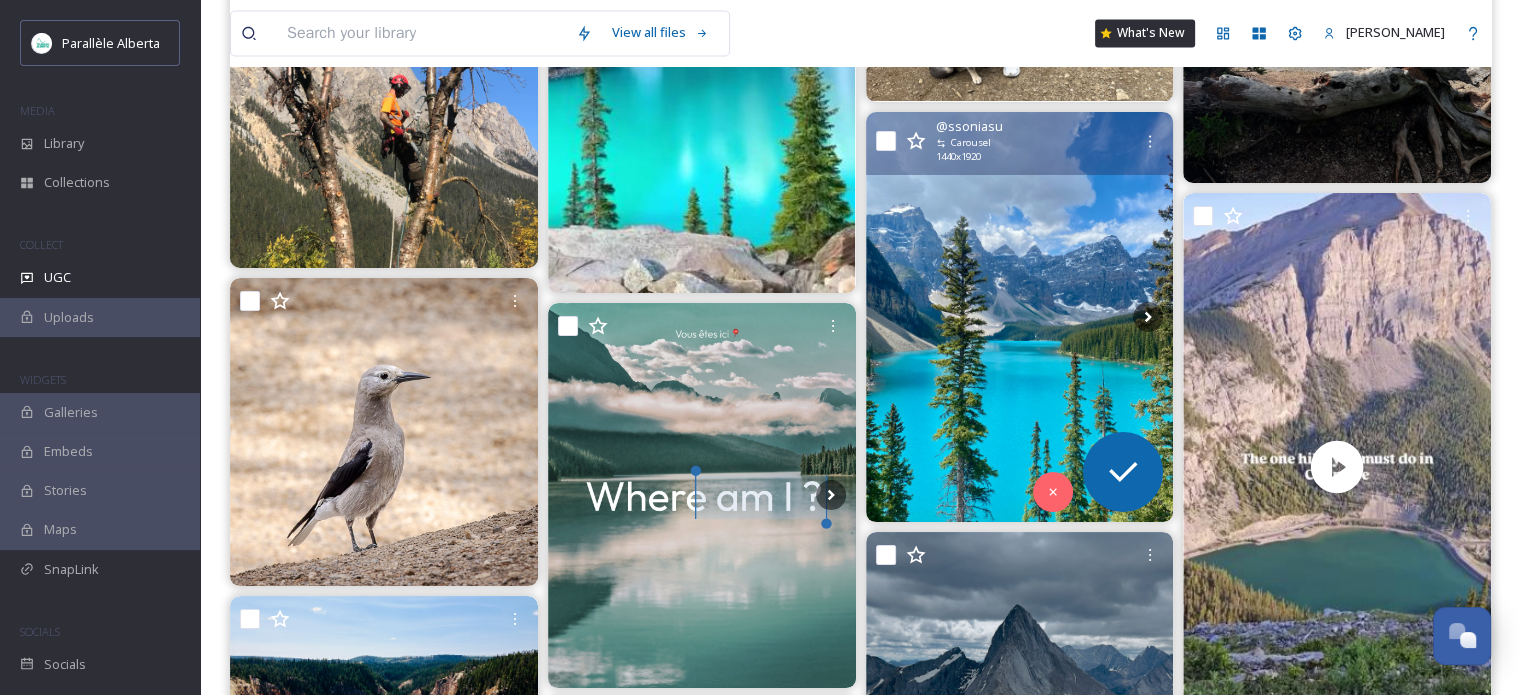 scroll, scrollTop: 26706, scrollLeft: 0, axis: vertical 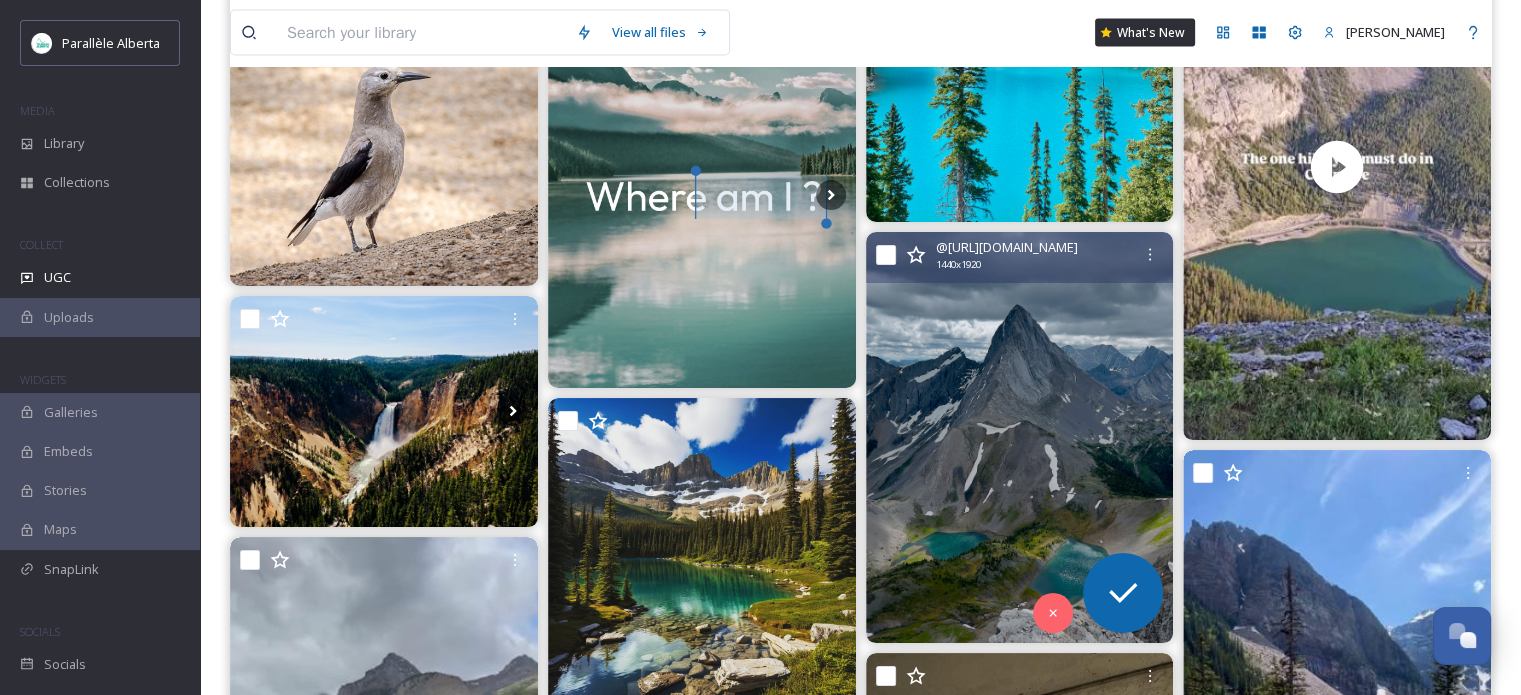 click at bounding box center (1020, 437) 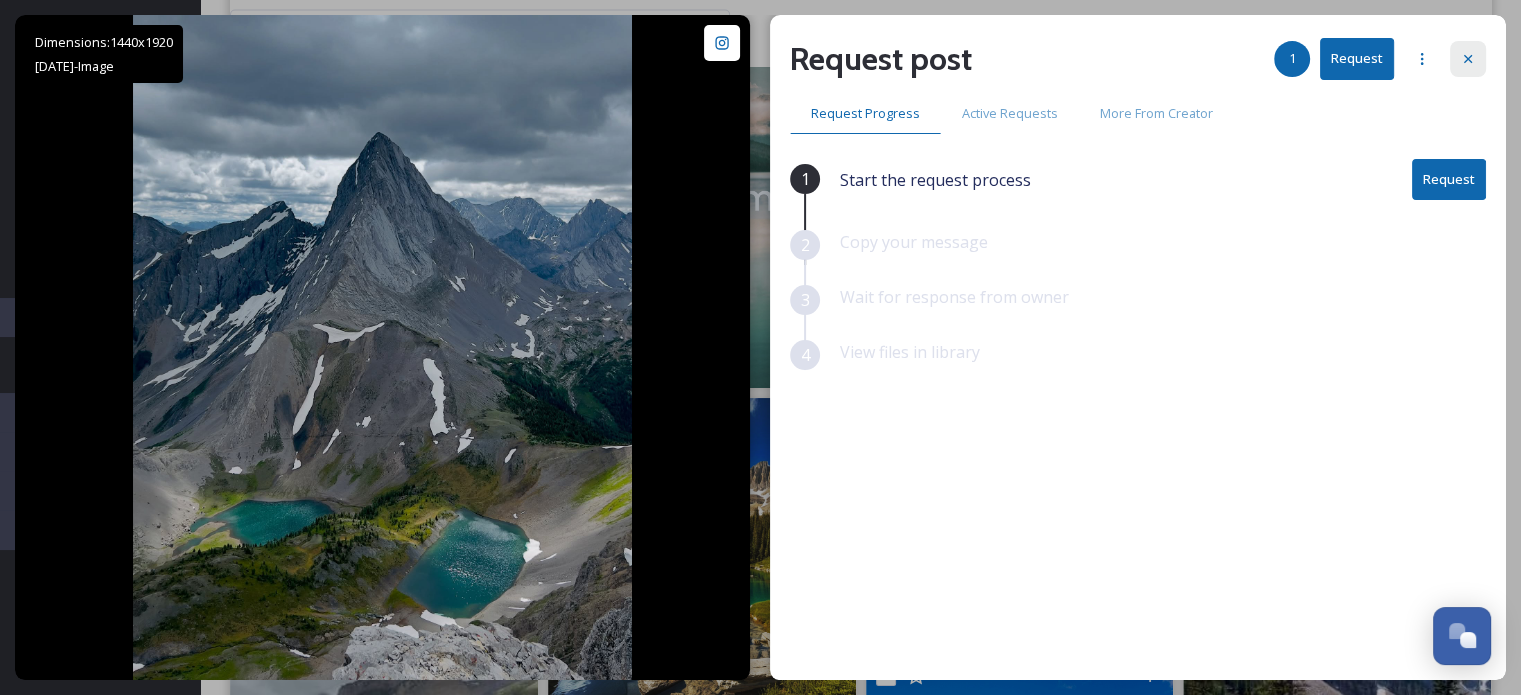 drag, startPoint x: 1468, startPoint y: 57, endPoint x: 1428, endPoint y: 104, distance: 61.7171 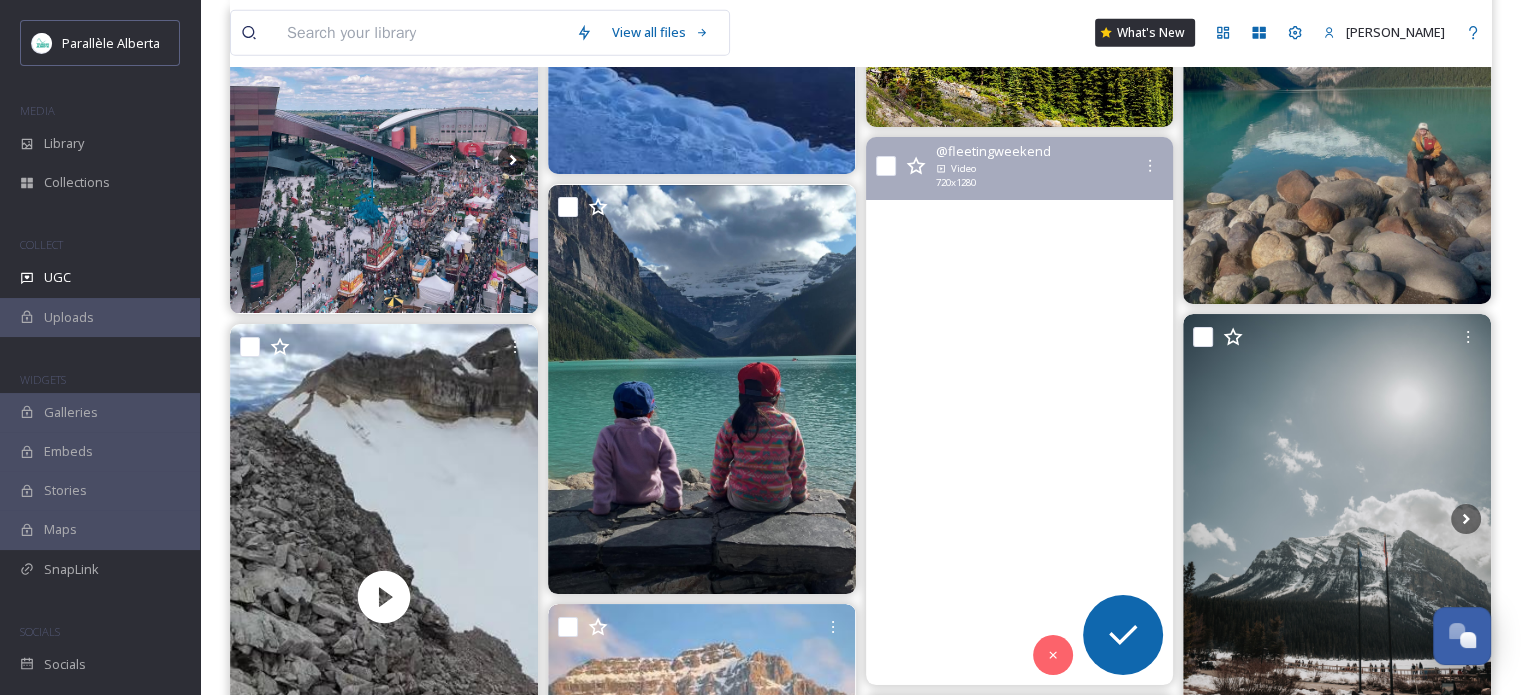 scroll, scrollTop: 28006, scrollLeft: 0, axis: vertical 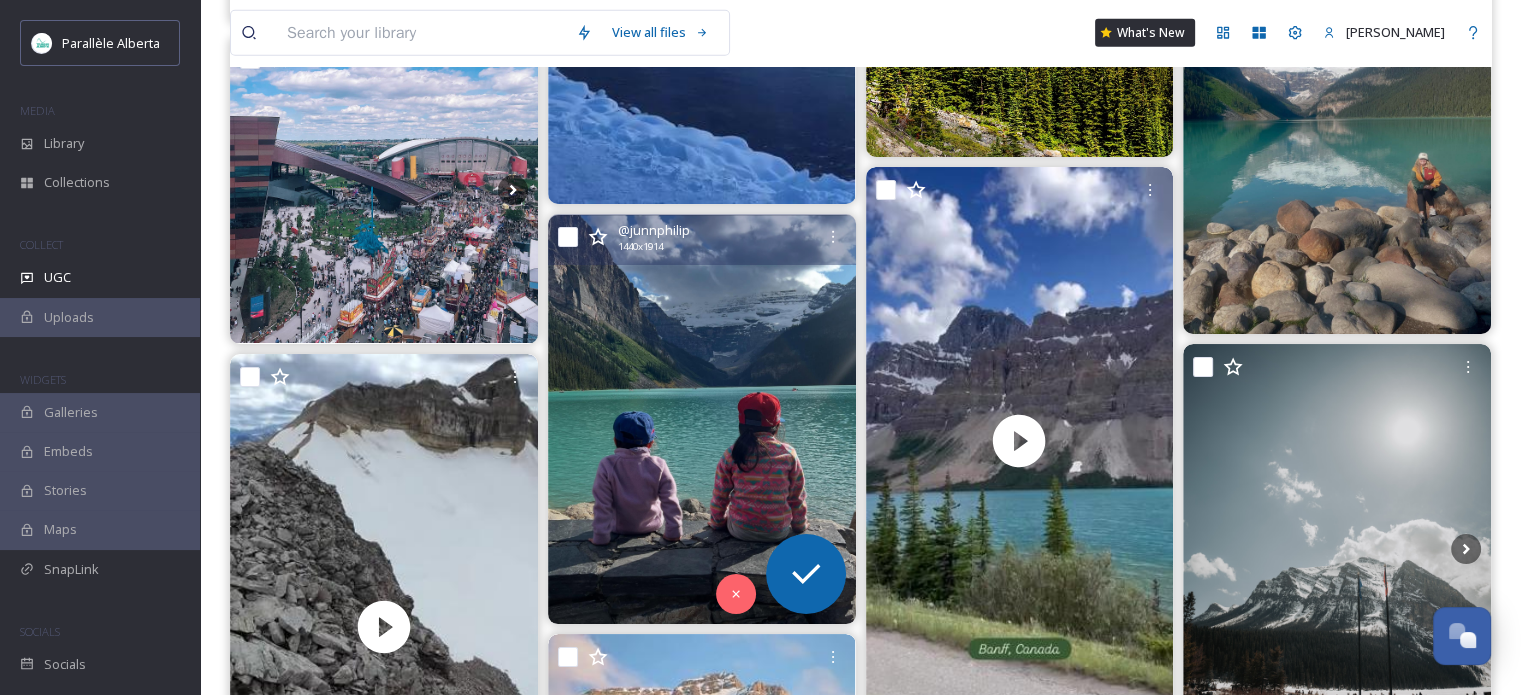 click on "@ junnphilip 1440  x  1914" at bounding box center [702, 239] 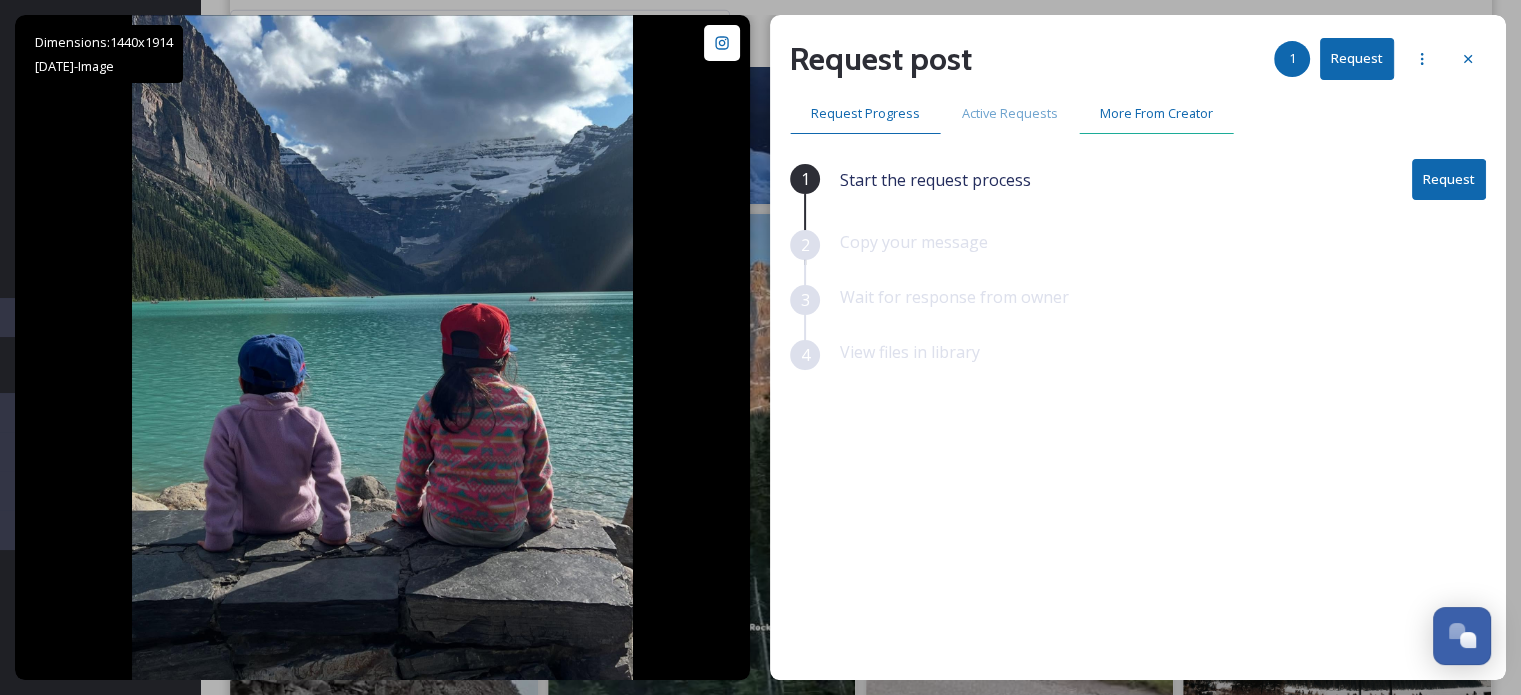 click on "More From Creator" at bounding box center (1156, 113) 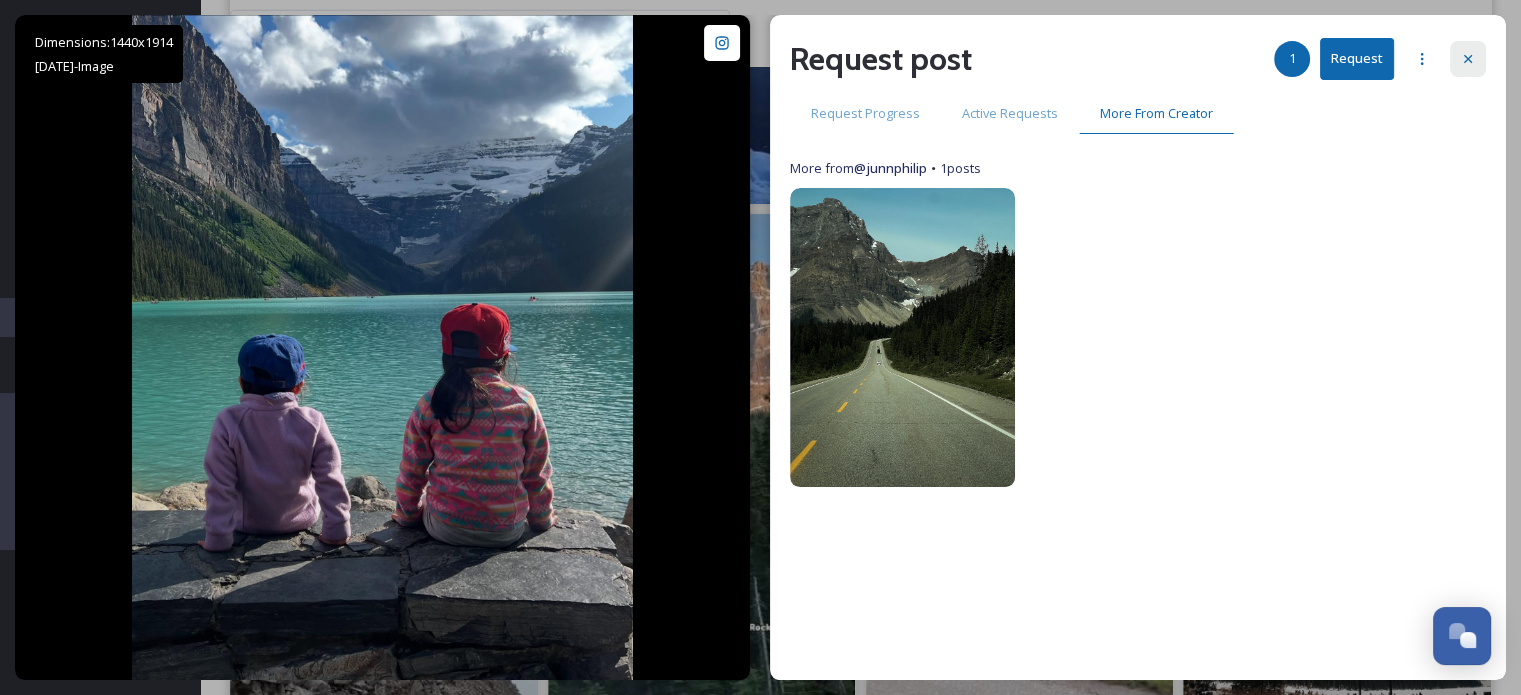 click at bounding box center (1468, 59) 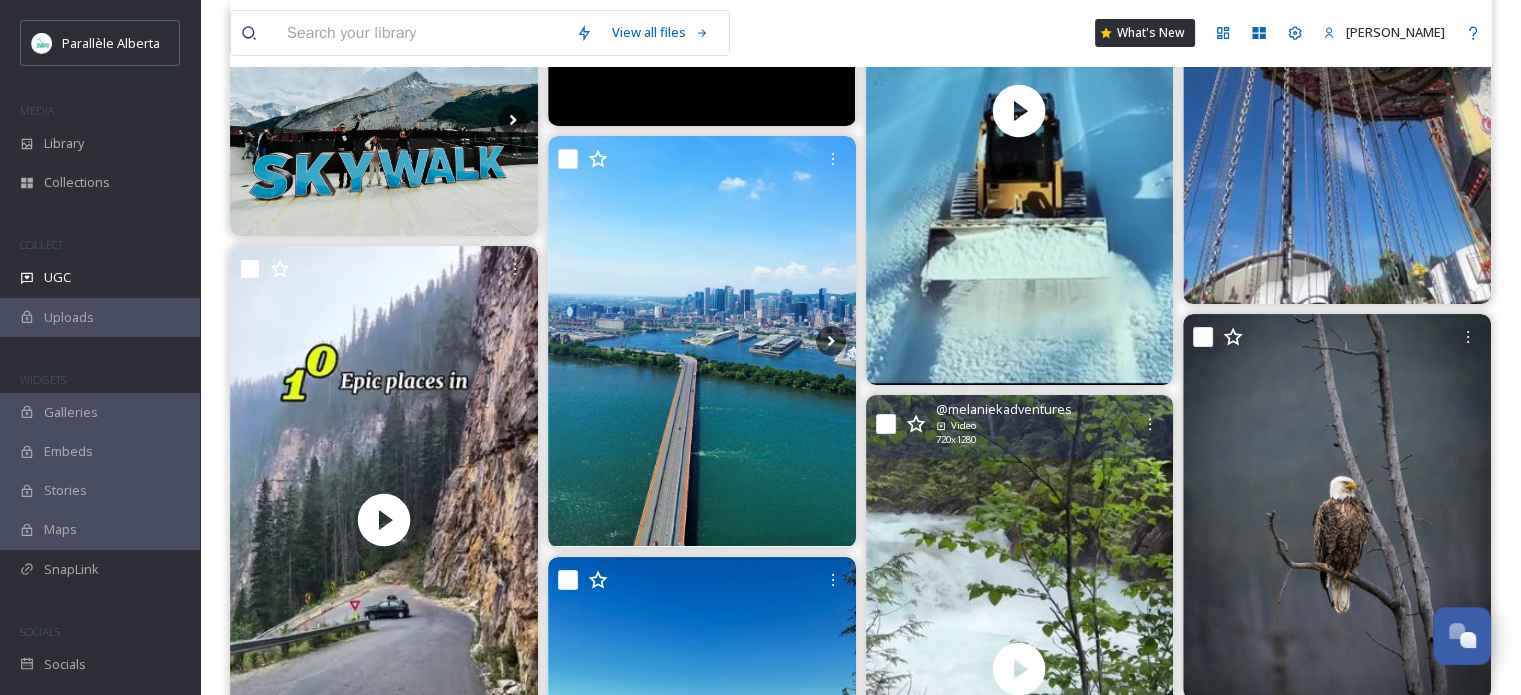 scroll, scrollTop: 31306, scrollLeft: 0, axis: vertical 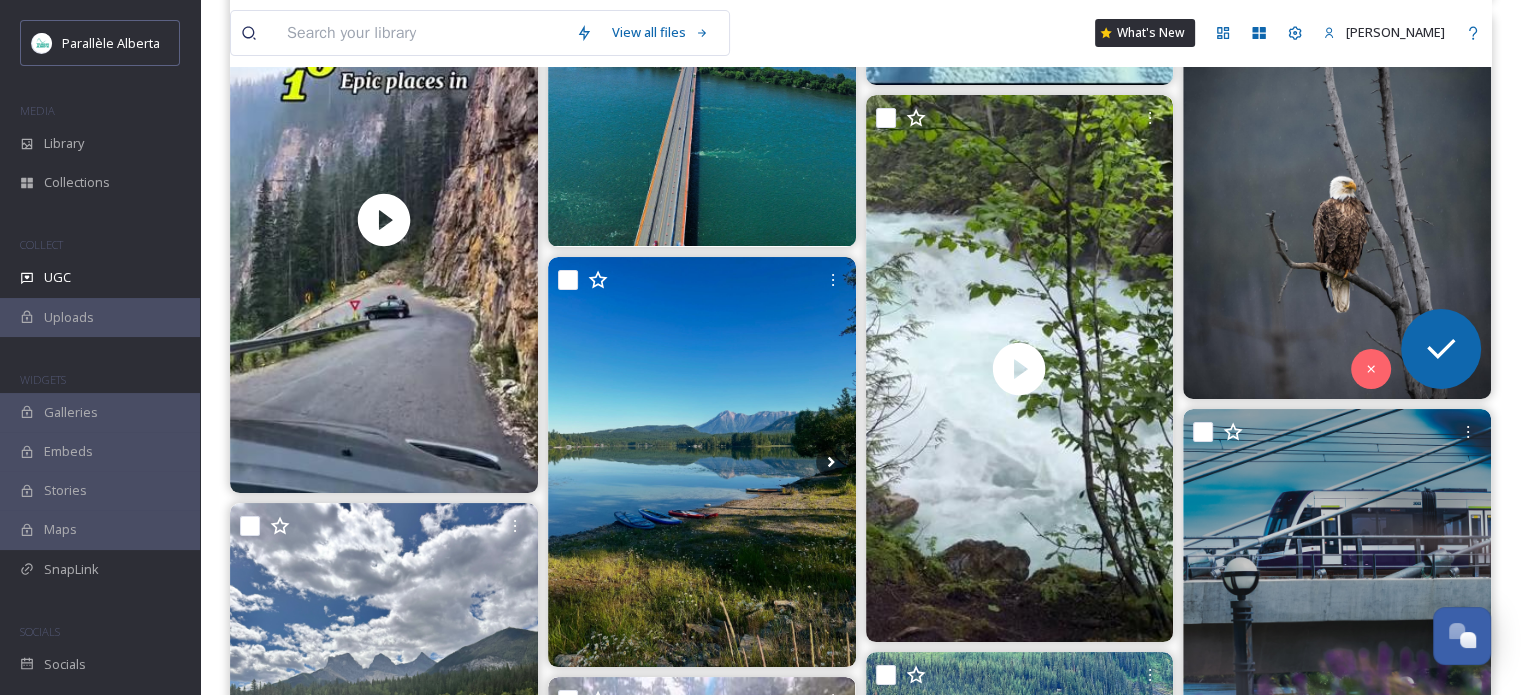 click at bounding box center [1337, 206] 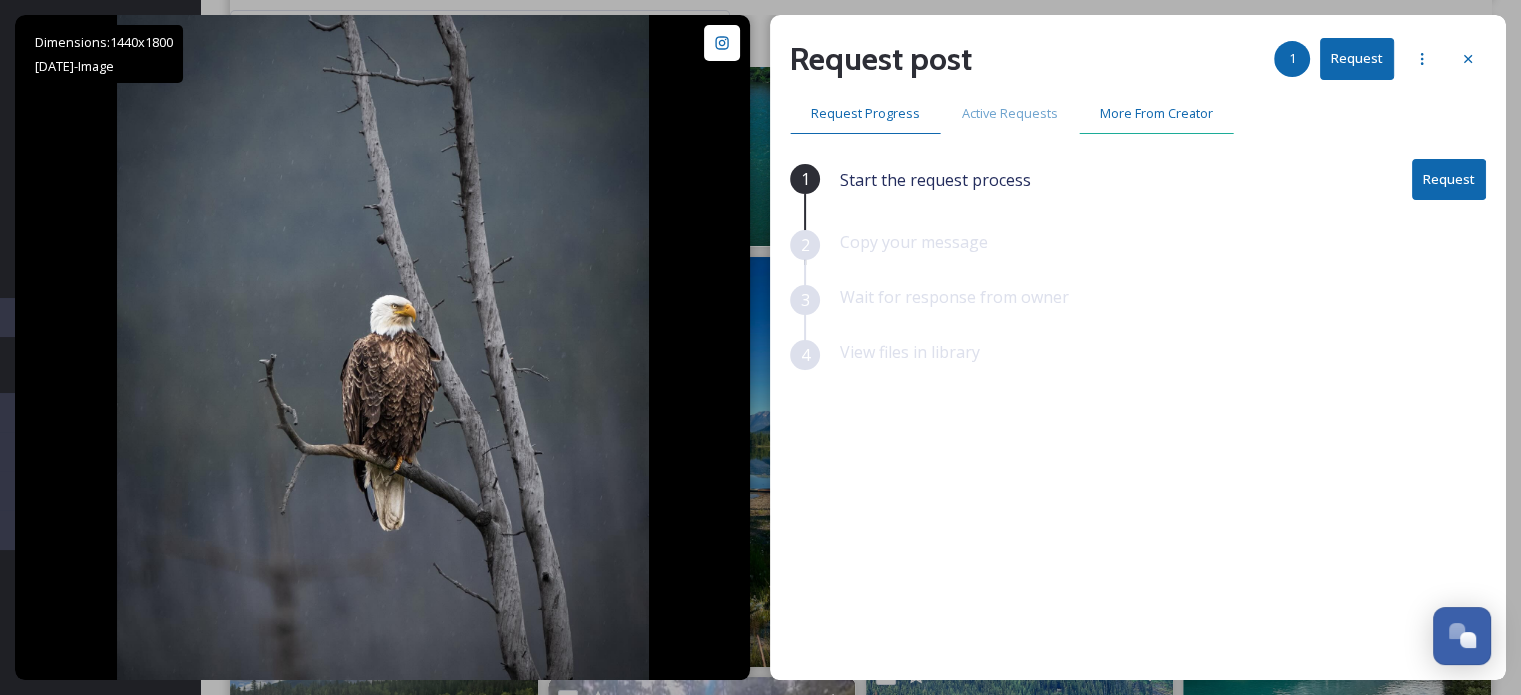 click on "More From Creator" at bounding box center [1156, 113] 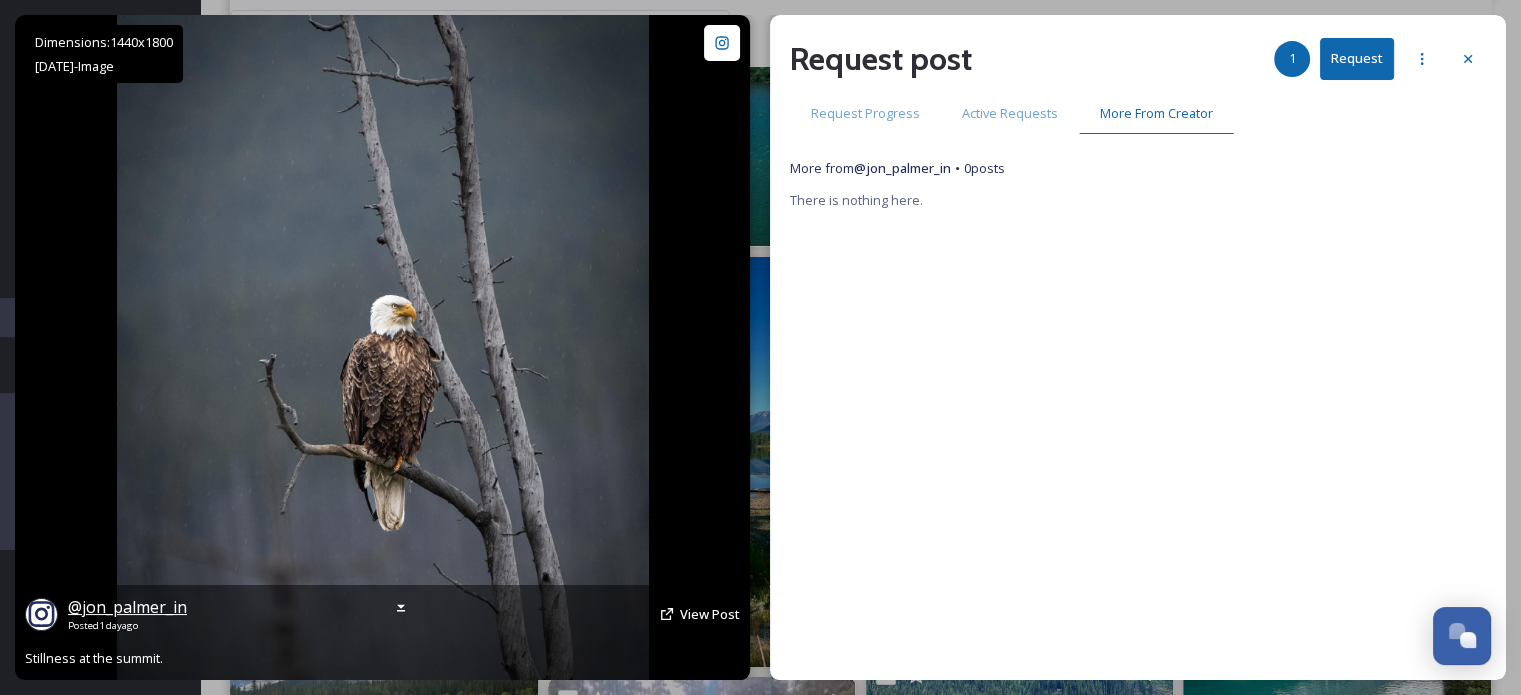 click on "@ jon_palmer_in" at bounding box center (127, 607) 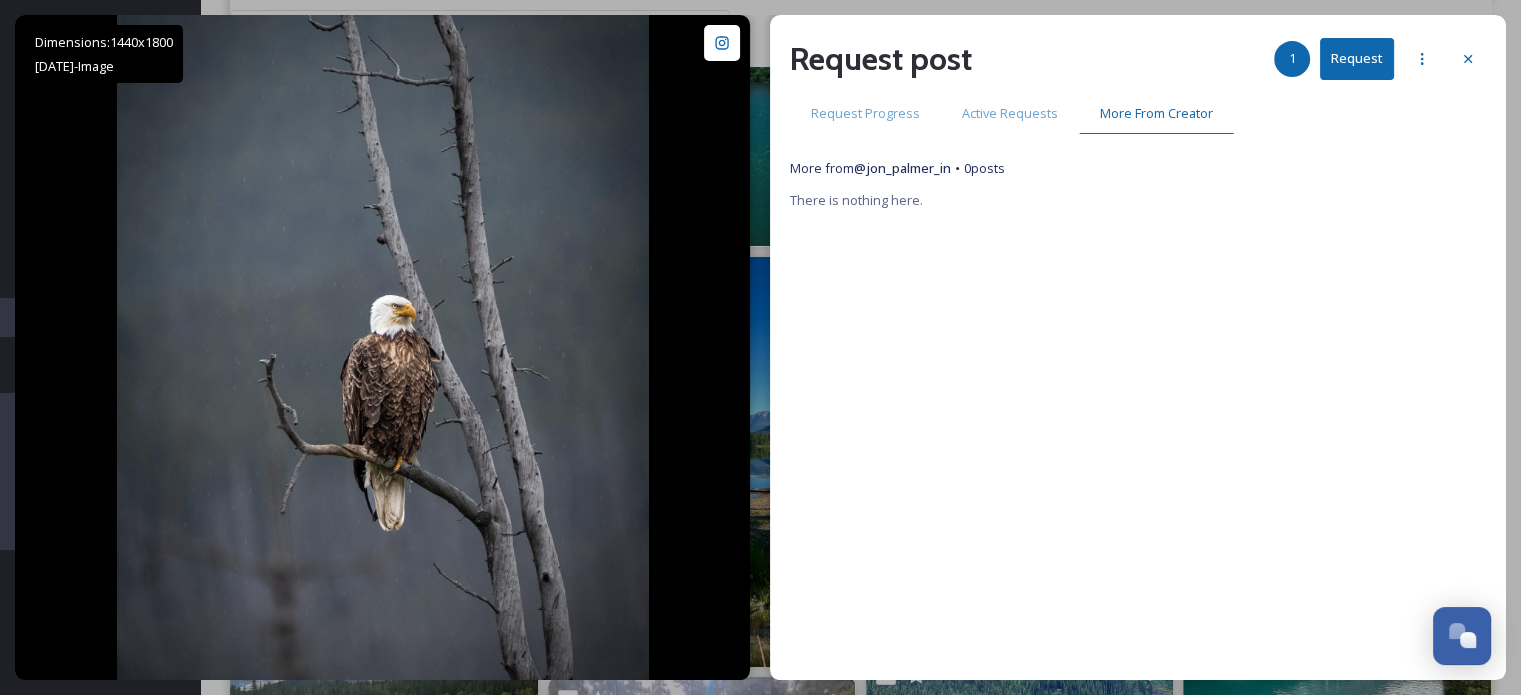 drag, startPoint x: 1468, startPoint y: 57, endPoint x: 469, endPoint y: 139, distance: 1002.35974 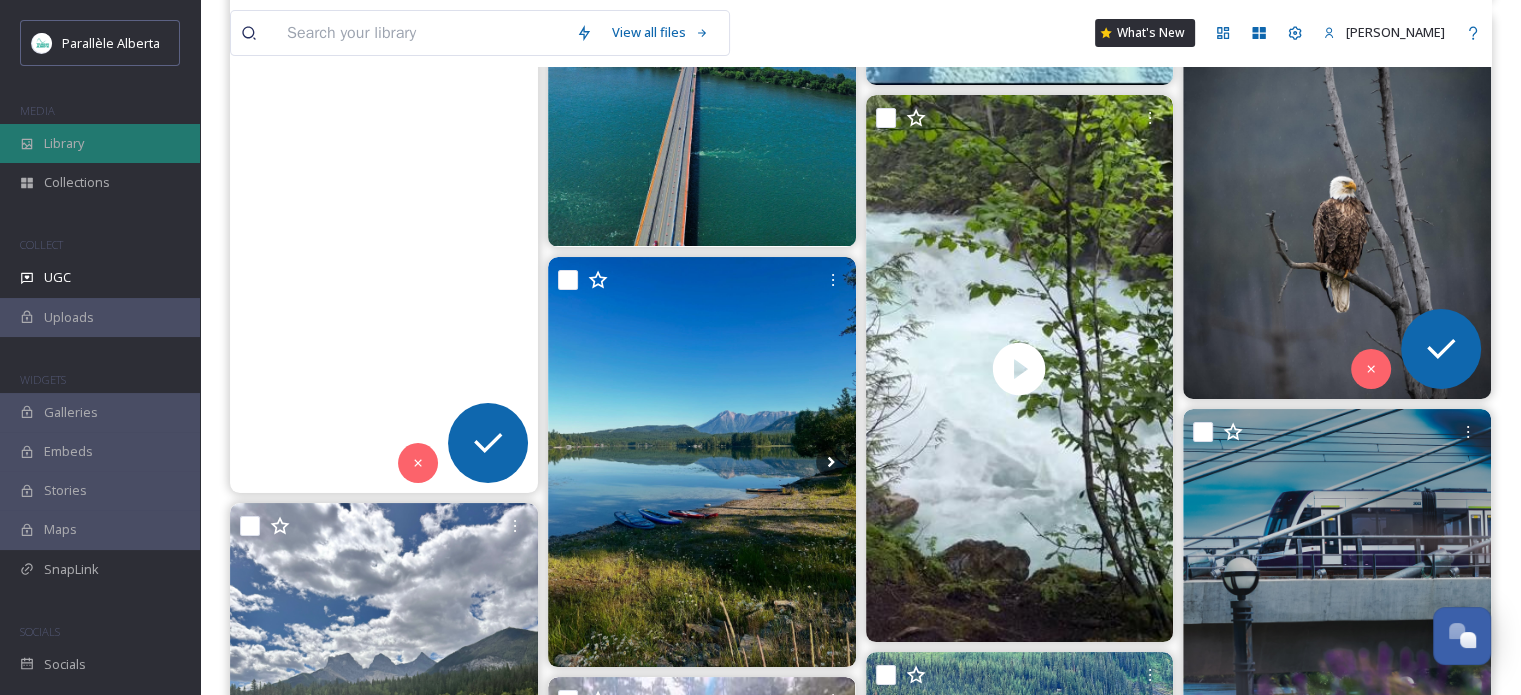 click on "Library" at bounding box center (64, 143) 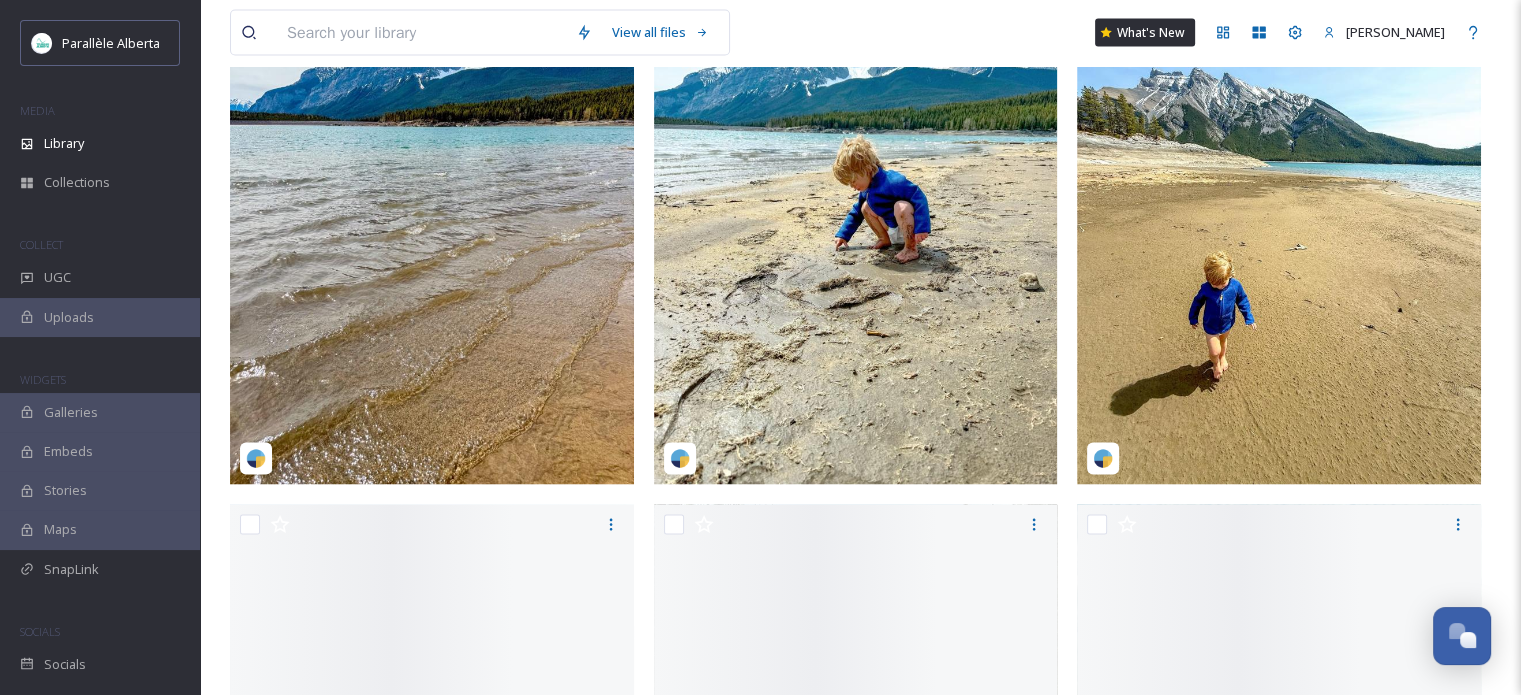 scroll, scrollTop: 3900, scrollLeft: 0, axis: vertical 